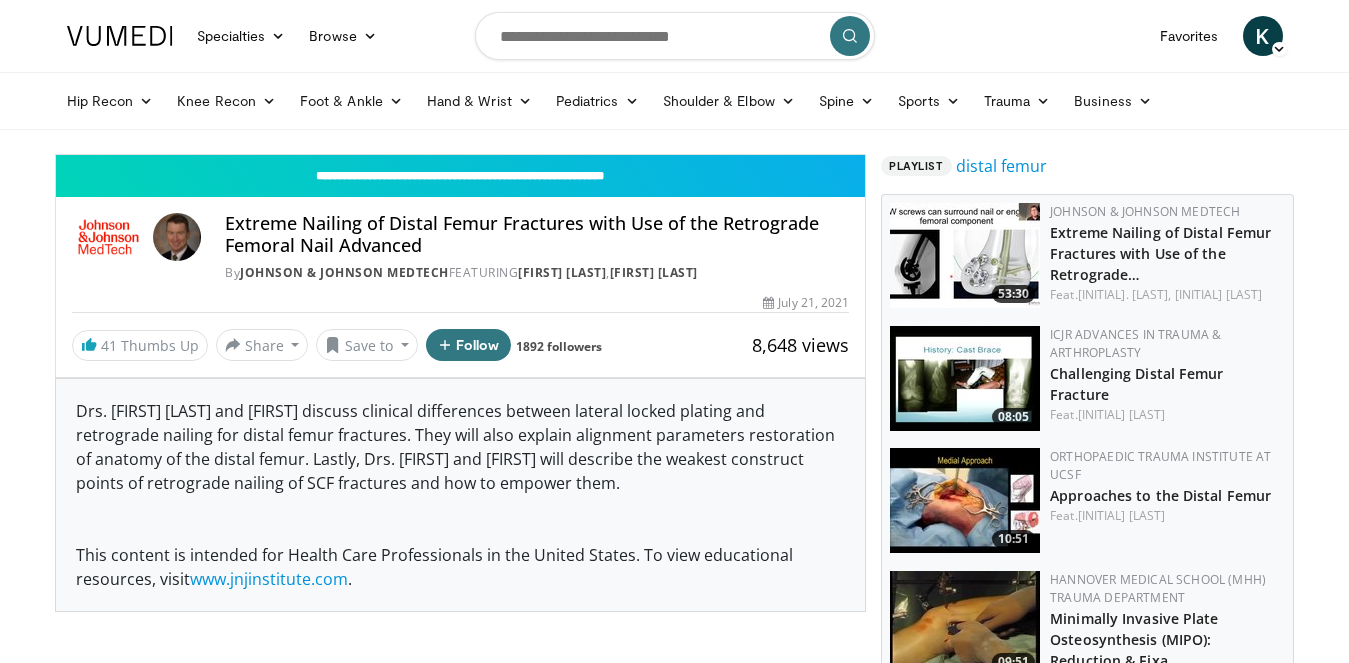 scroll, scrollTop: 0, scrollLeft: 0, axis: both 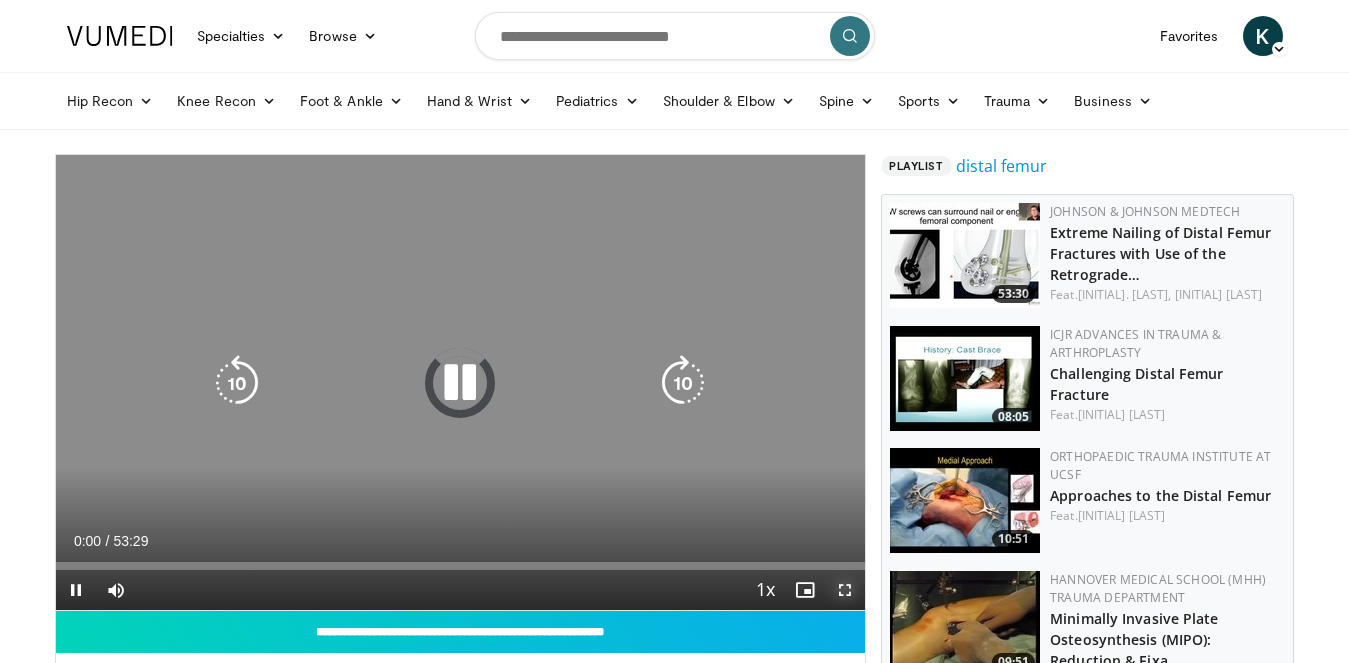 drag, startPoint x: 844, startPoint y: 596, endPoint x: 844, endPoint y: 699, distance: 103 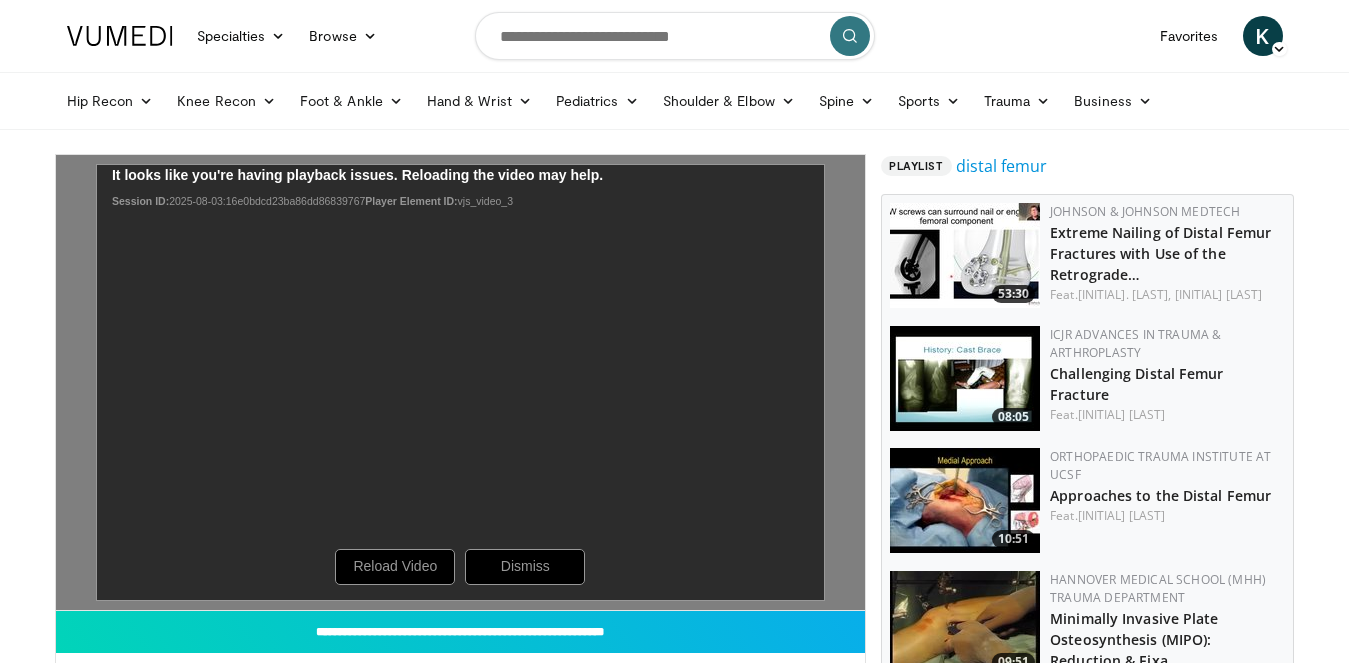 click on "Current Time  0:00 / Duration  53:29" at bounding box center (0, 0) 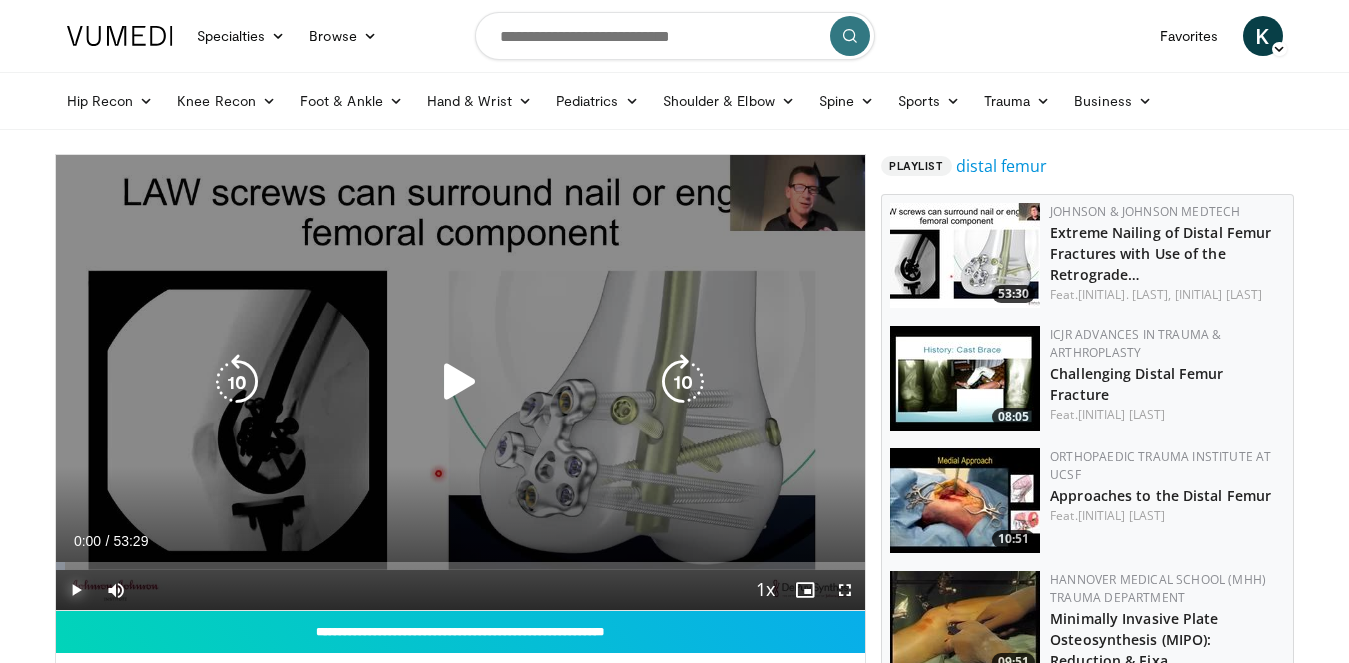 click at bounding box center (76, 590) 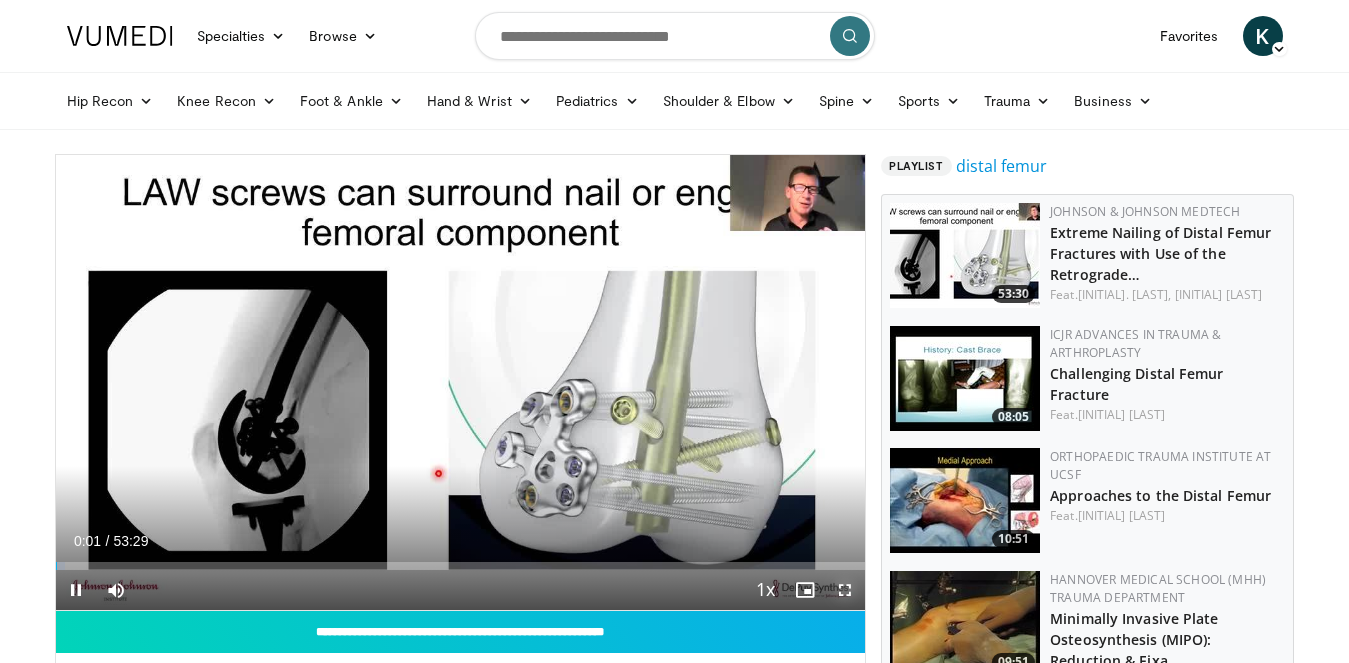 click at bounding box center (845, 590) 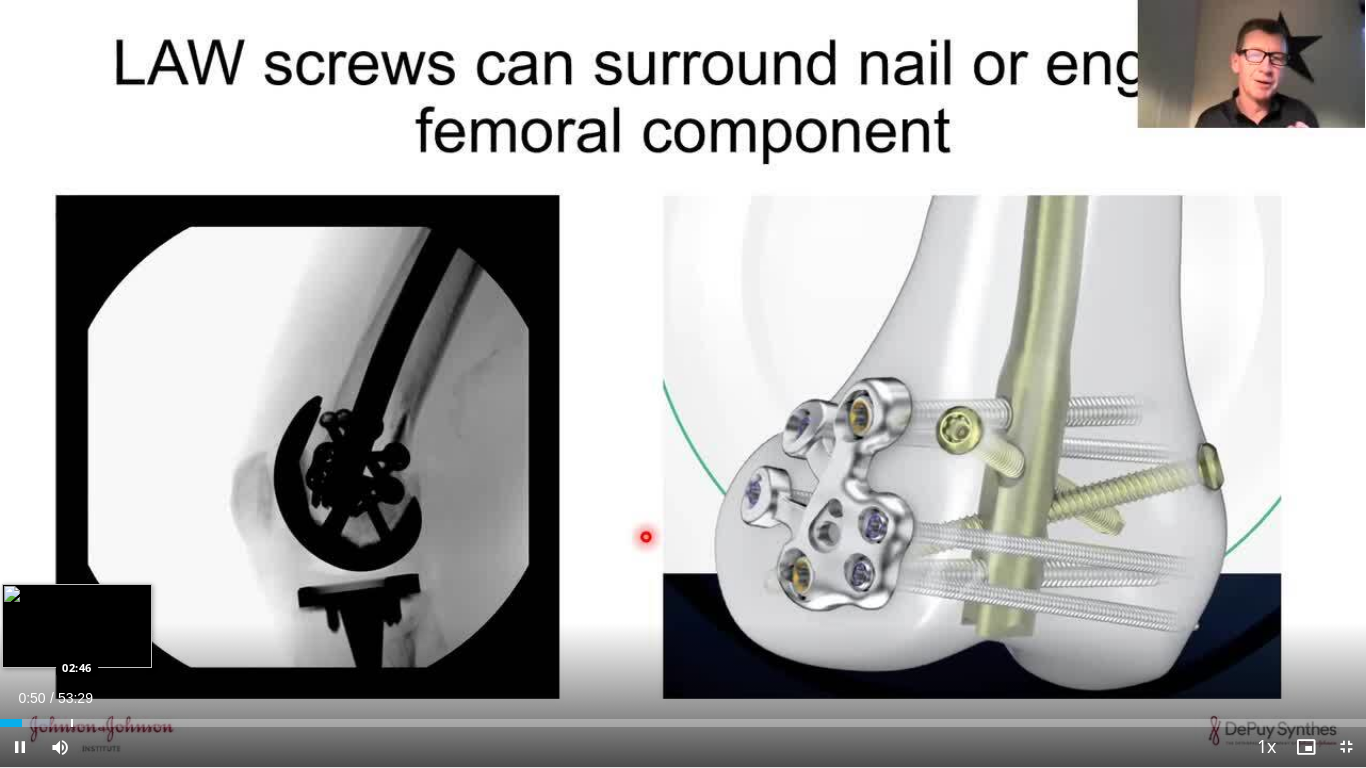 click at bounding box center [72, 723] 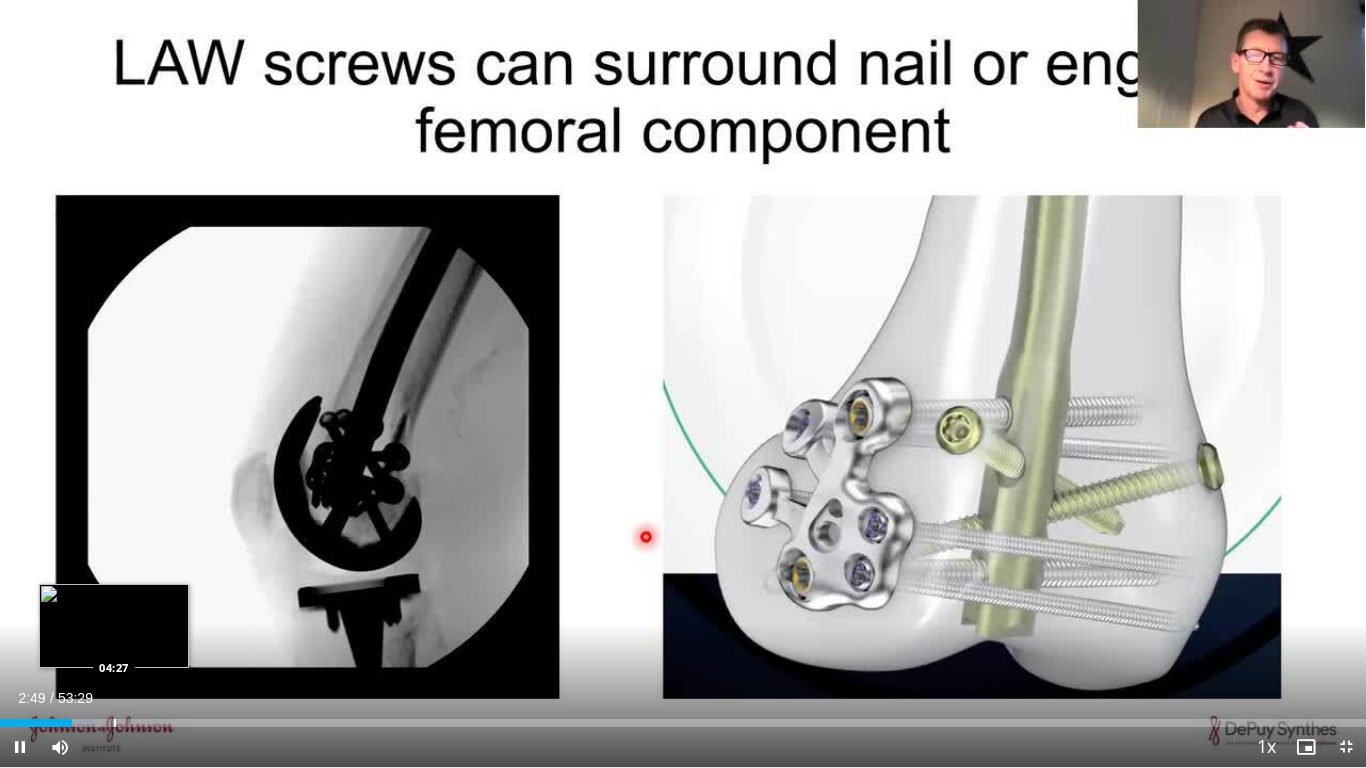 click at bounding box center (115, 723) 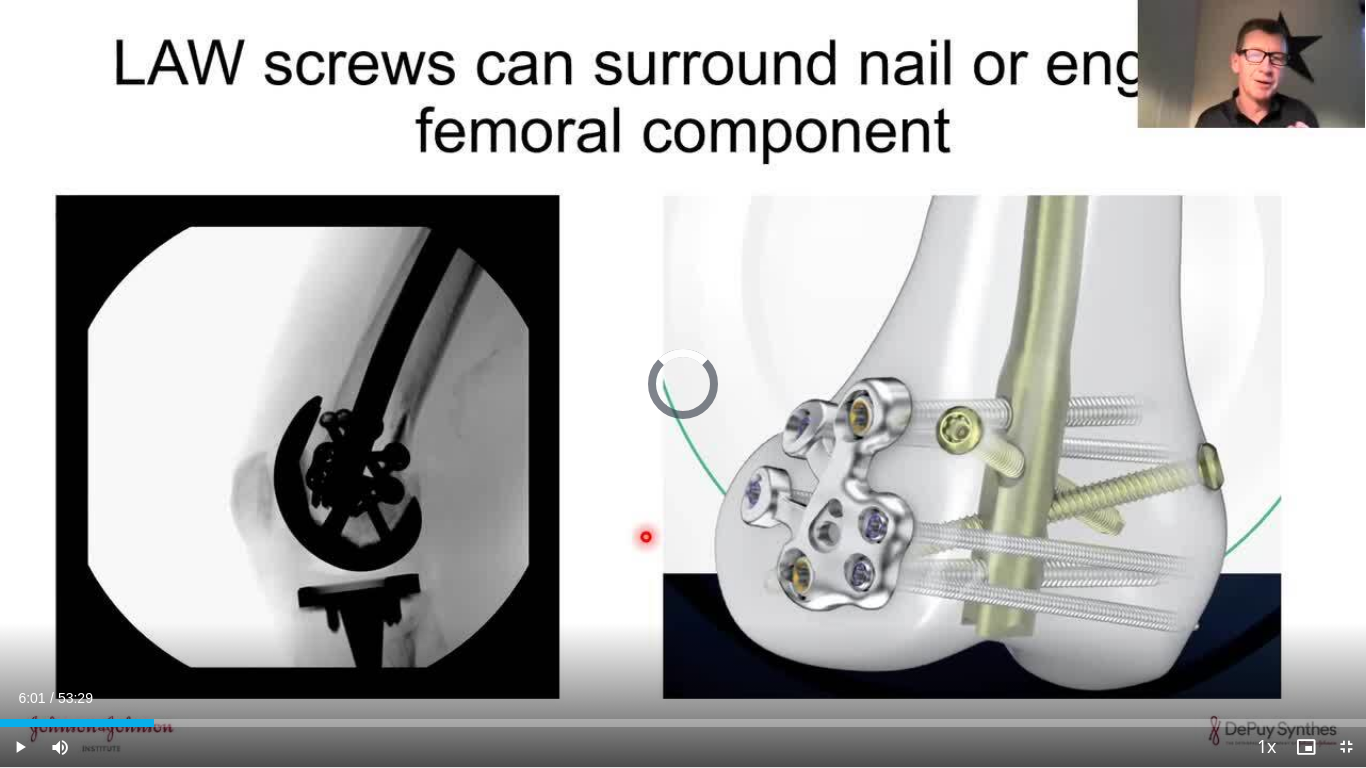 click on "Loaded :  0.00% 06:01 06:01" at bounding box center [683, 717] 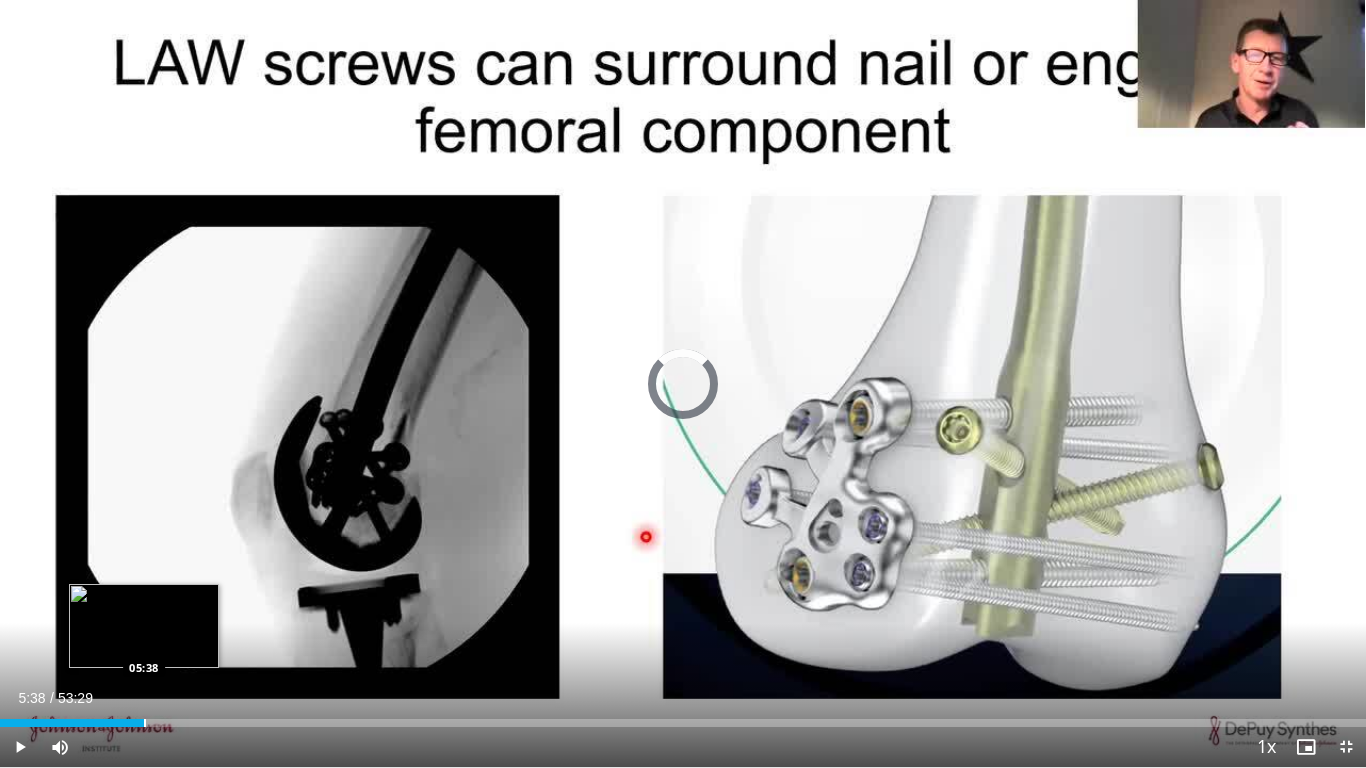 click at bounding box center (145, 723) 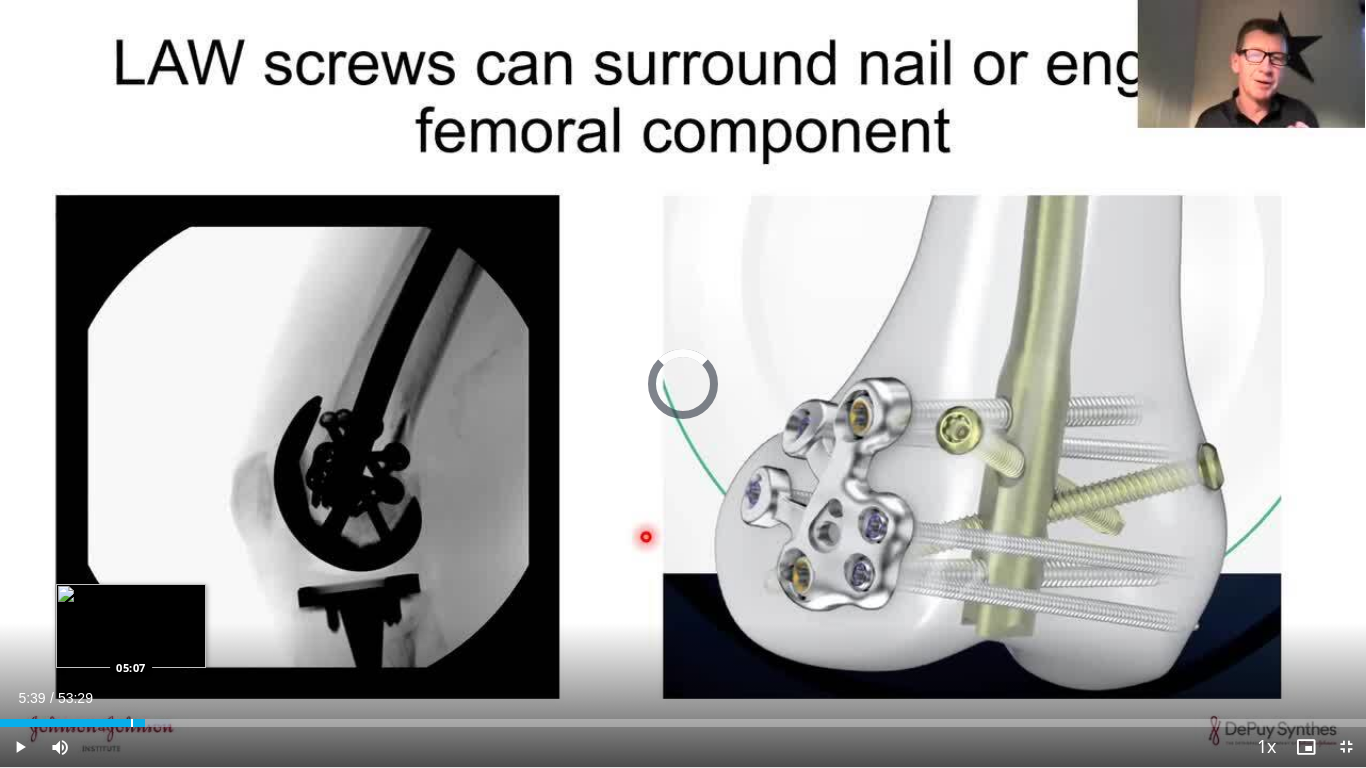 click on "Loaded :  12.46% 05:07 05:07" at bounding box center [683, 723] 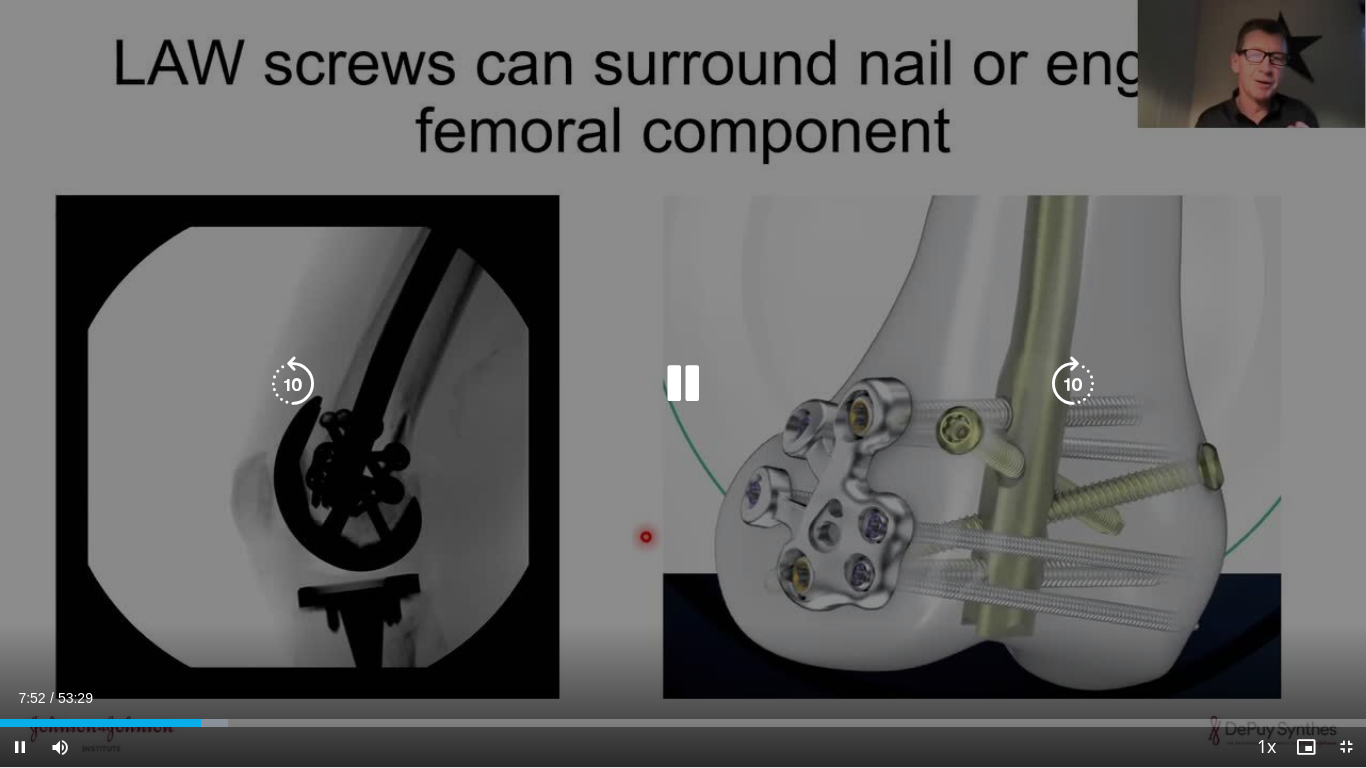 click on "**********" at bounding box center (683, 384) 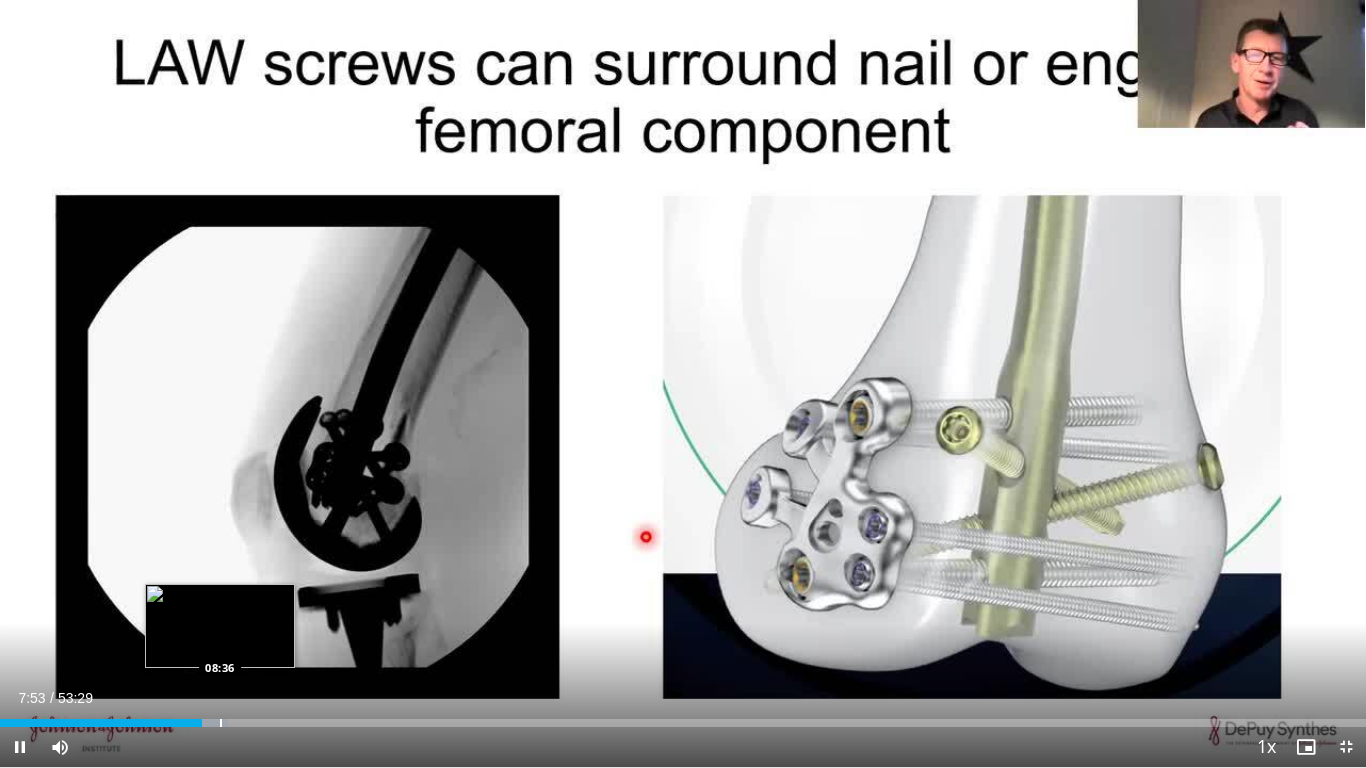 click at bounding box center (221, 723) 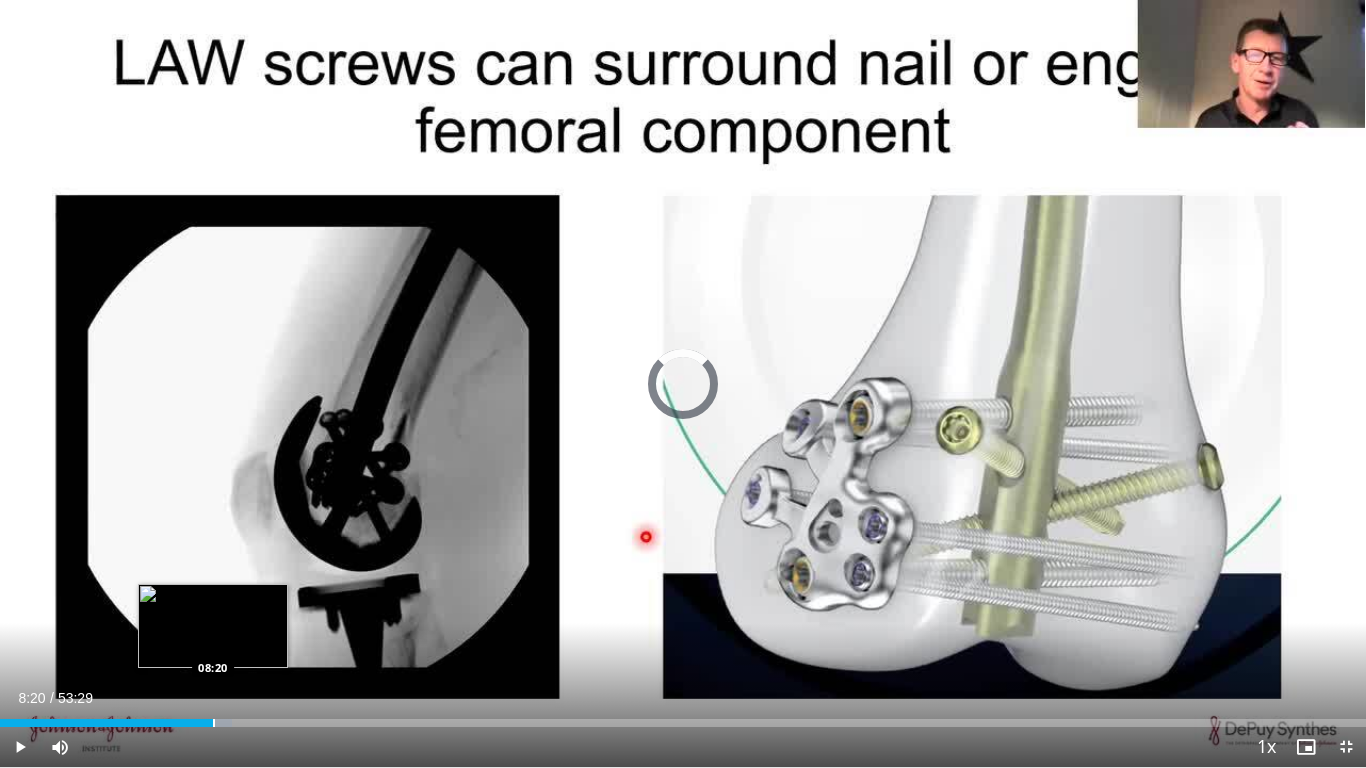 click at bounding box center [214, 723] 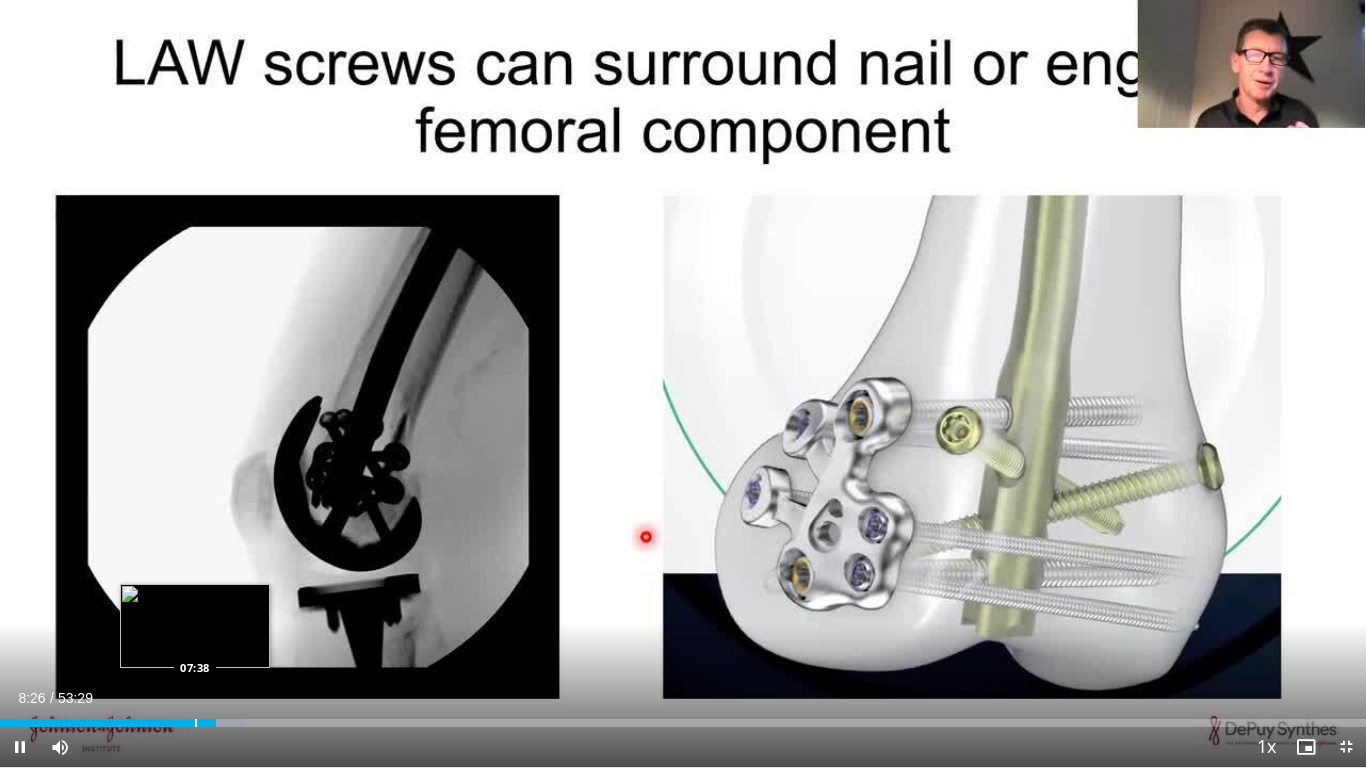 click on "Loaded :  17.93% 08:26 07:38" at bounding box center [683, 723] 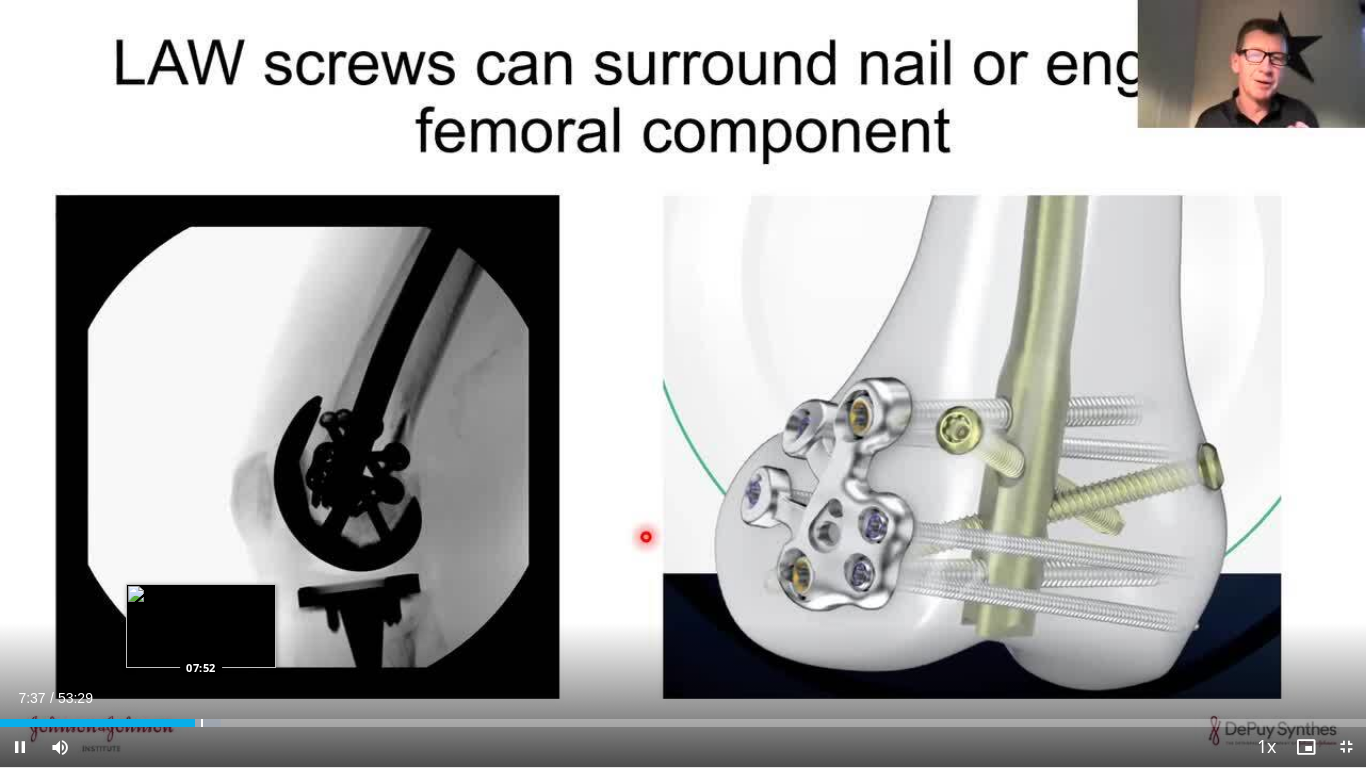 click at bounding box center (202, 723) 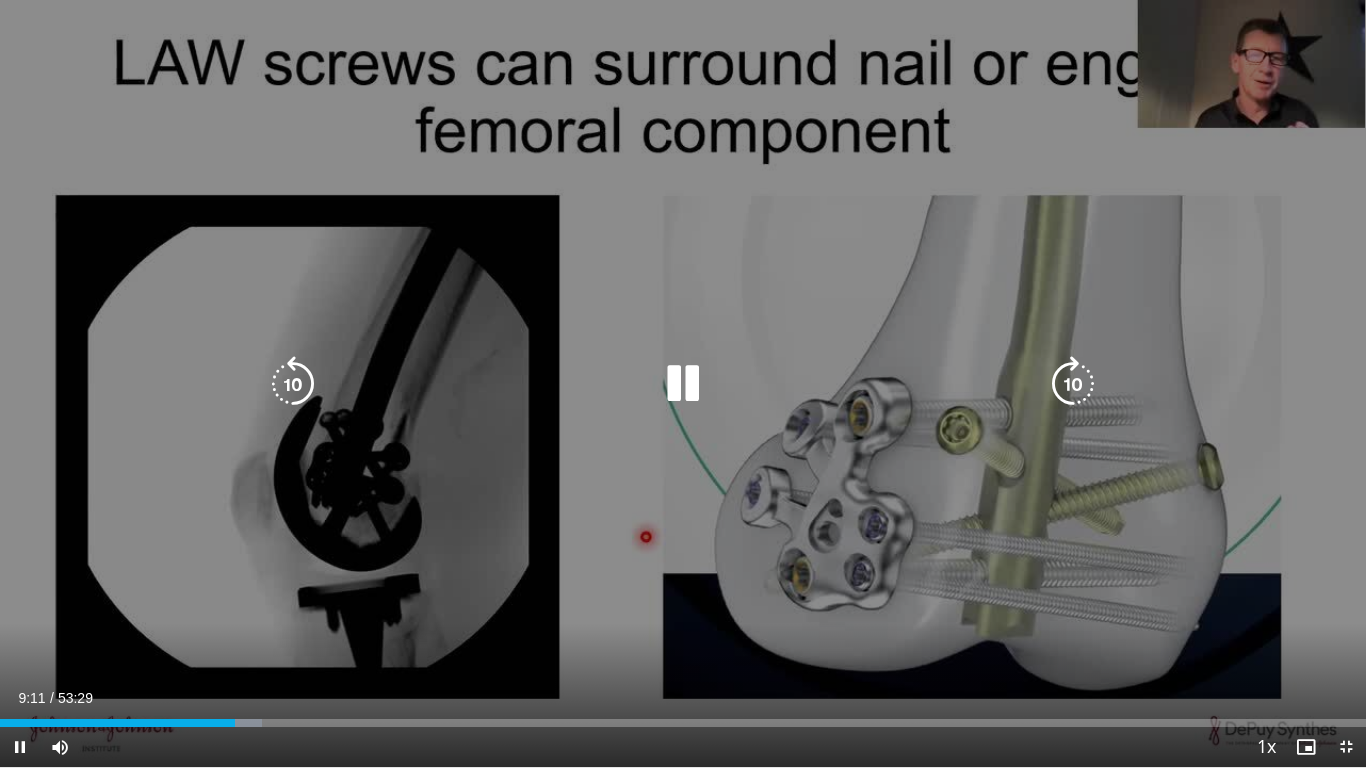 click at bounding box center [683, 384] 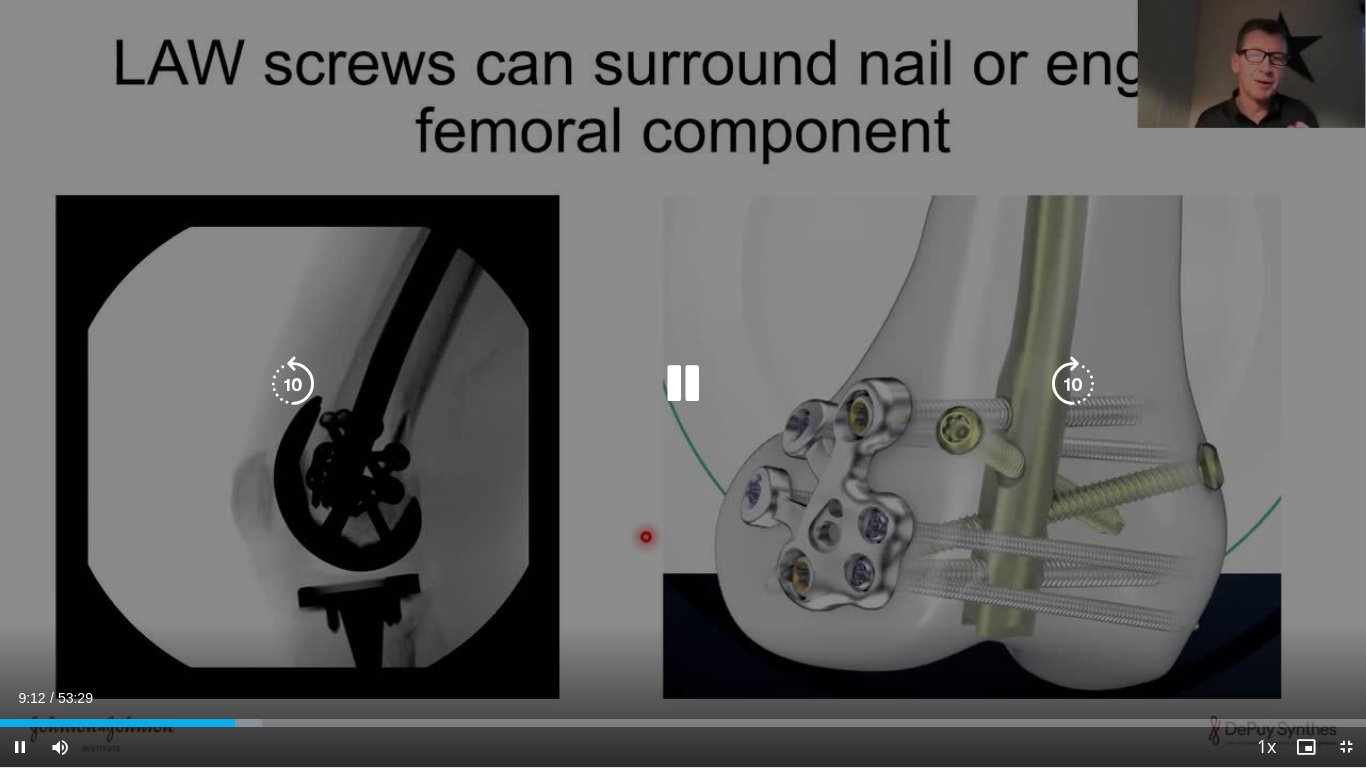 click at bounding box center (683, 384) 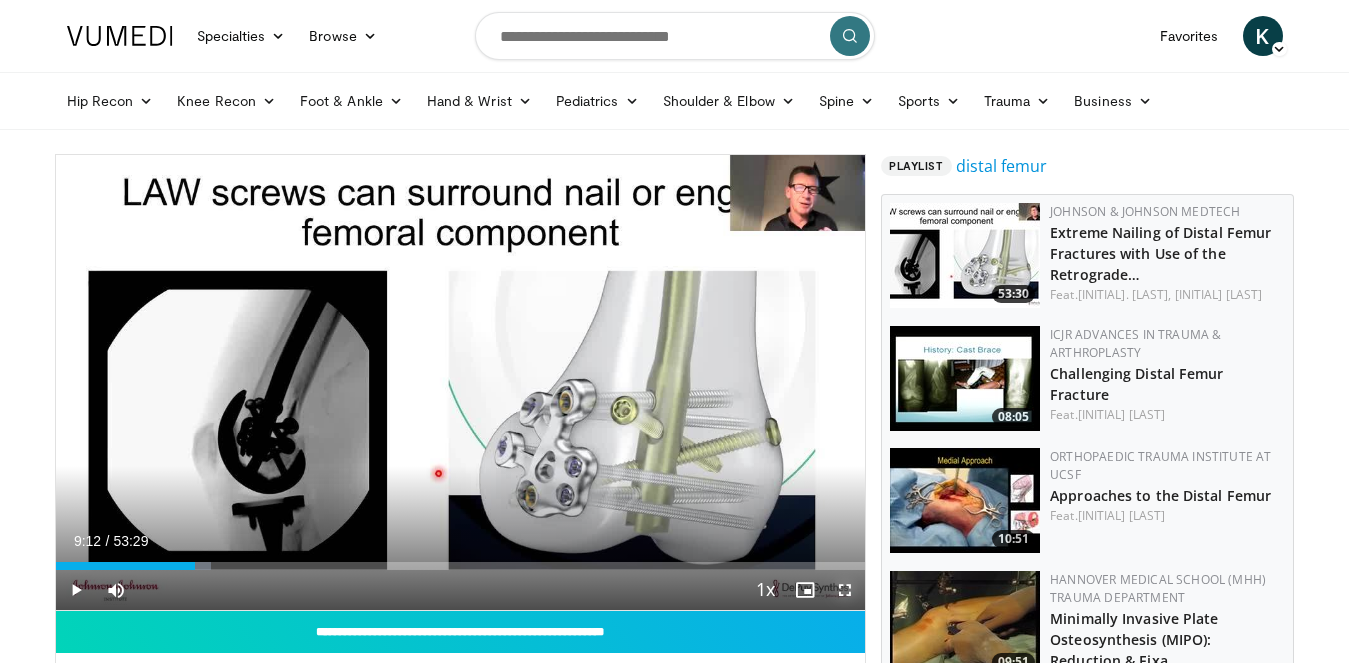 click at bounding box center (845, 590) 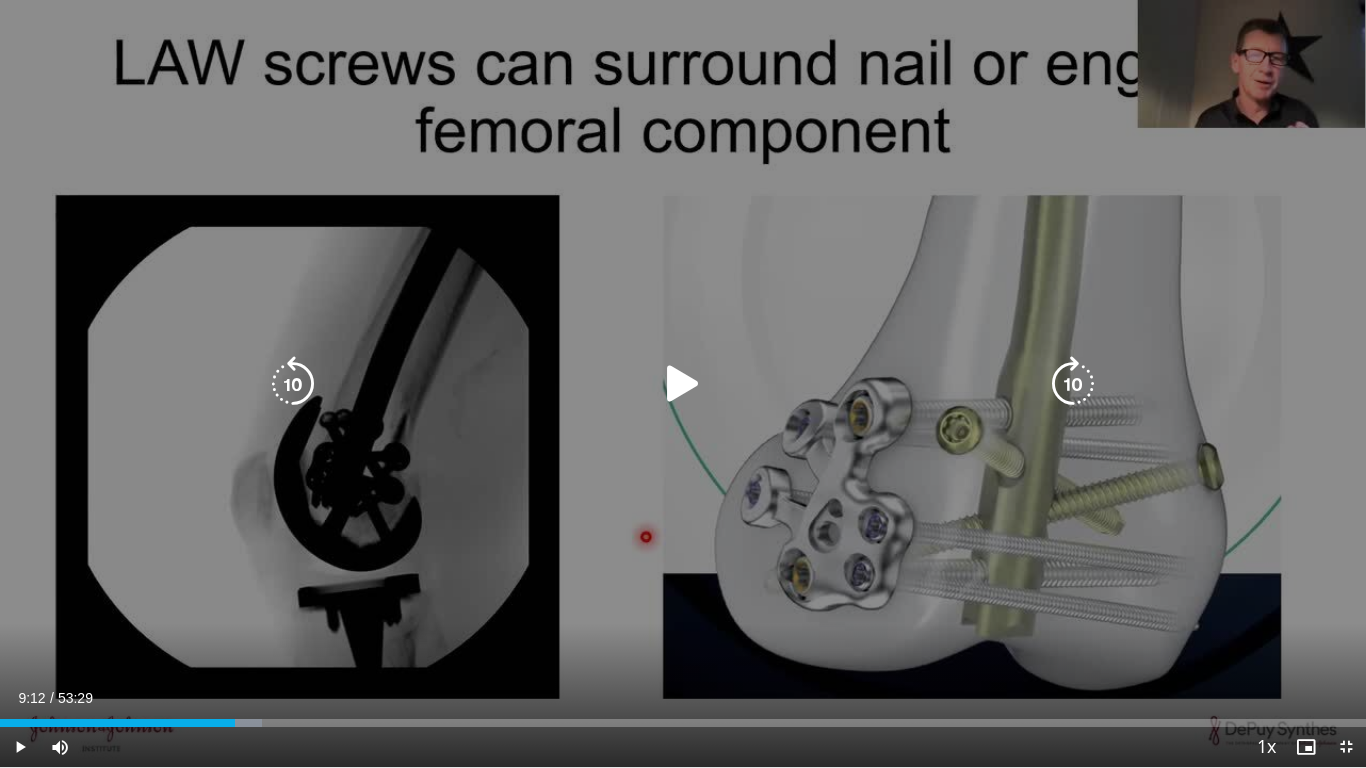 click on "10 seconds
Tap to unmute" at bounding box center [683, 383] 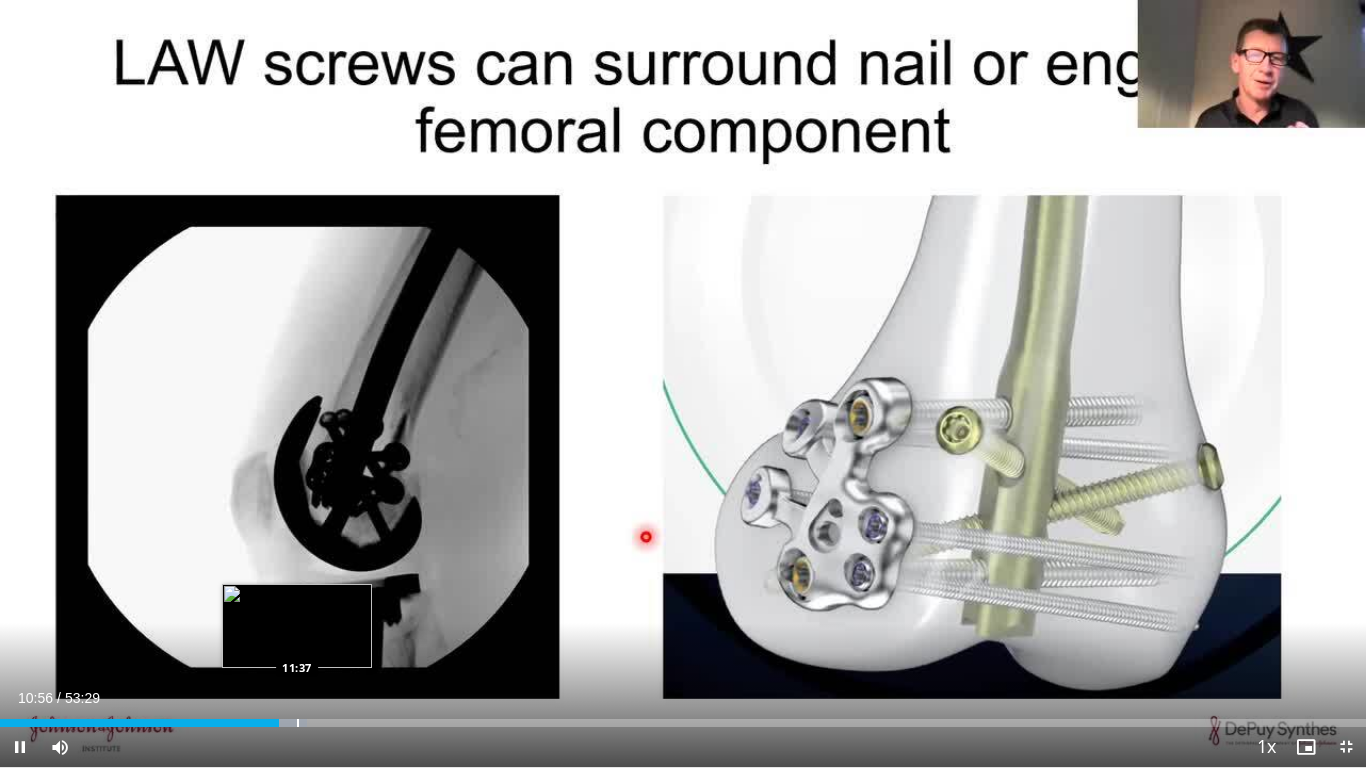 click at bounding box center (298, 723) 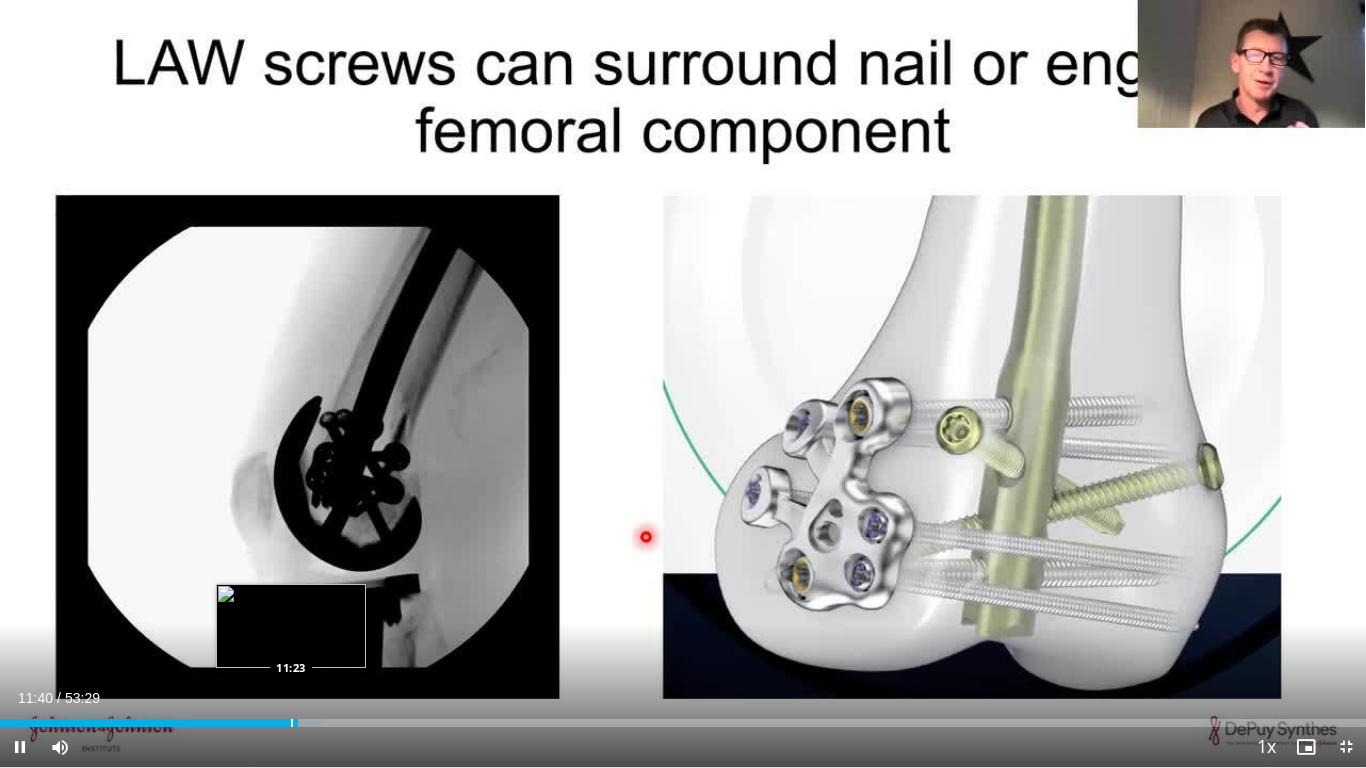 click at bounding box center (292, 723) 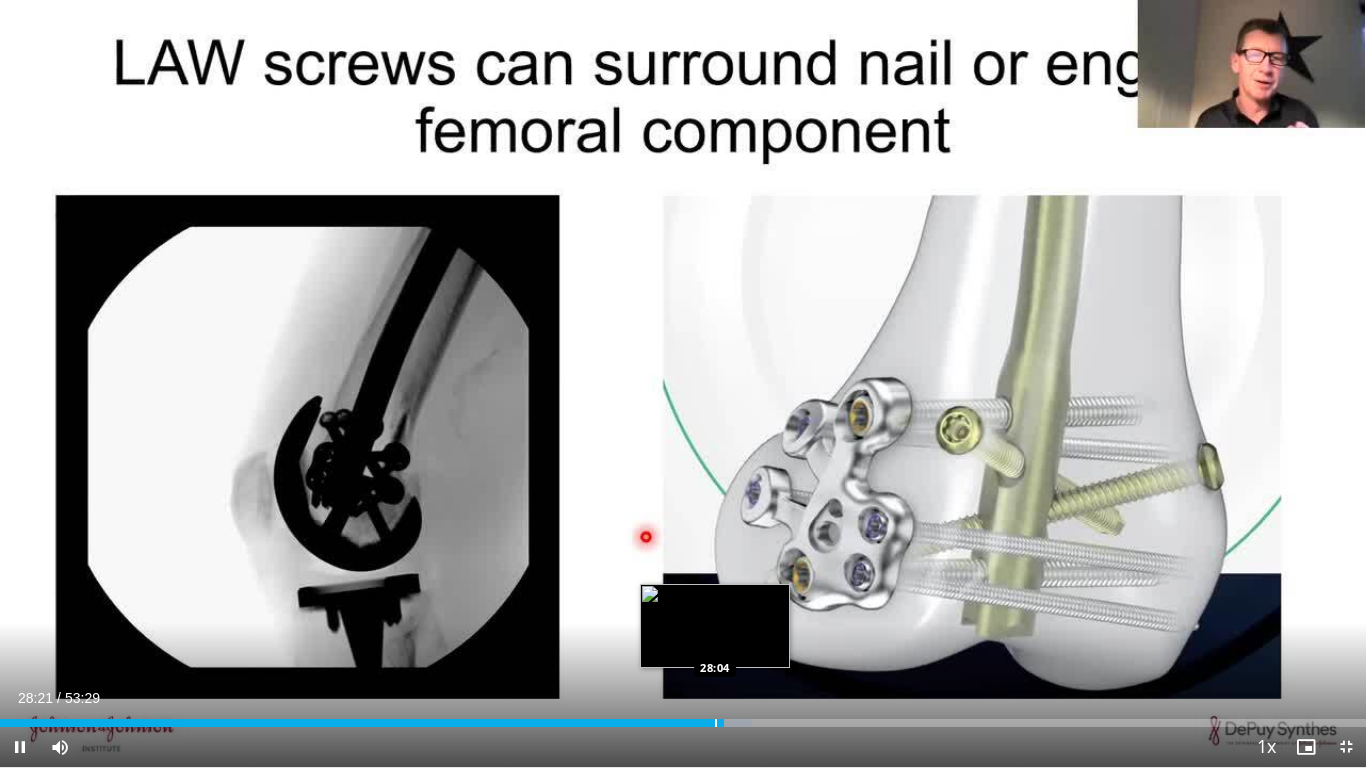 click at bounding box center (716, 723) 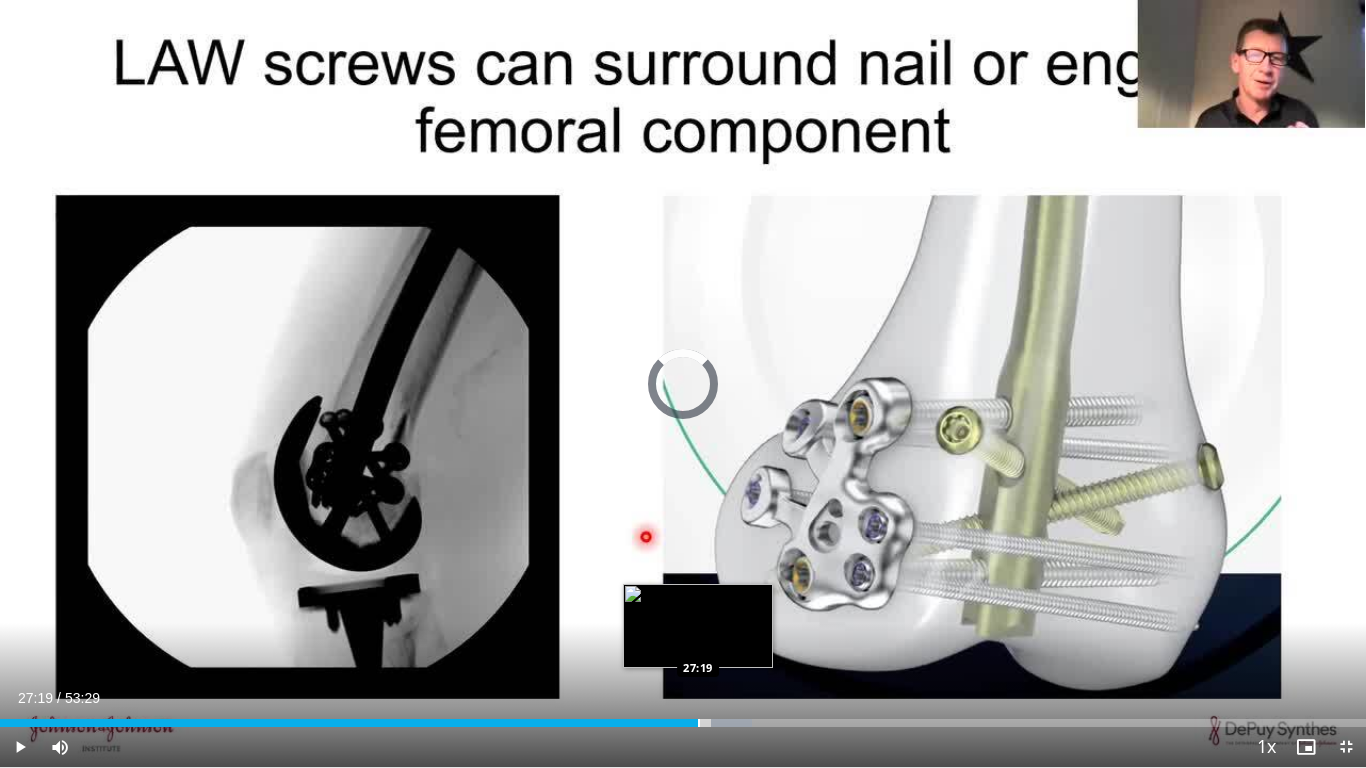 click at bounding box center [699, 723] 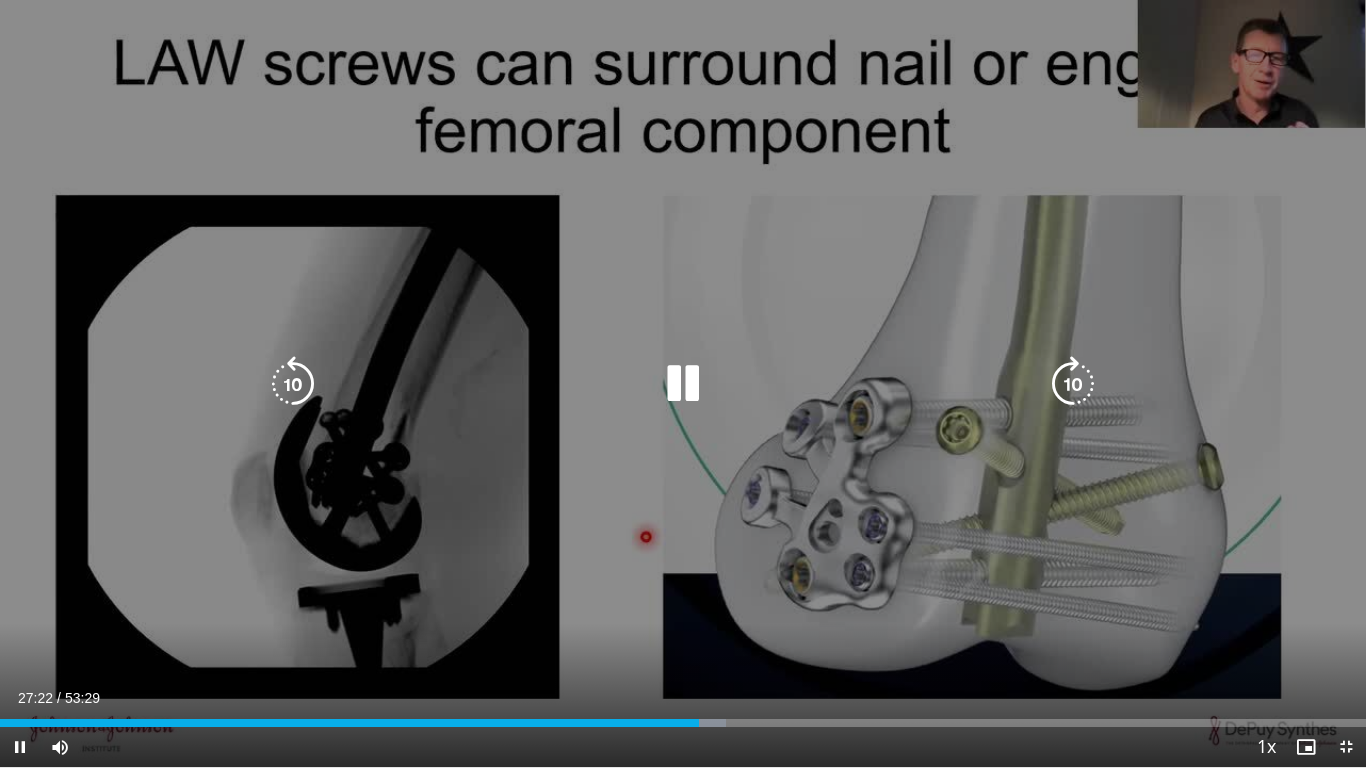 click at bounding box center [1073, 384] 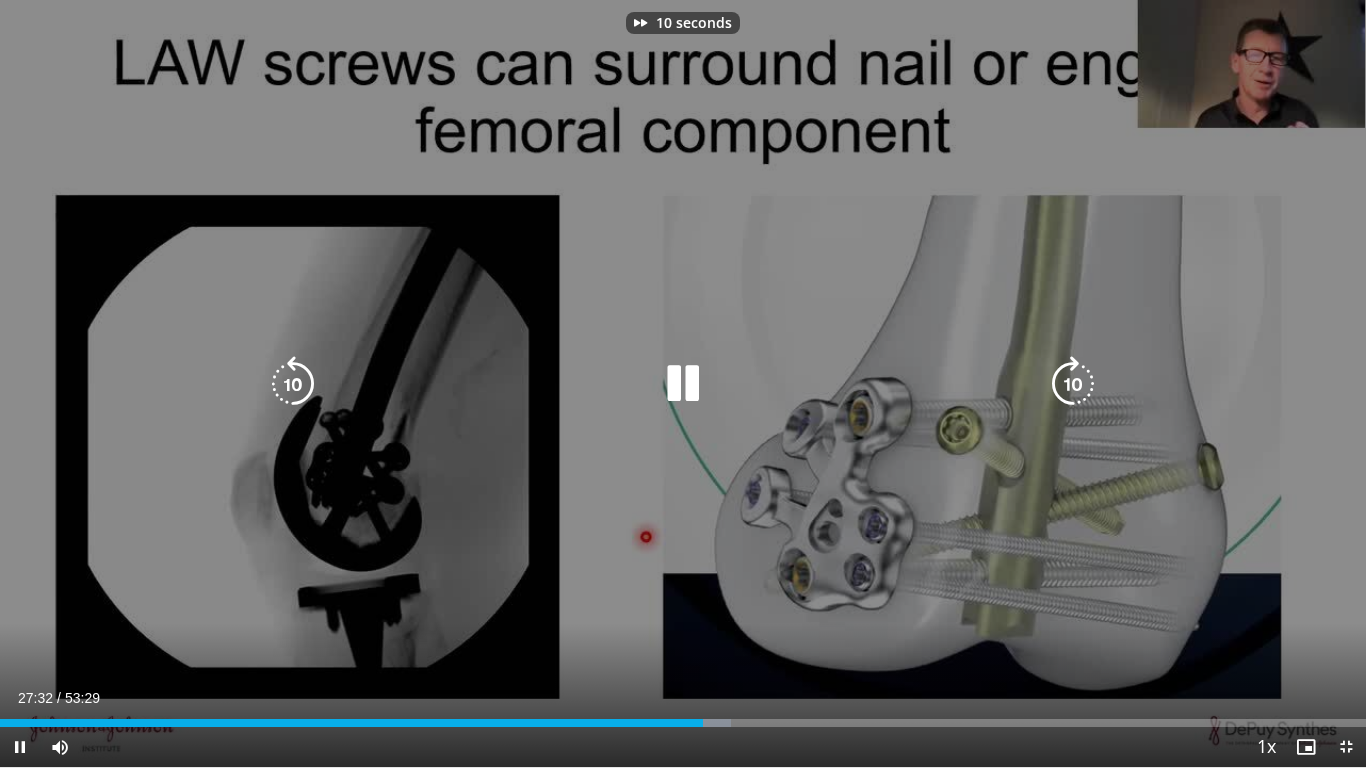 click at bounding box center [1073, 384] 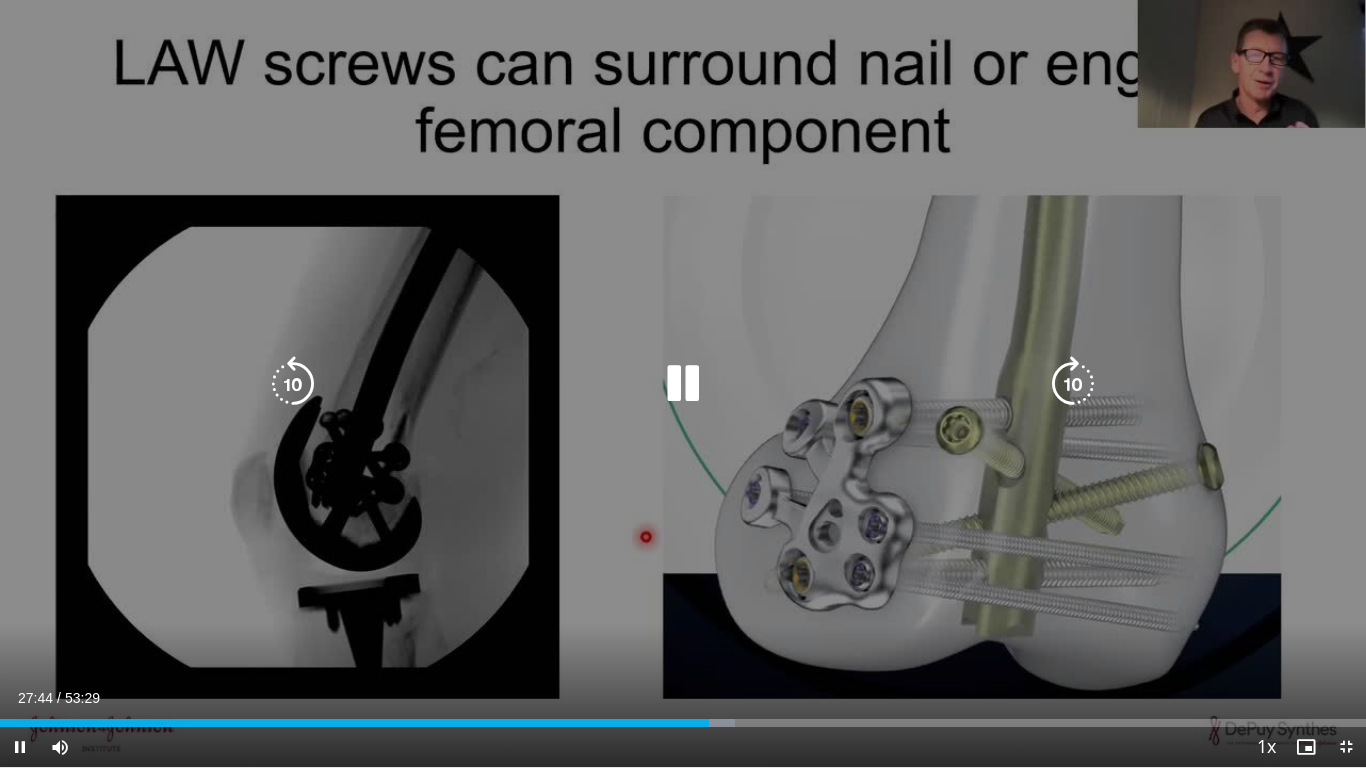 click at bounding box center (1073, 384) 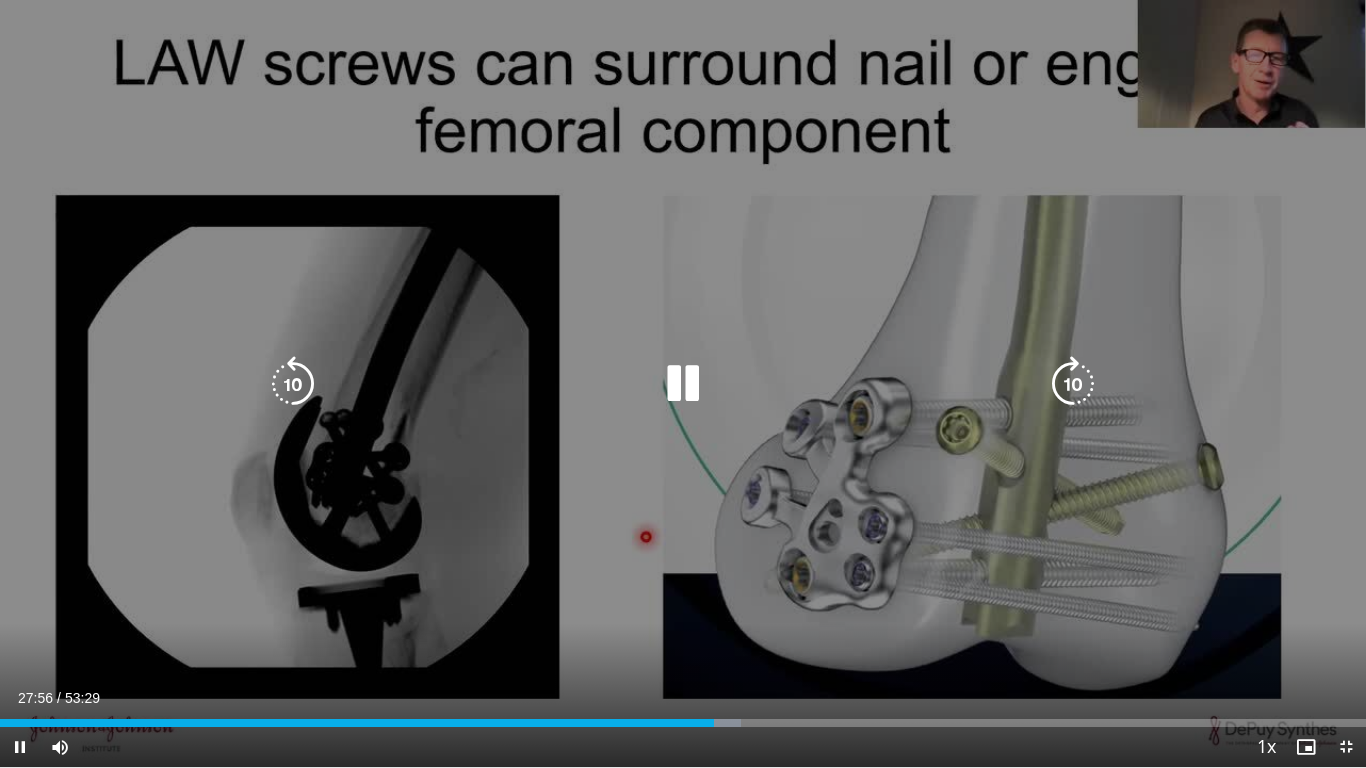 click at bounding box center (293, 384) 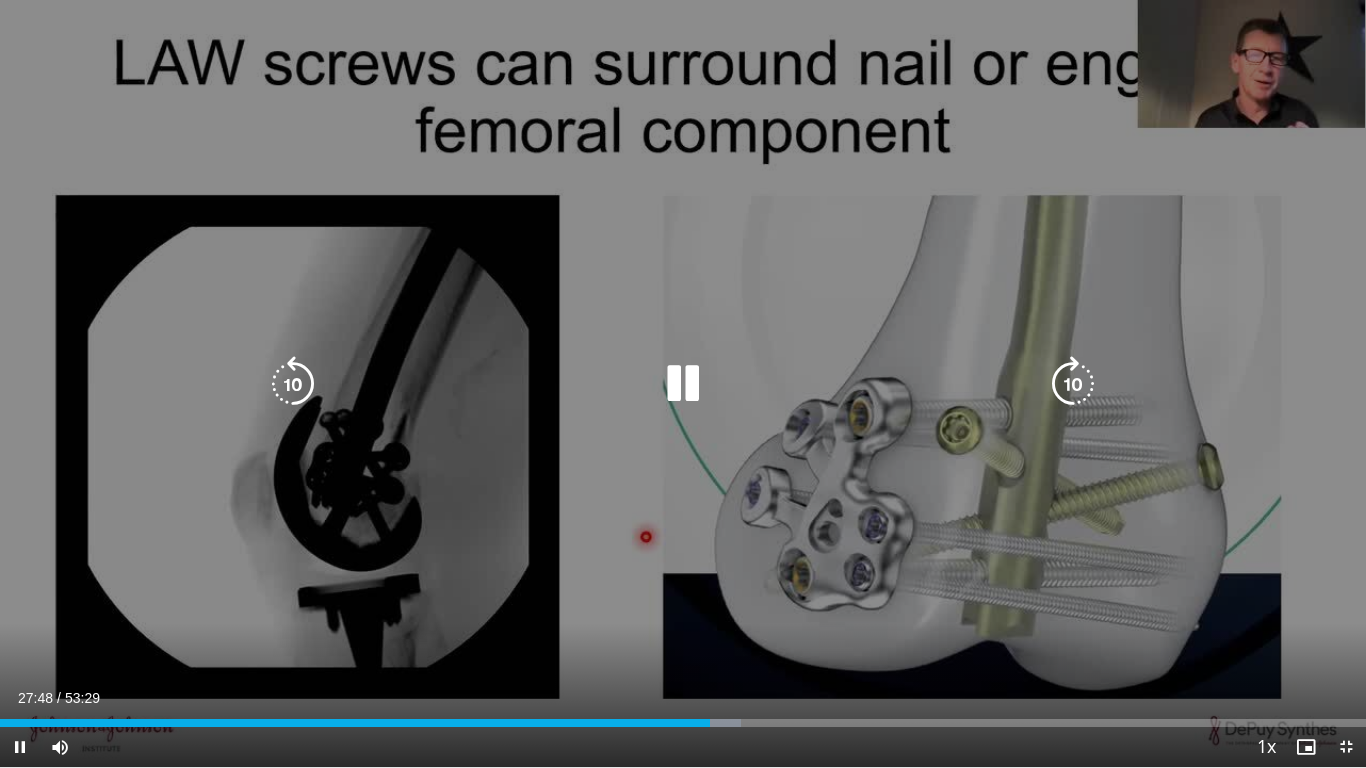 click on "10 seconds
Tap to unmute" at bounding box center [683, 383] 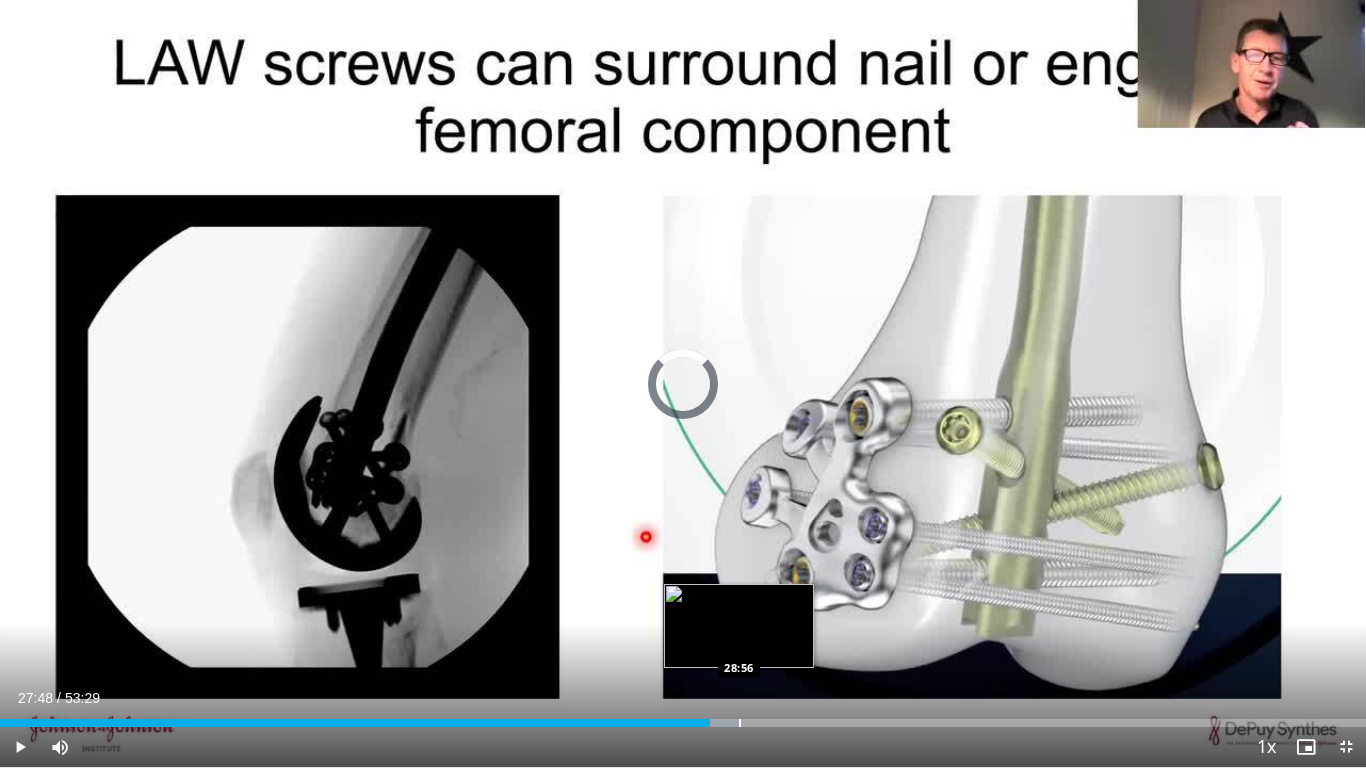 click on "Loaded :  54.22% 28:56 28:56" at bounding box center [683, 717] 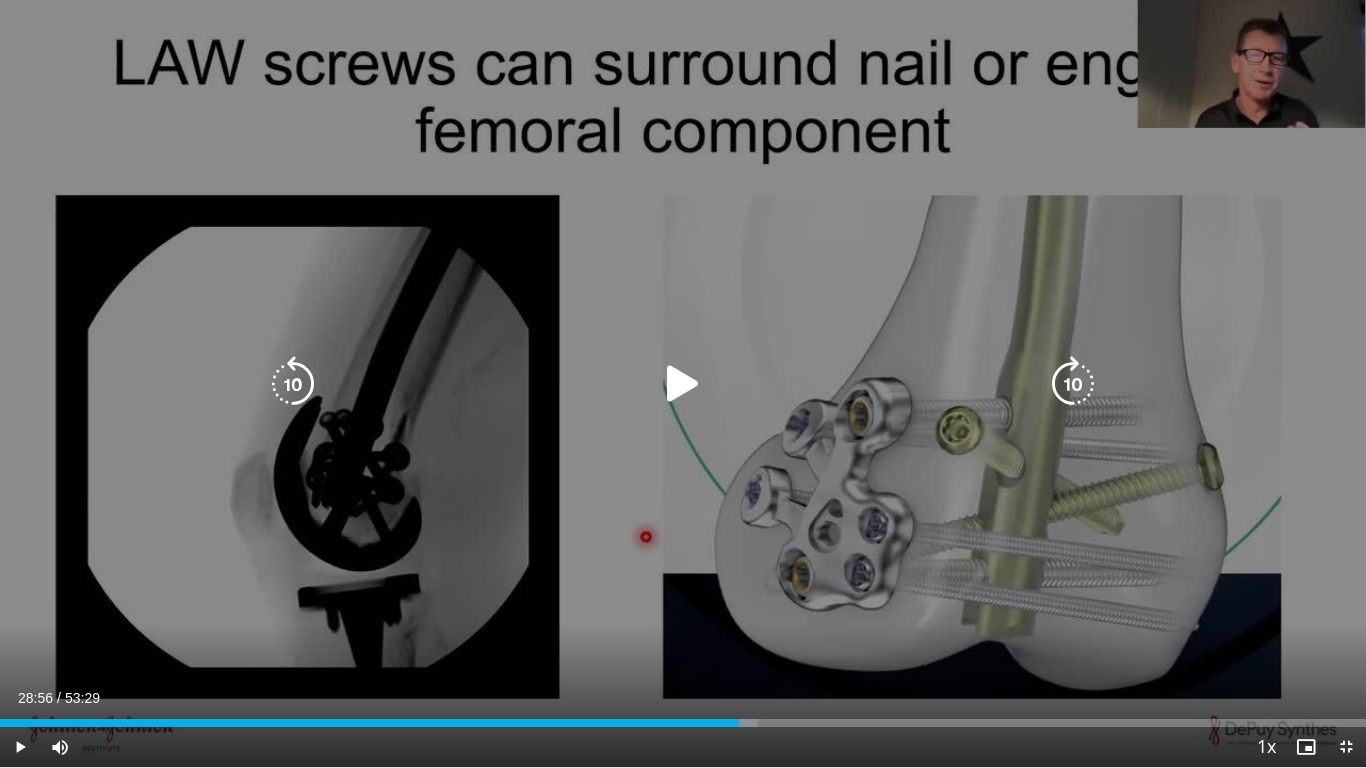 click at bounding box center (683, 384) 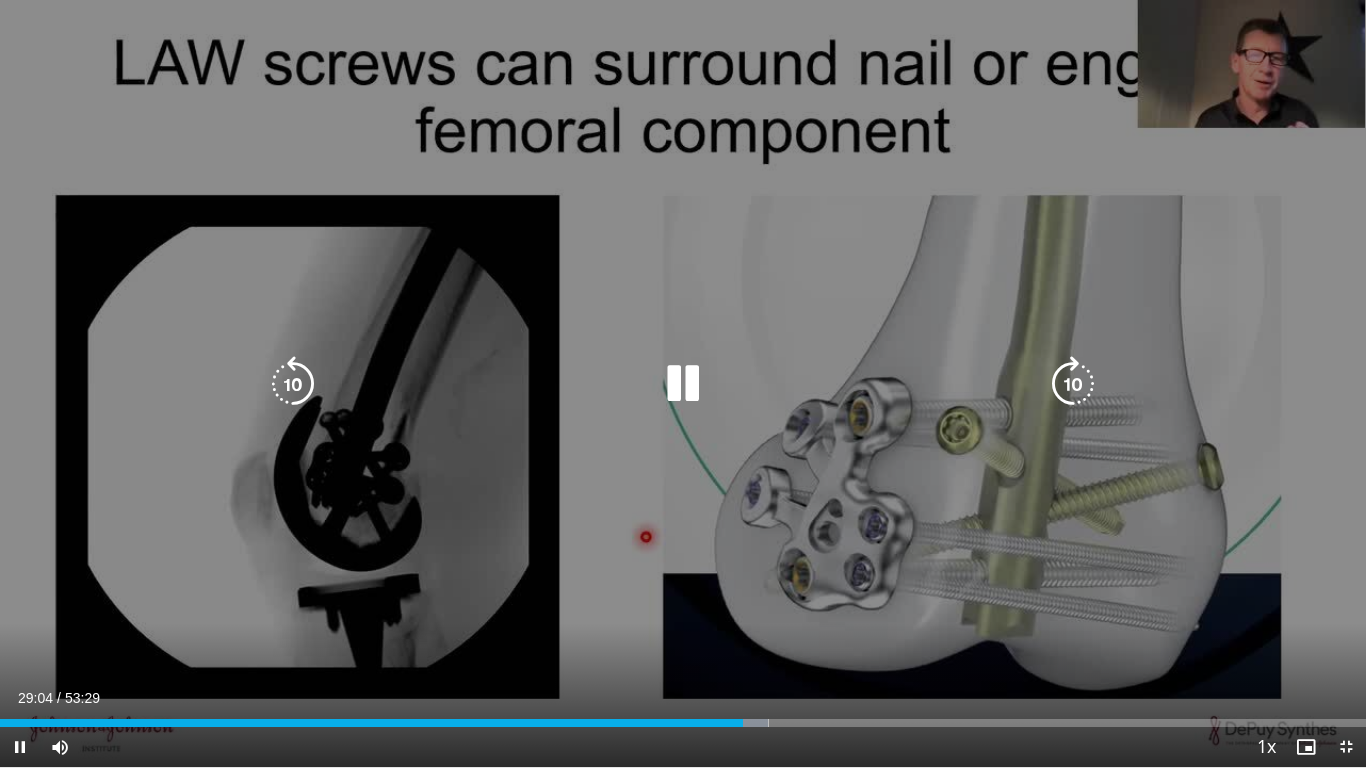 click on "10 seconds
Tap to unmute" at bounding box center [683, 383] 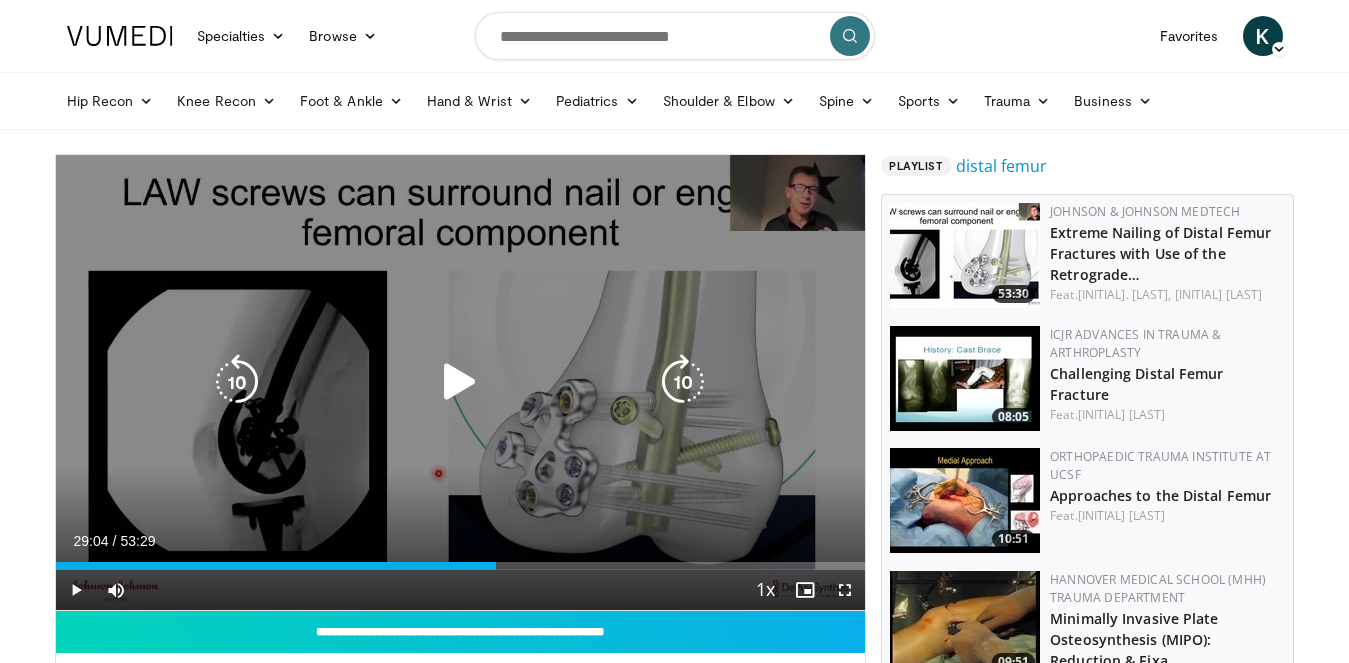 click at bounding box center (460, 382) 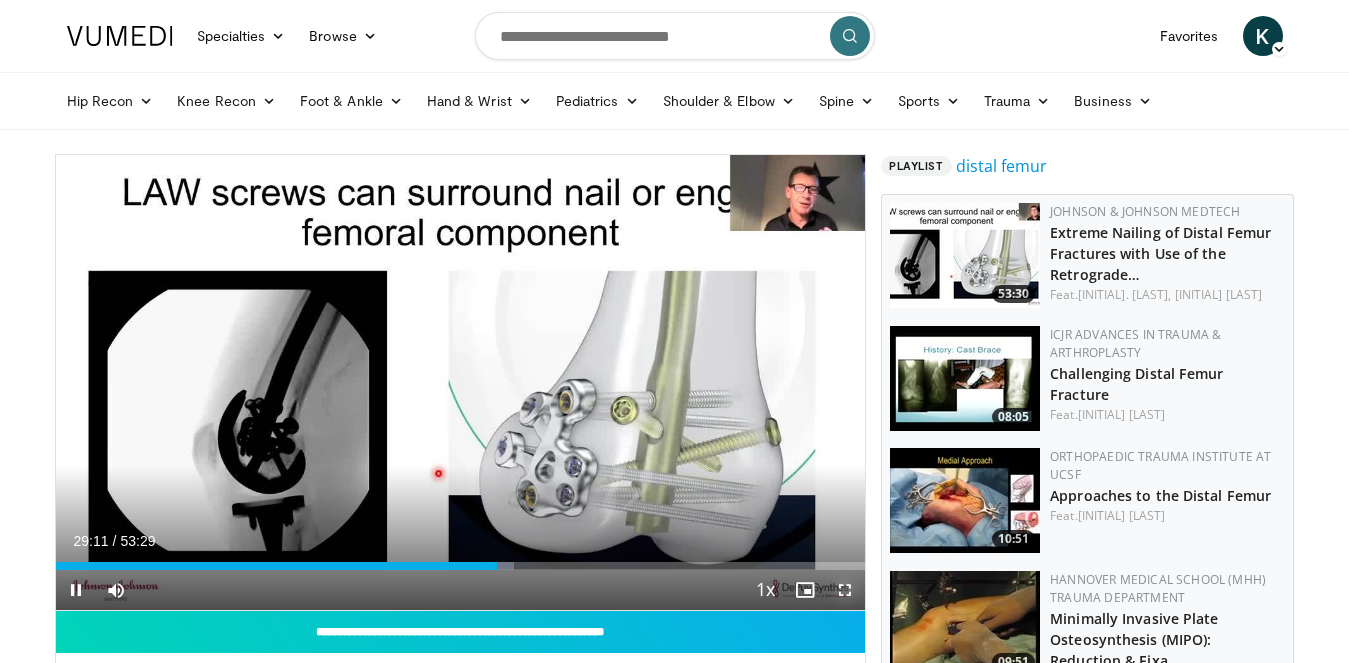 click at bounding box center [845, 590] 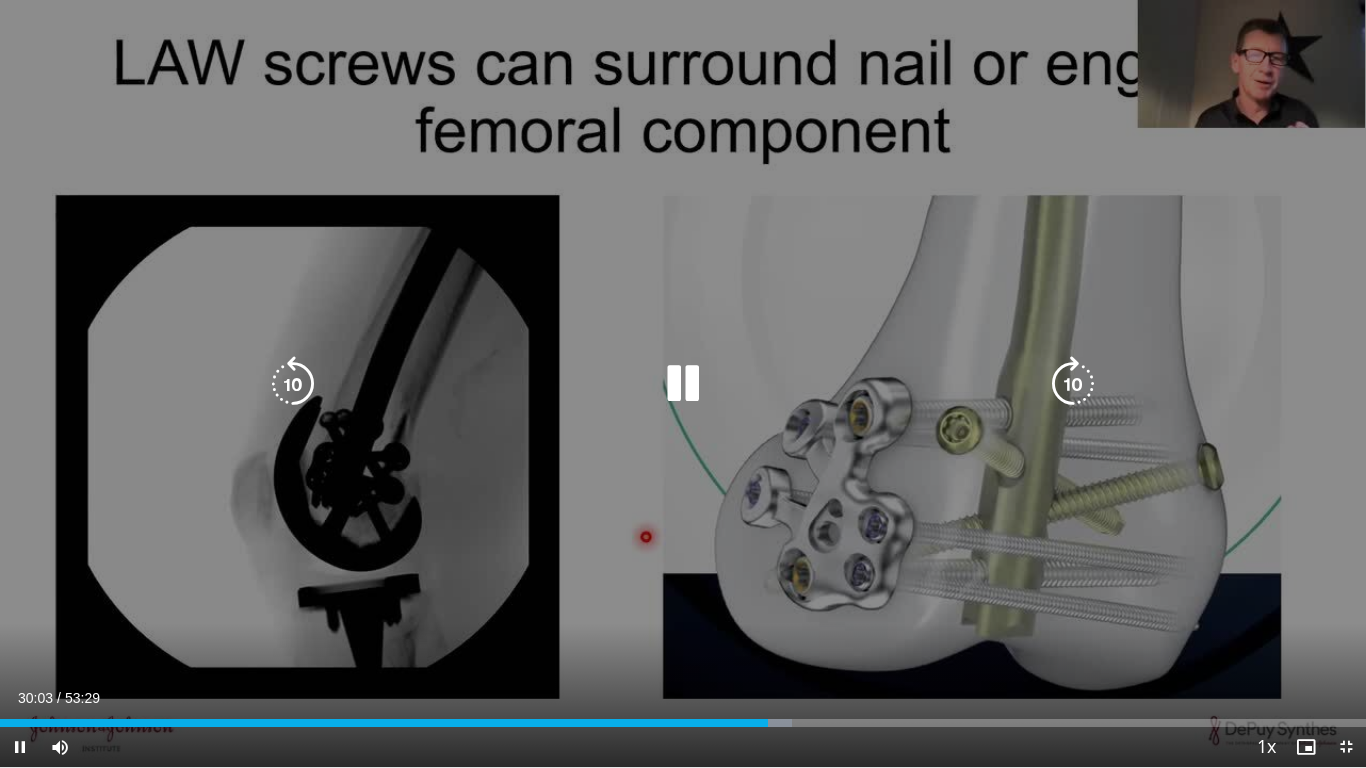 click at bounding box center (683, 384) 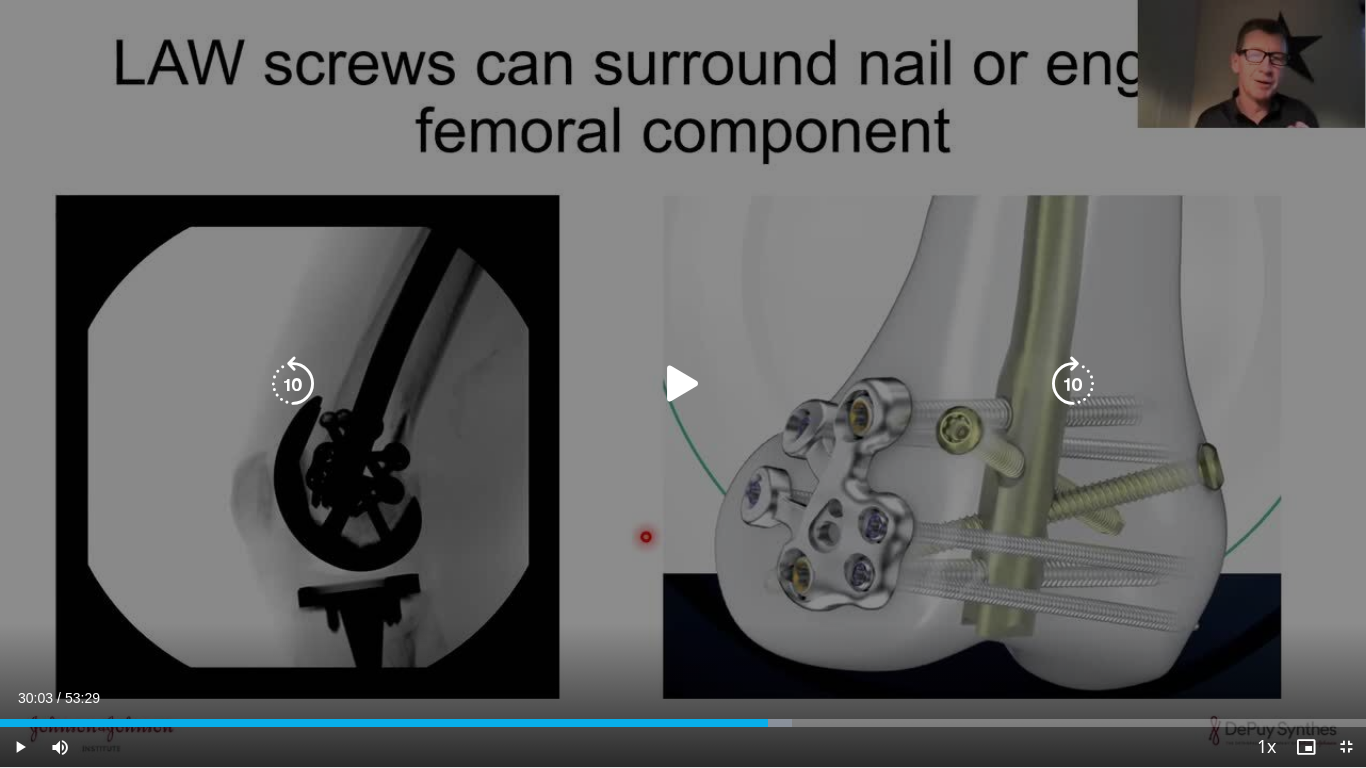 click at bounding box center (293, 384) 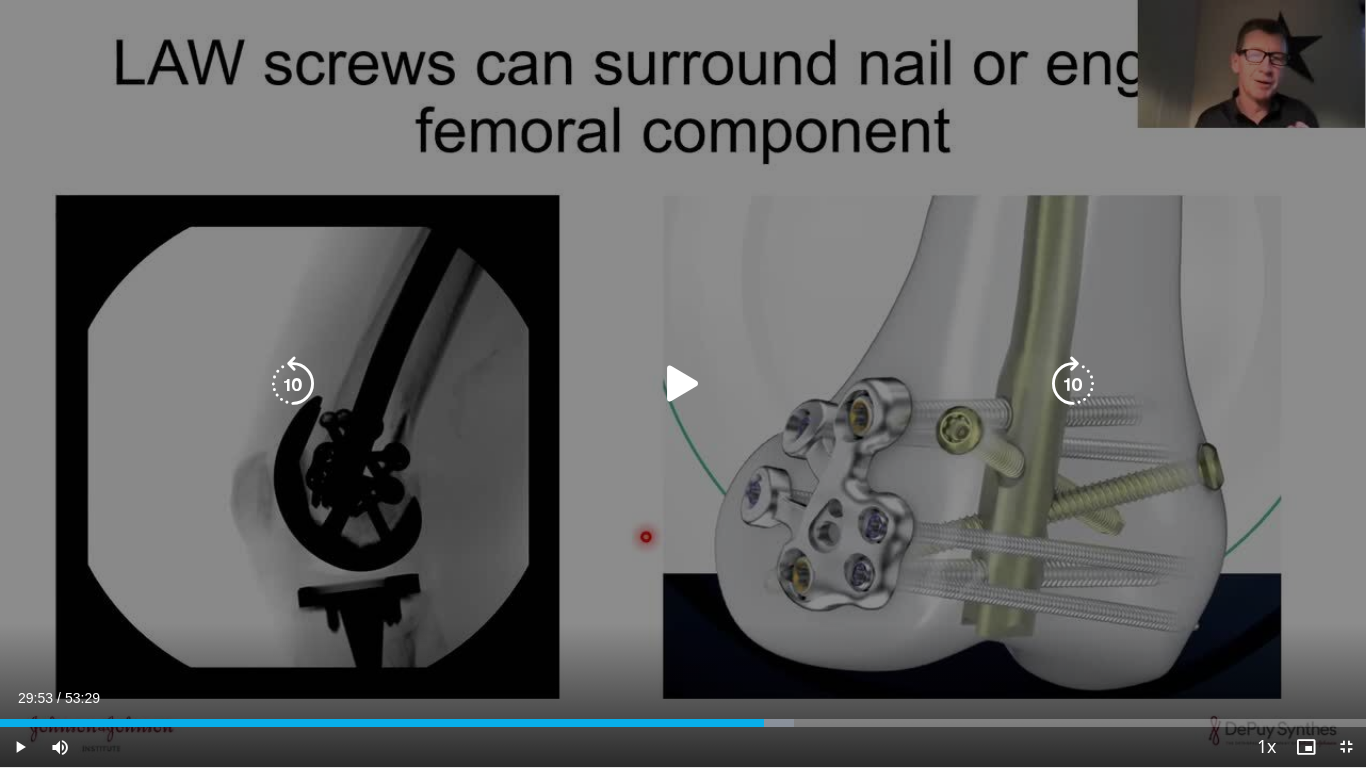 click at bounding box center (683, 384) 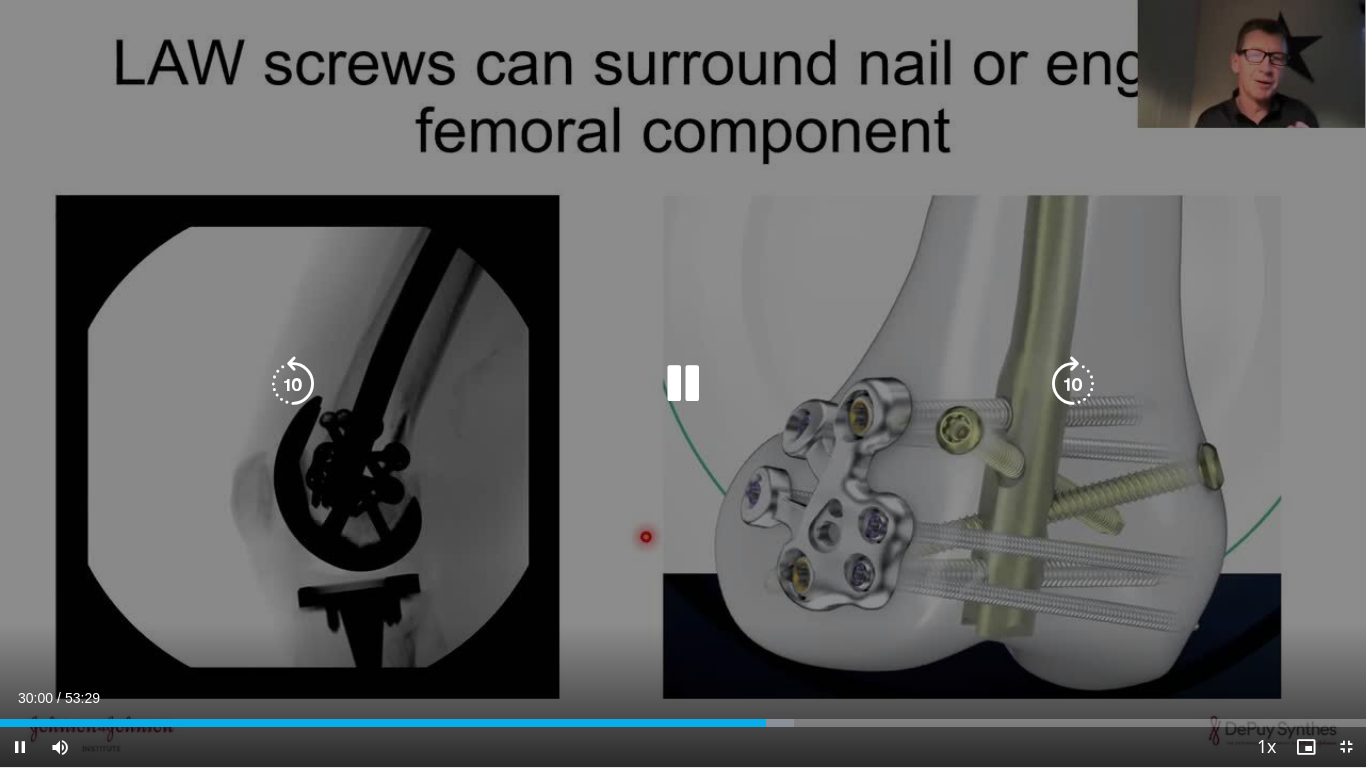 click at bounding box center (683, 384) 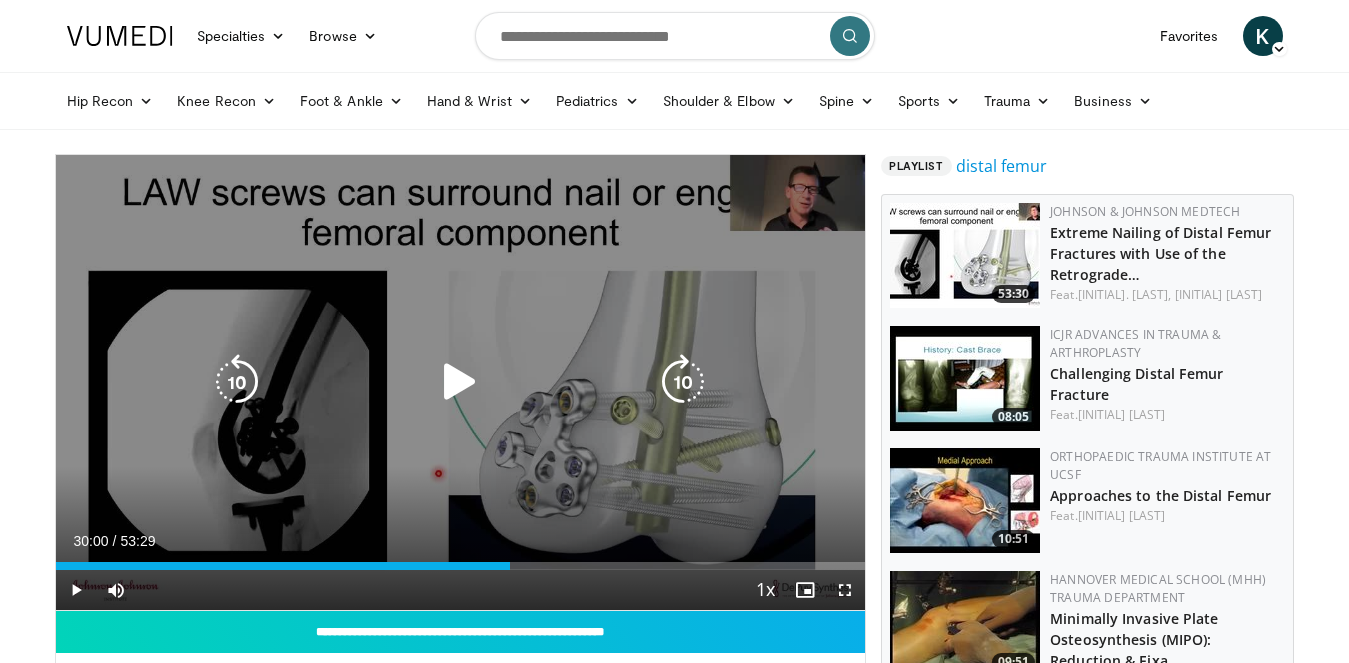 click at bounding box center [460, 382] 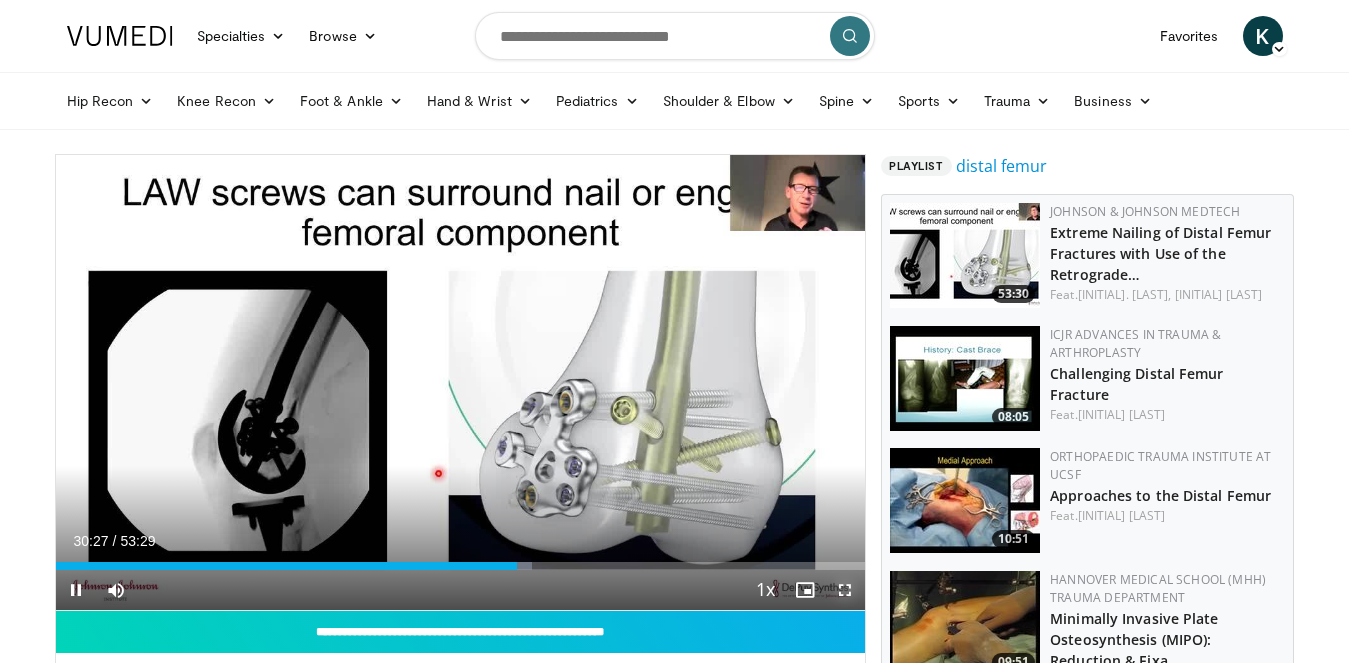 click at bounding box center (845, 590) 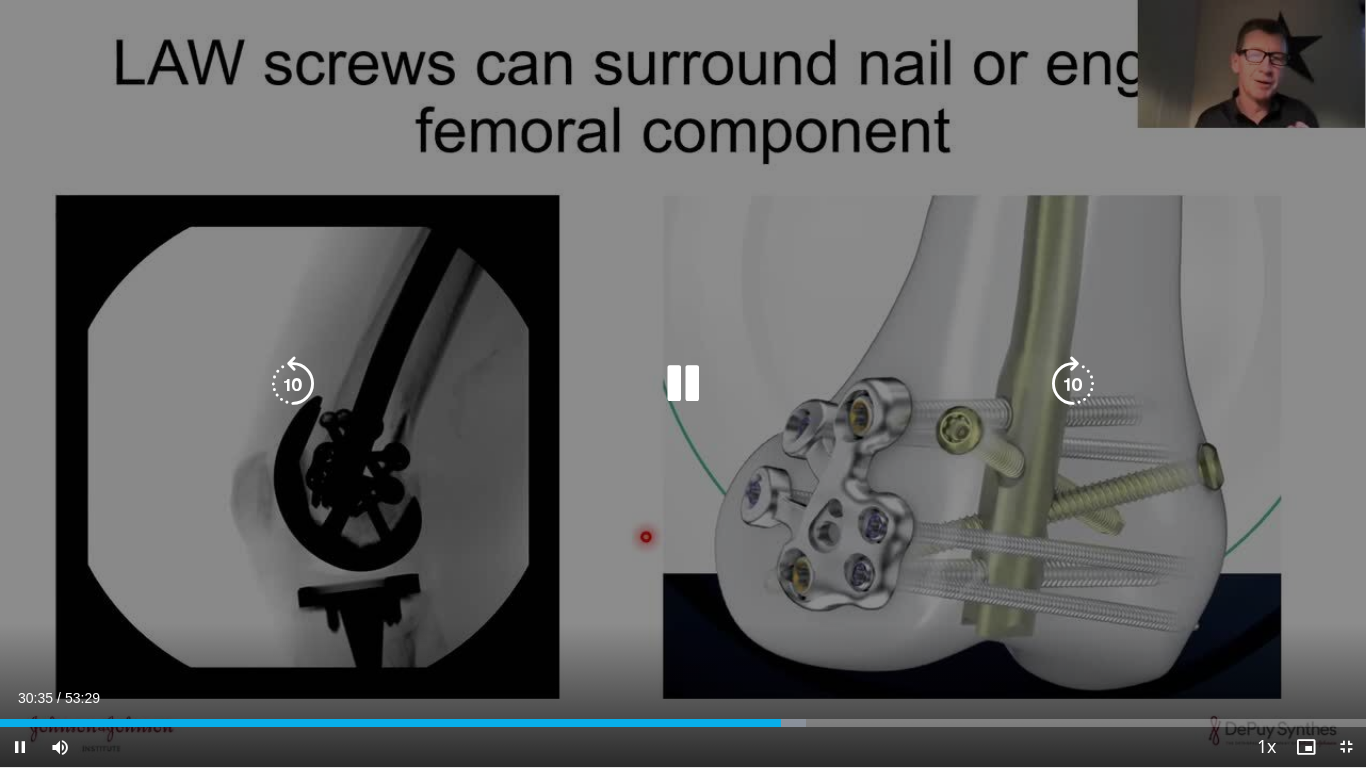 click at bounding box center (683, 384) 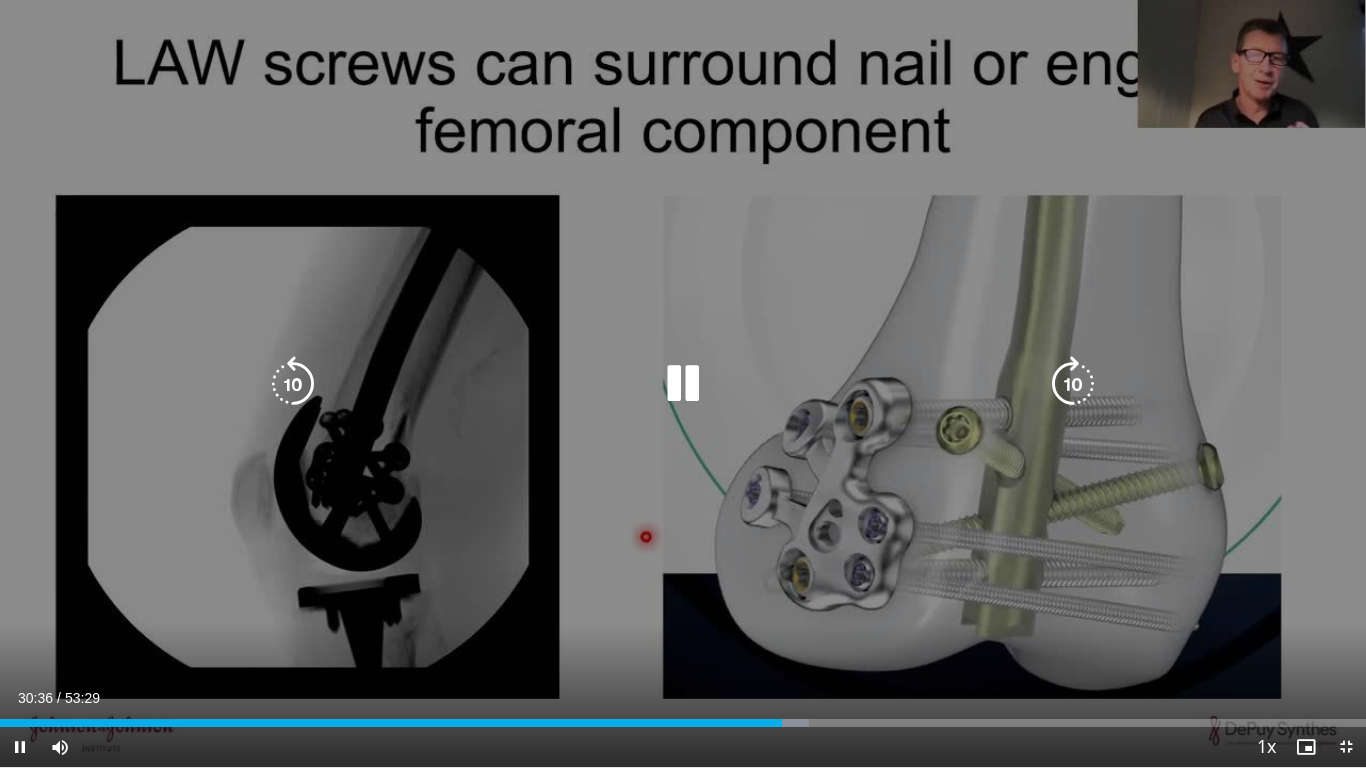 click at bounding box center (683, 384) 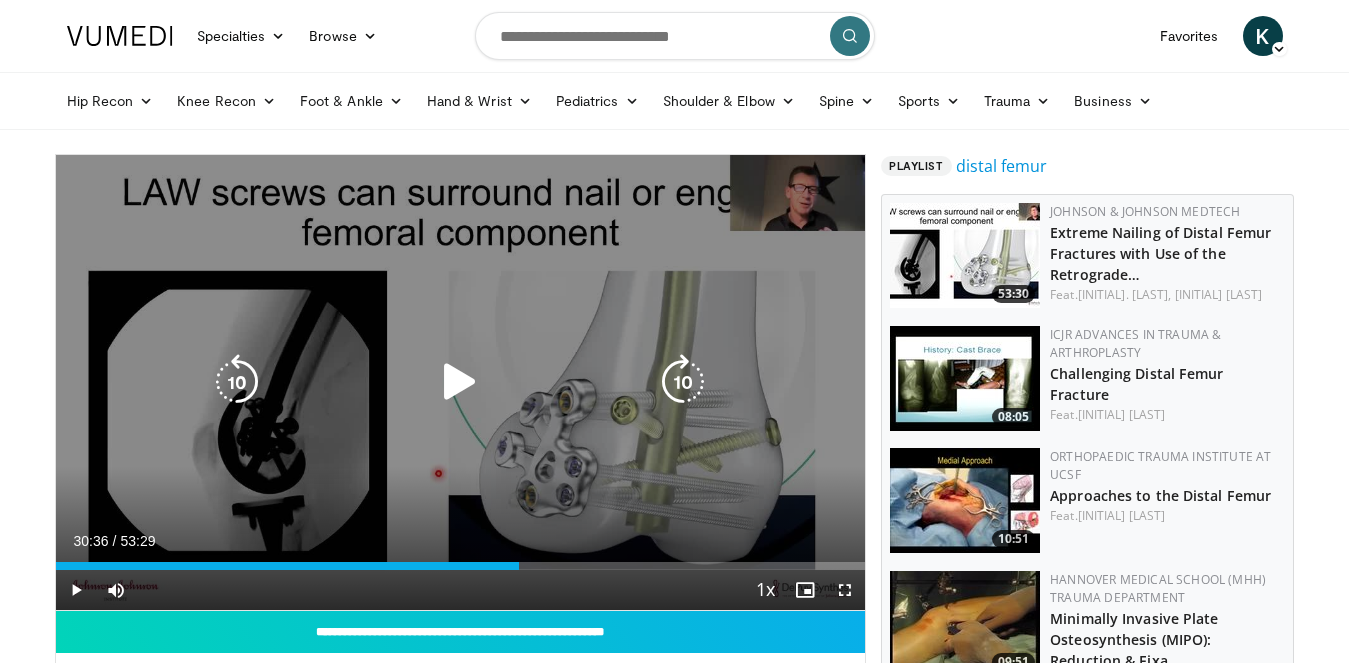 click on "10 seconds
Tap to unmute" at bounding box center (461, 382) 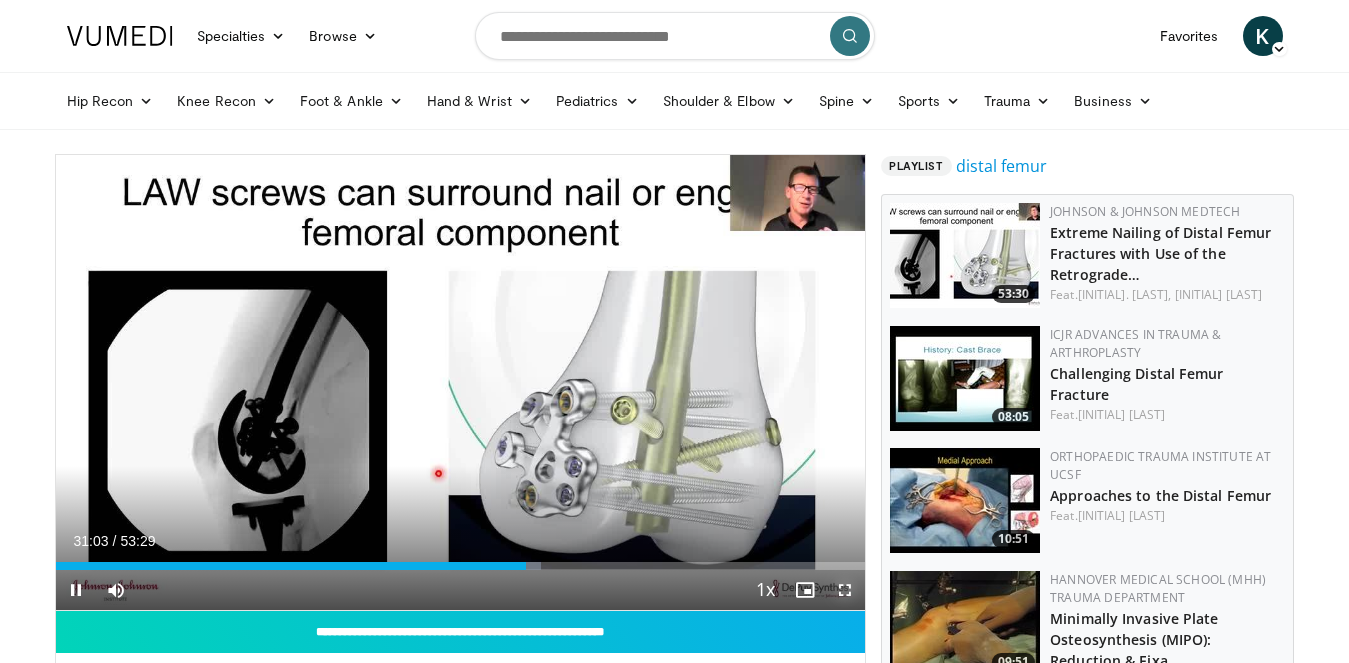 click at bounding box center [845, 590] 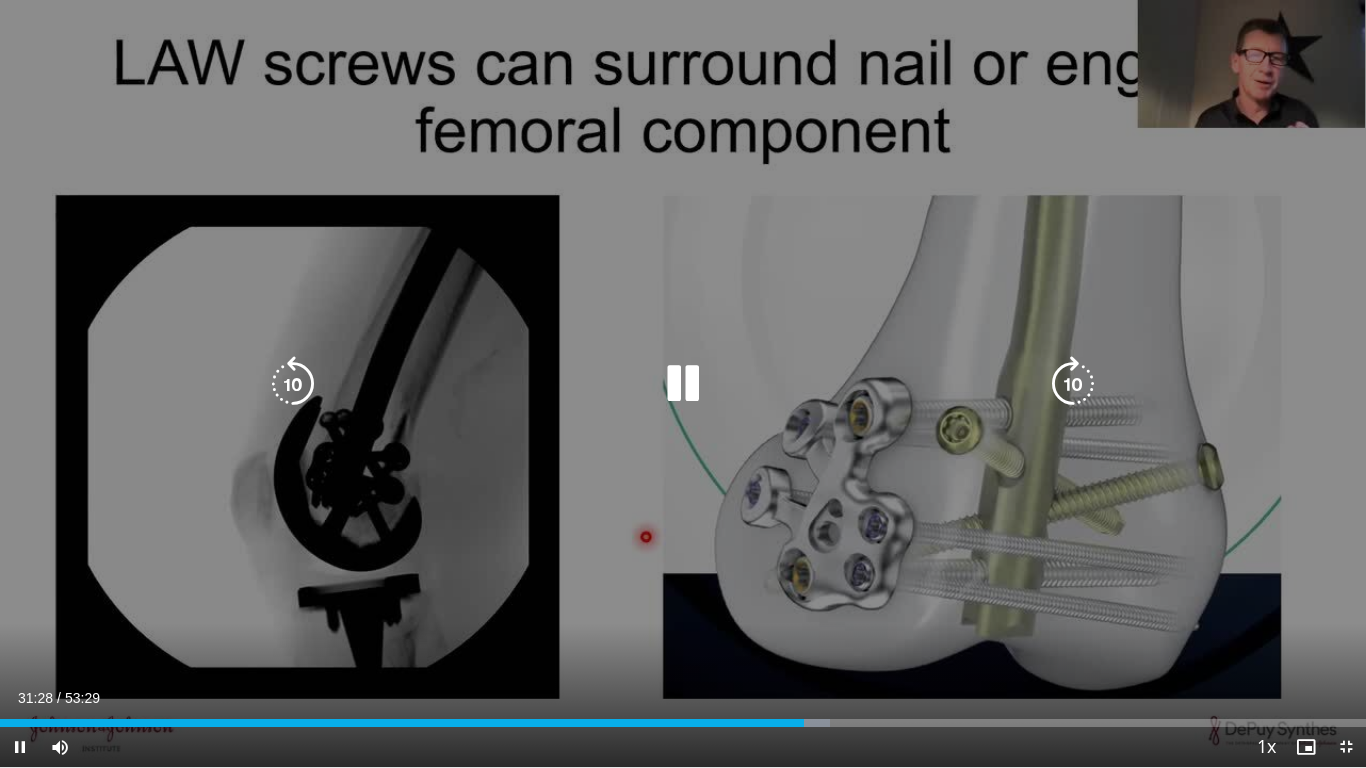 click at bounding box center [683, 384] 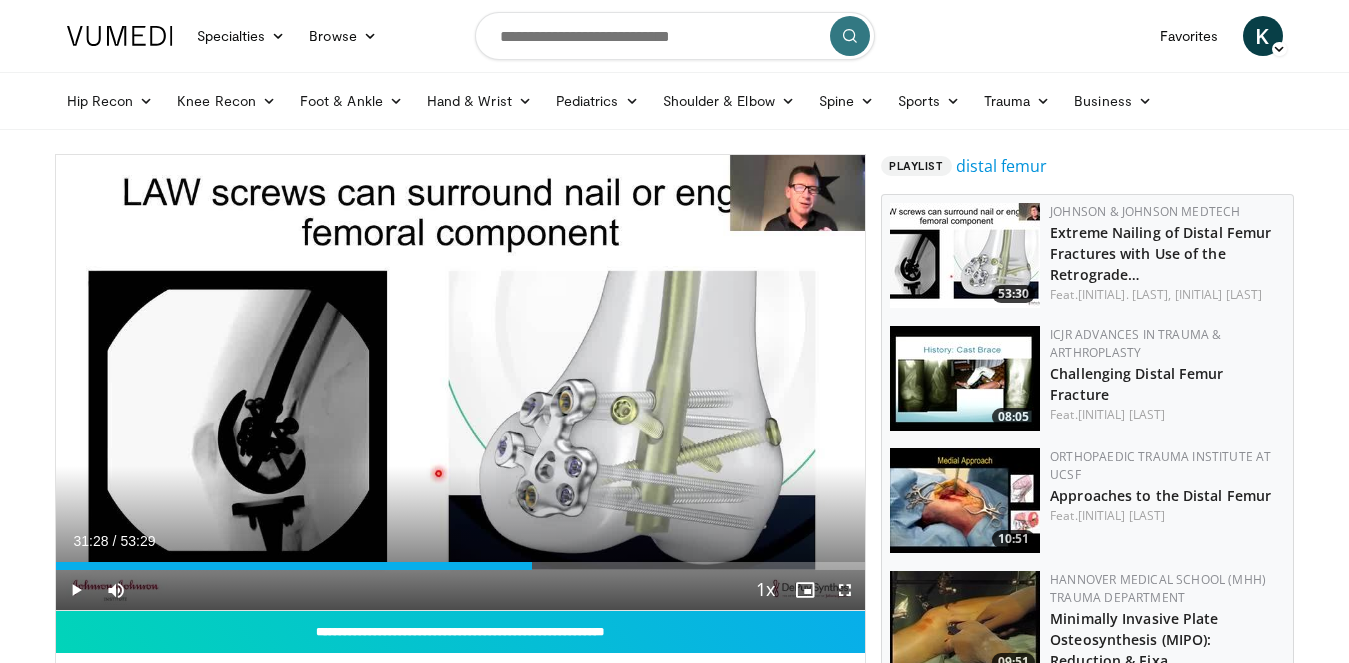 click on "10 seconds
Tap to unmute" at bounding box center (461, 382) 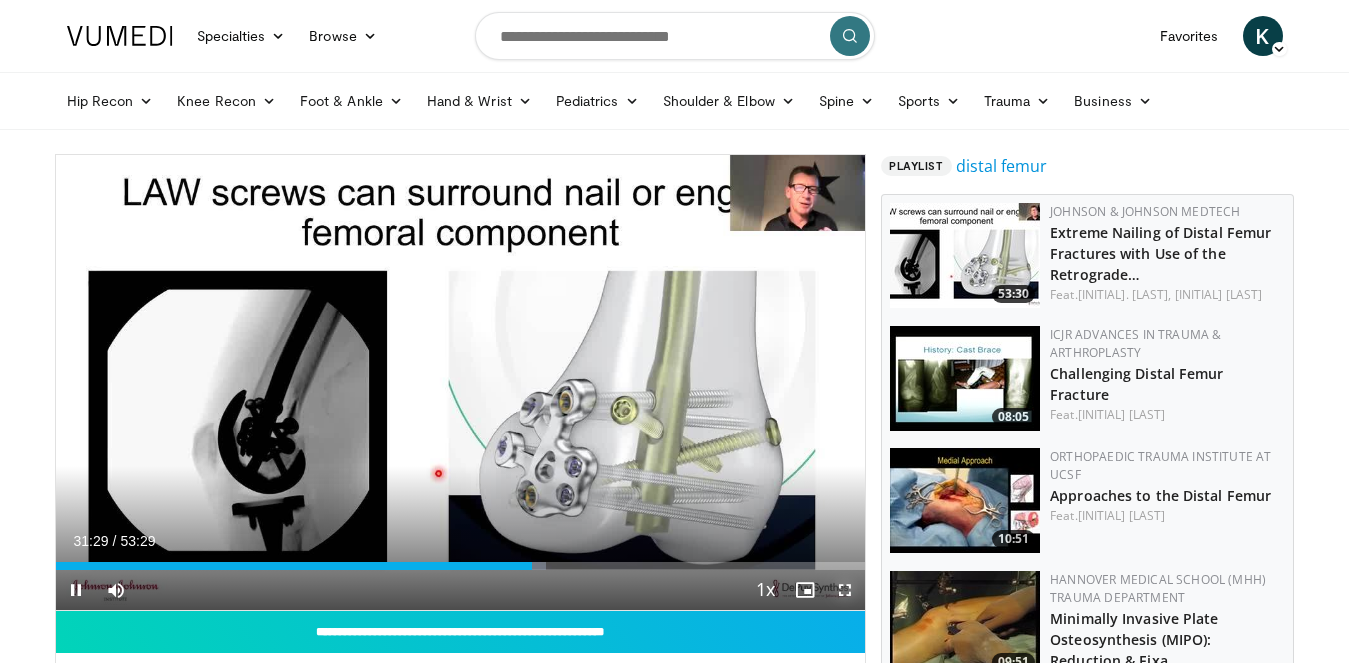 click at bounding box center [845, 590] 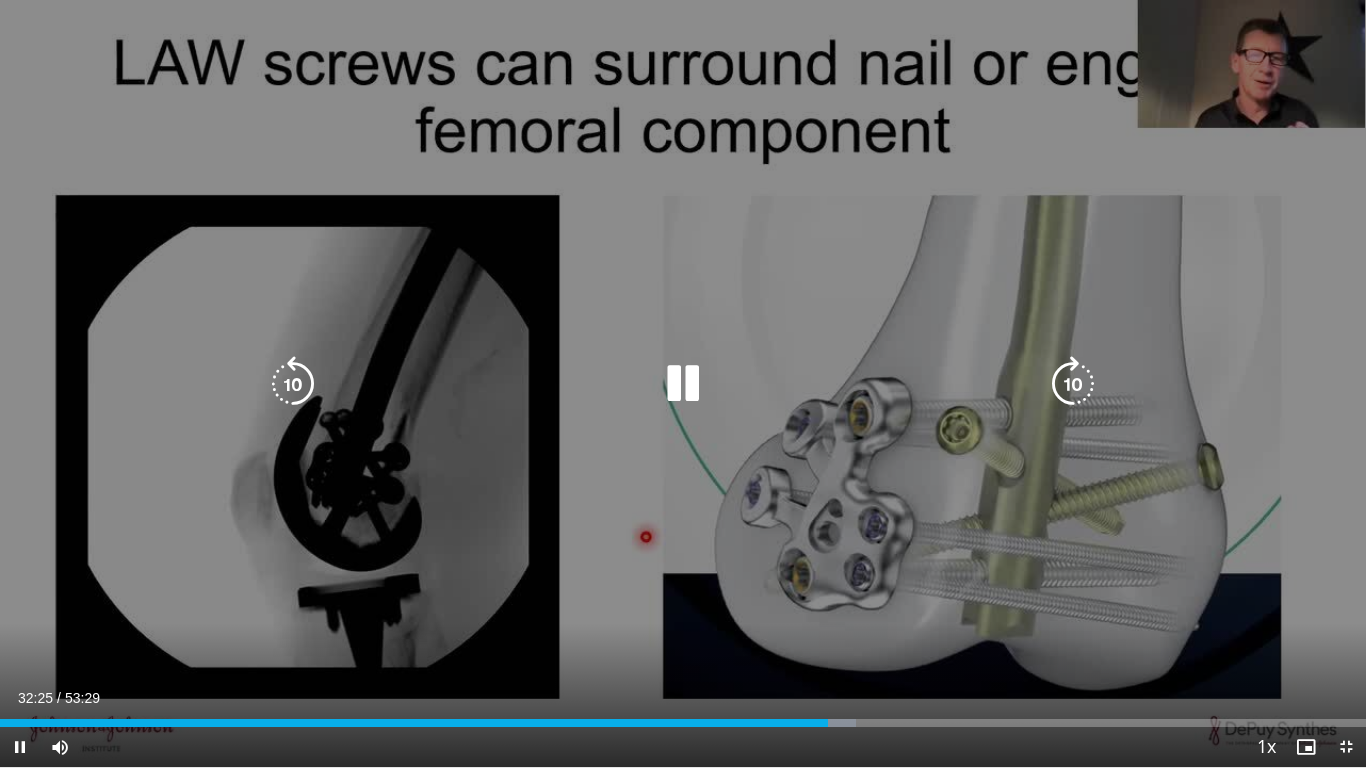 click at bounding box center (683, 384) 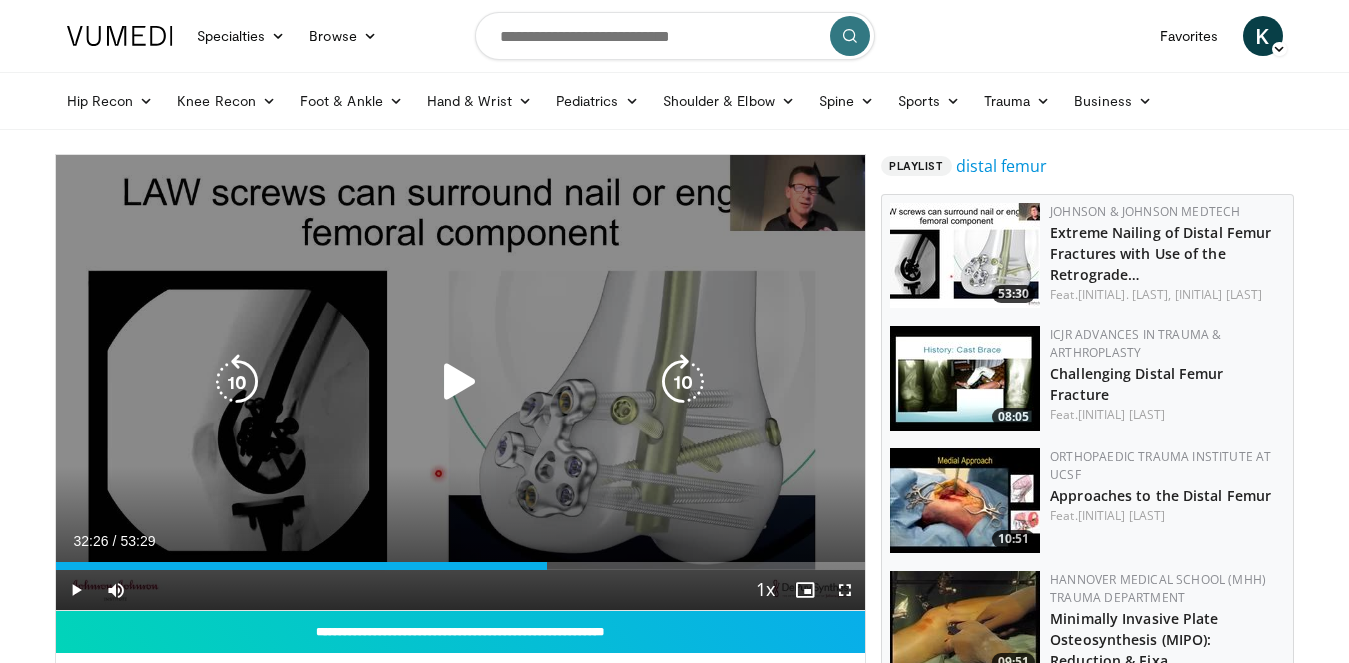 click on "10 seconds
Tap to unmute" at bounding box center [461, 382] 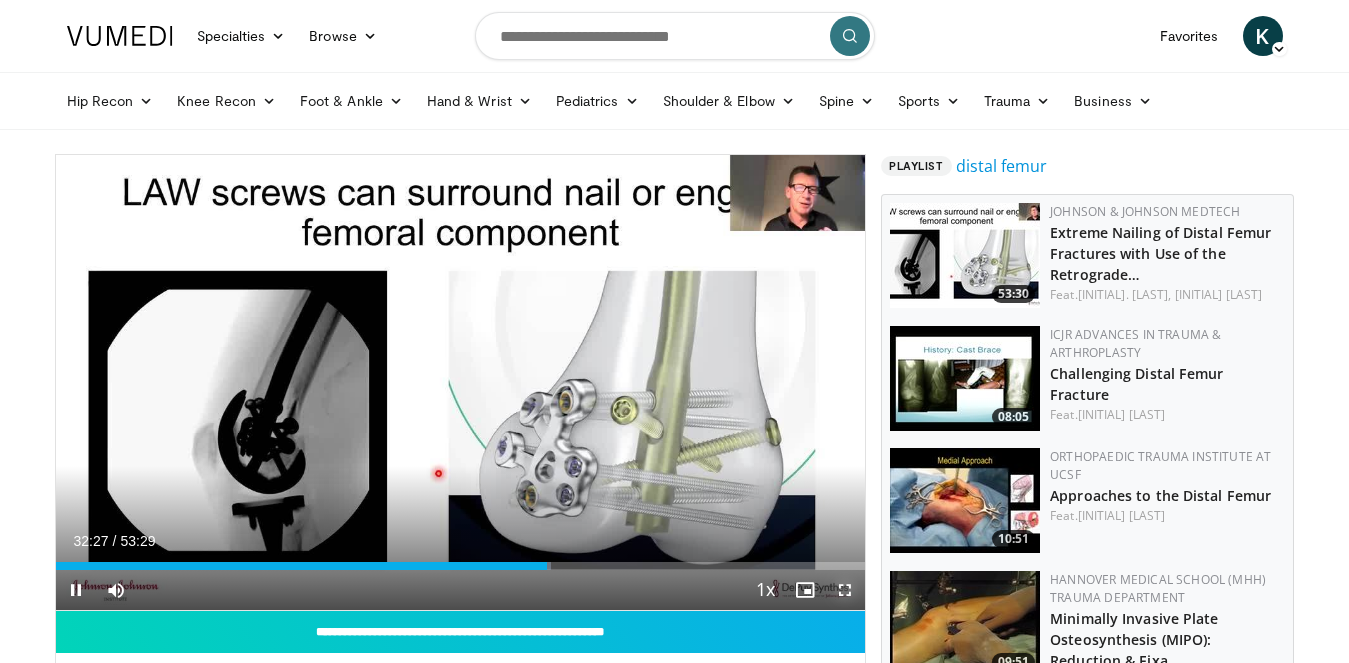 click at bounding box center [845, 590] 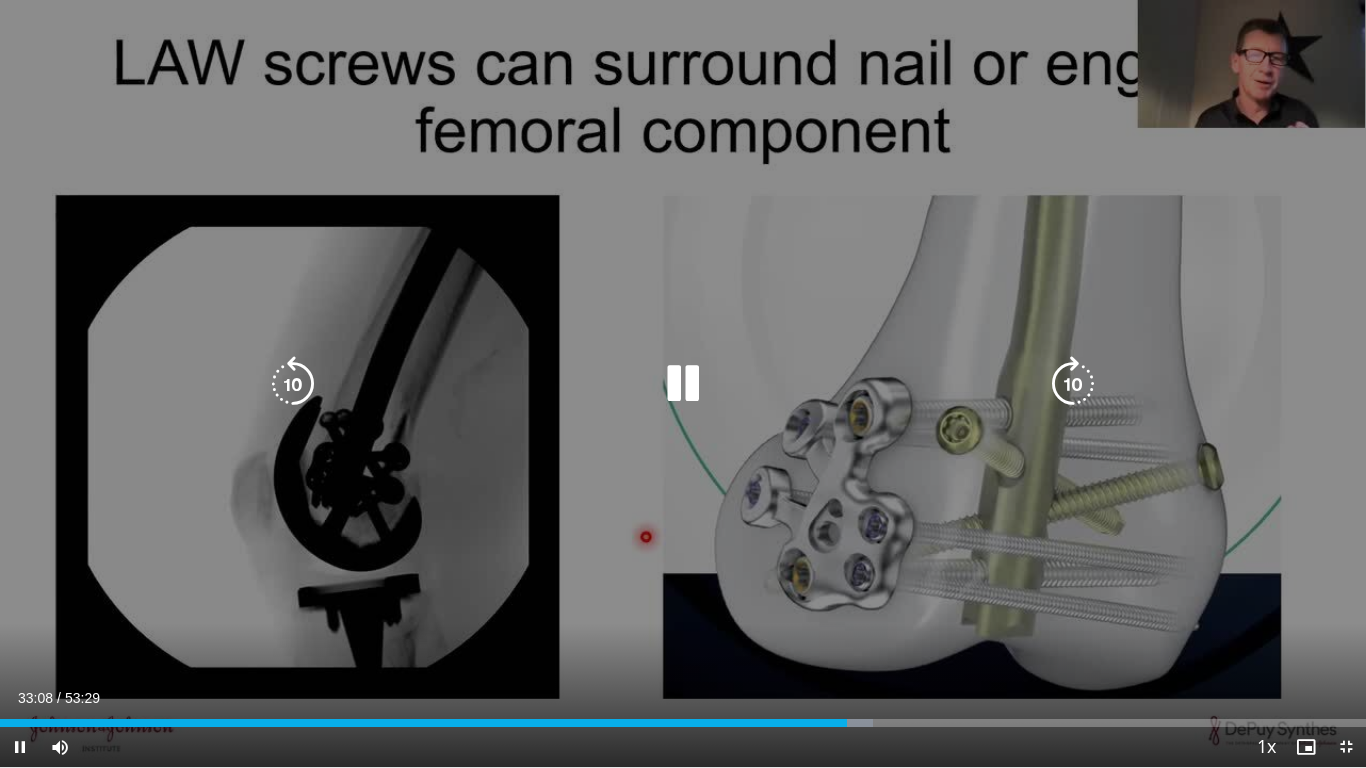 click at bounding box center (683, 384) 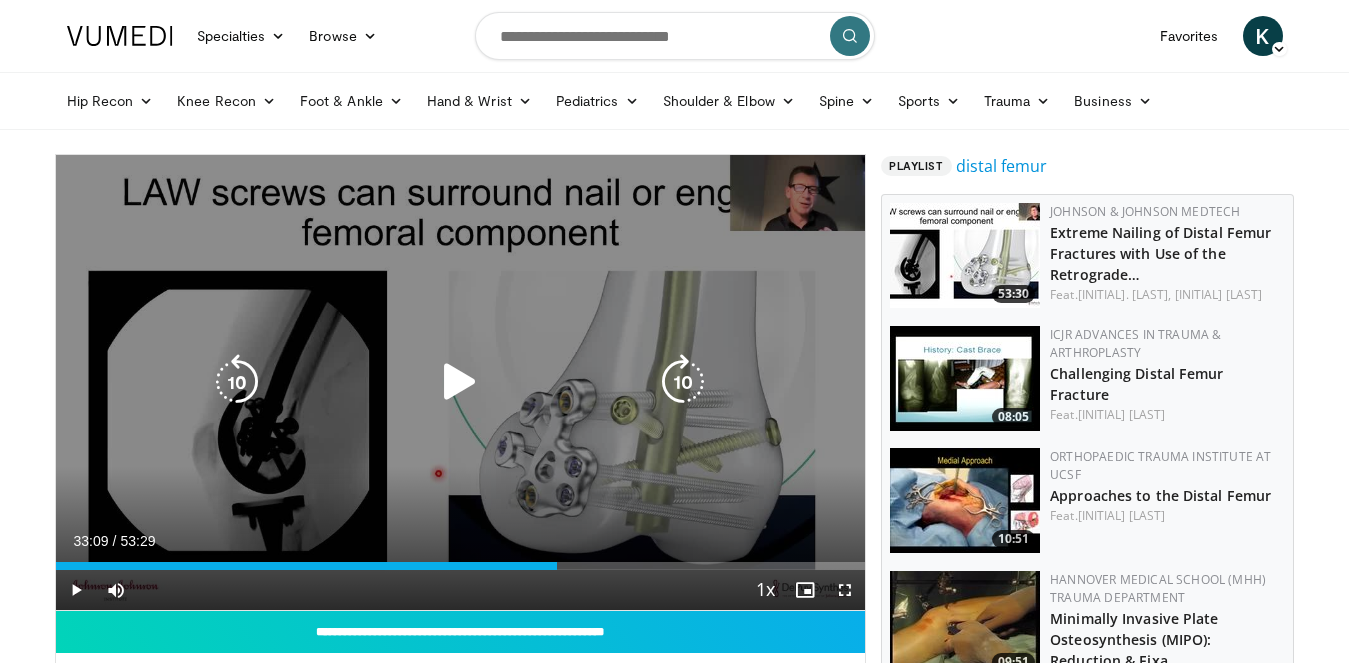 click at bounding box center [460, 382] 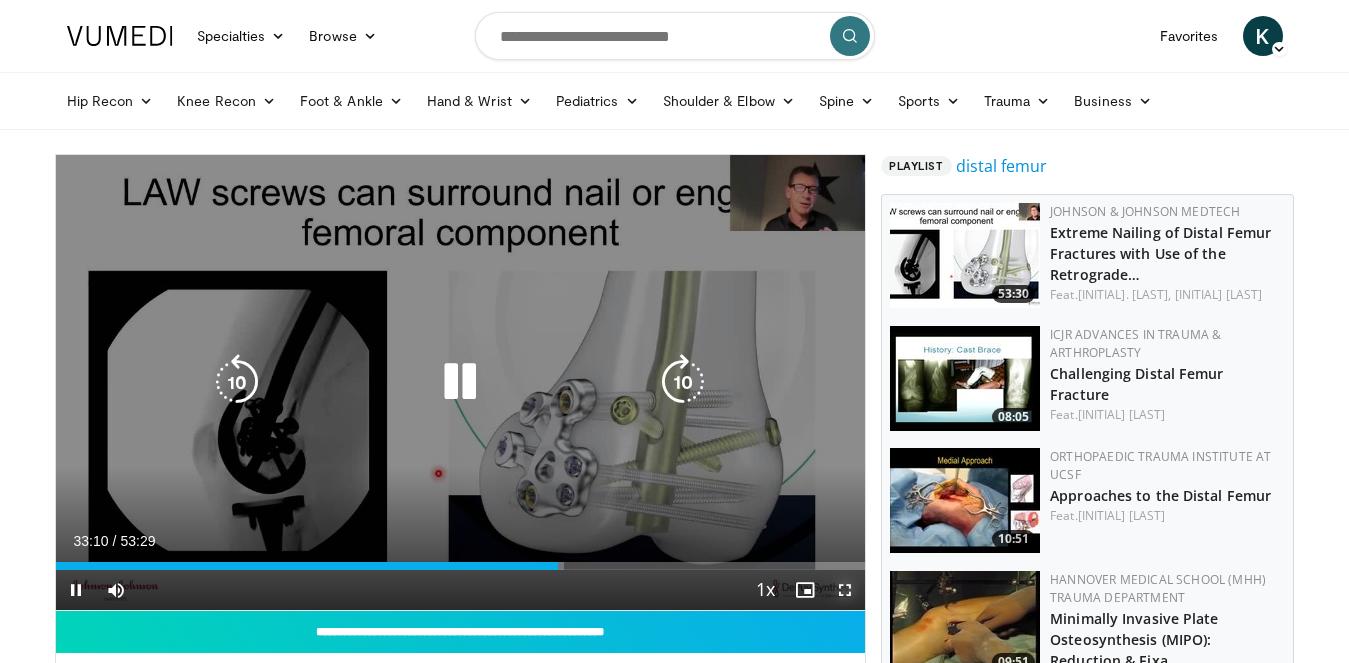 drag, startPoint x: 849, startPoint y: 589, endPoint x: 798, endPoint y: 679, distance: 103.44564 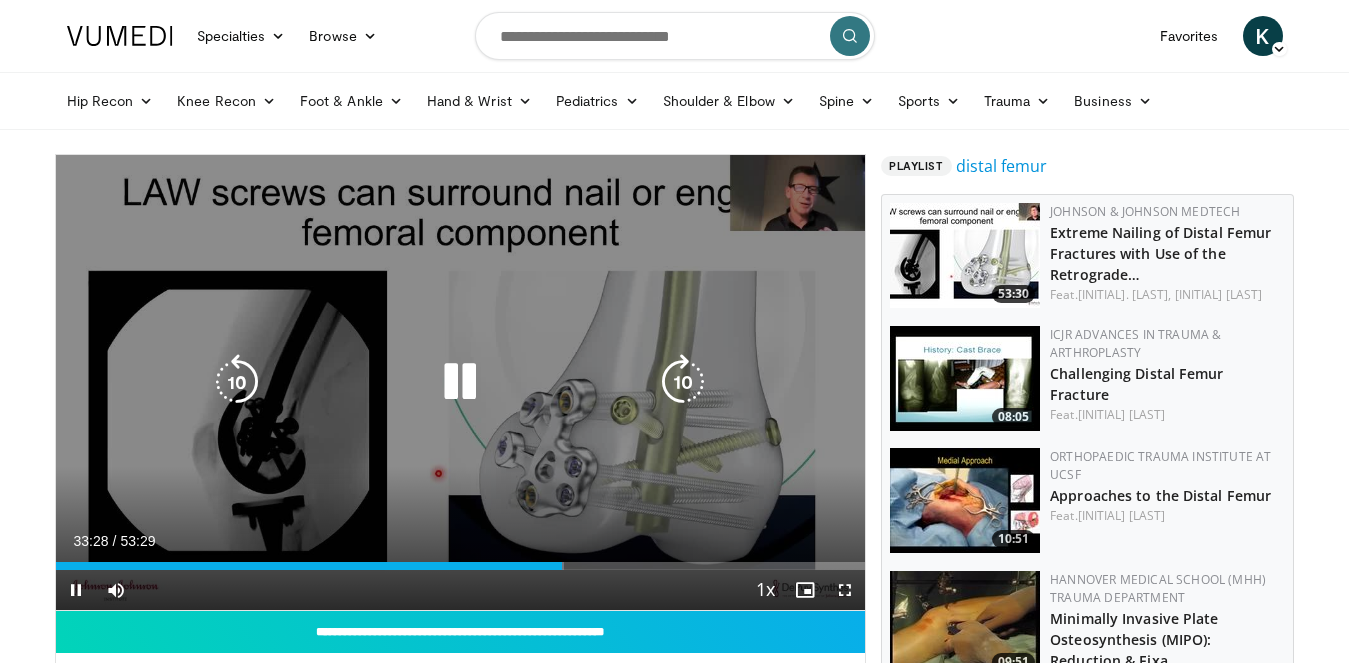 click at bounding box center [460, 382] 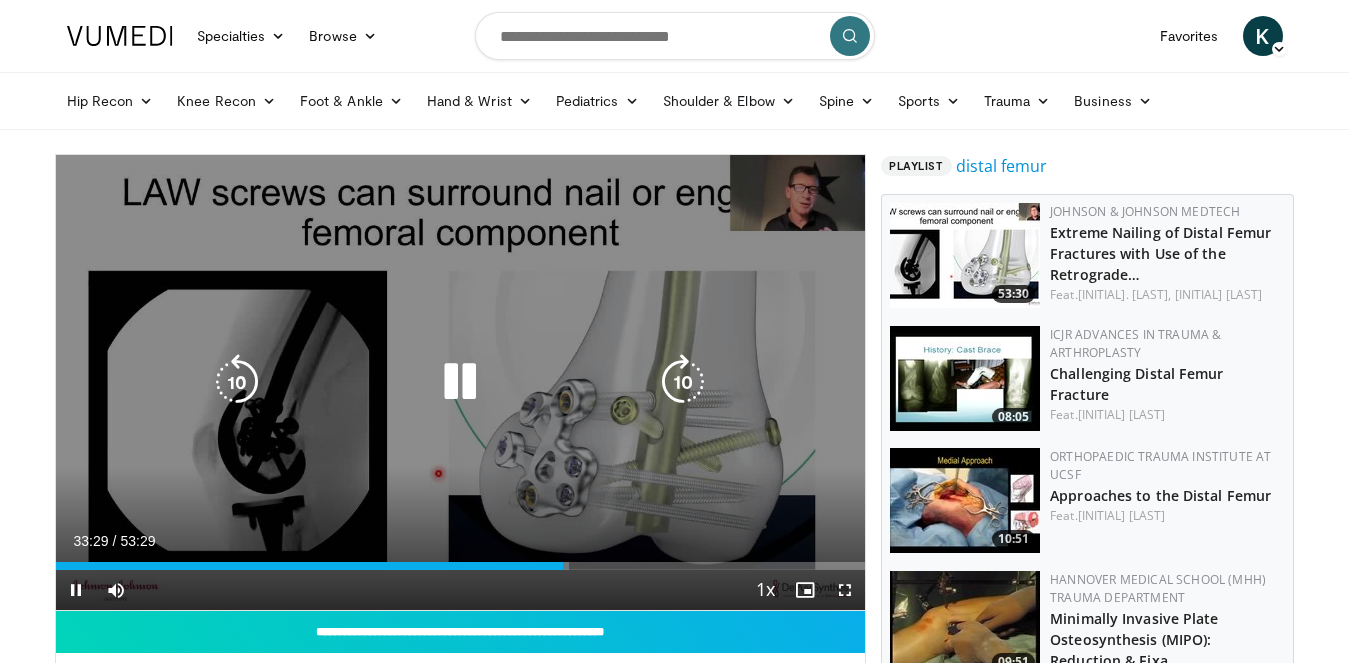 click at bounding box center (460, 382) 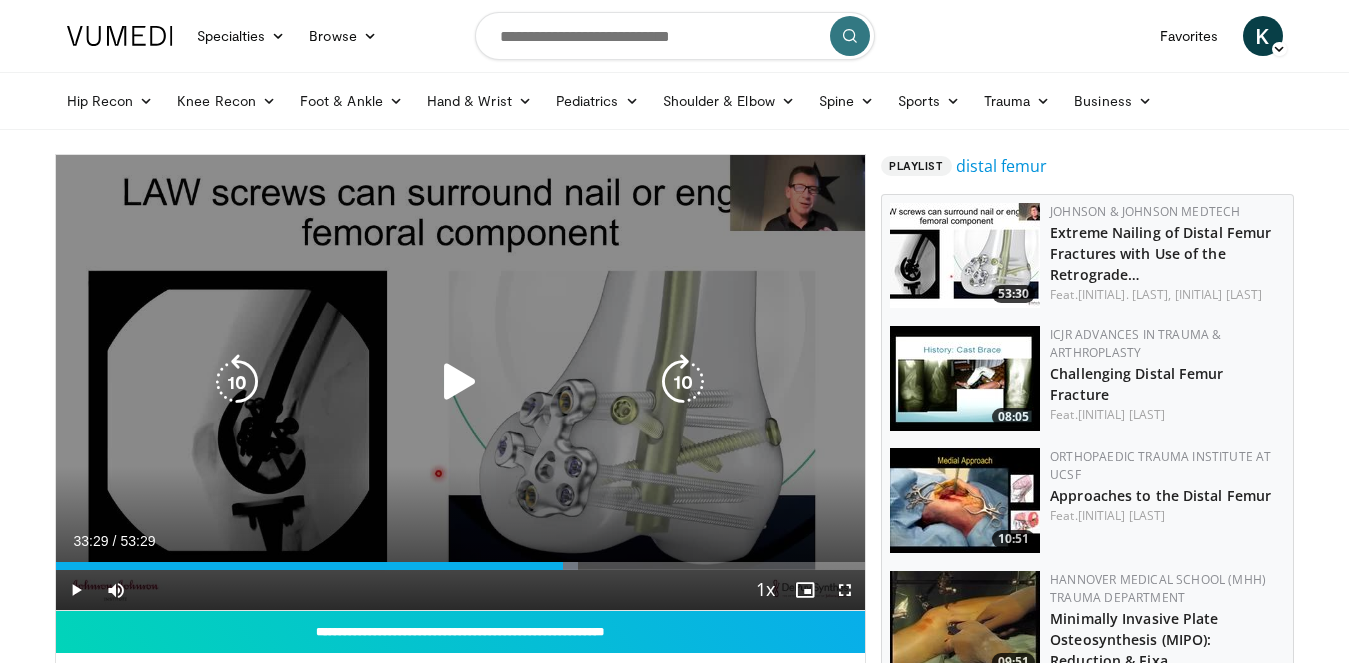 click at bounding box center (460, 382) 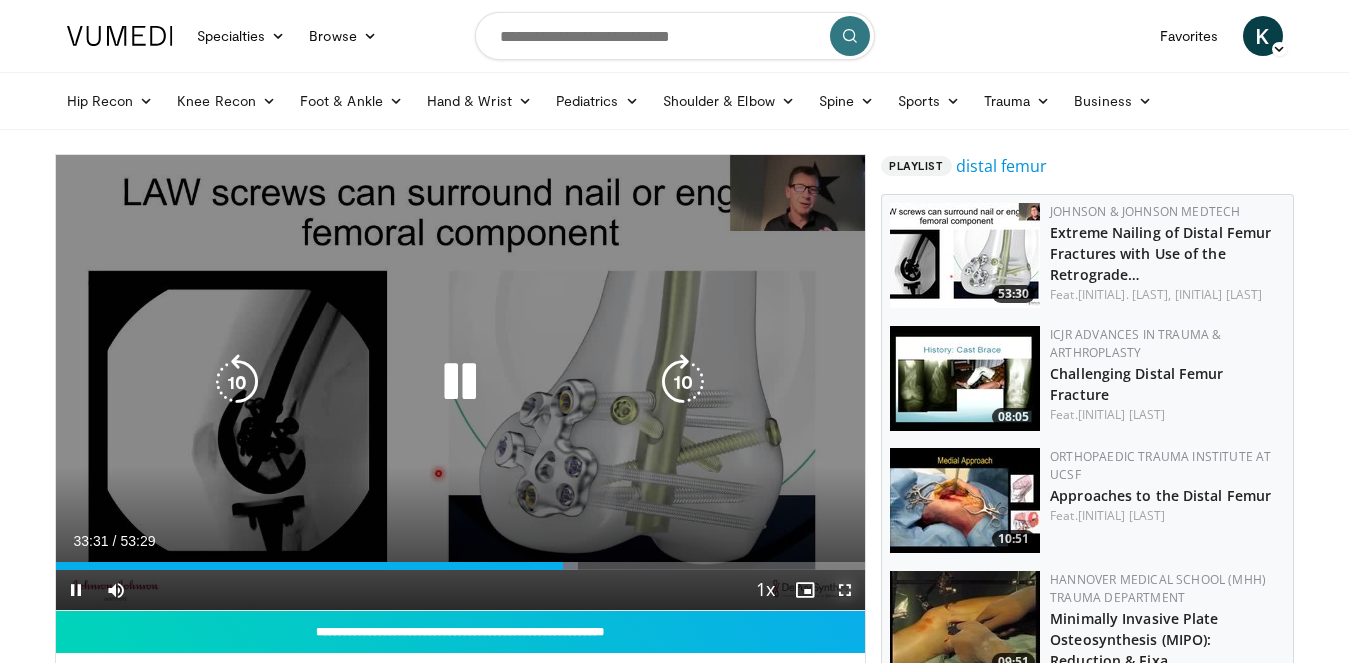 drag, startPoint x: 853, startPoint y: 595, endPoint x: 853, endPoint y: 698, distance: 103 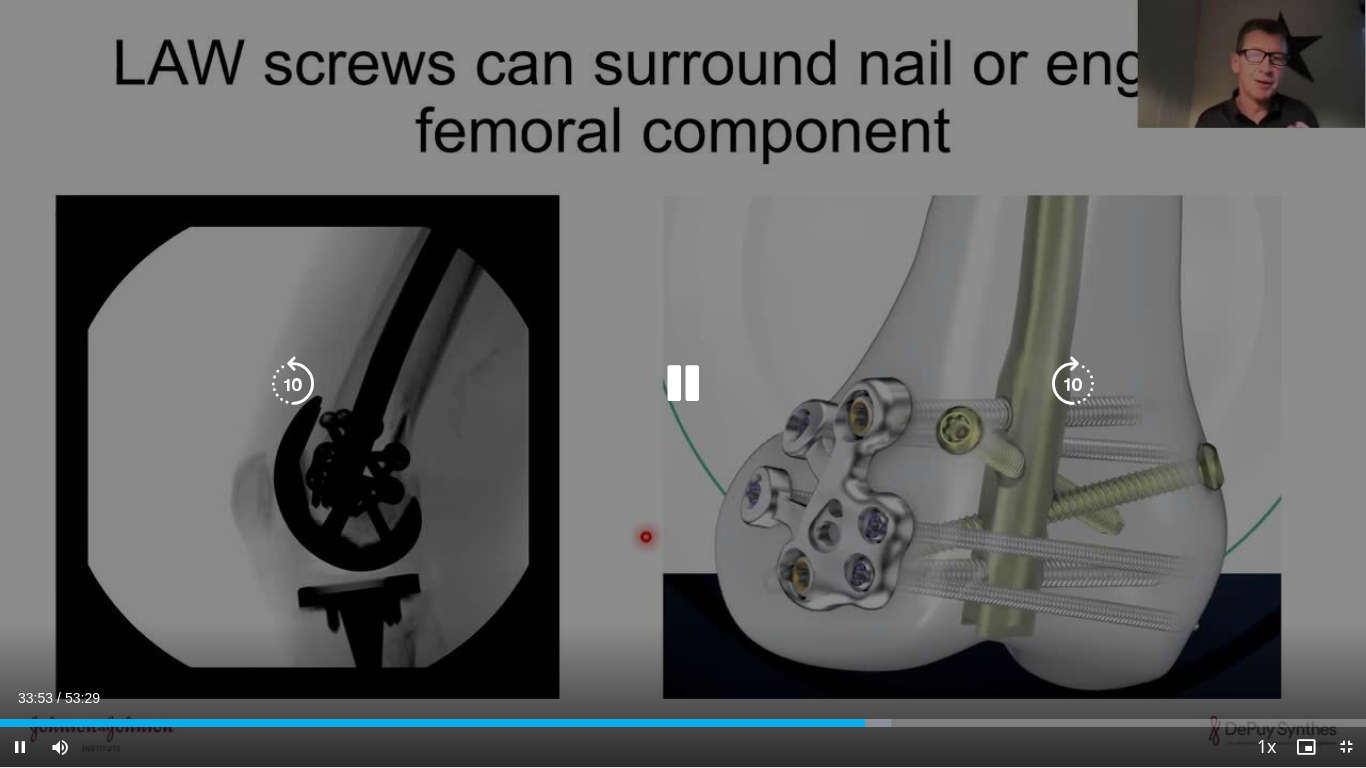 click at bounding box center [683, 384] 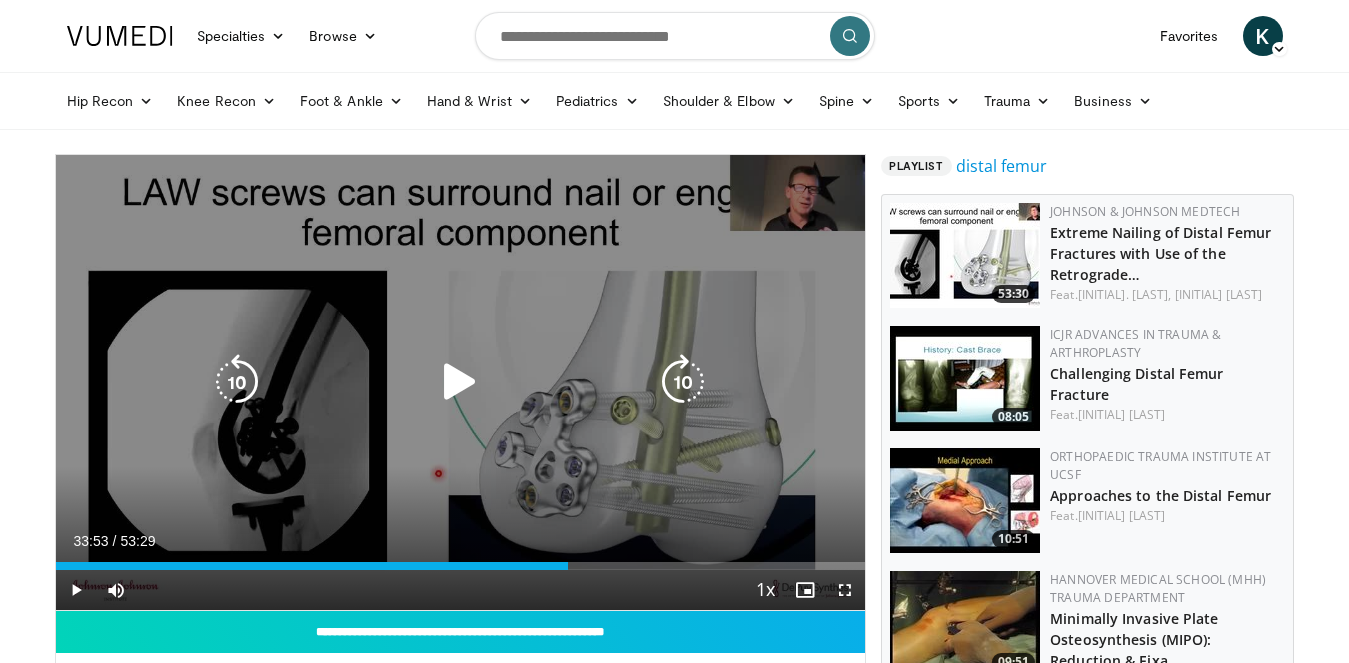 click at bounding box center (237, 382) 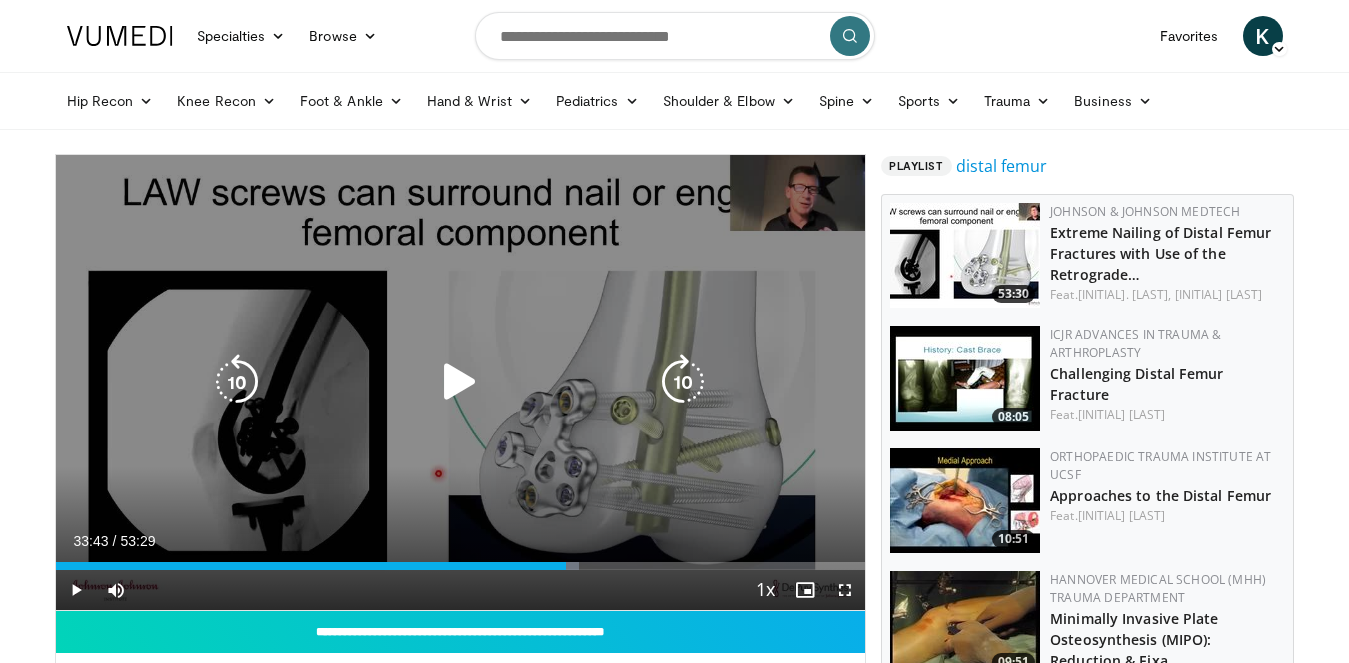 click at bounding box center (460, 382) 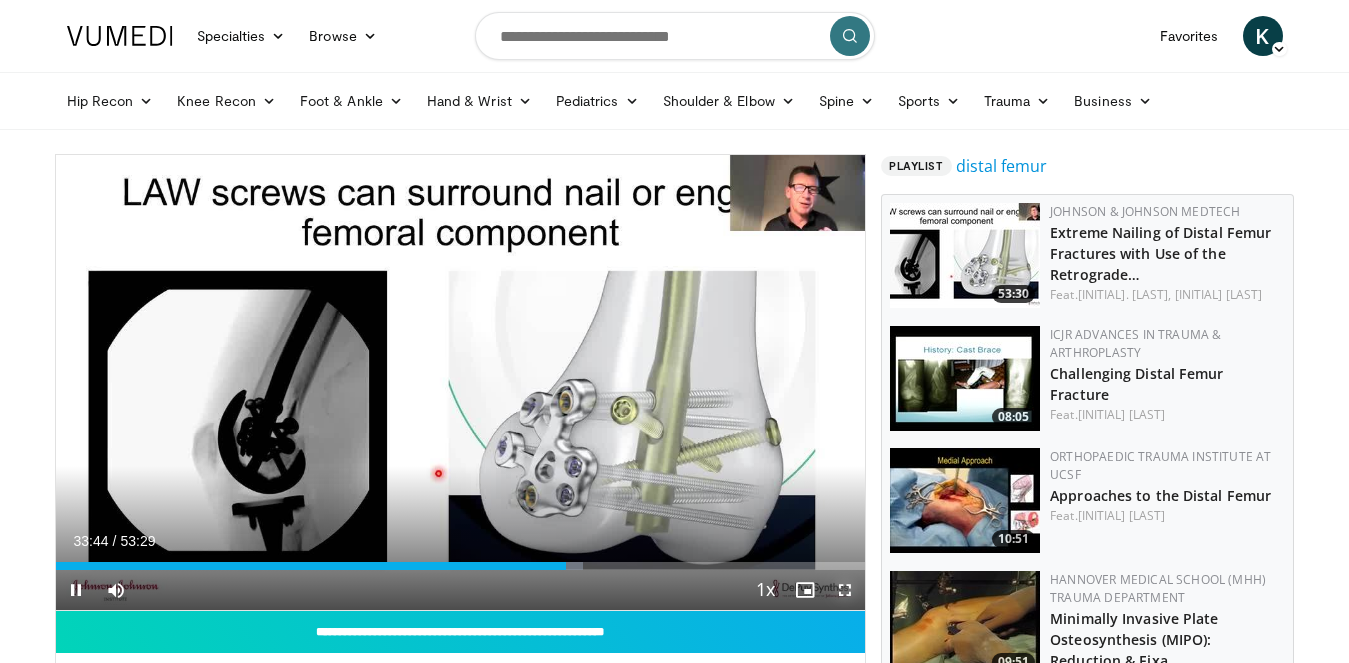 click at bounding box center [845, 590] 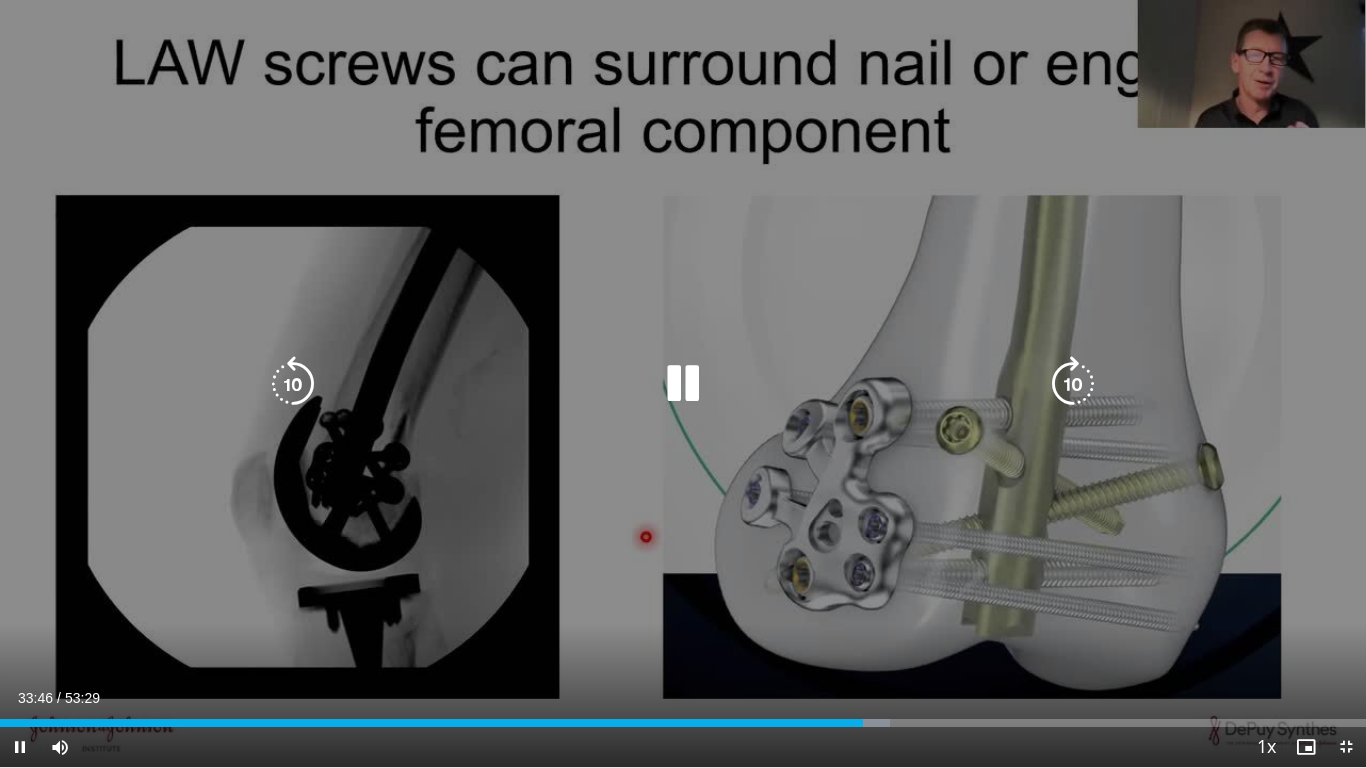 click at bounding box center [683, 384] 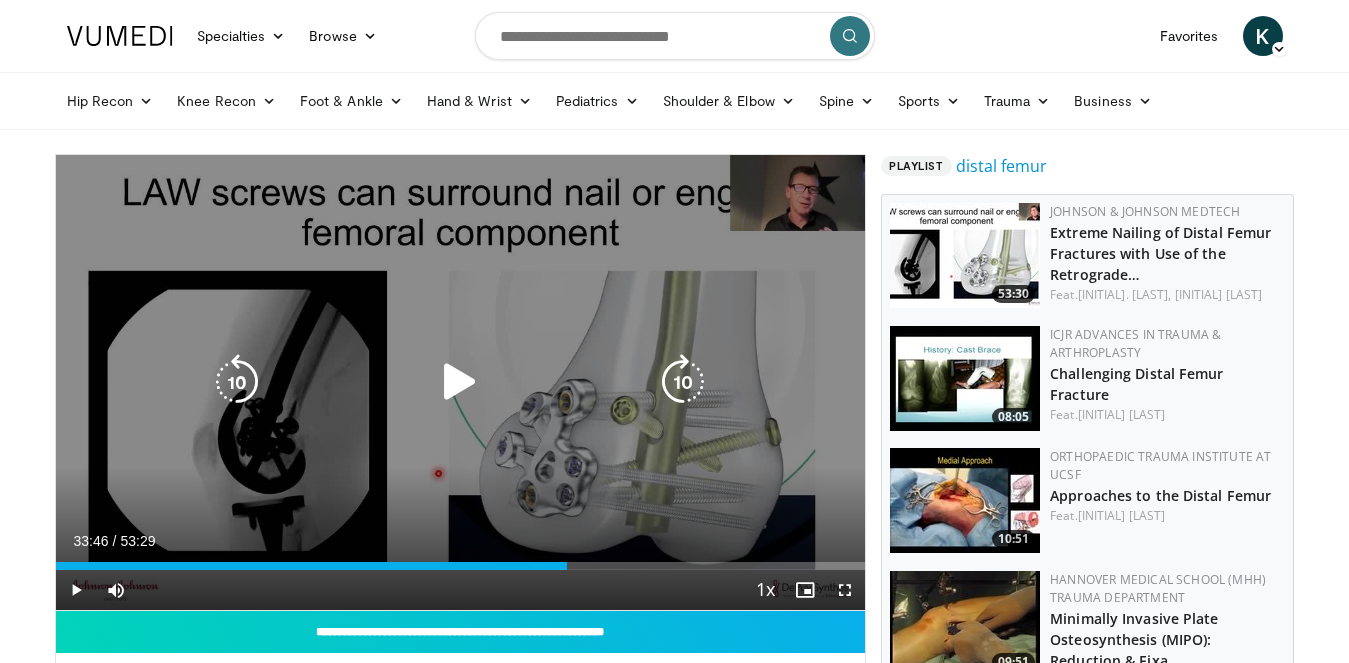 click at bounding box center (460, 382) 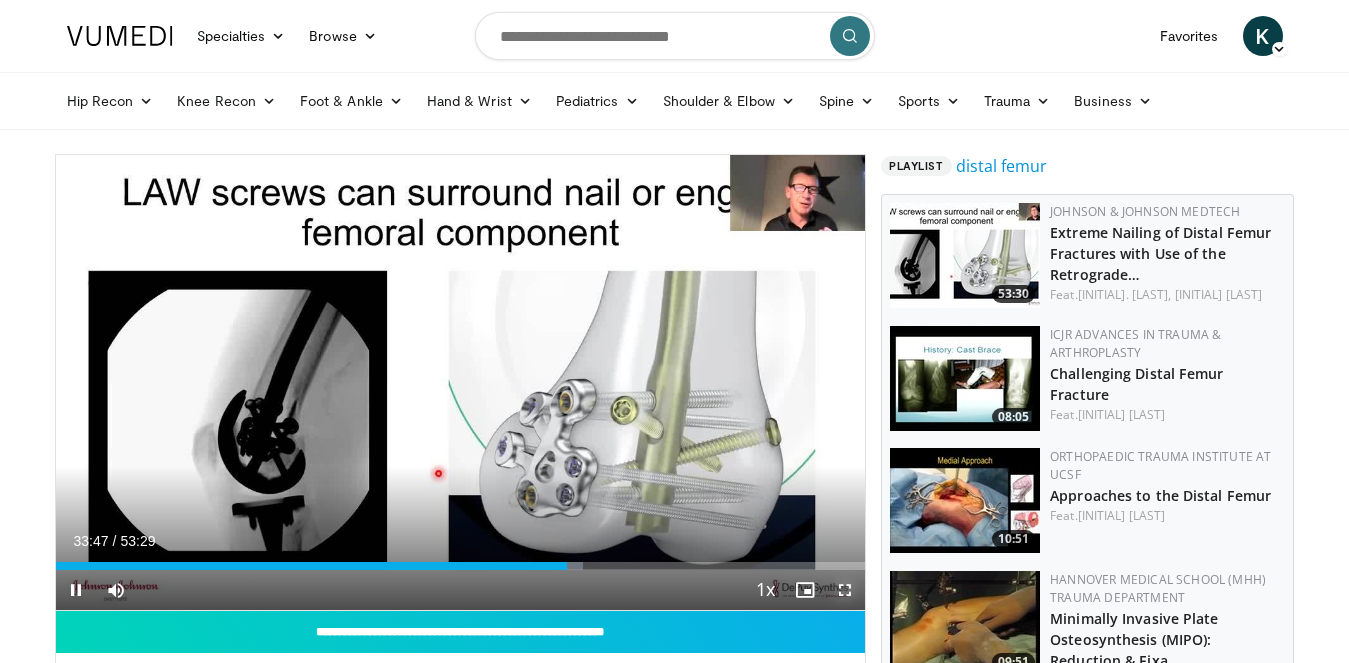 click at bounding box center [845, 590] 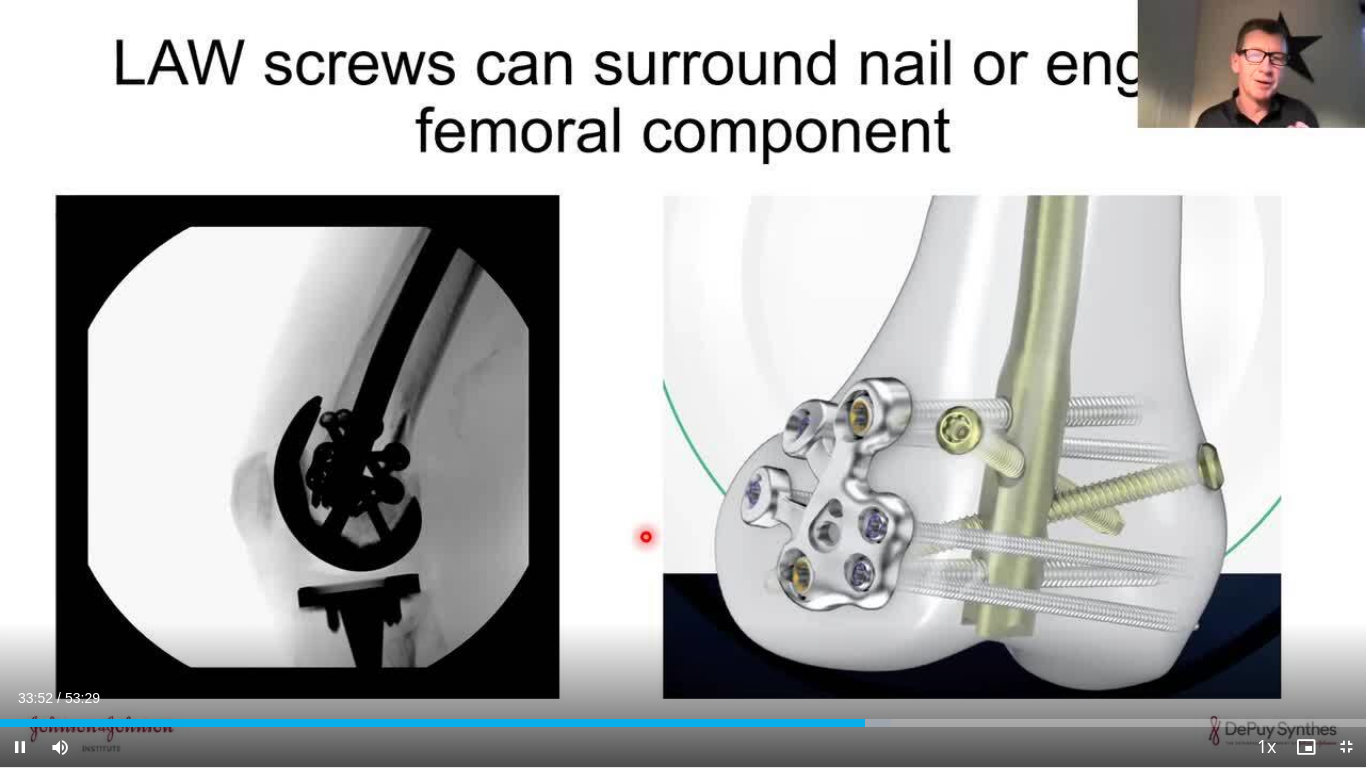 click on "Current Time  33:52 / Duration  53:29 Pause Skip Backward Skip Forward Mute 18% Loaded :  65.22% 33:53 32:22 Stream Type  LIVE Seek to live, currently behind live LIVE   1x Playback Rate 0.5x 0.75x 1x , selected 1.25x 1.5x 1.75x 2x Chapters Chapters Descriptions descriptions off , selected Captions captions settings , opens captions settings dialog captions off , selected Audio Track en (Main) , selected Exit Fullscreen Enable picture-in-picture mode" at bounding box center (683, 747) 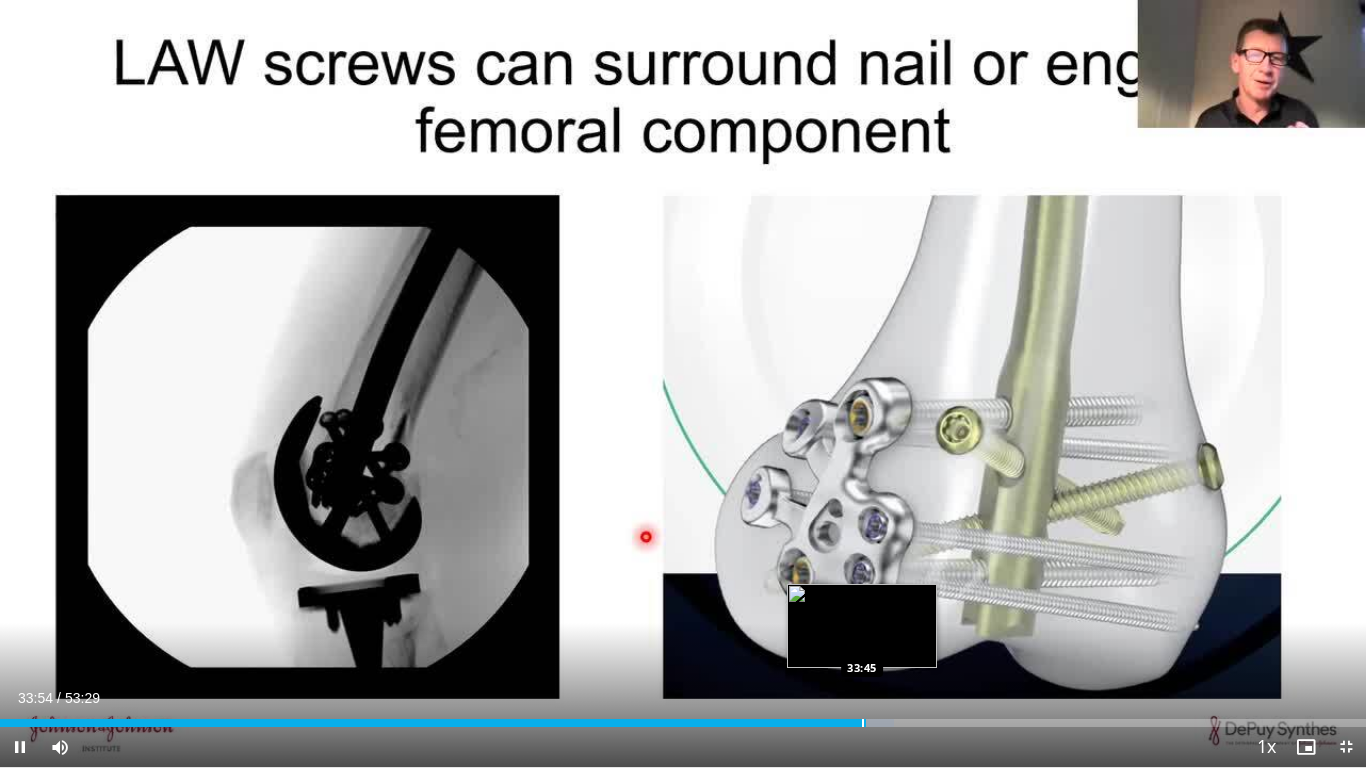 click at bounding box center (863, 723) 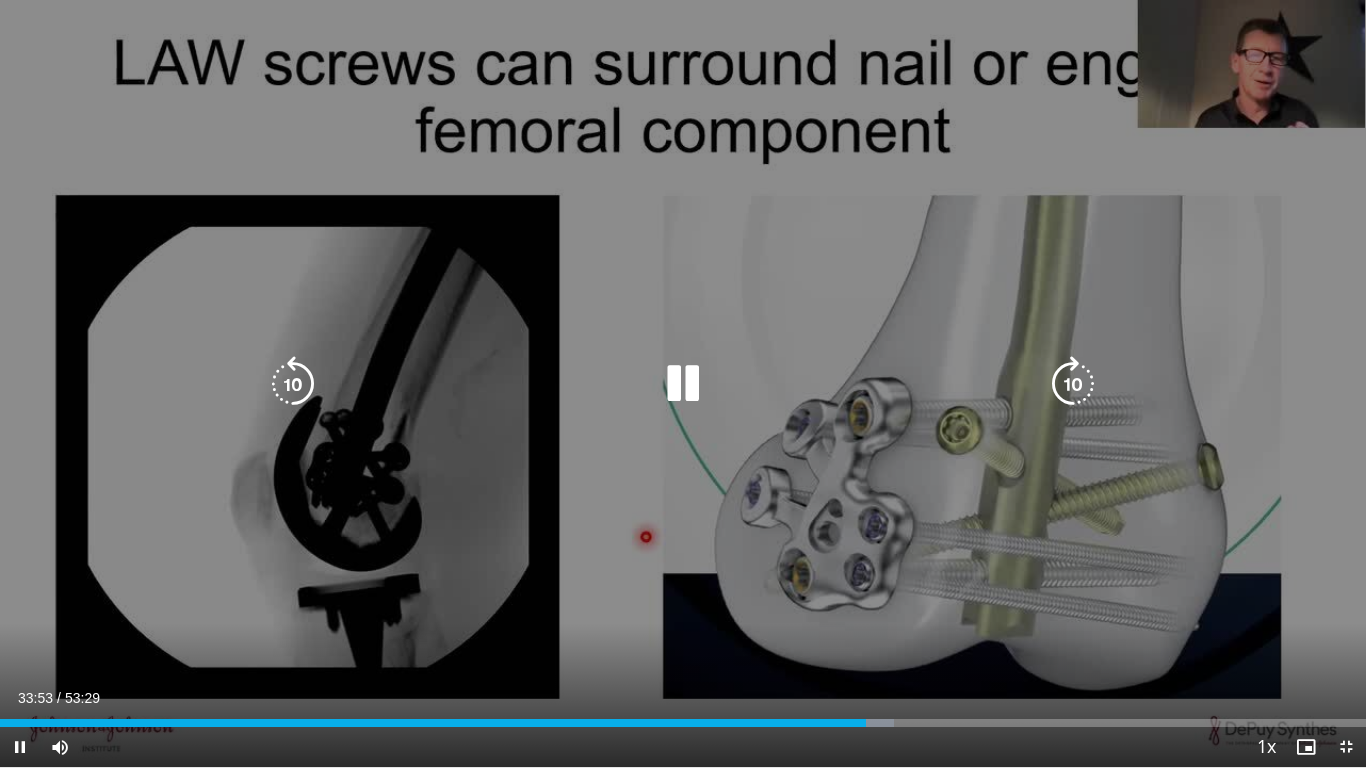 click on "10 seconds
Tap to unmute" at bounding box center [683, 383] 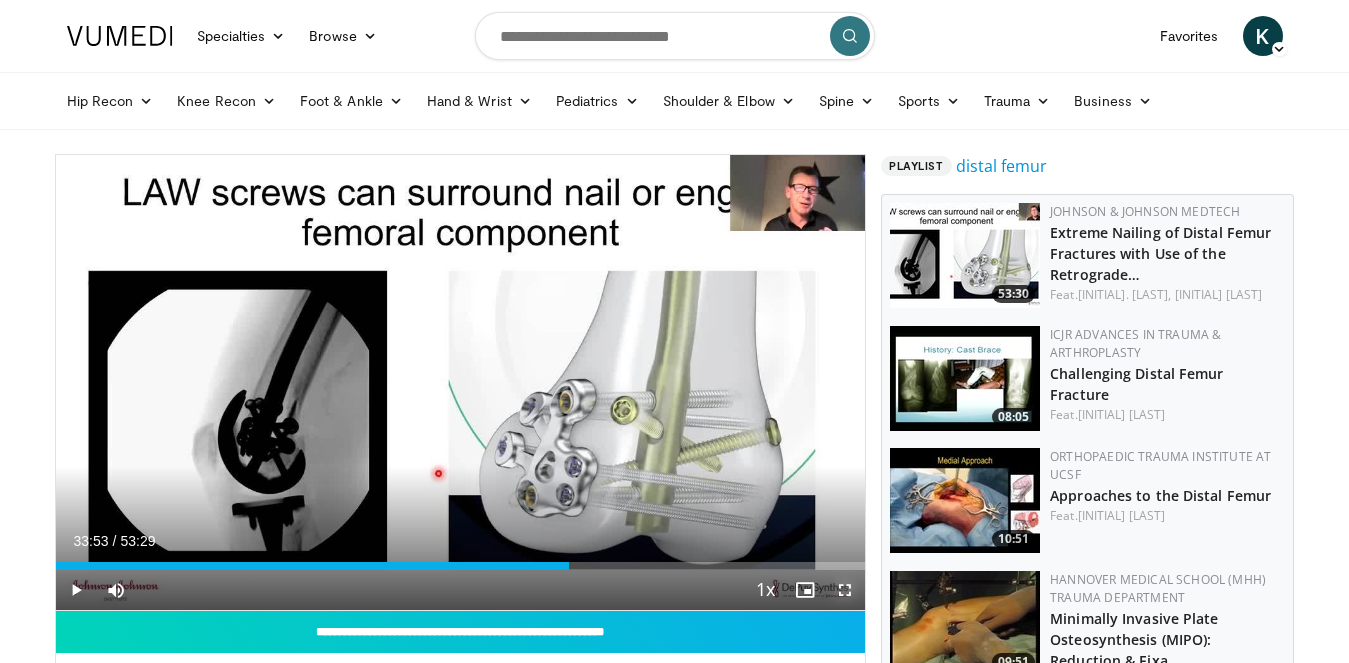 click at bounding box center [845, 590] 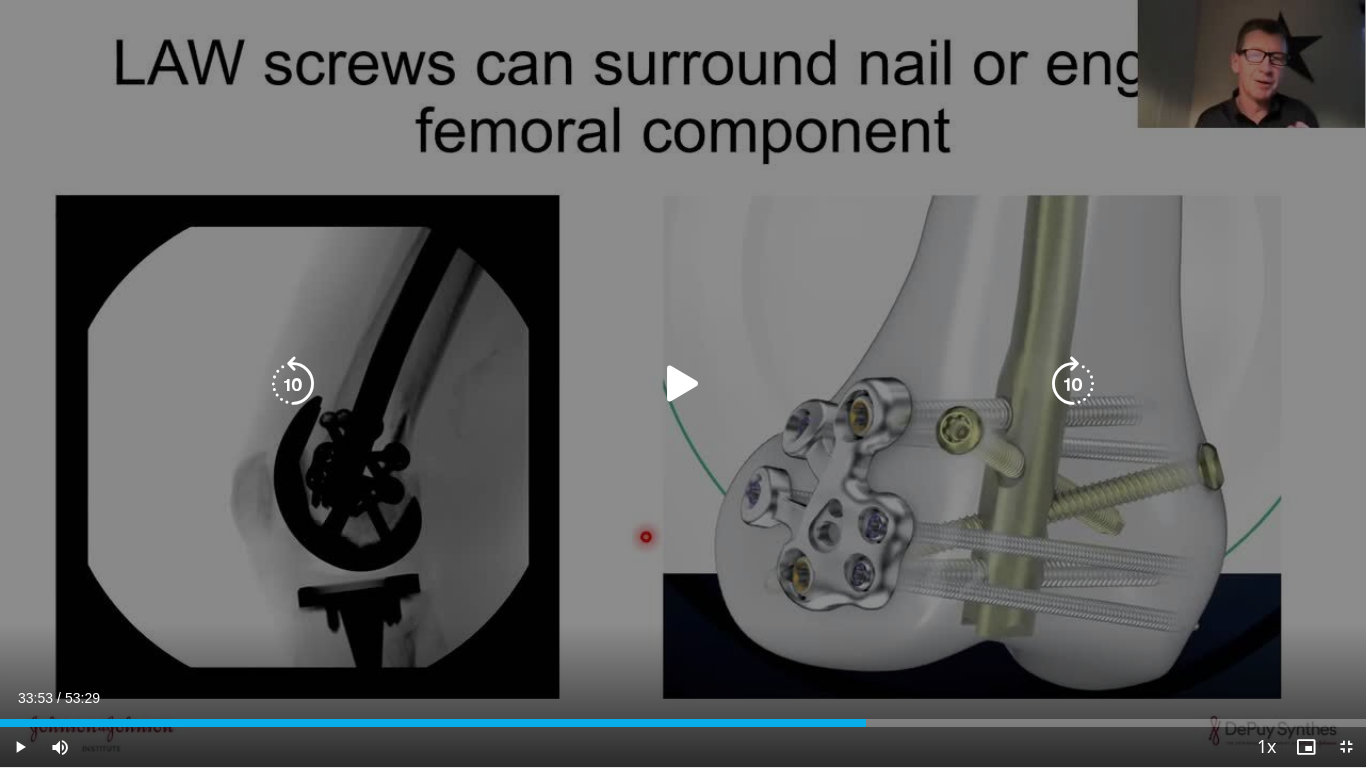 click at bounding box center [683, 384] 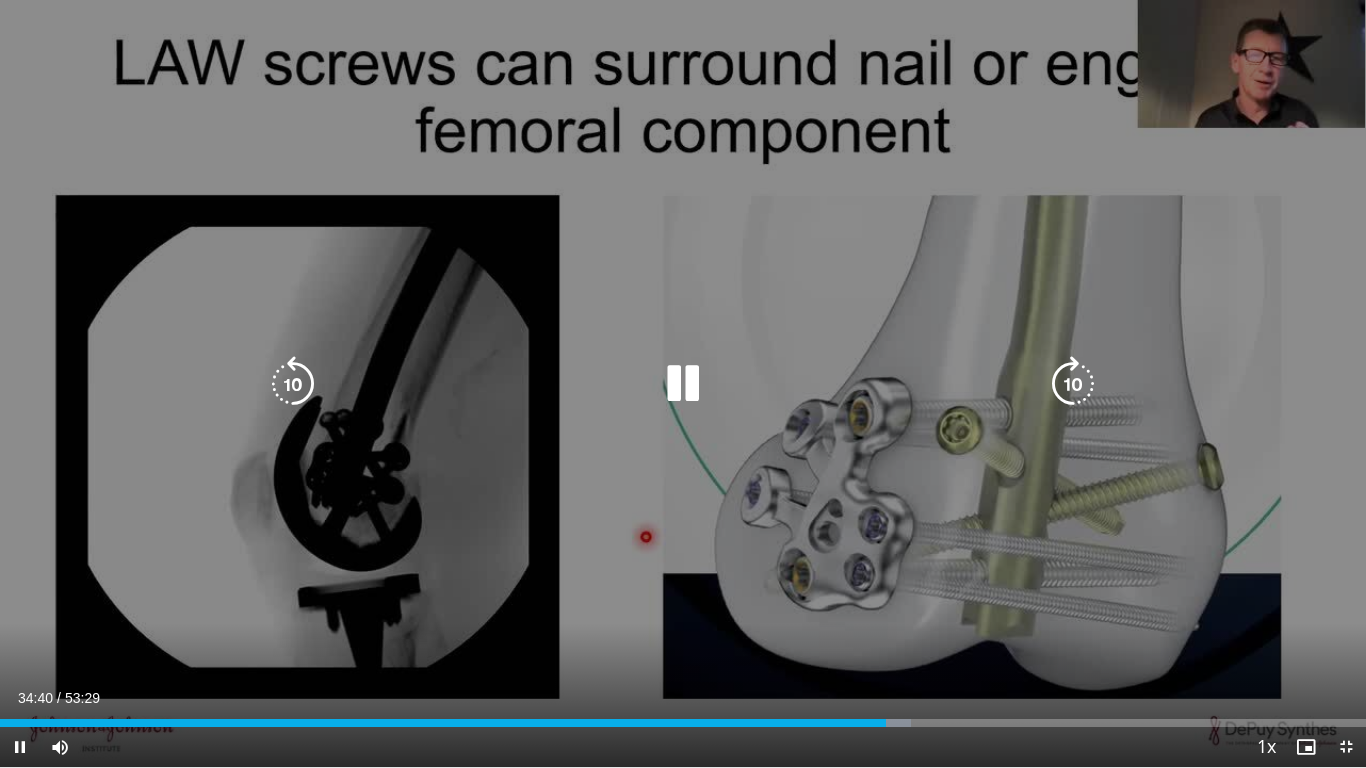 click at bounding box center (683, 384) 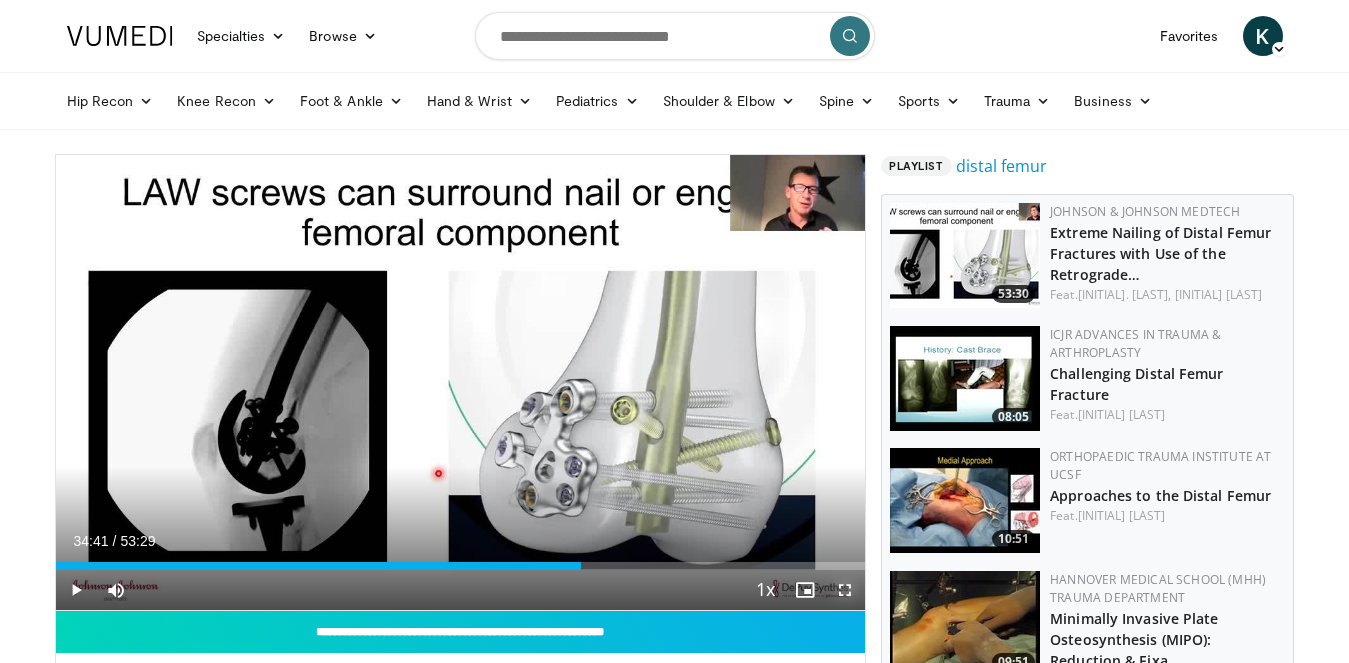 click at bounding box center [845, 590] 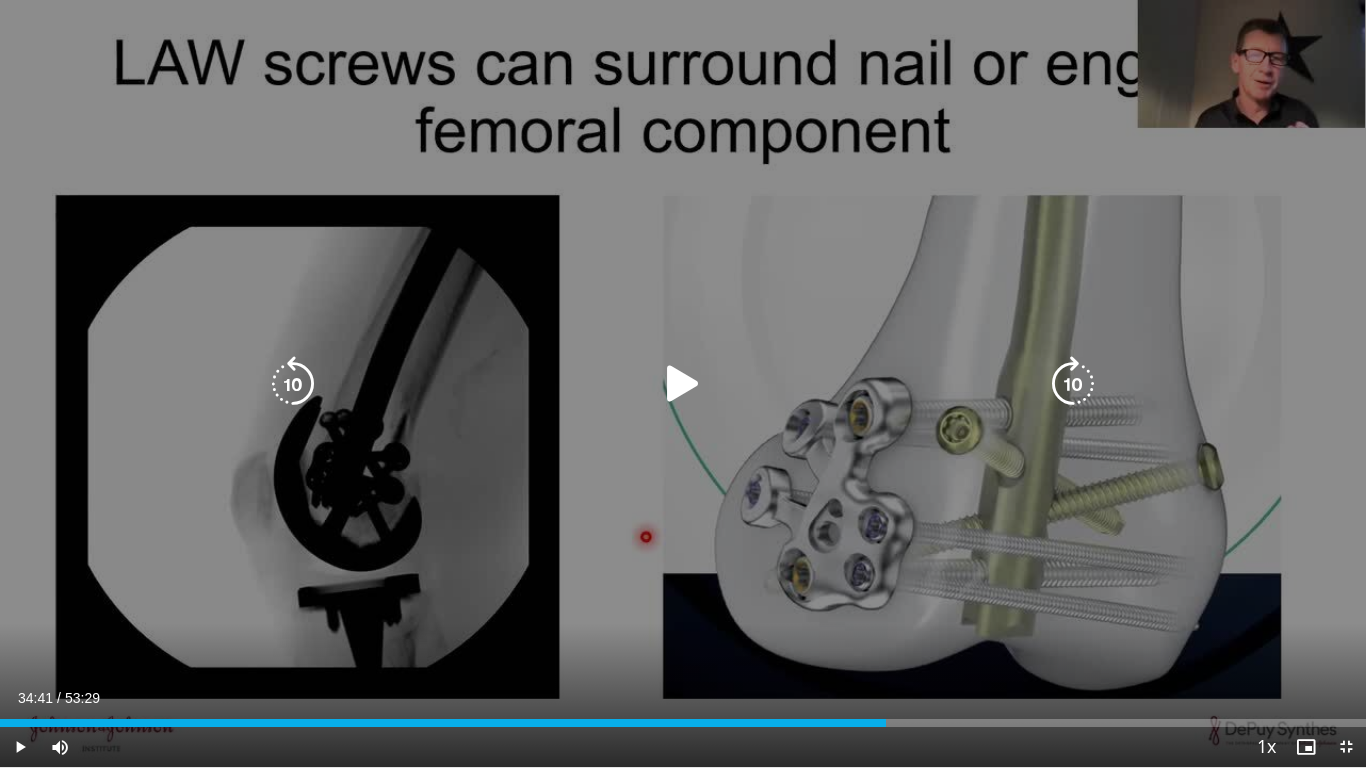 click at bounding box center (683, 384) 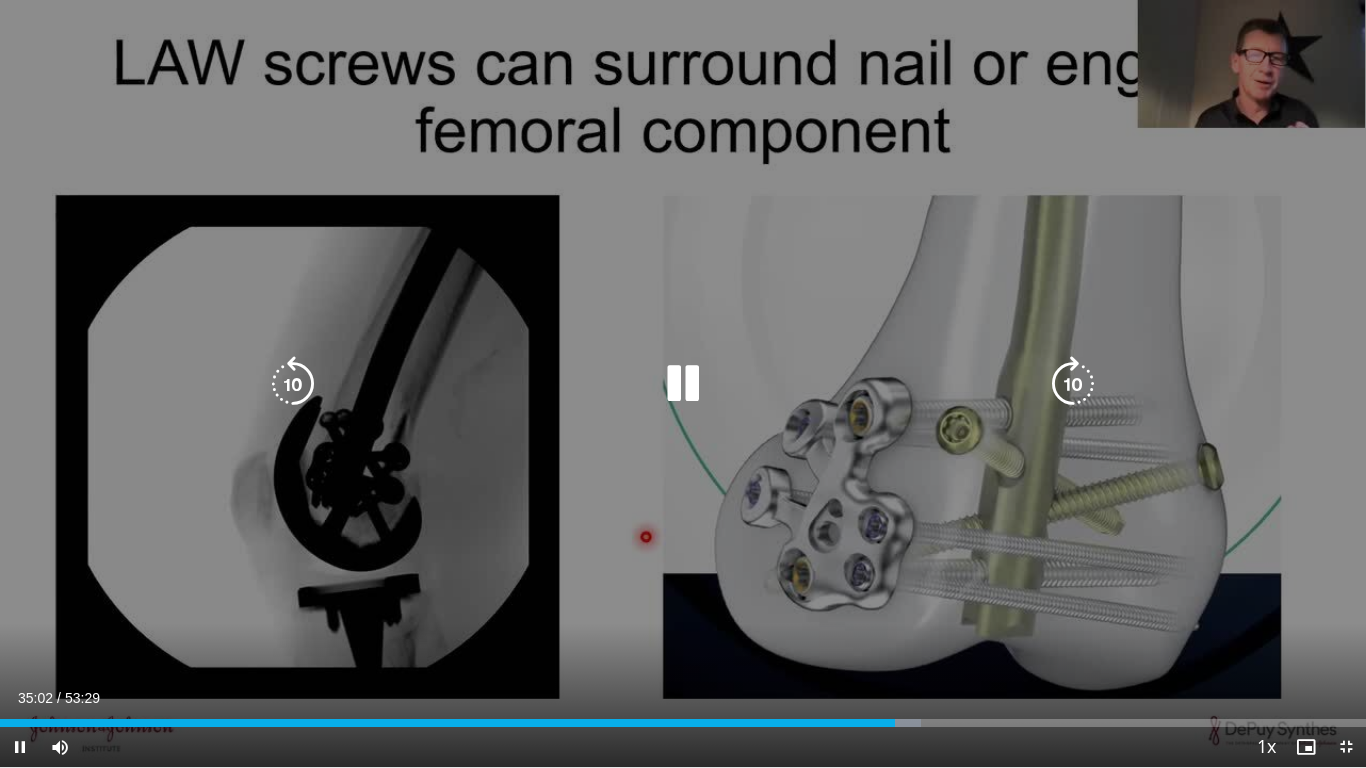 click at bounding box center [683, 384] 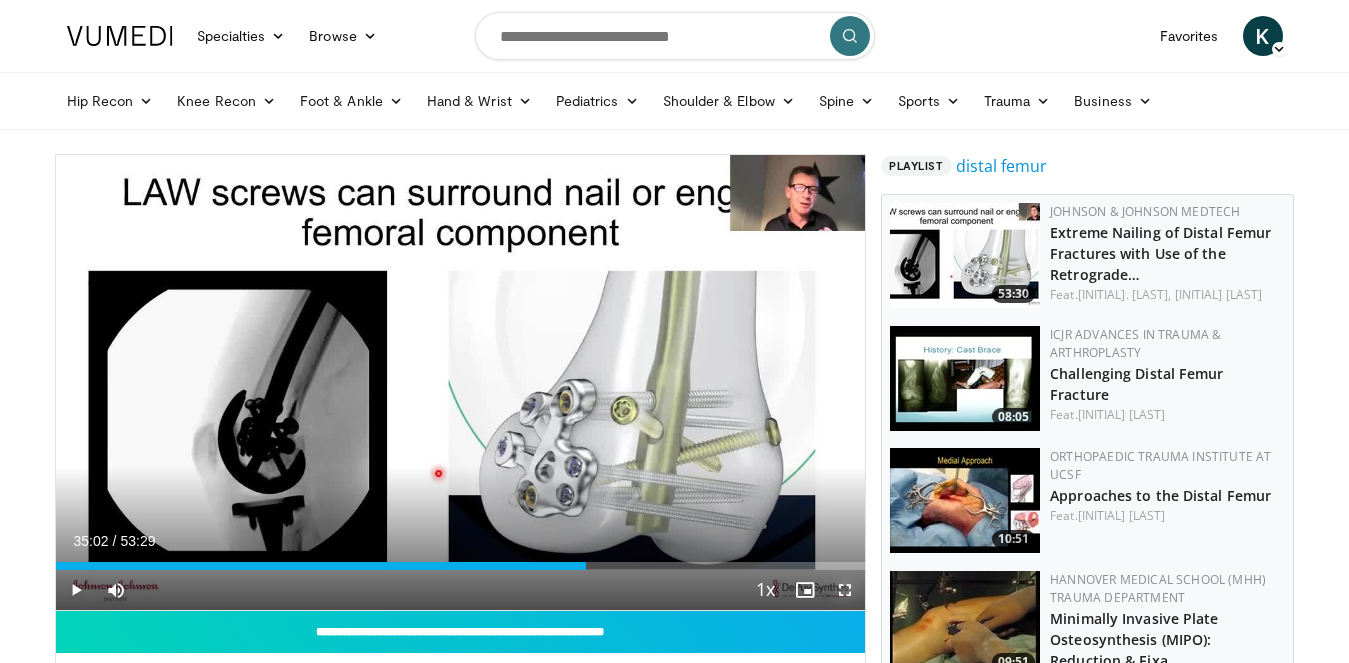 click at bounding box center [845, 590] 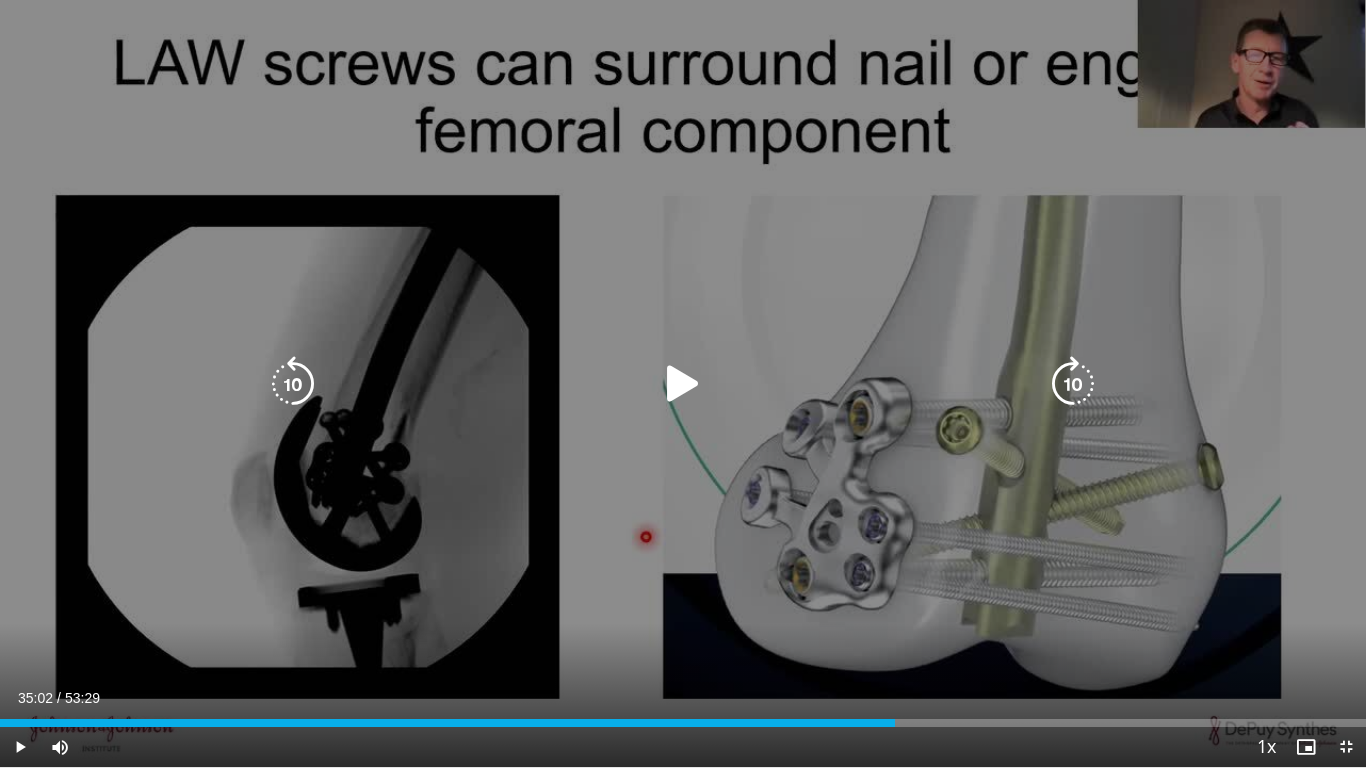 click on "10 seconds
Tap to unmute" at bounding box center [683, 383] 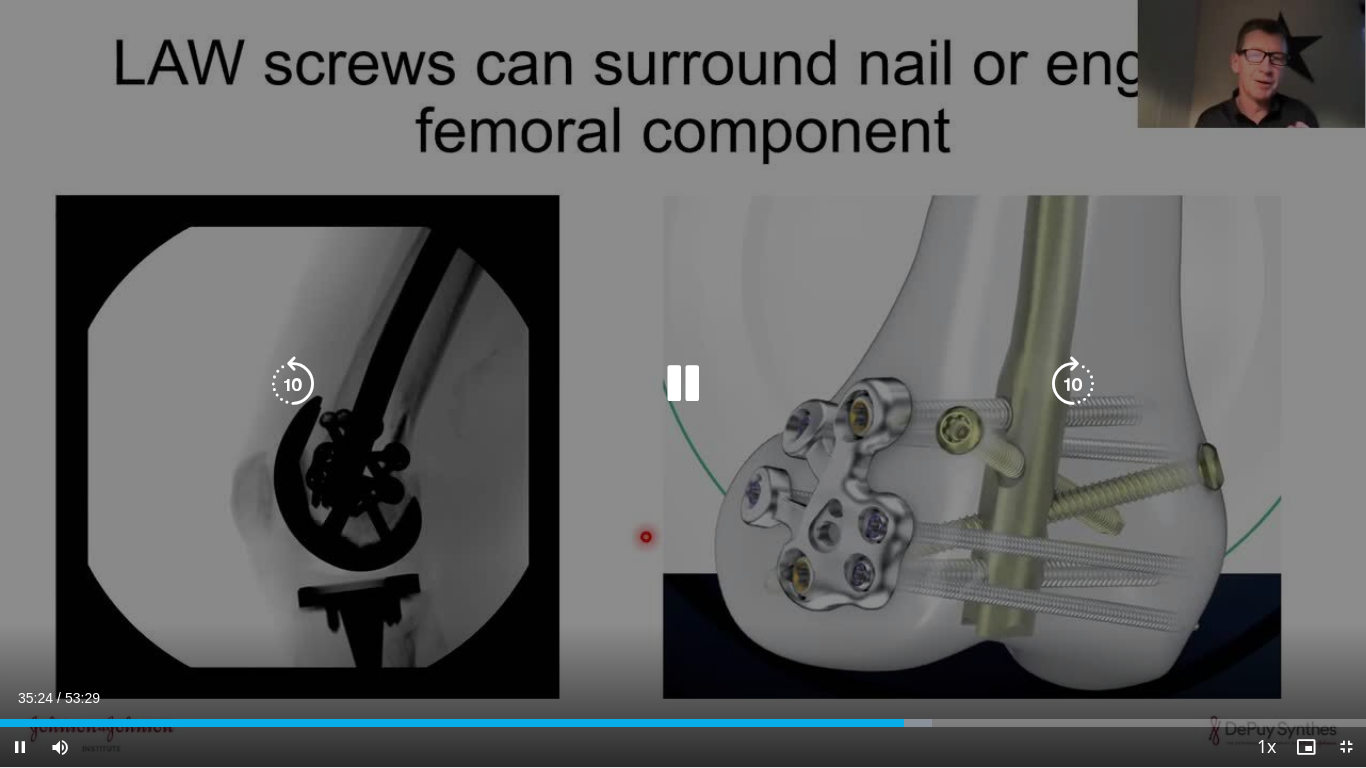 click at bounding box center (683, 384) 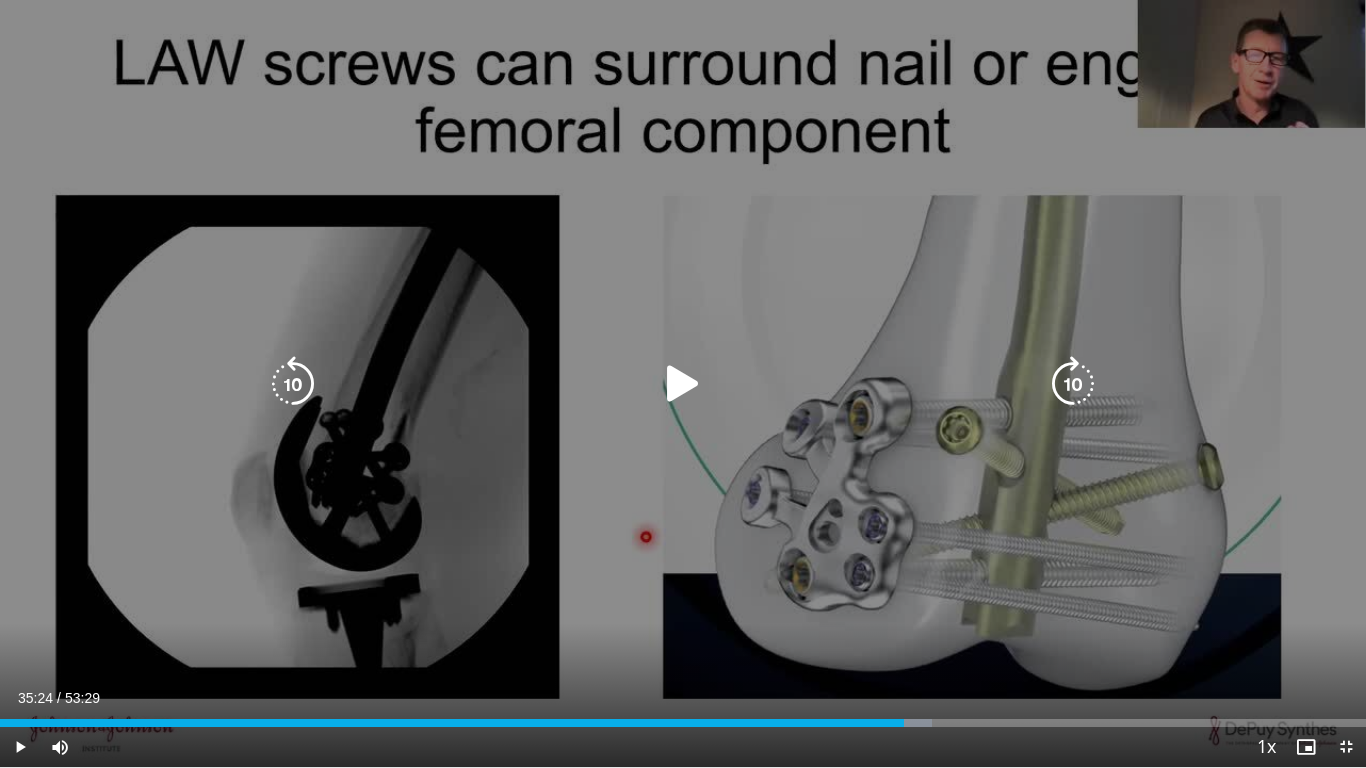 click at bounding box center [683, 384] 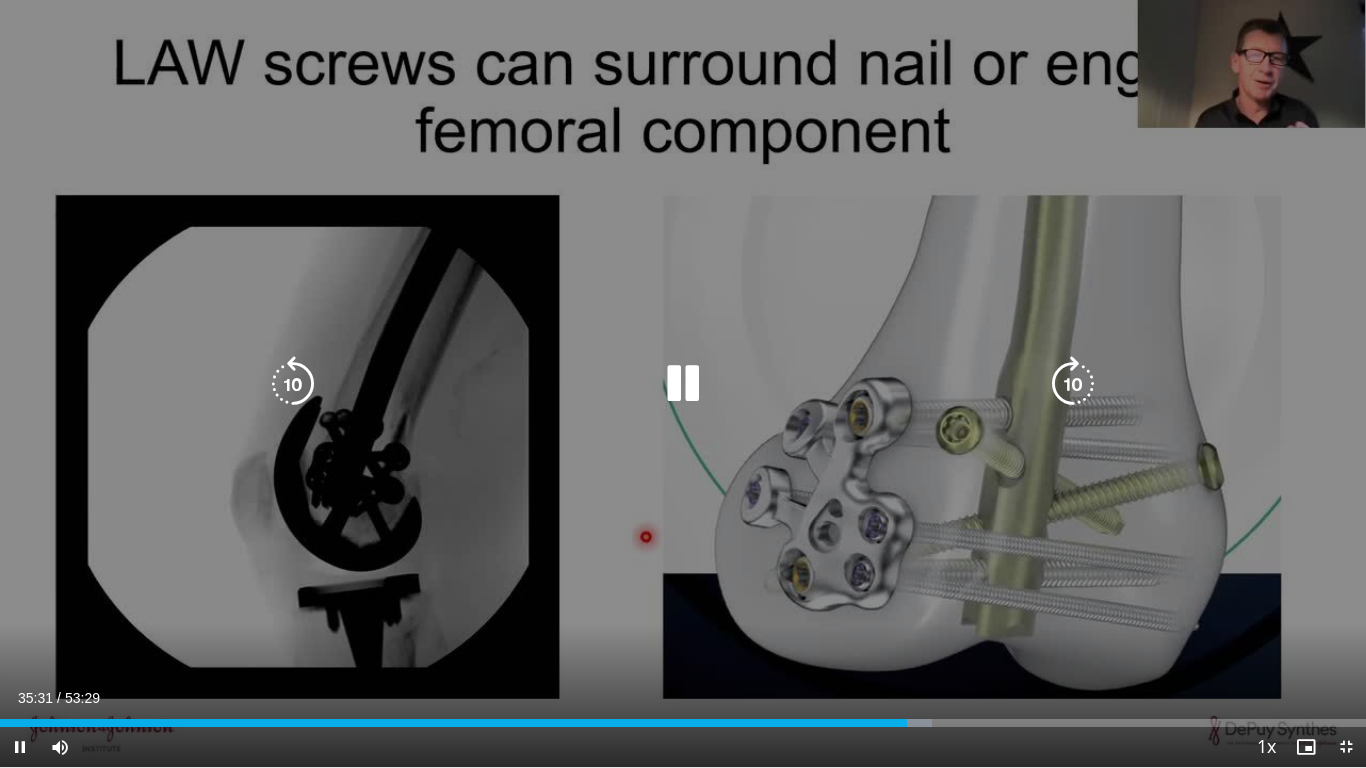 click on "10 seconds
Tap to unmute" at bounding box center (683, 383) 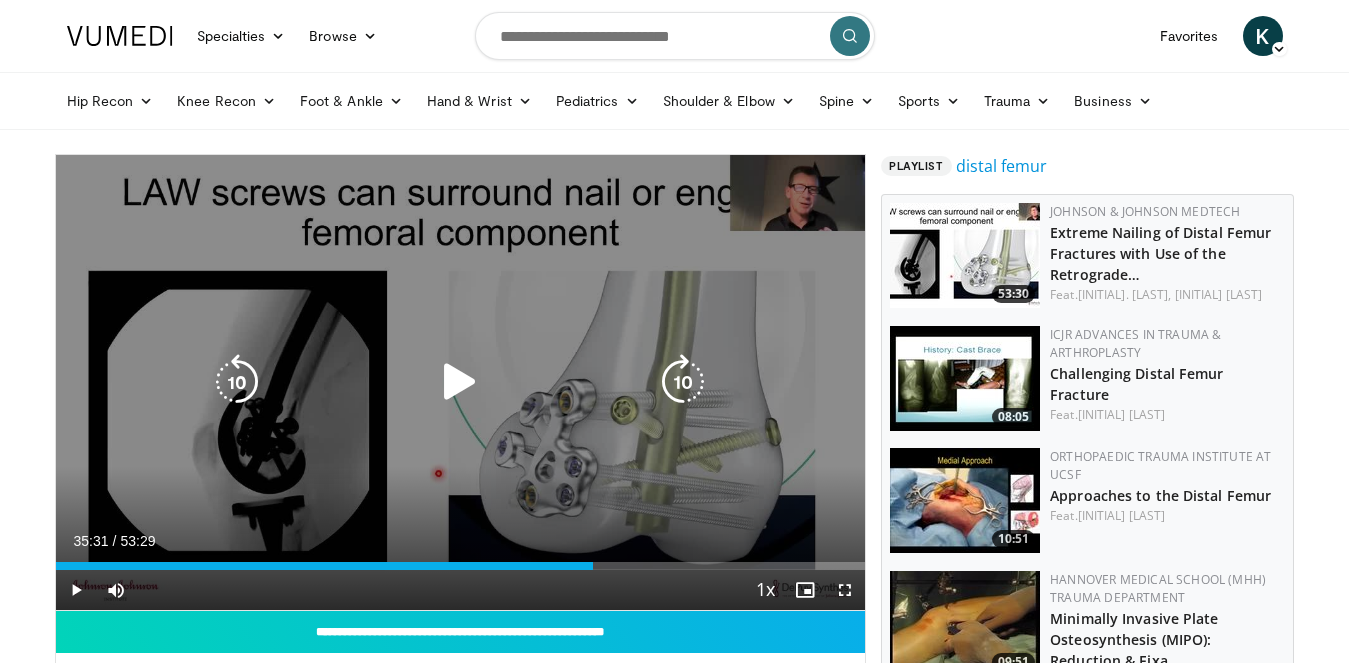 click at bounding box center (460, 382) 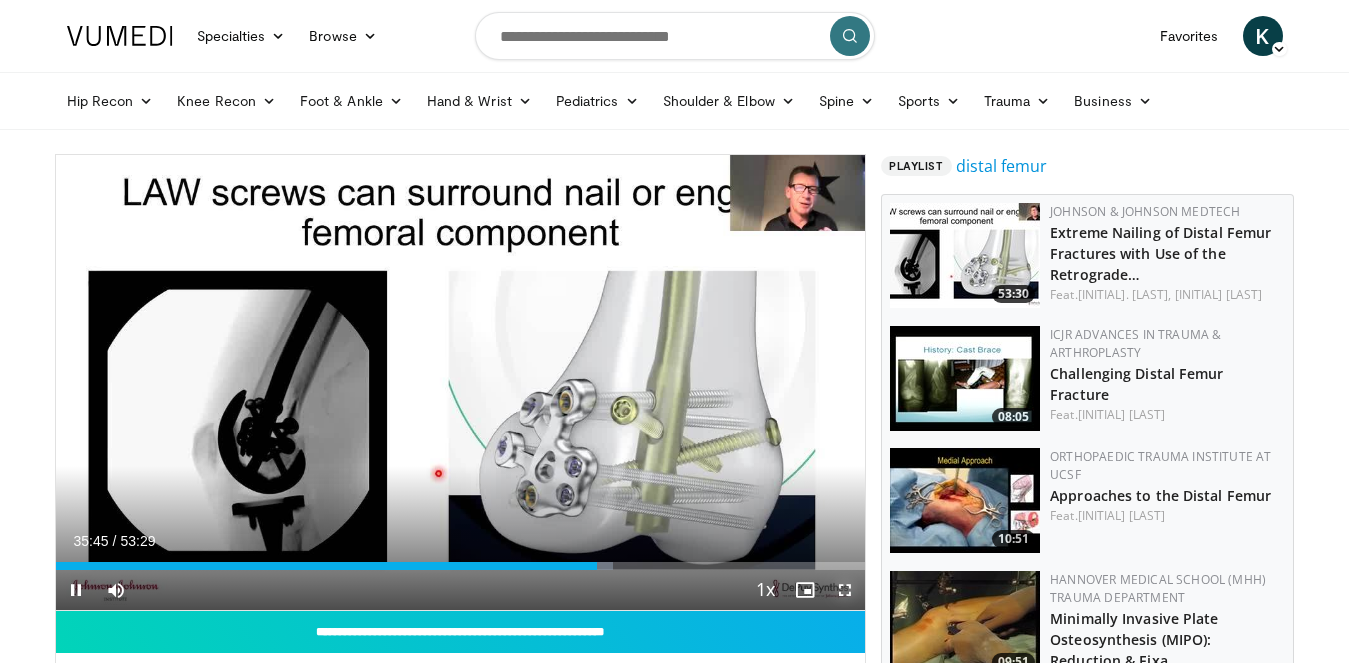click at bounding box center [845, 590] 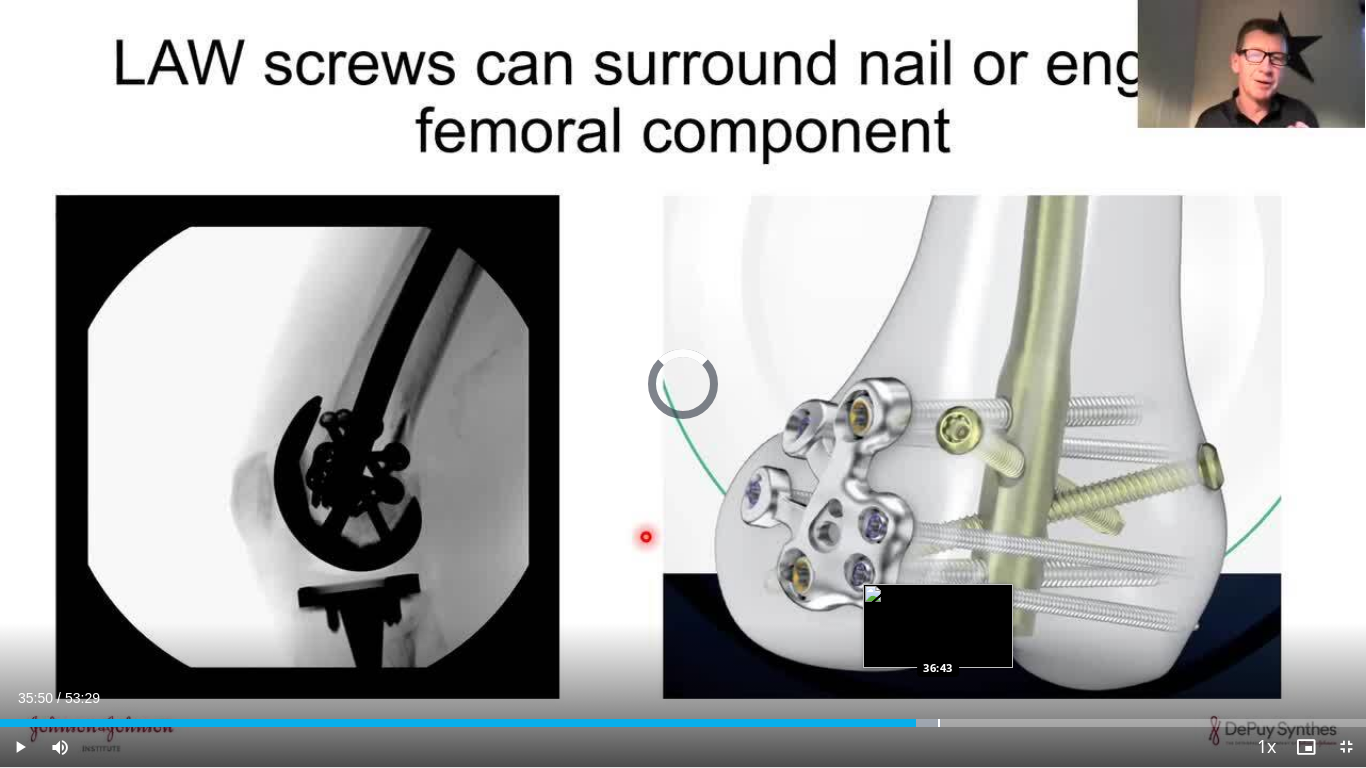 click on "Loaded :  68.87% 36:43 36:43" at bounding box center [683, 723] 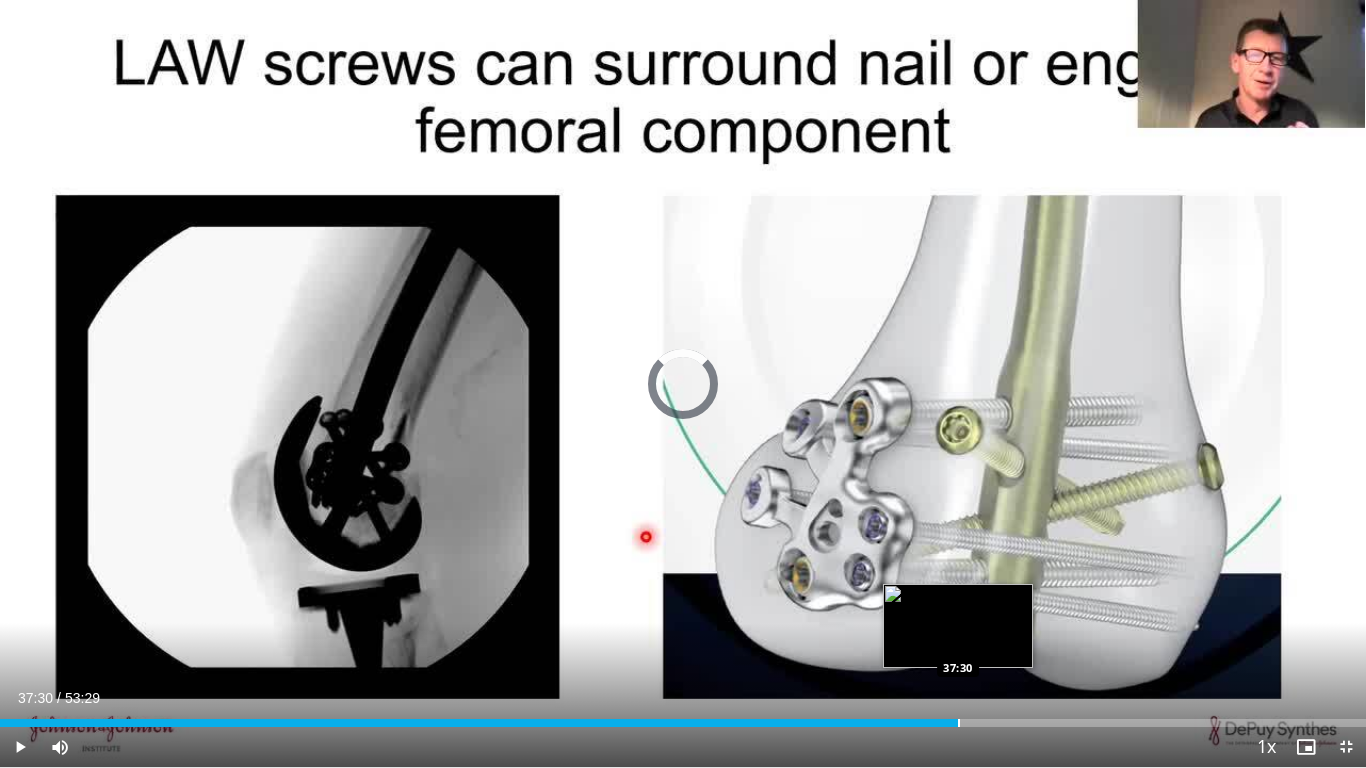 click on "Loaded :  69.49% 37:30 37:30" at bounding box center [683, 717] 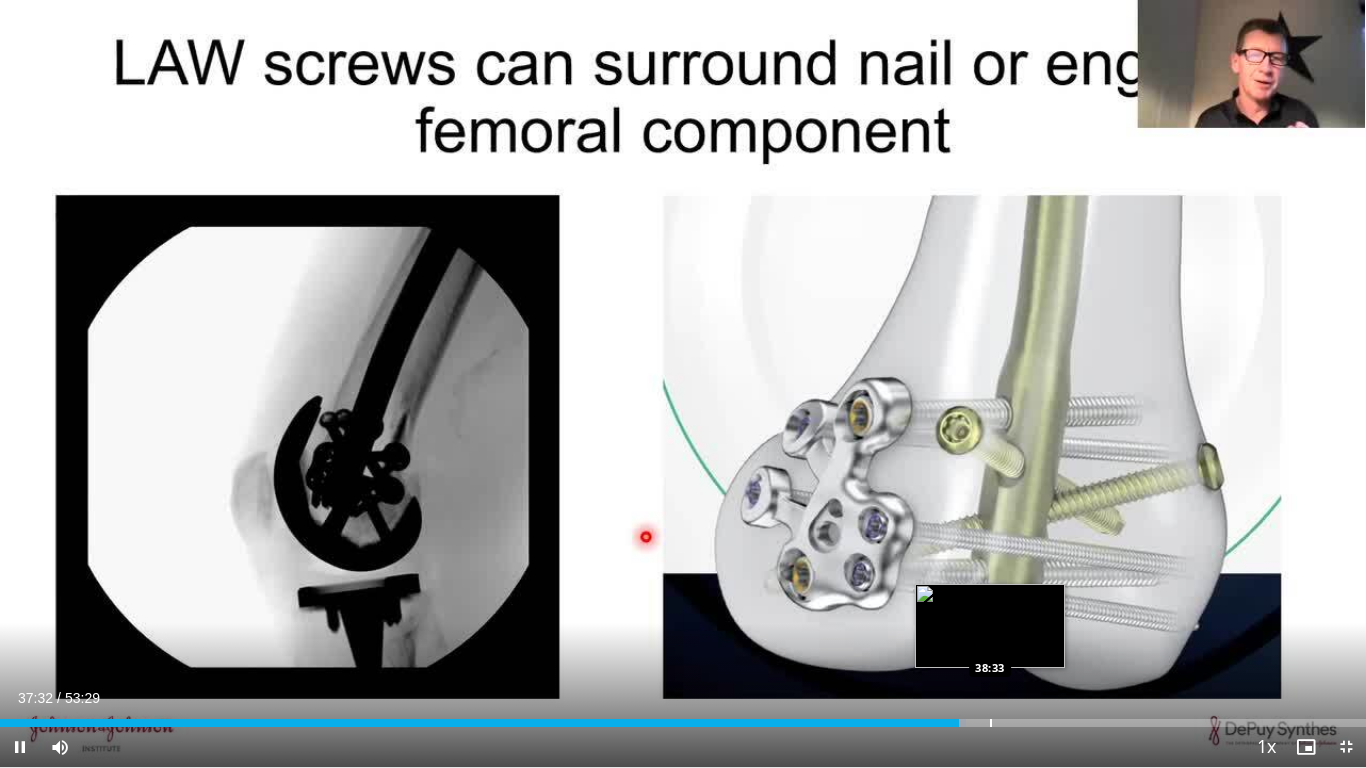 click at bounding box center (991, 723) 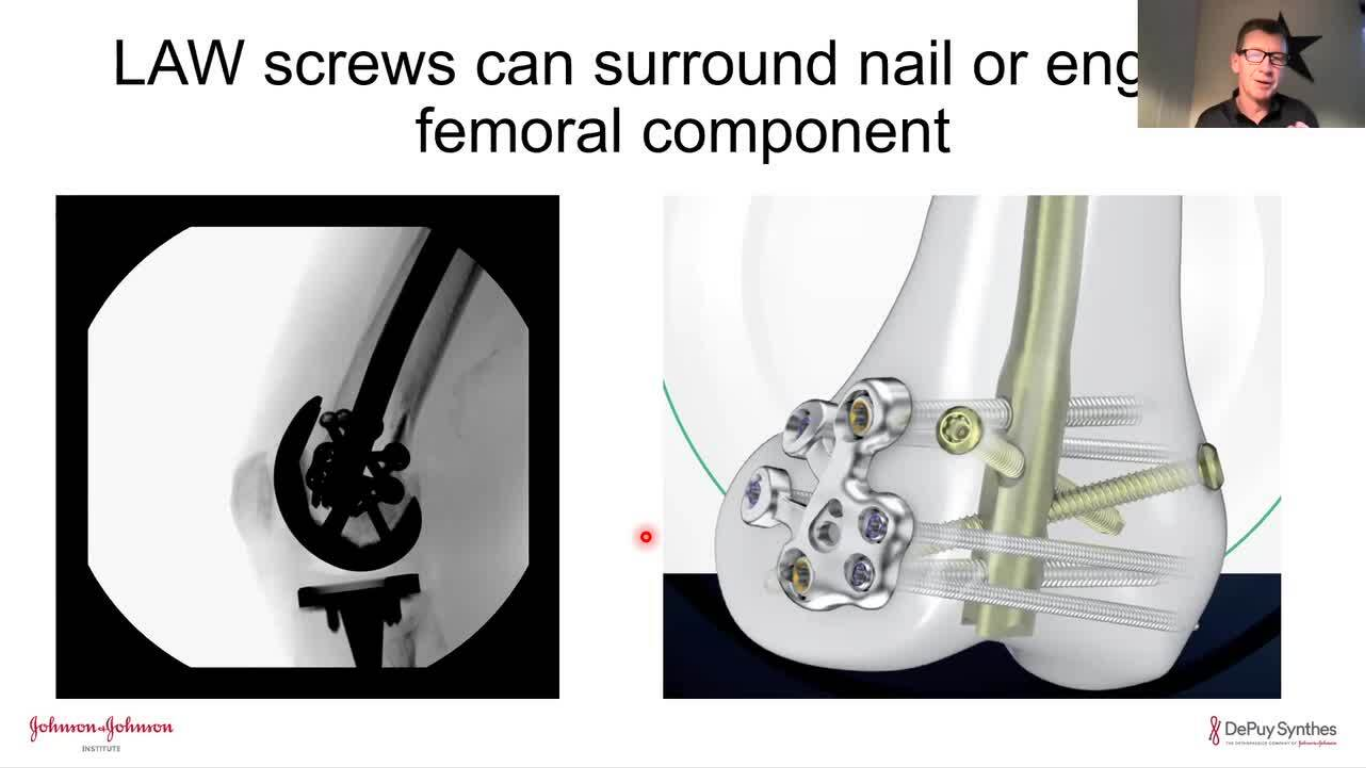 click on "**********" at bounding box center [683, 384] 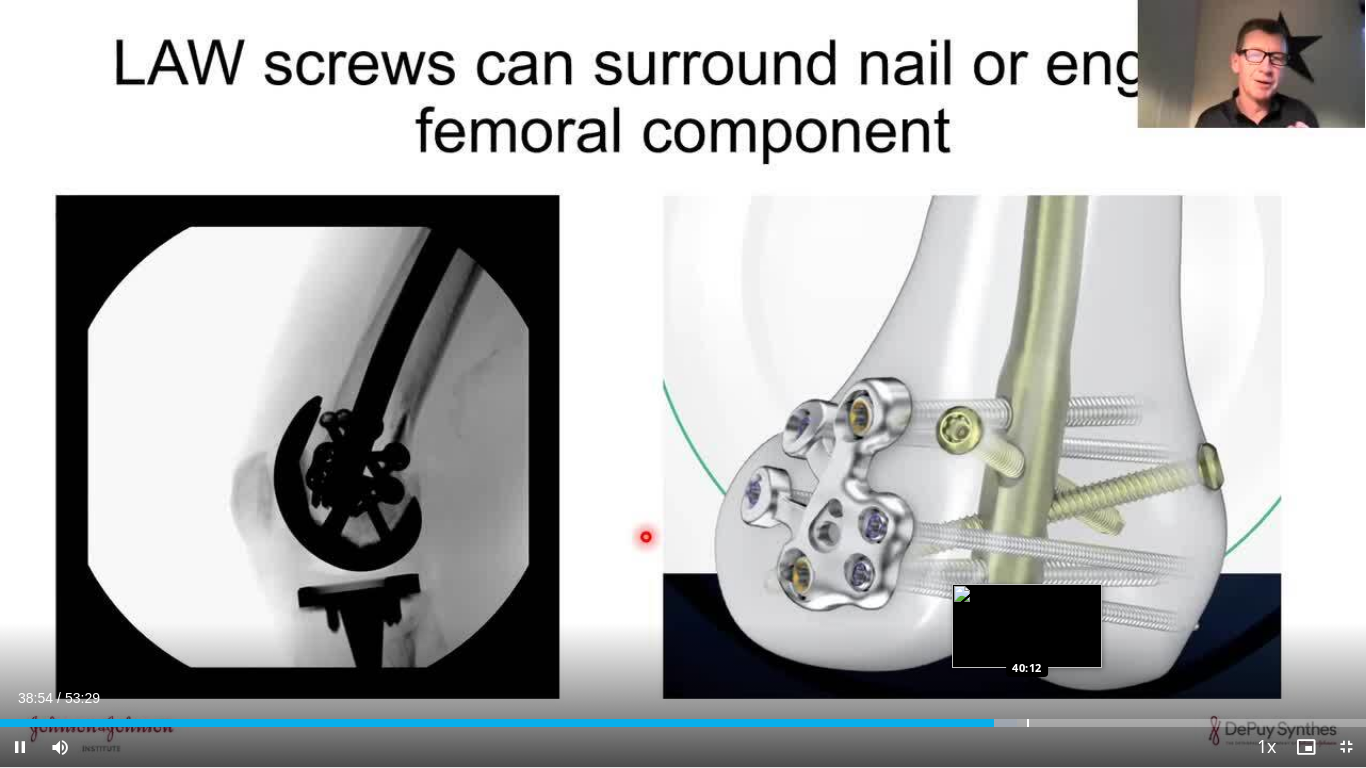 click at bounding box center (1028, 723) 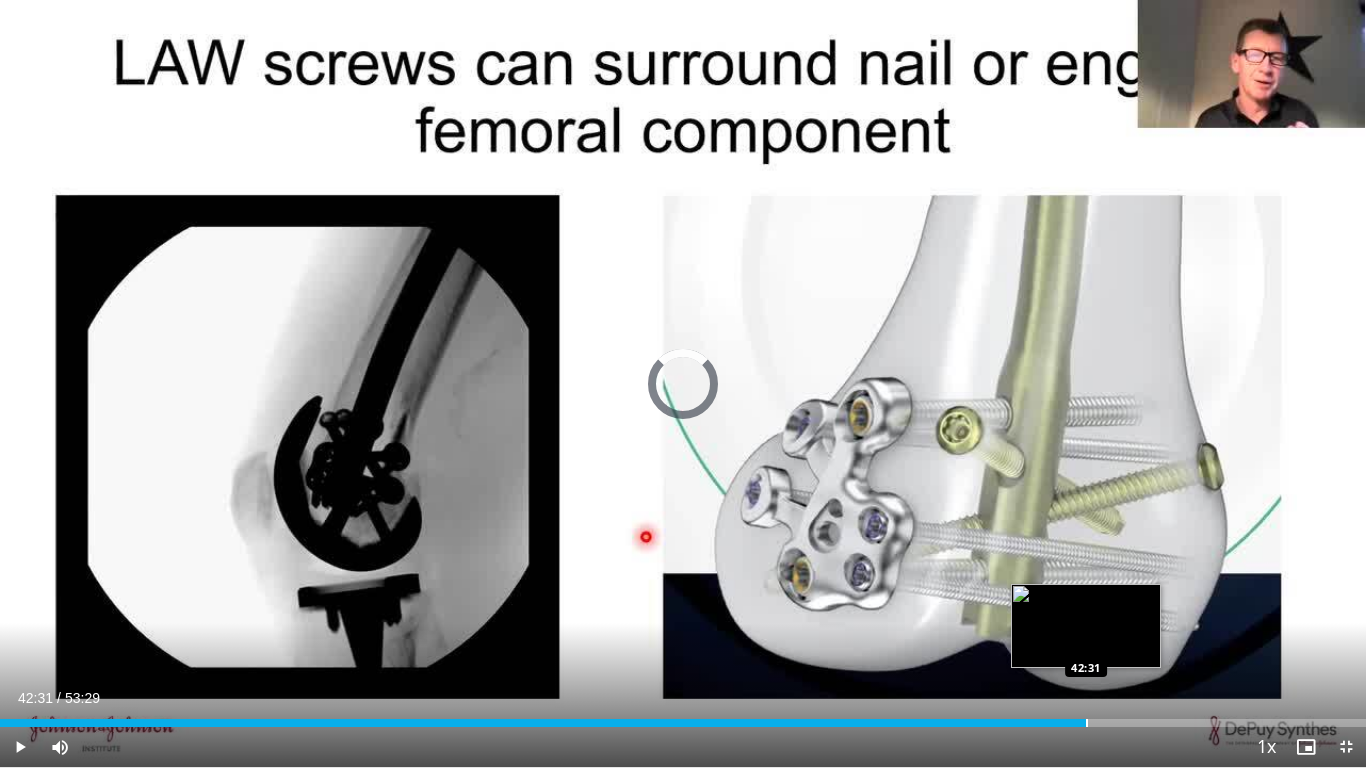 click at bounding box center (1087, 723) 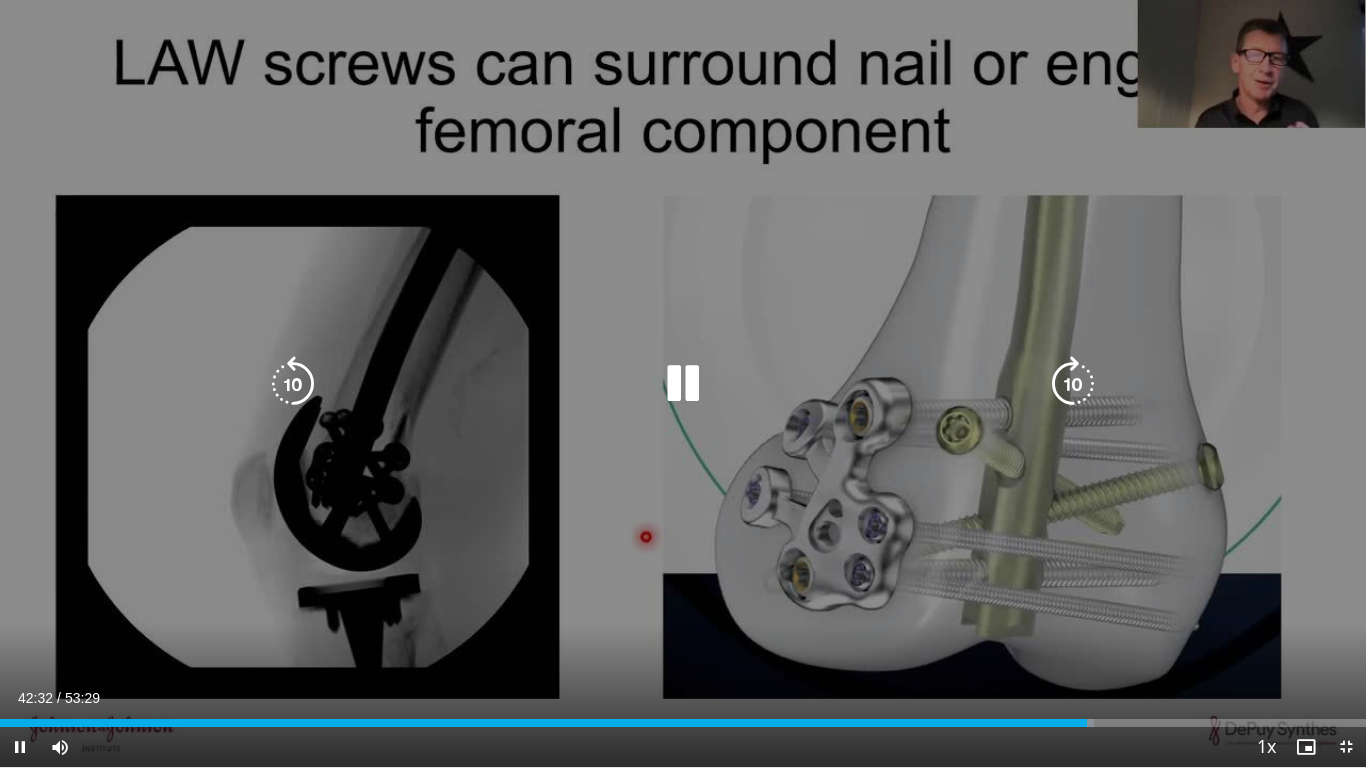 click on "10 seconds
Tap to unmute" at bounding box center (683, 383) 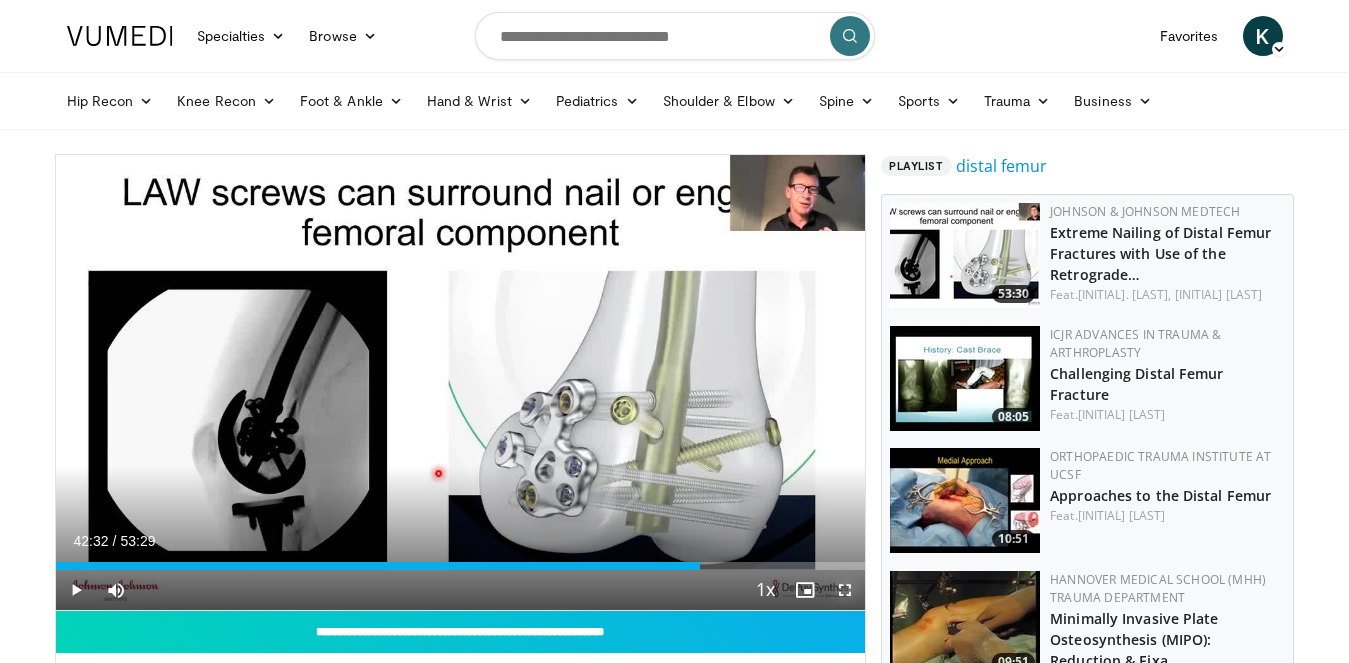 click at bounding box center (845, 590) 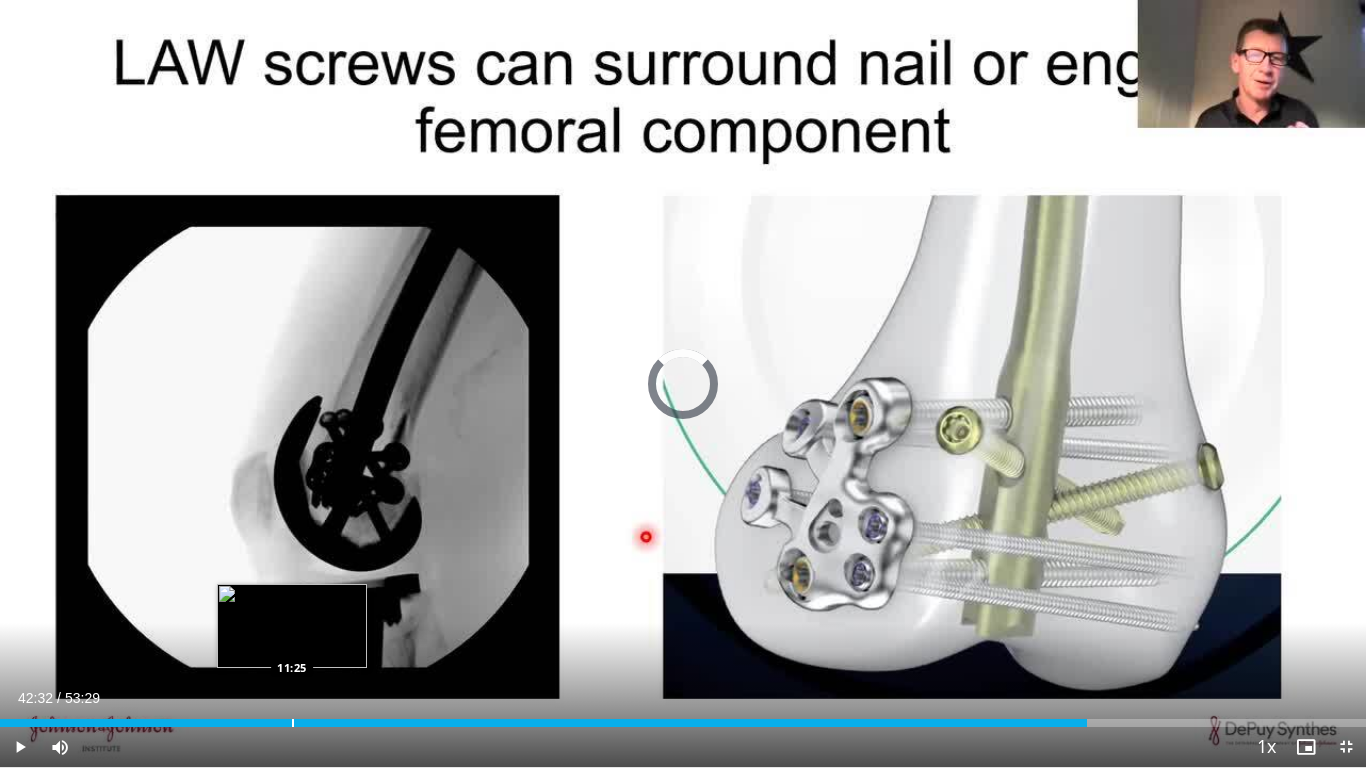 click on "Loaded :  0.00% 11:25 11:25" at bounding box center (683, 723) 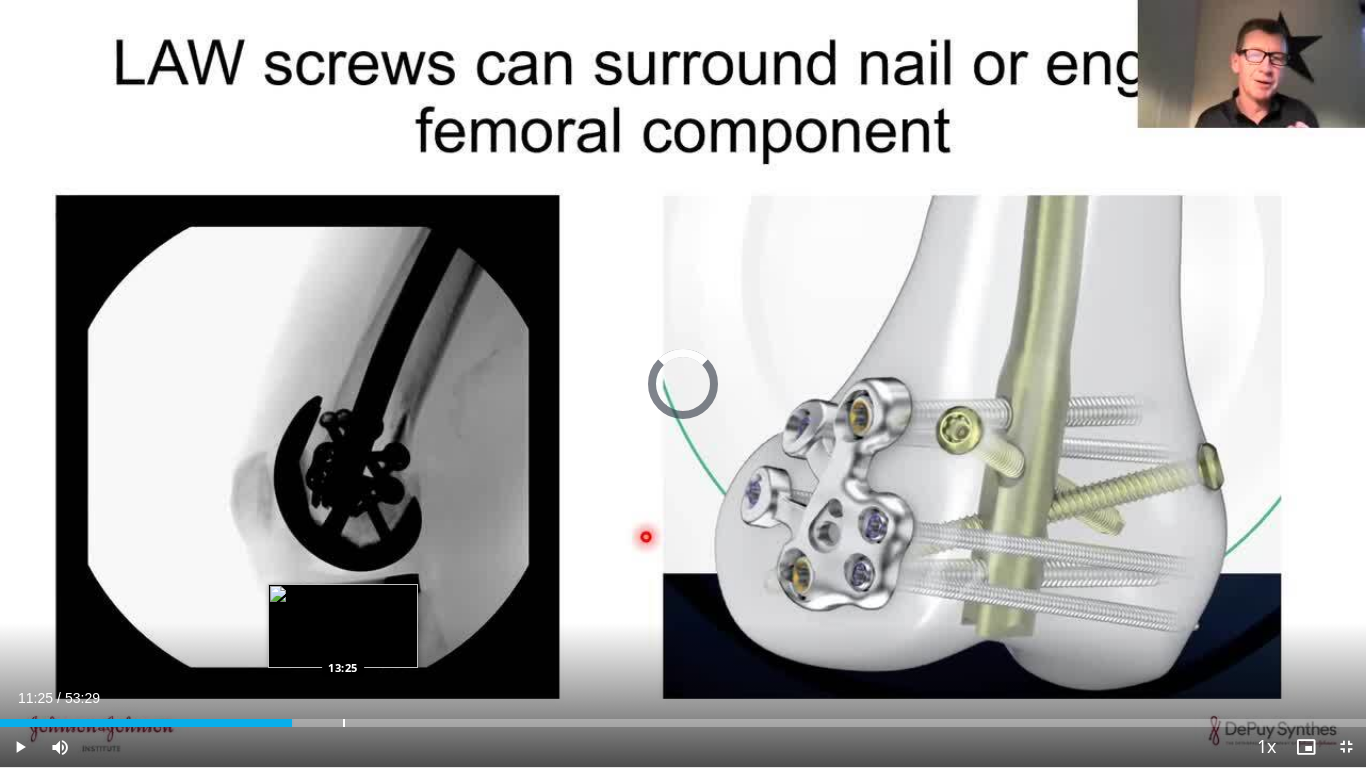 click at bounding box center (344, 723) 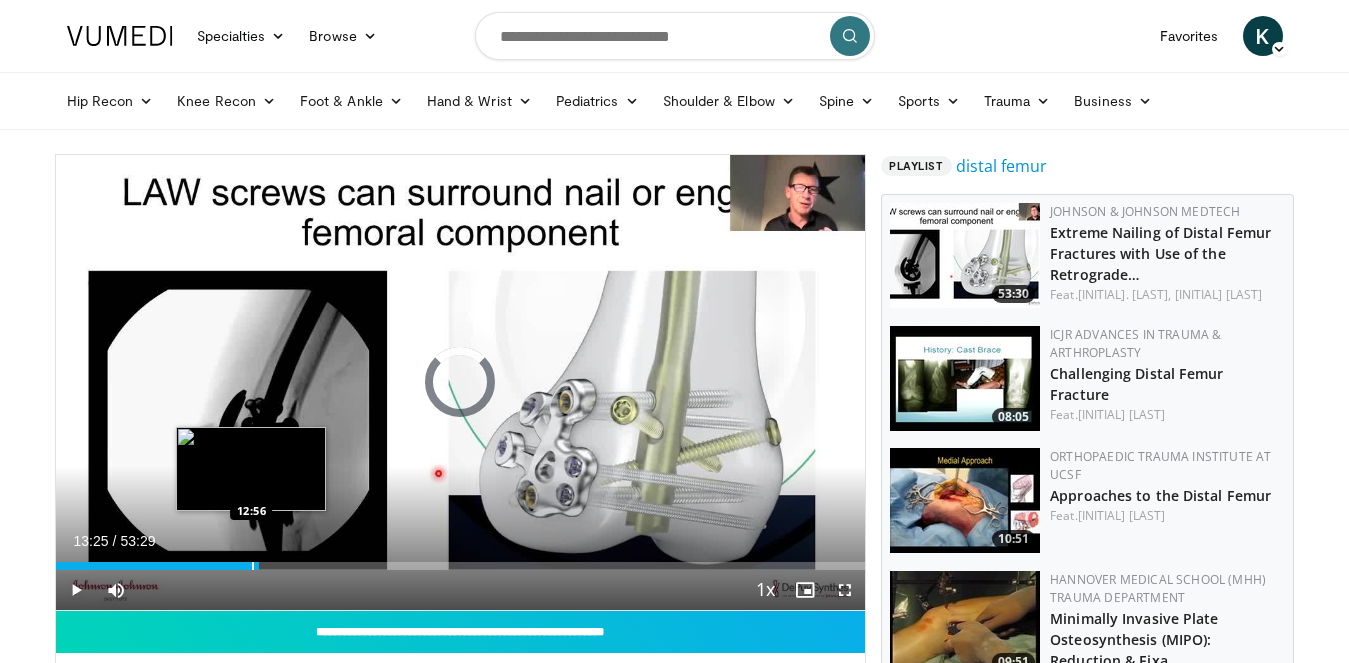click at bounding box center [253, 566] 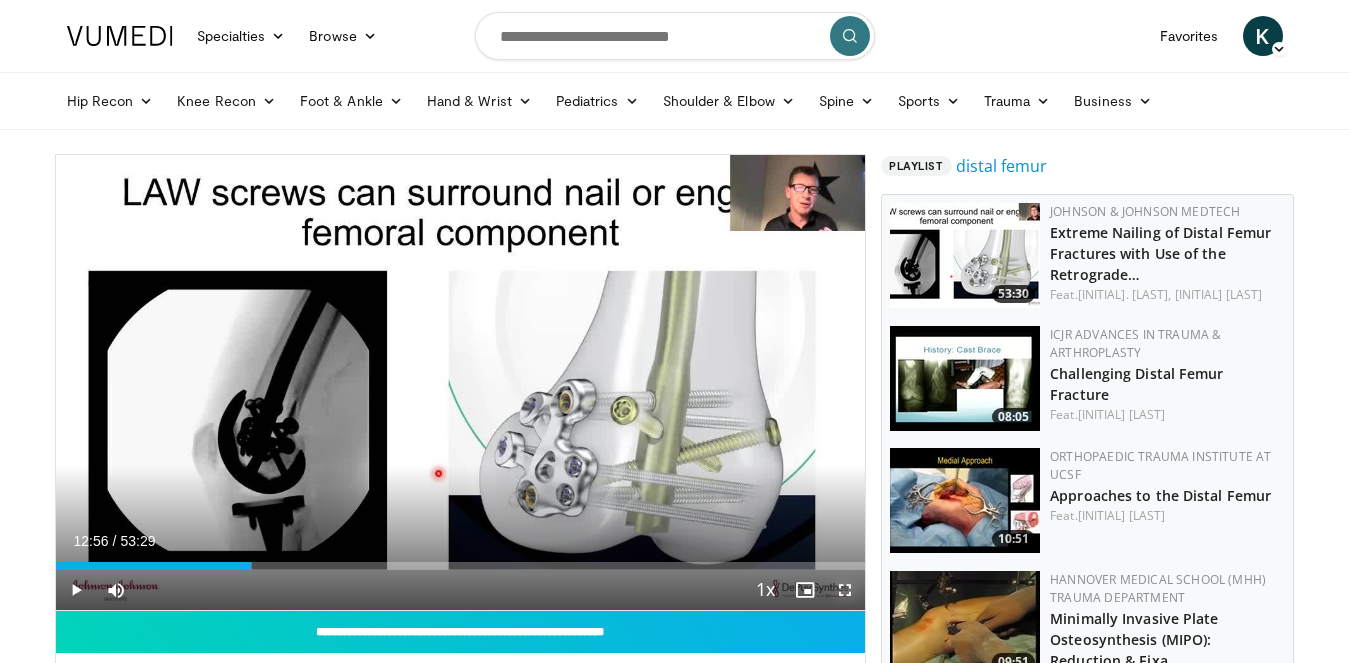 click at bounding box center (845, 590) 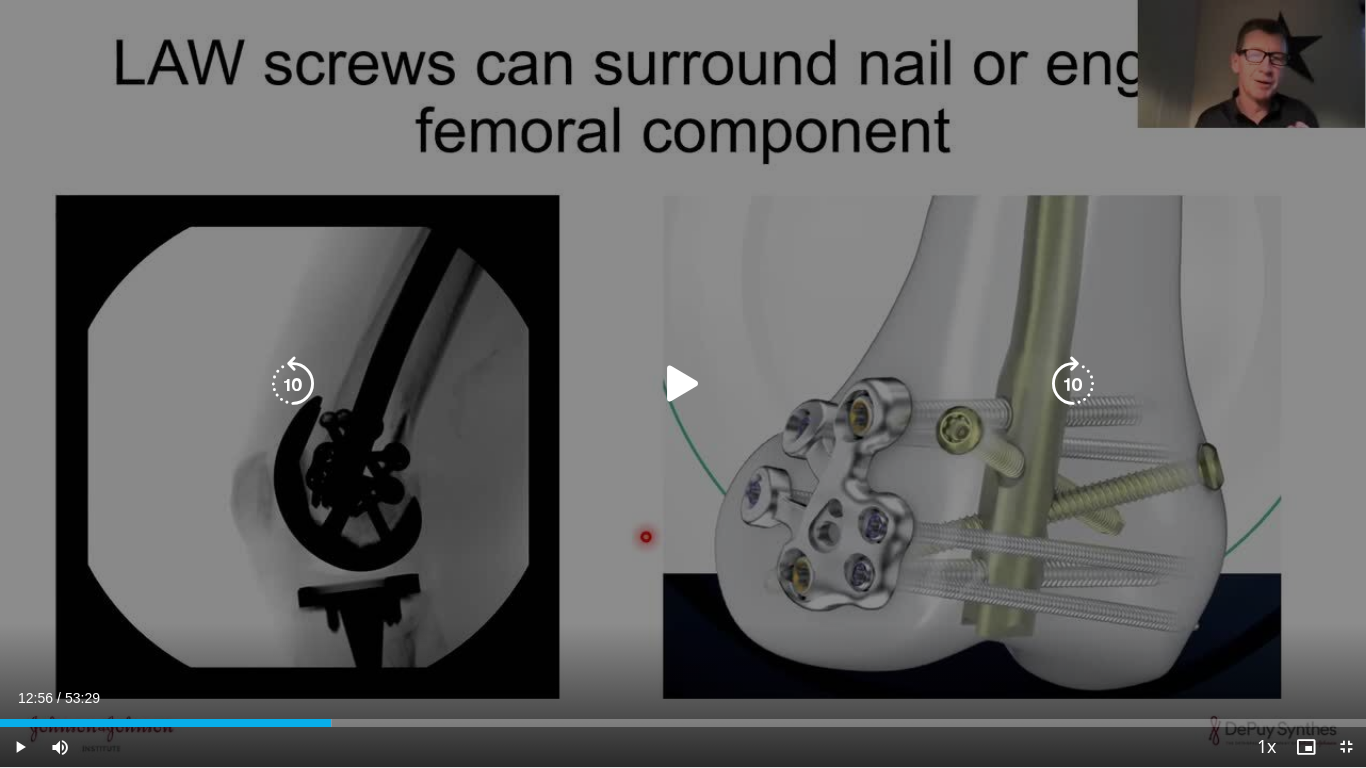 click at bounding box center (293, 384) 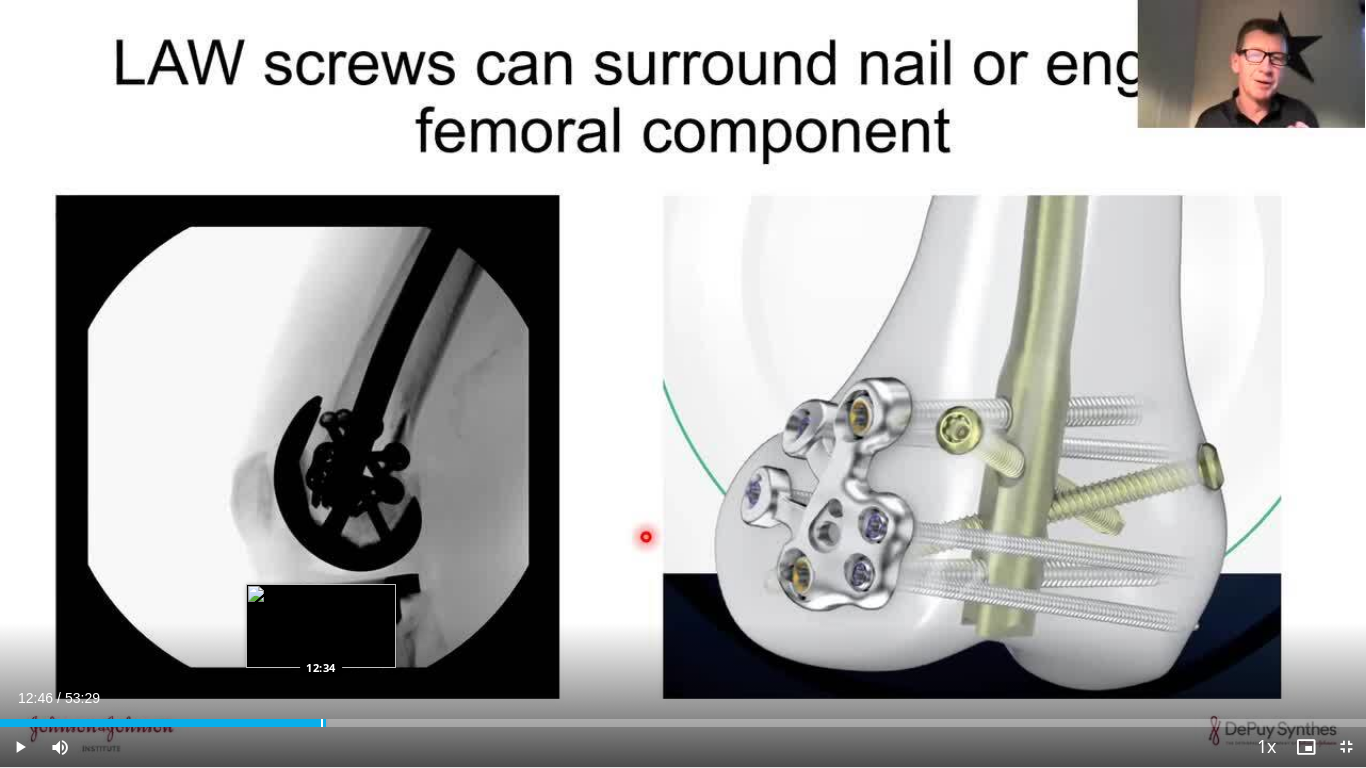 click on "Loaded :  24.00% 12:46 12:34" at bounding box center [683, 717] 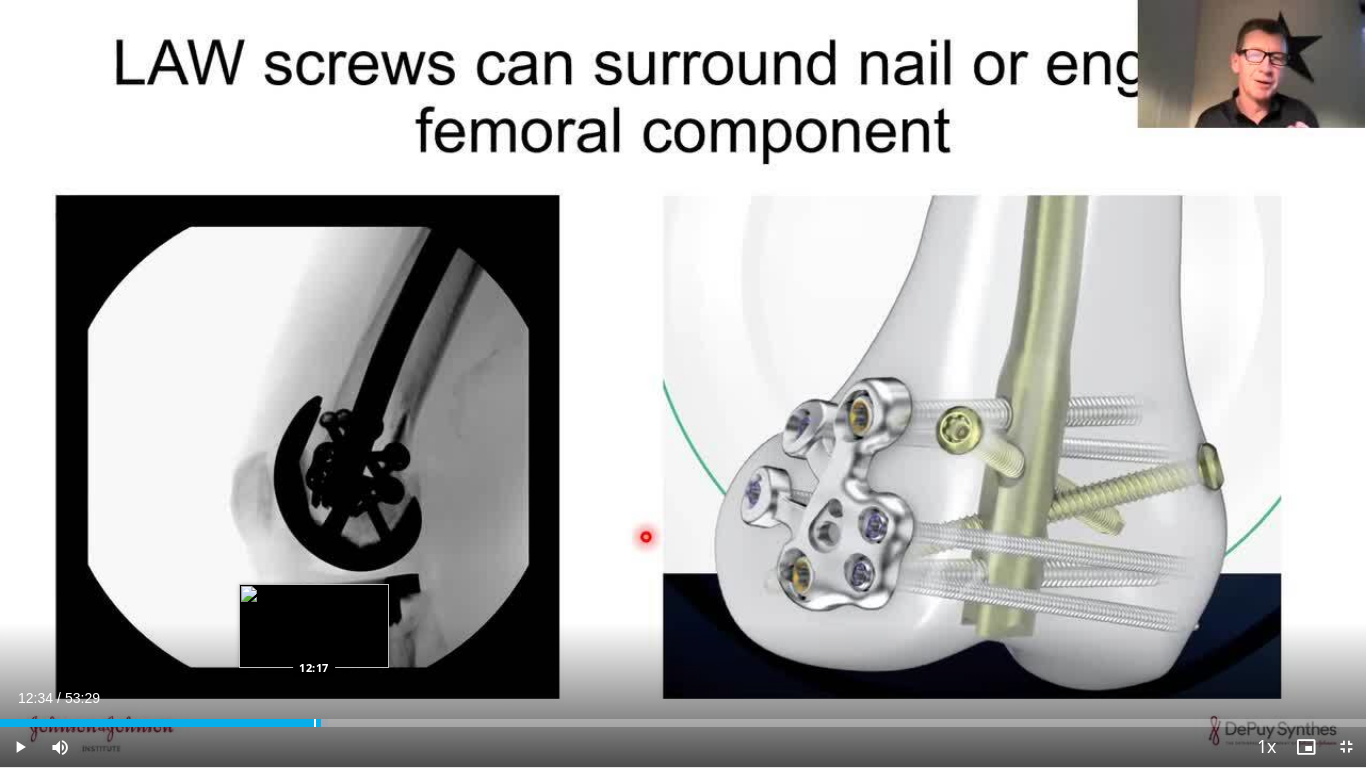 click at bounding box center (315, 723) 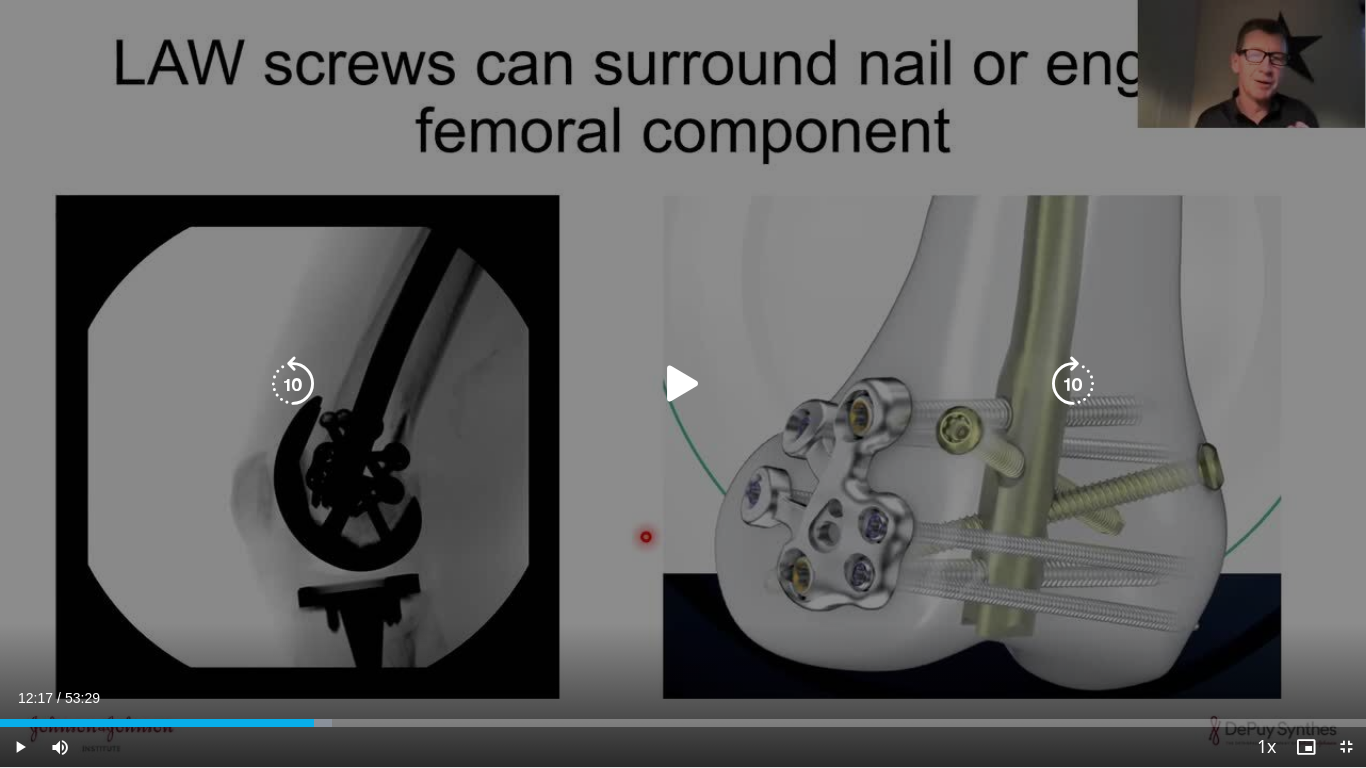 click at bounding box center [683, 384] 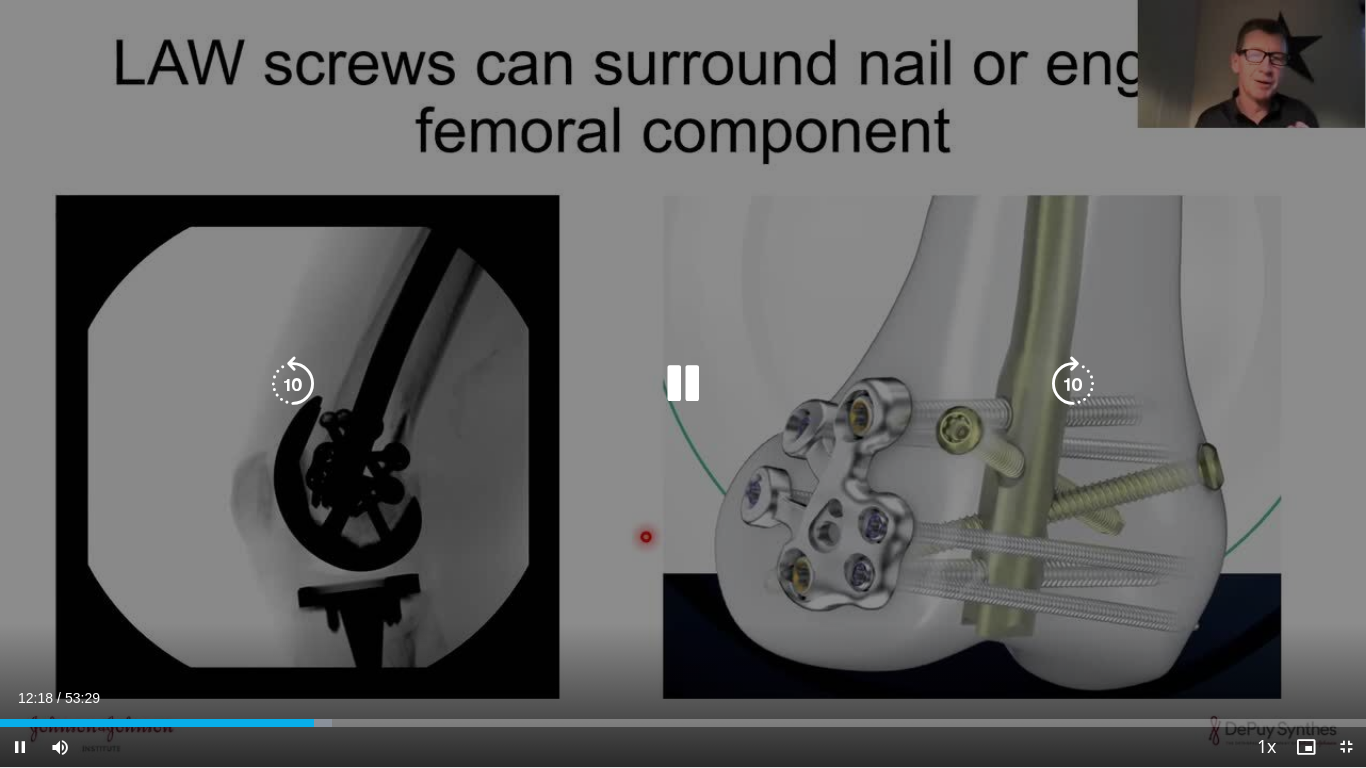 click at bounding box center (293, 384) 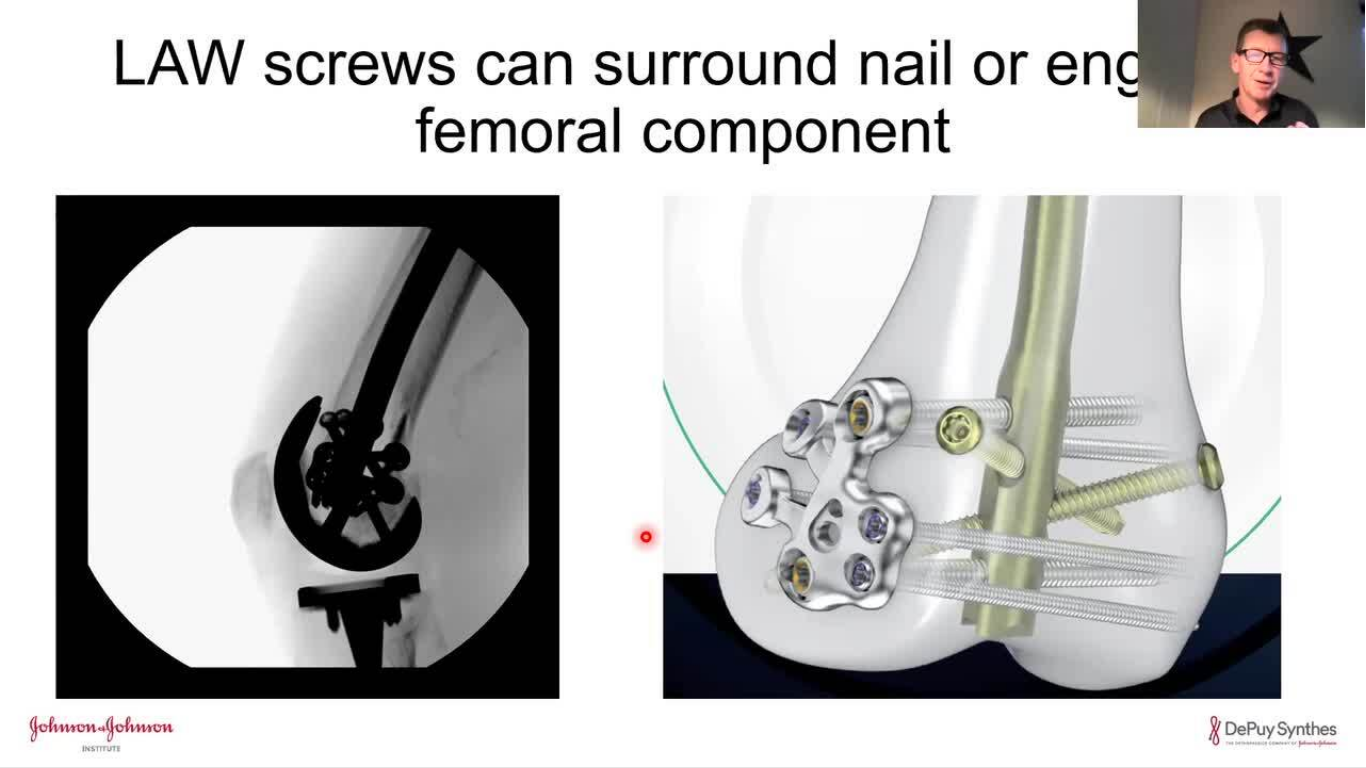 click on "10 seconds
Tap to unmute" at bounding box center [683, 383] 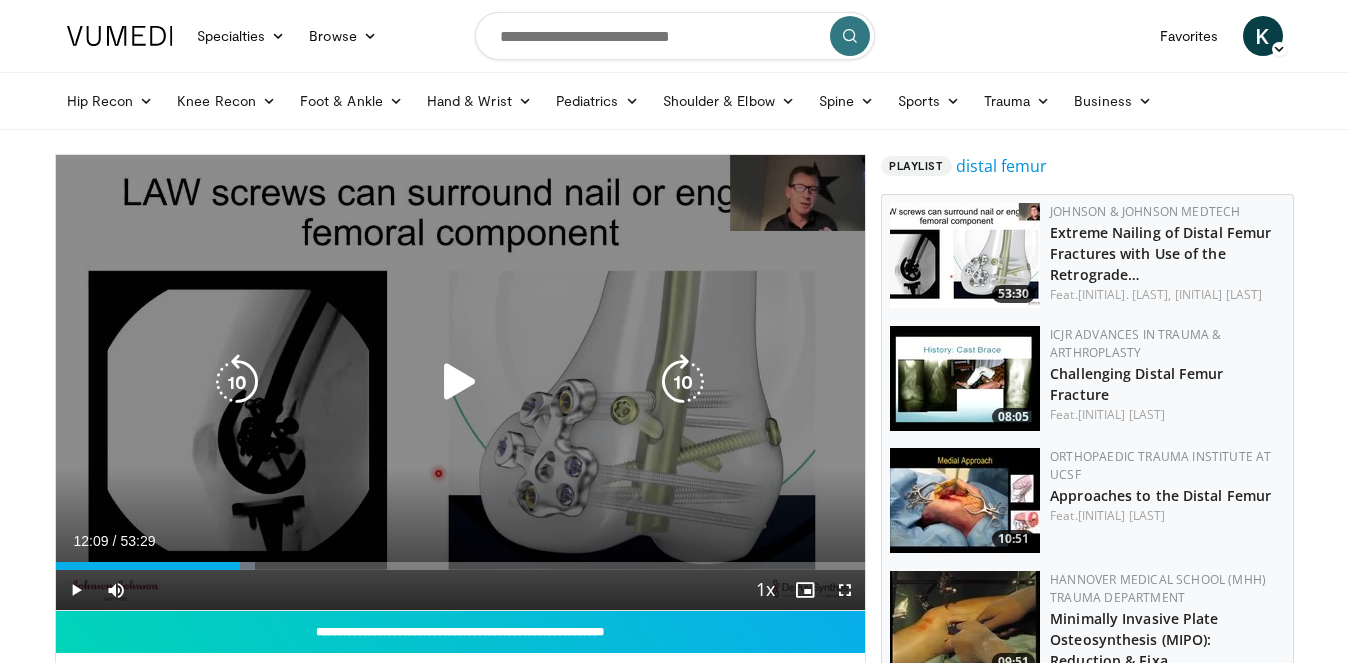 click at bounding box center (460, 382) 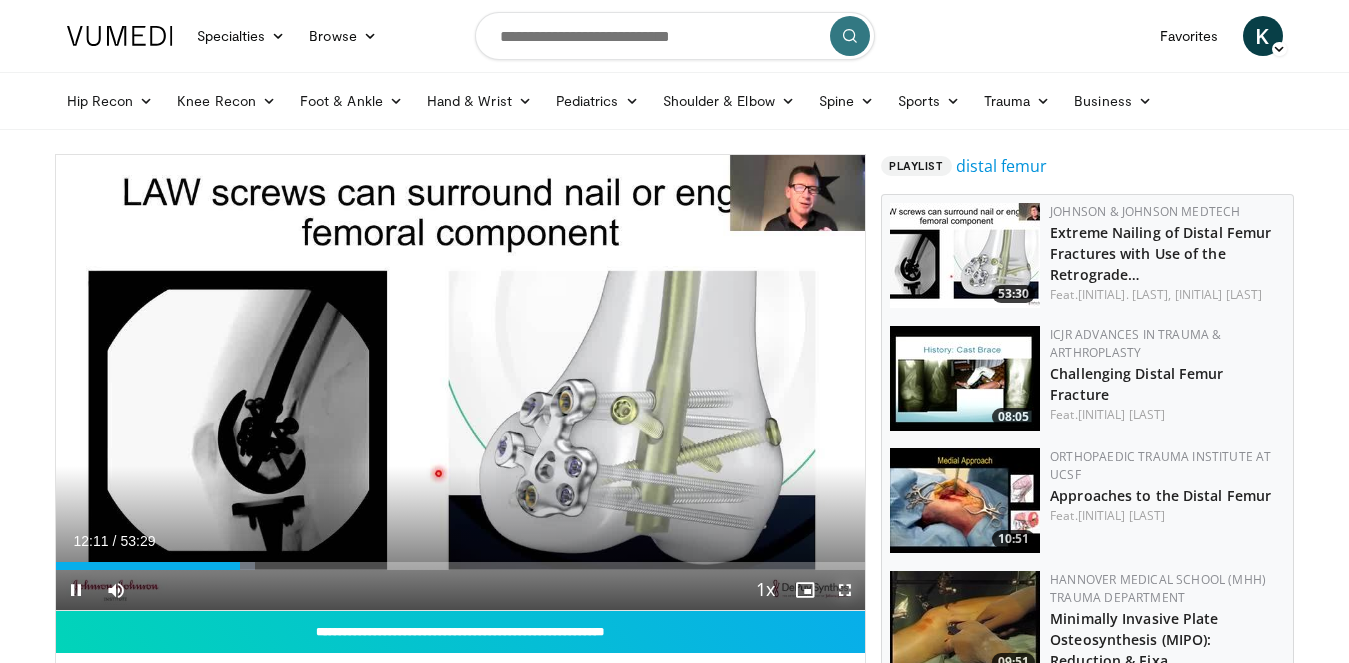click at bounding box center (845, 590) 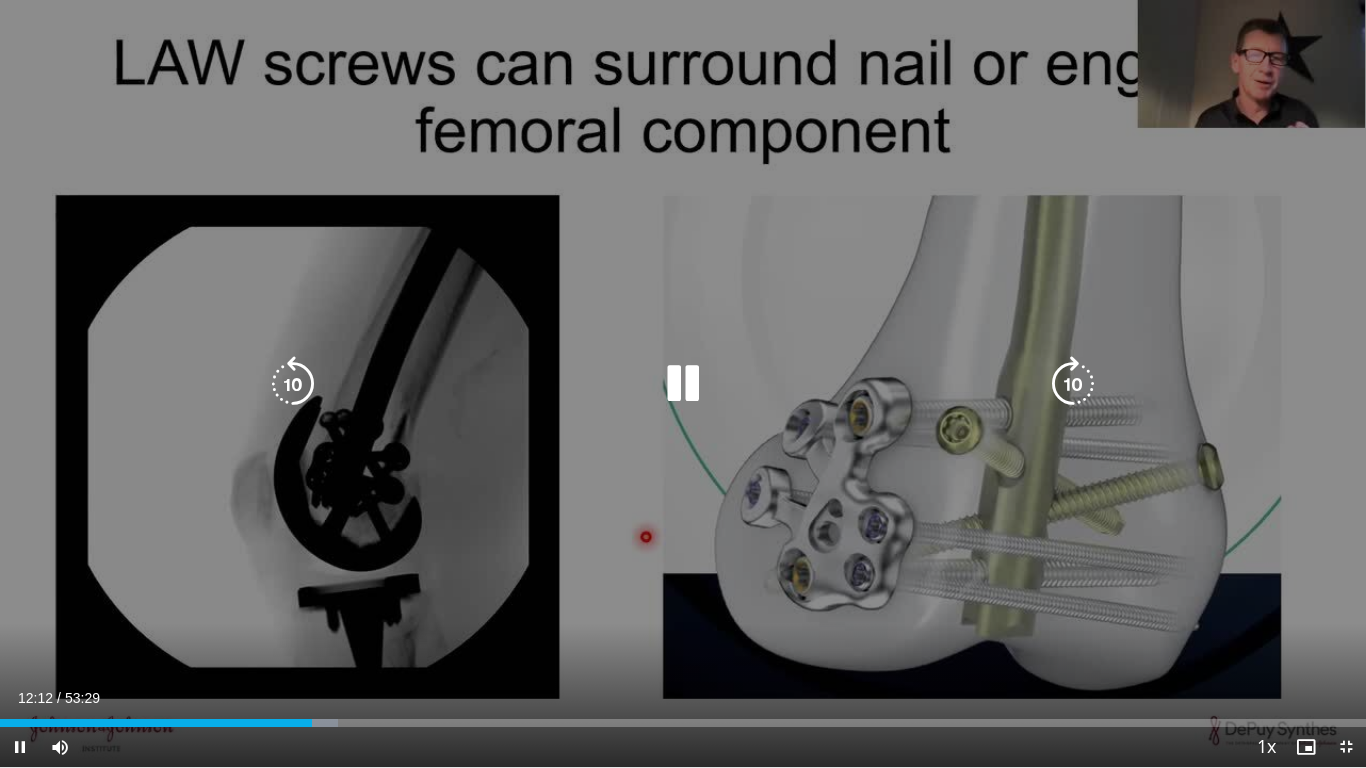 click at bounding box center [1073, 384] 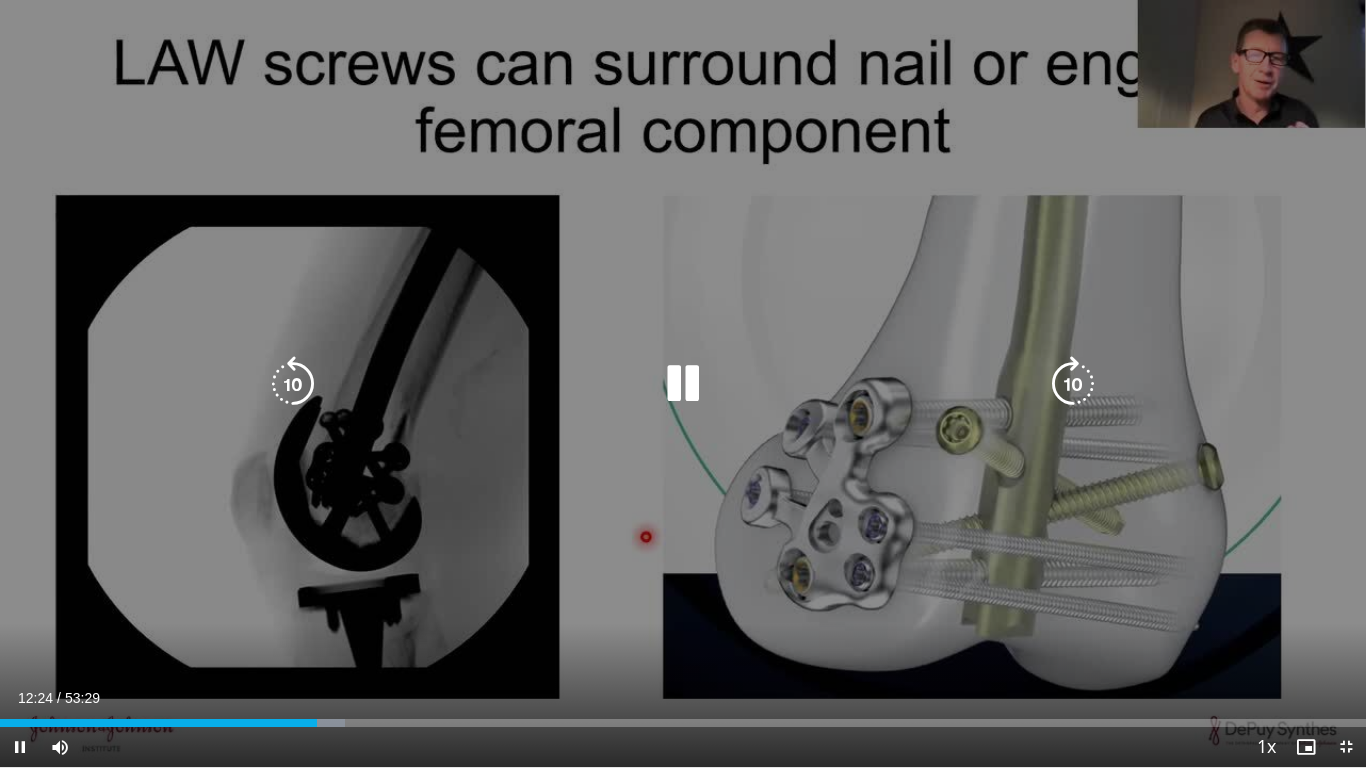 click at bounding box center [1073, 384] 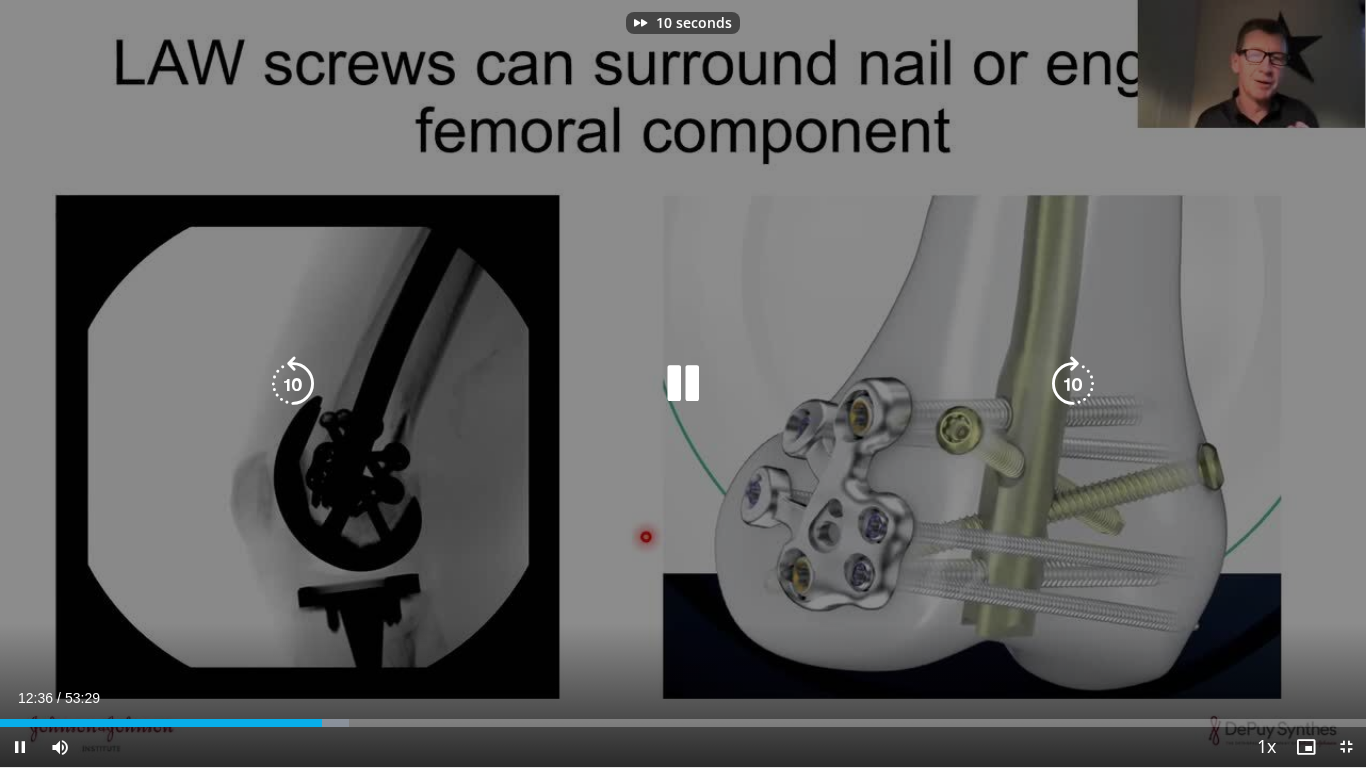 click at bounding box center [1073, 384] 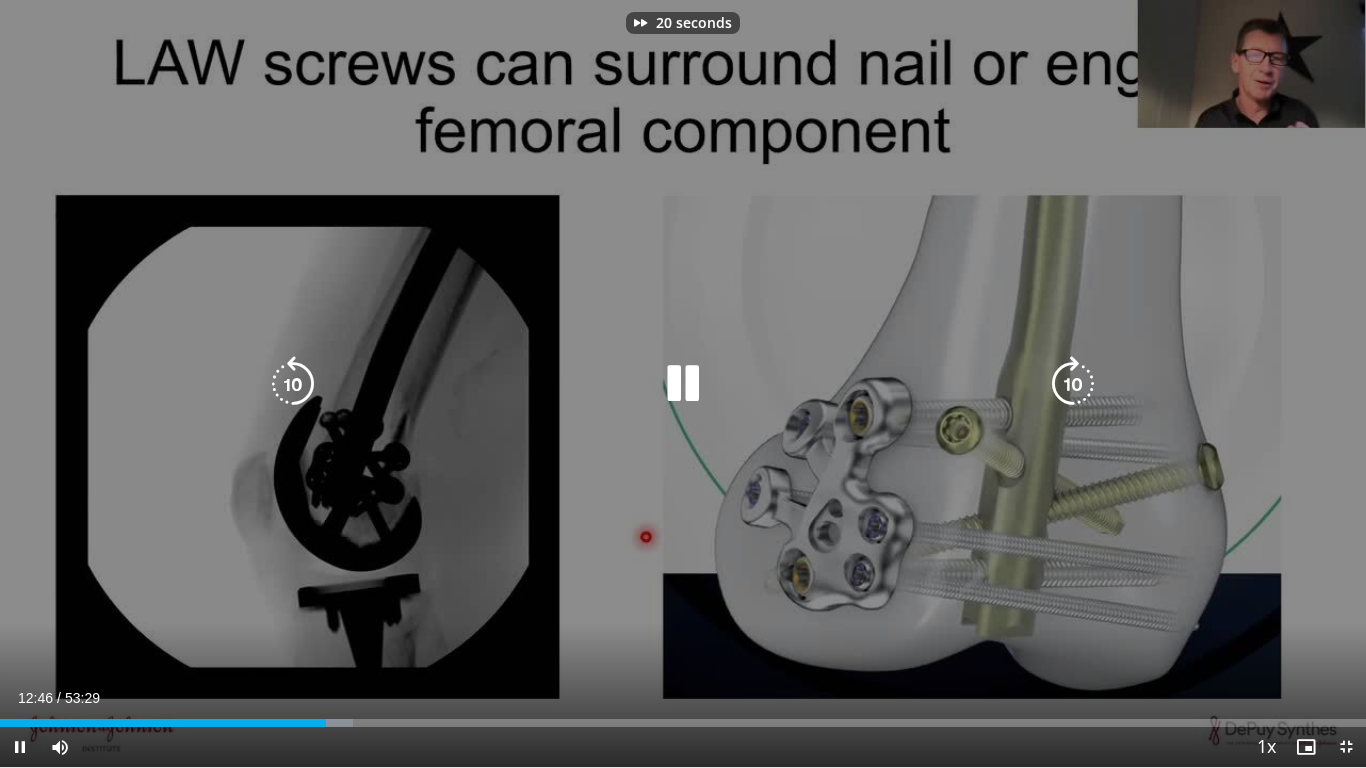 click at bounding box center (1073, 384) 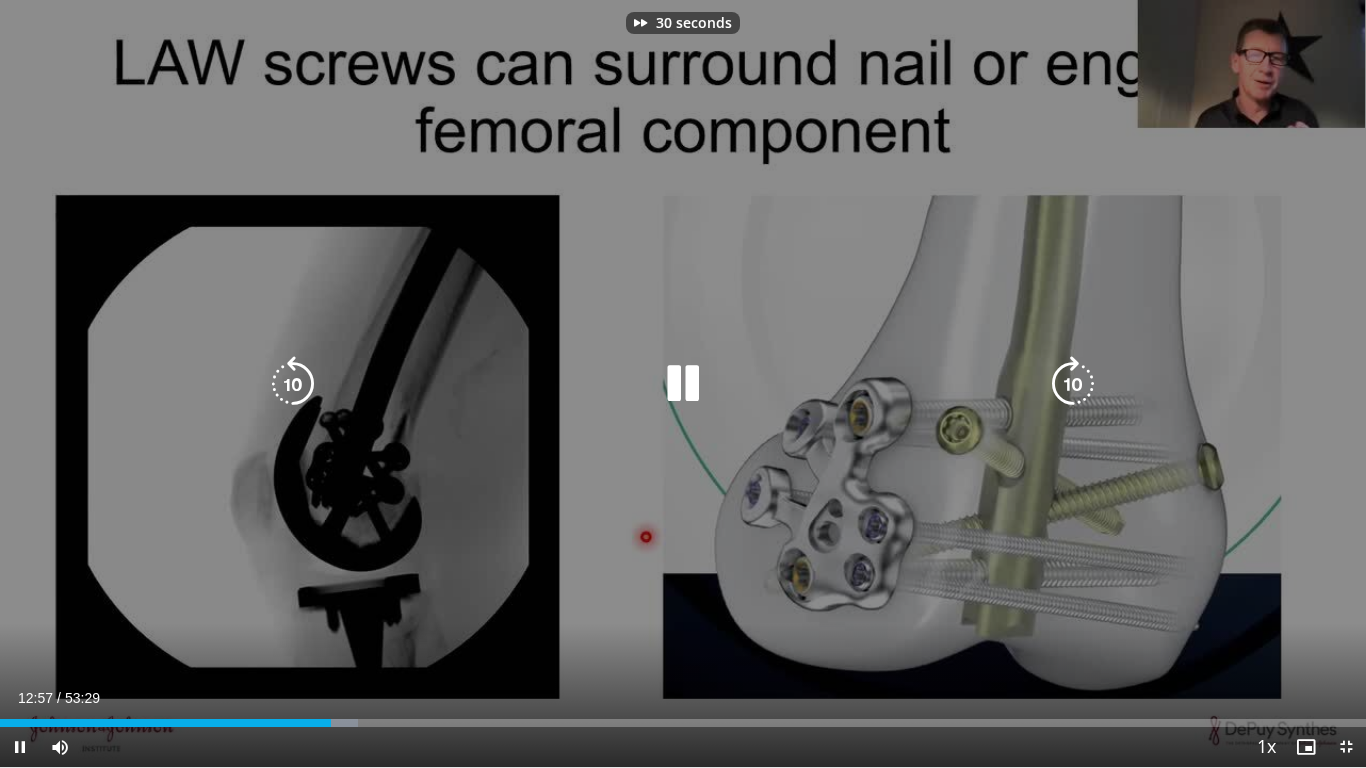 click at bounding box center (1073, 384) 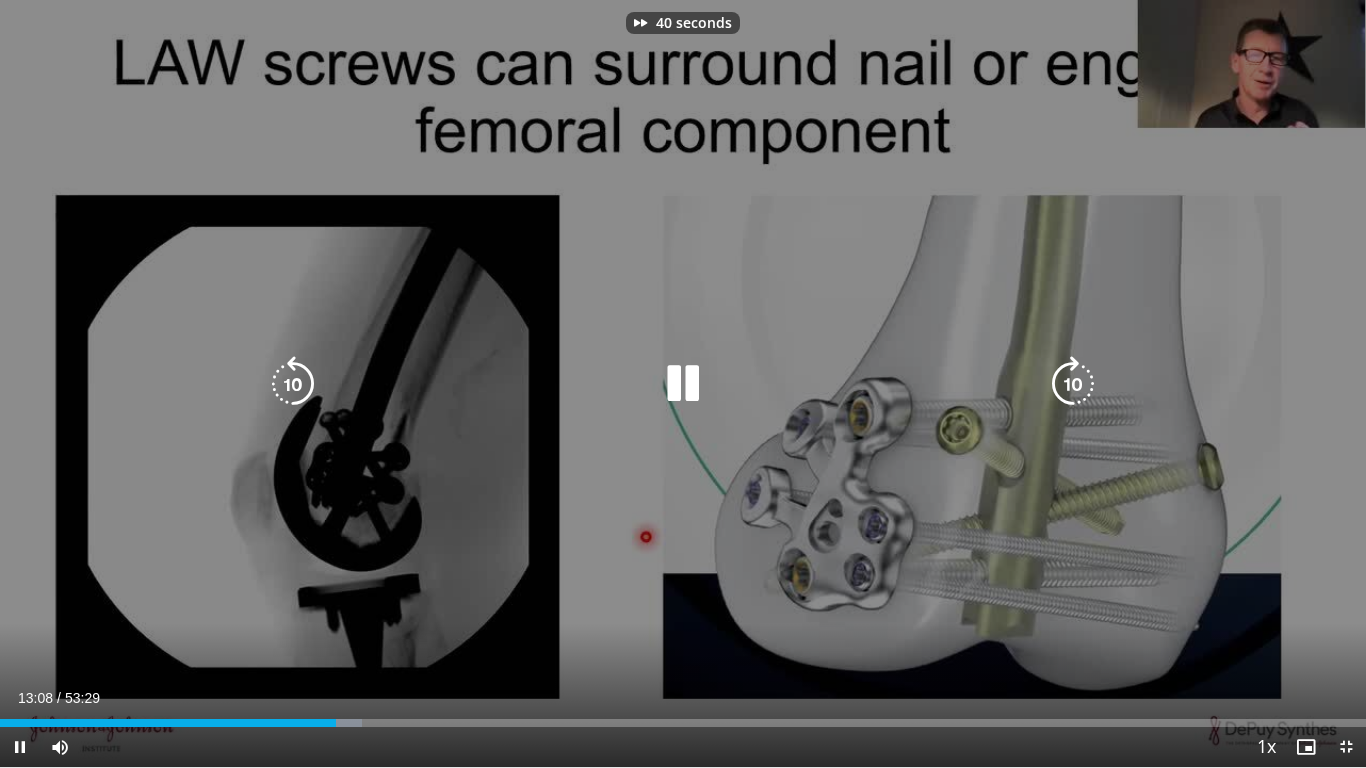 click at bounding box center (1073, 384) 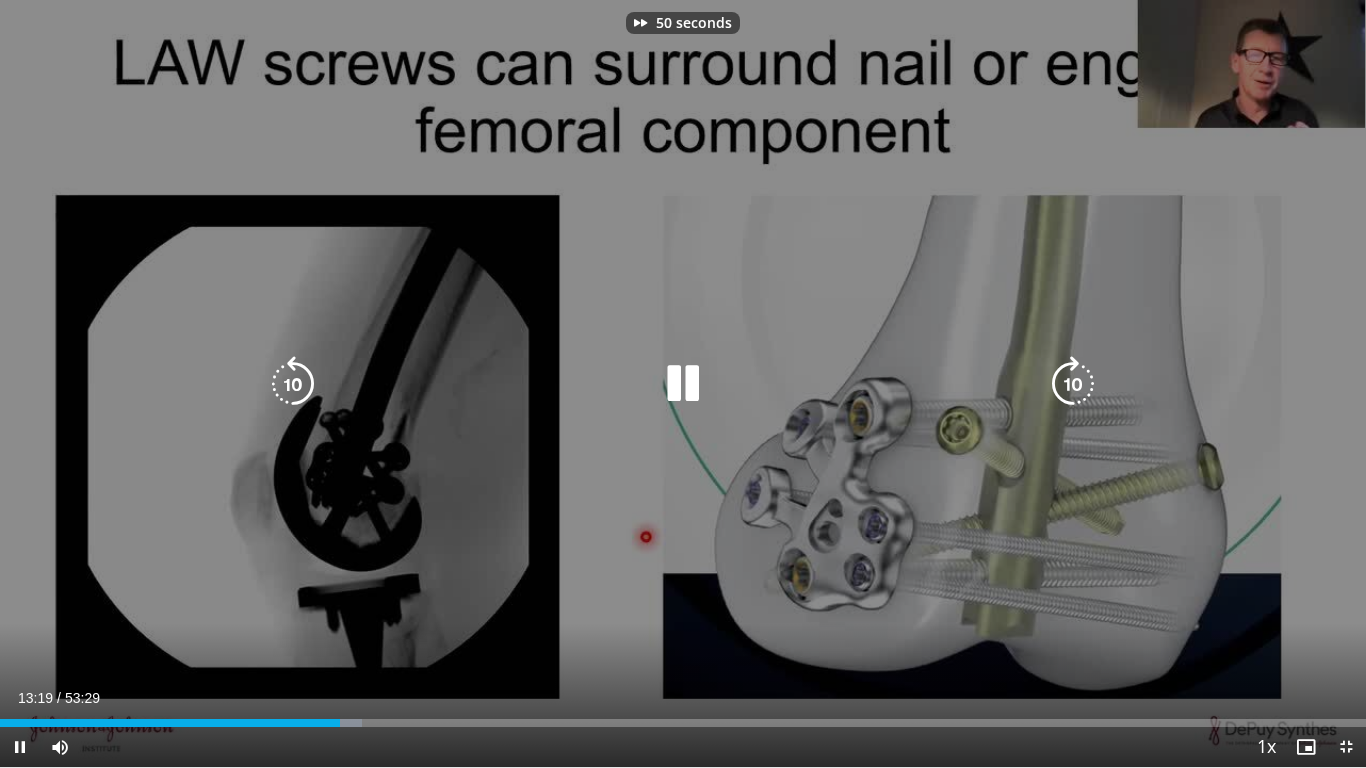 click at bounding box center [1073, 384] 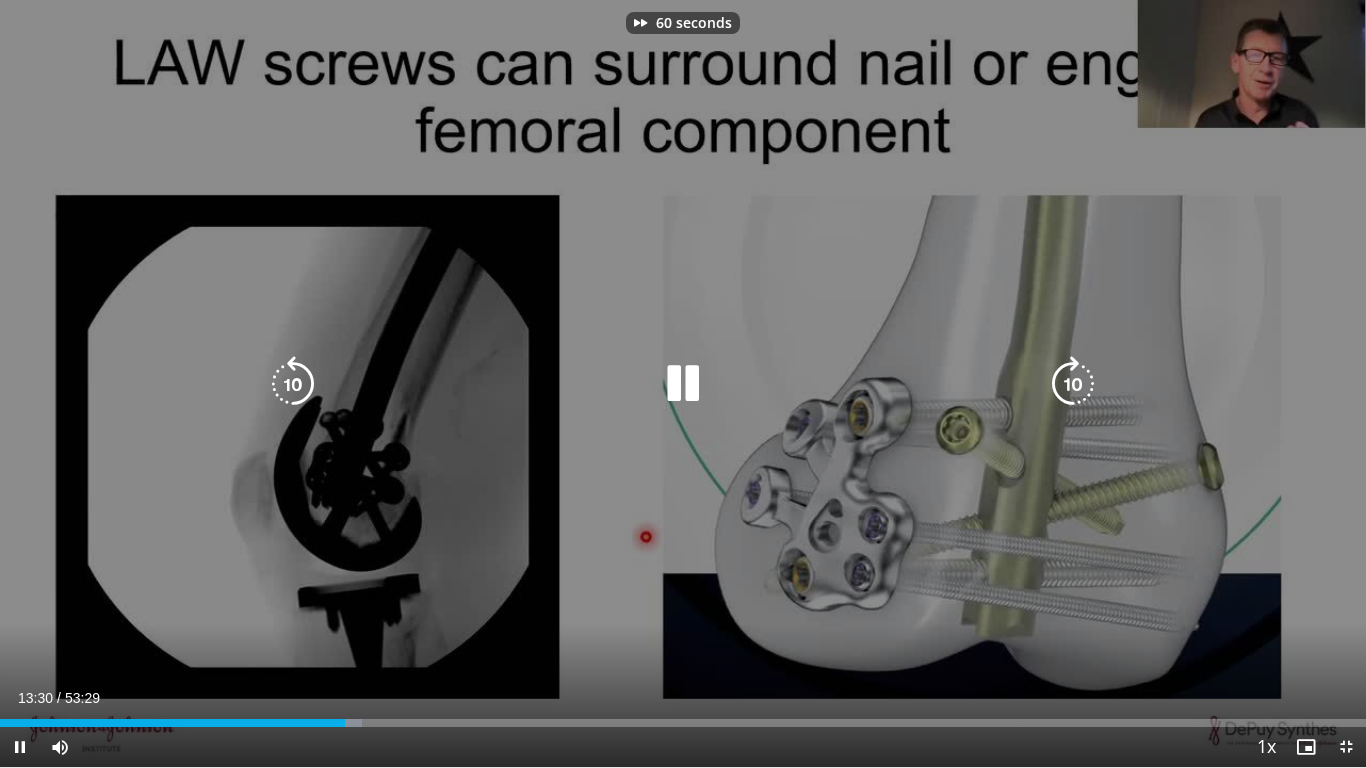 click at bounding box center [1073, 384] 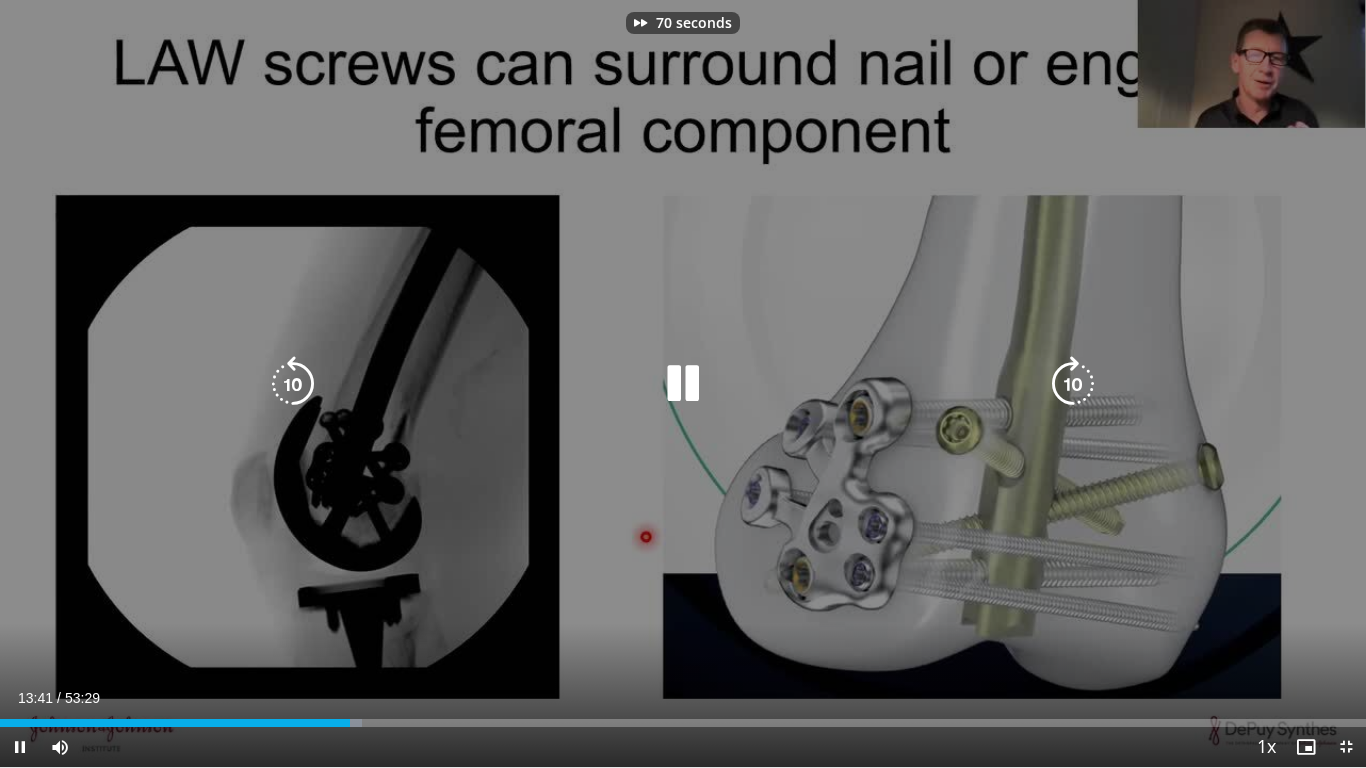 click at bounding box center (1073, 384) 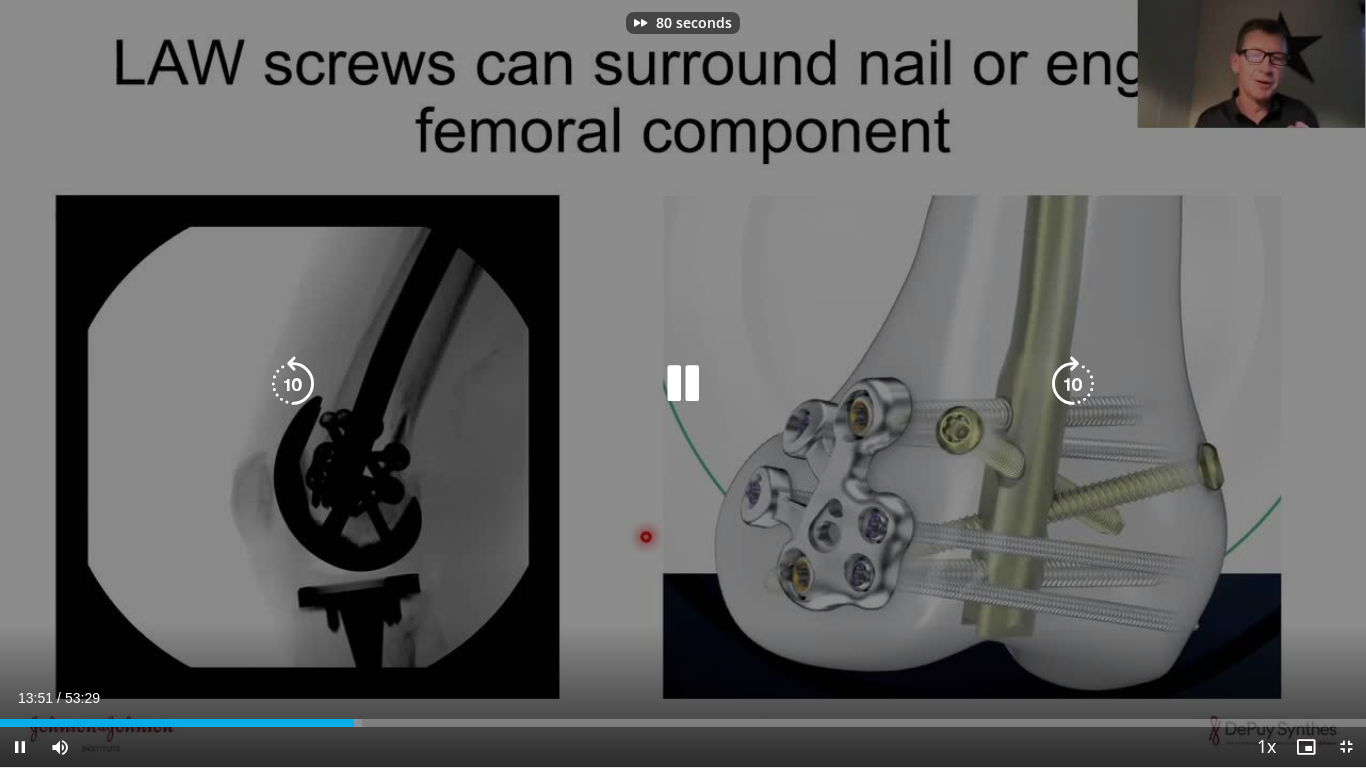 click at bounding box center [1073, 384] 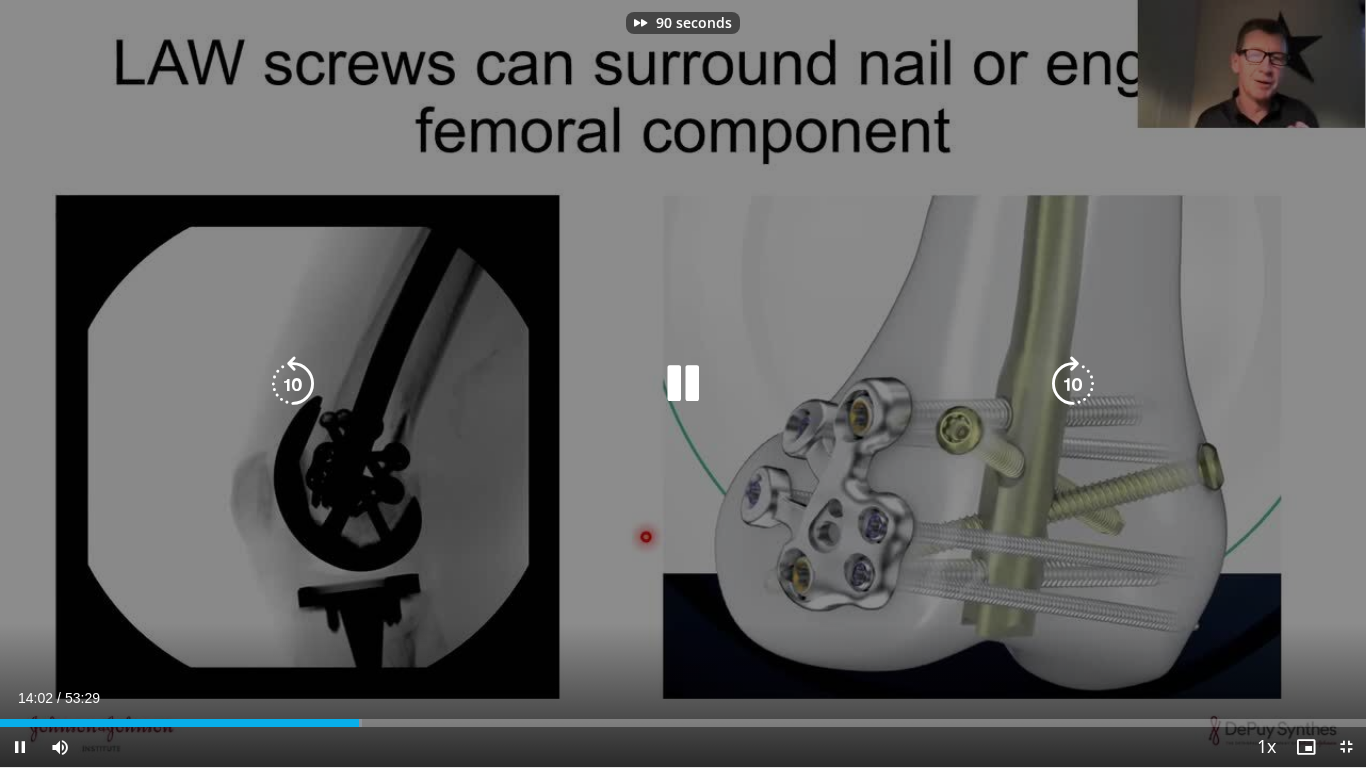 click at bounding box center [1073, 384] 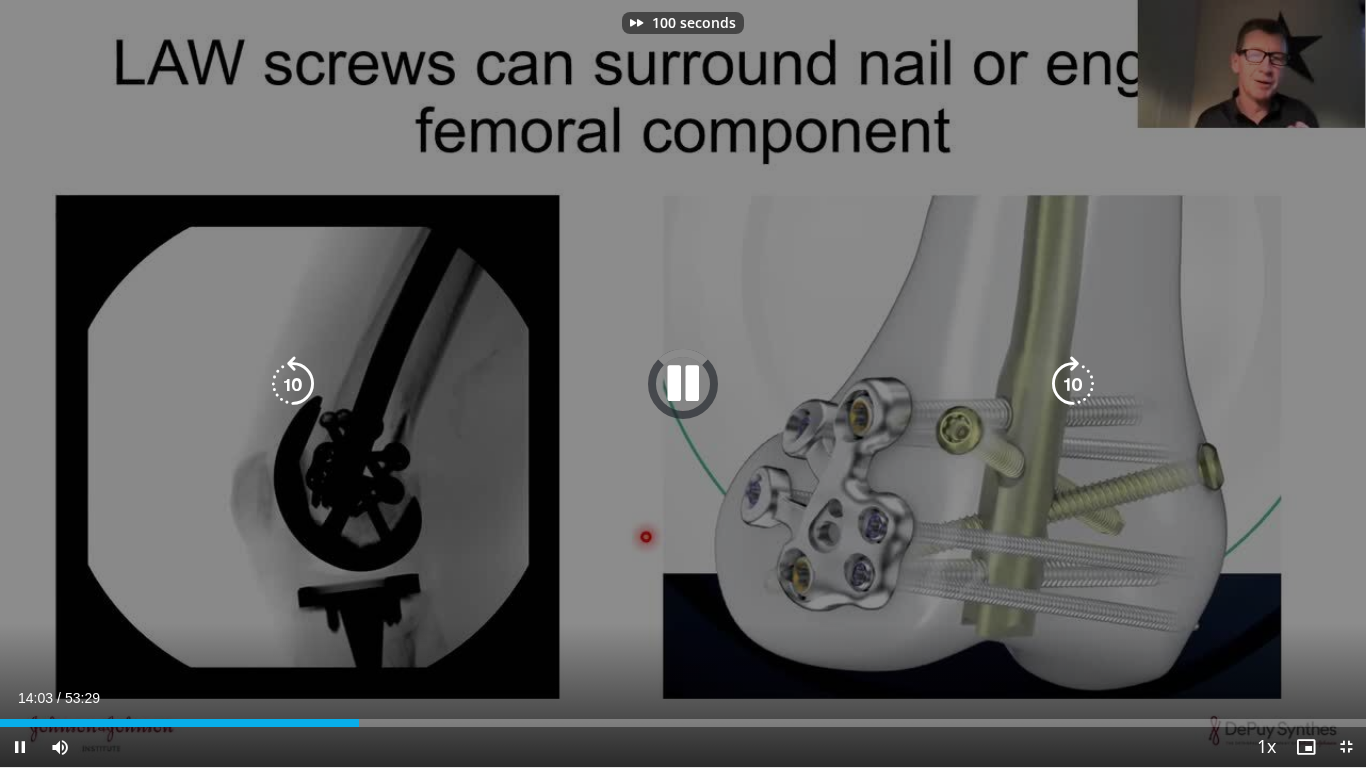 click at bounding box center [1073, 384] 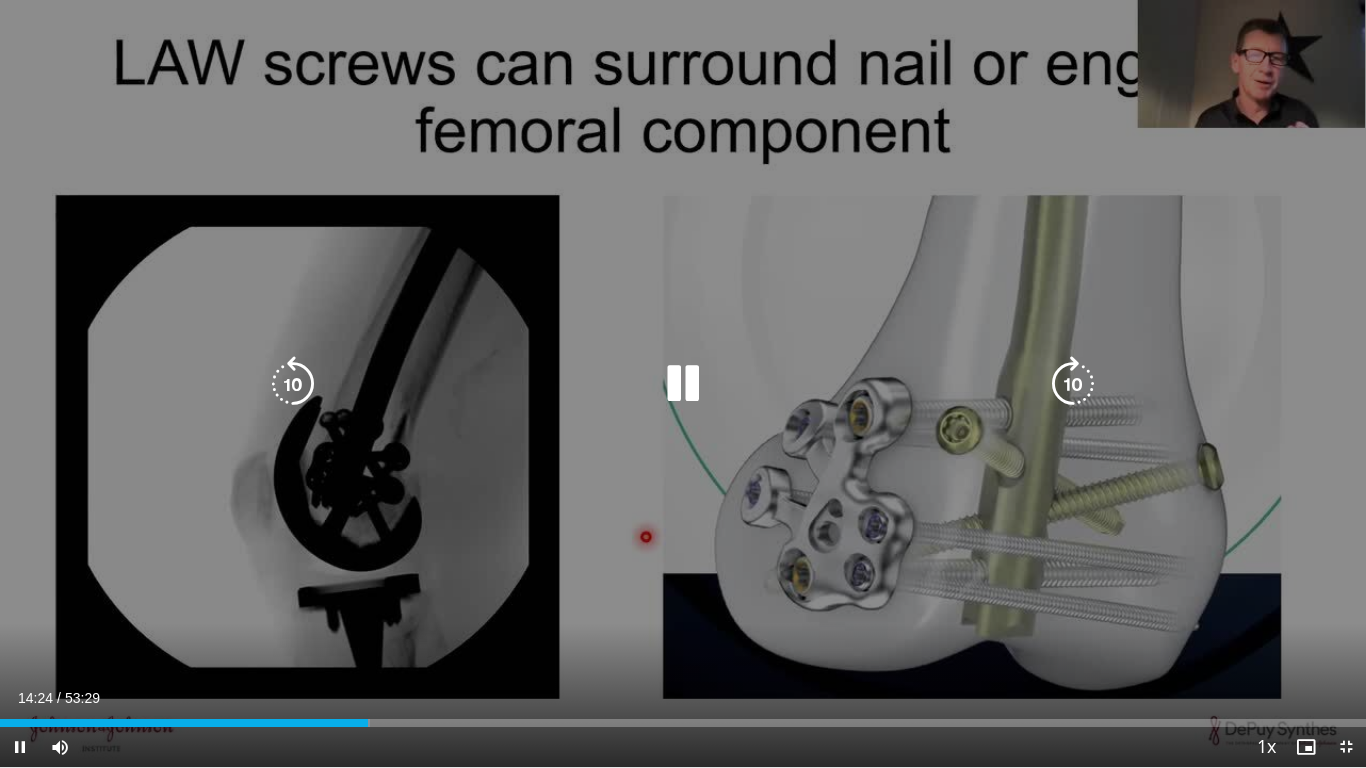 click at bounding box center [1073, 384] 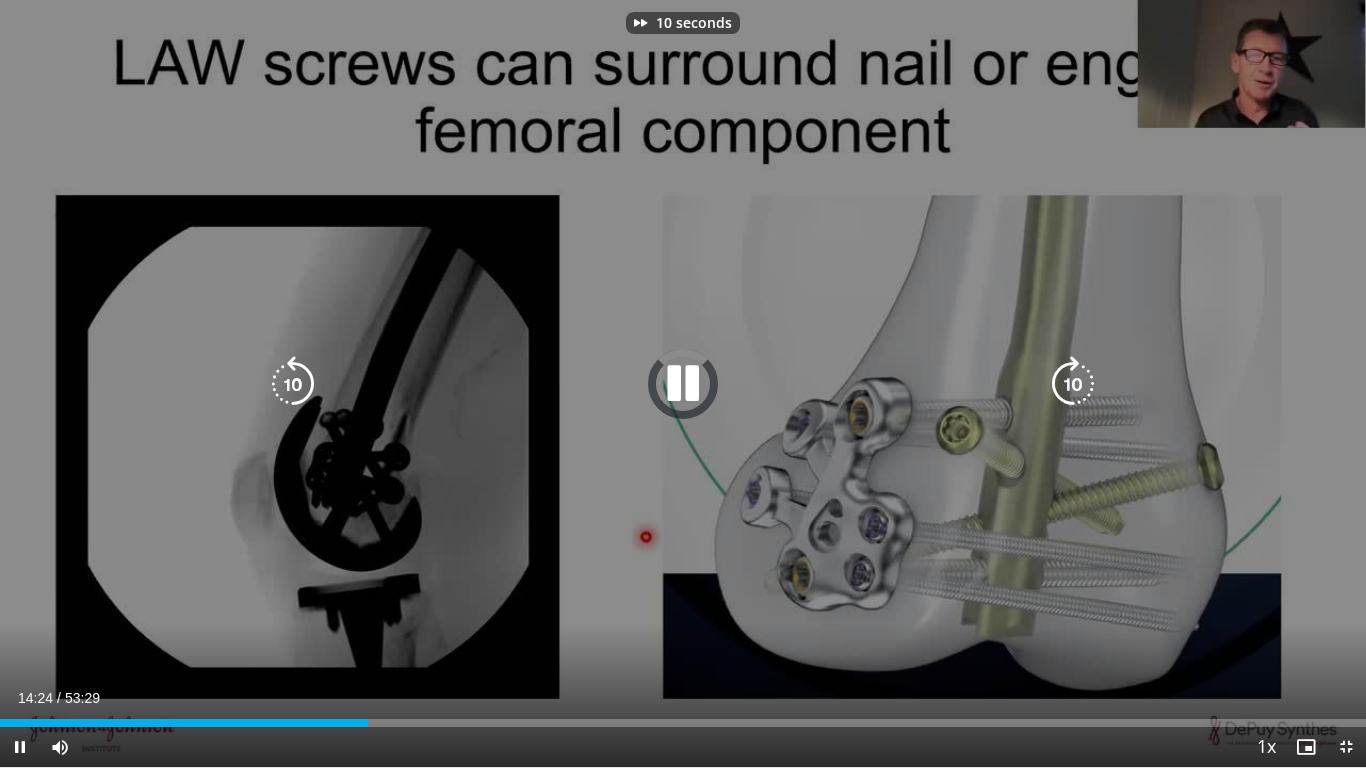 click at bounding box center [1073, 384] 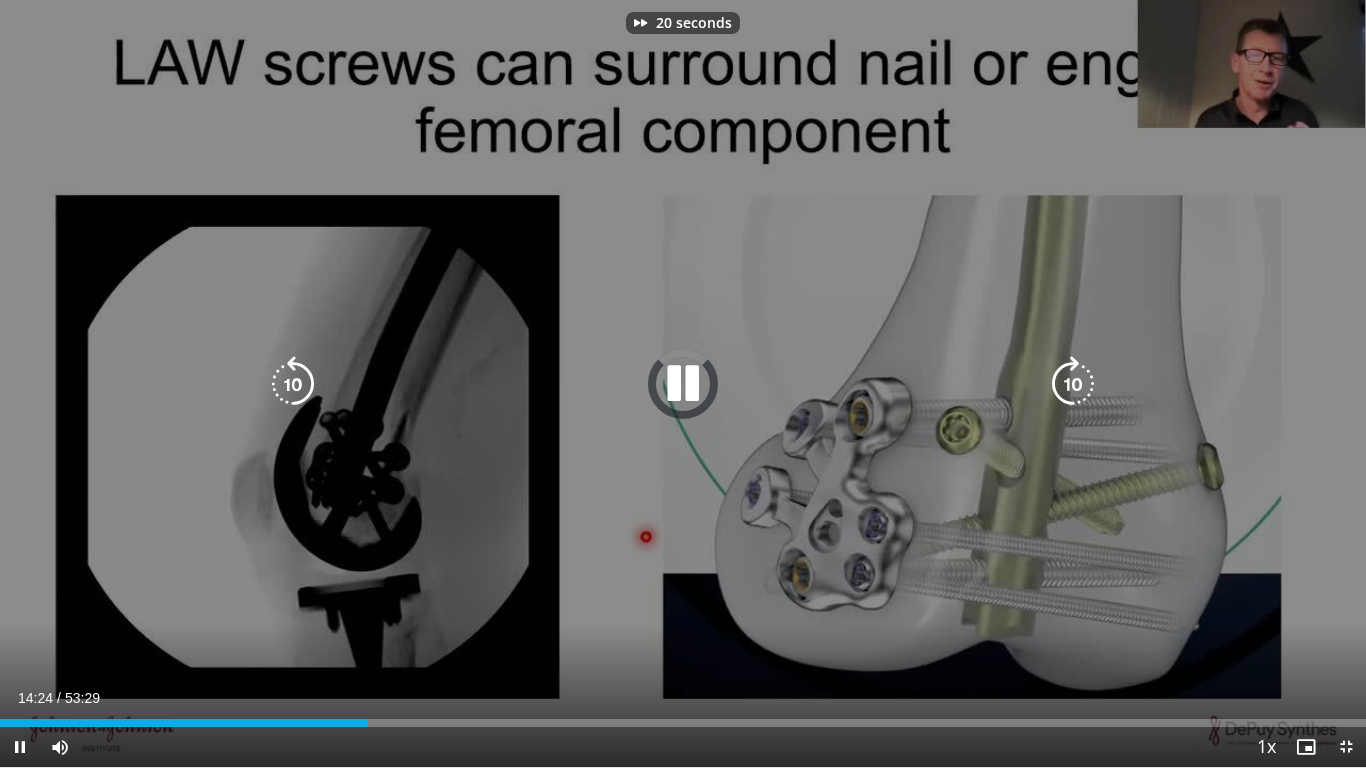 click at bounding box center (1073, 384) 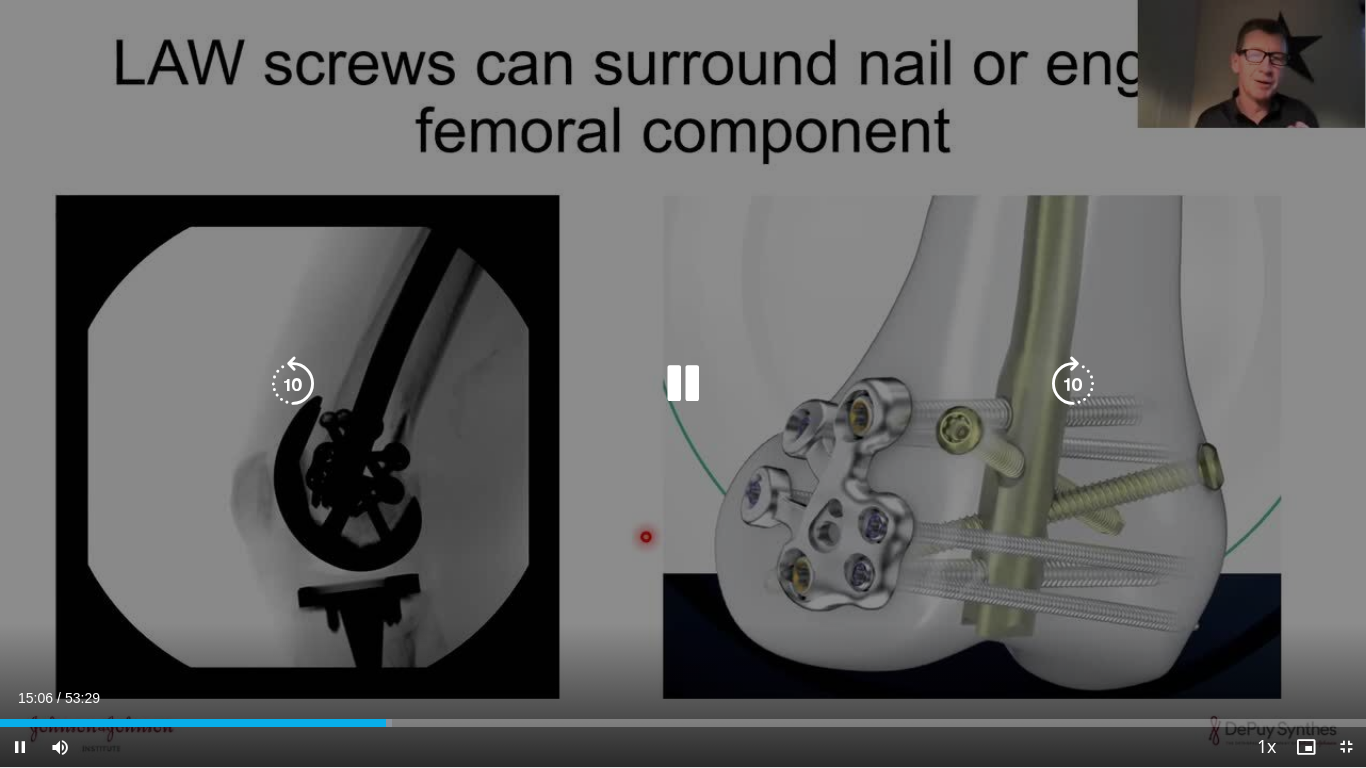 click at bounding box center (1073, 384) 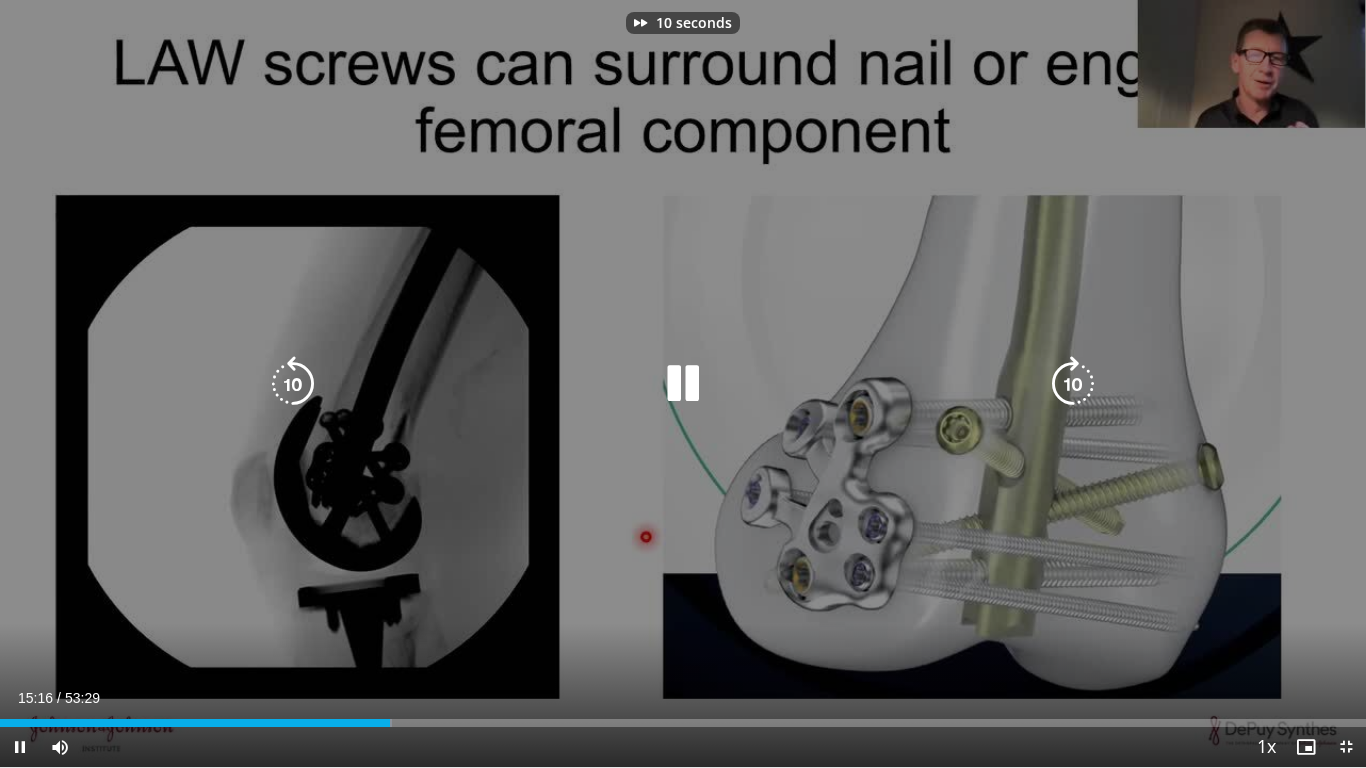 click at bounding box center (1073, 384) 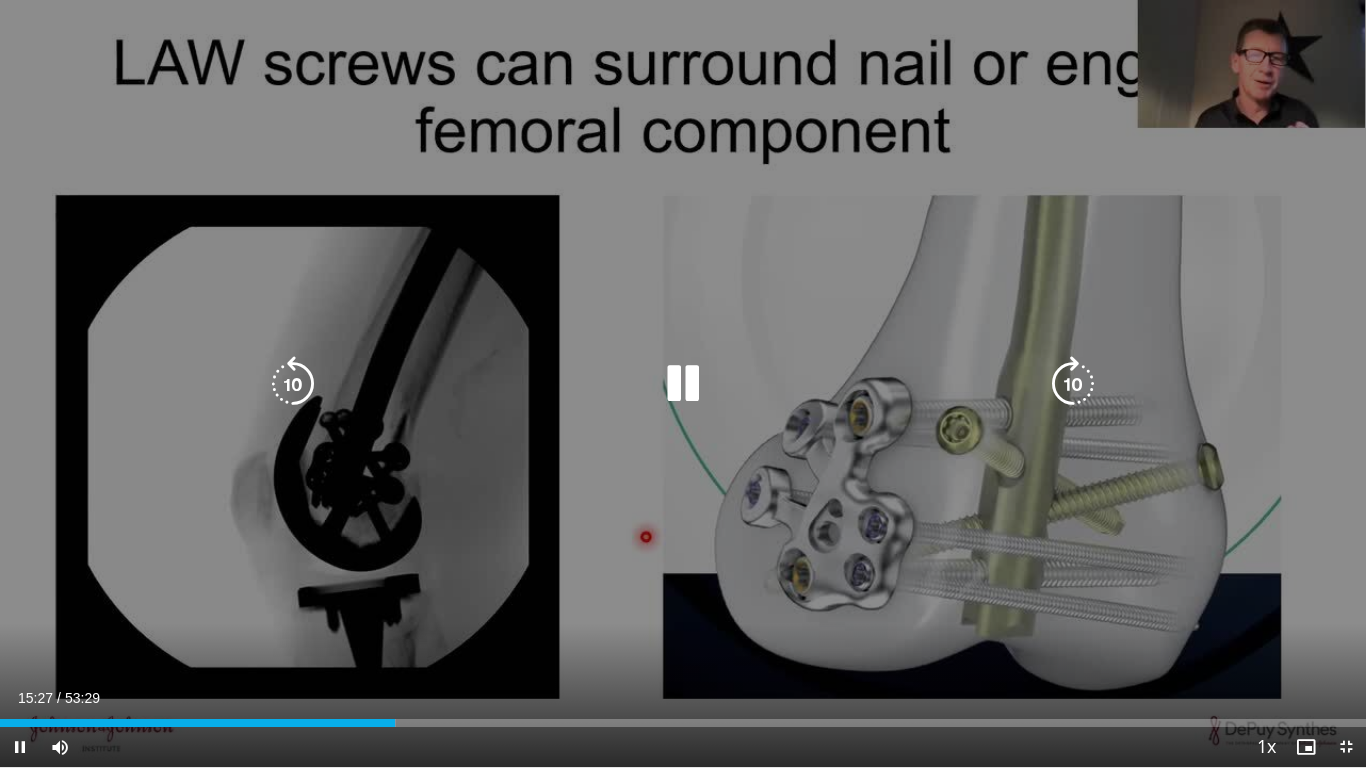 click at bounding box center (1073, 384) 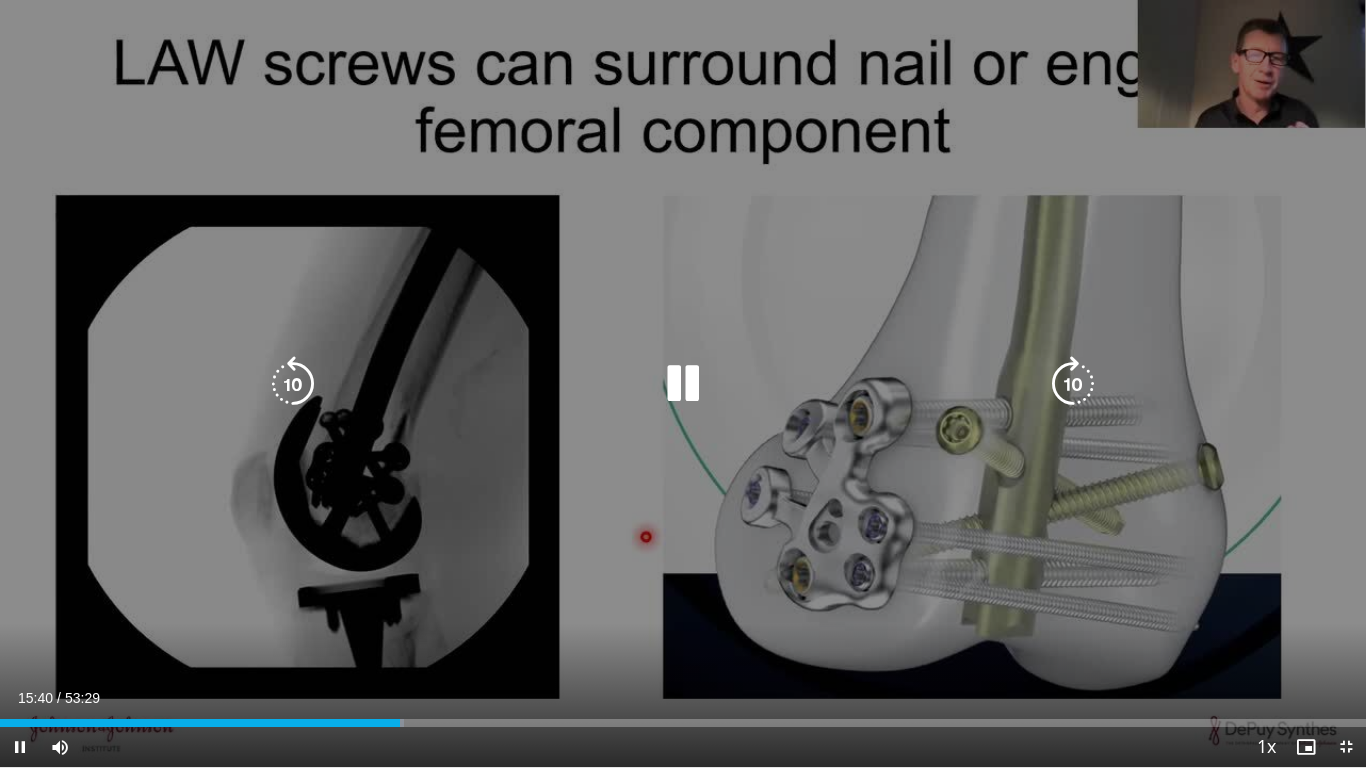 click at bounding box center (1073, 384) 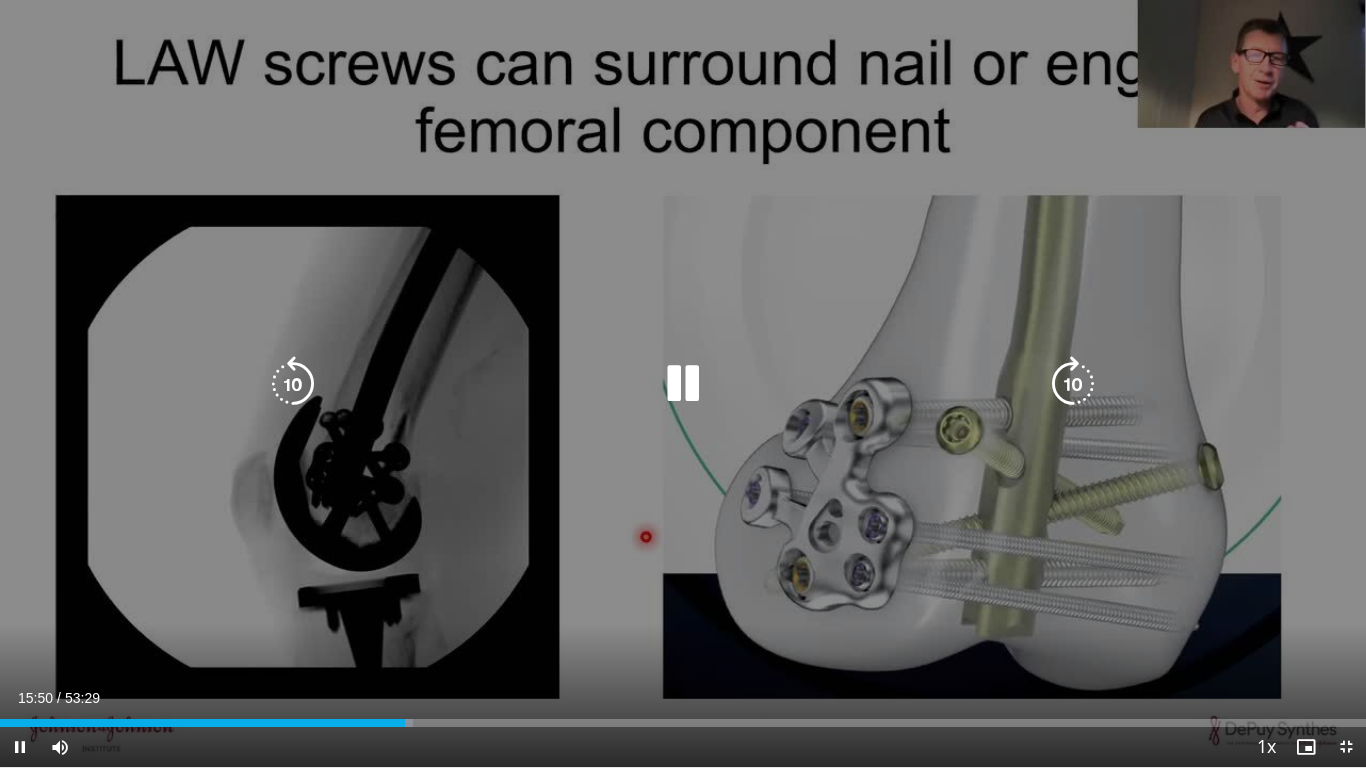 click at bounding box center (1073, 384) 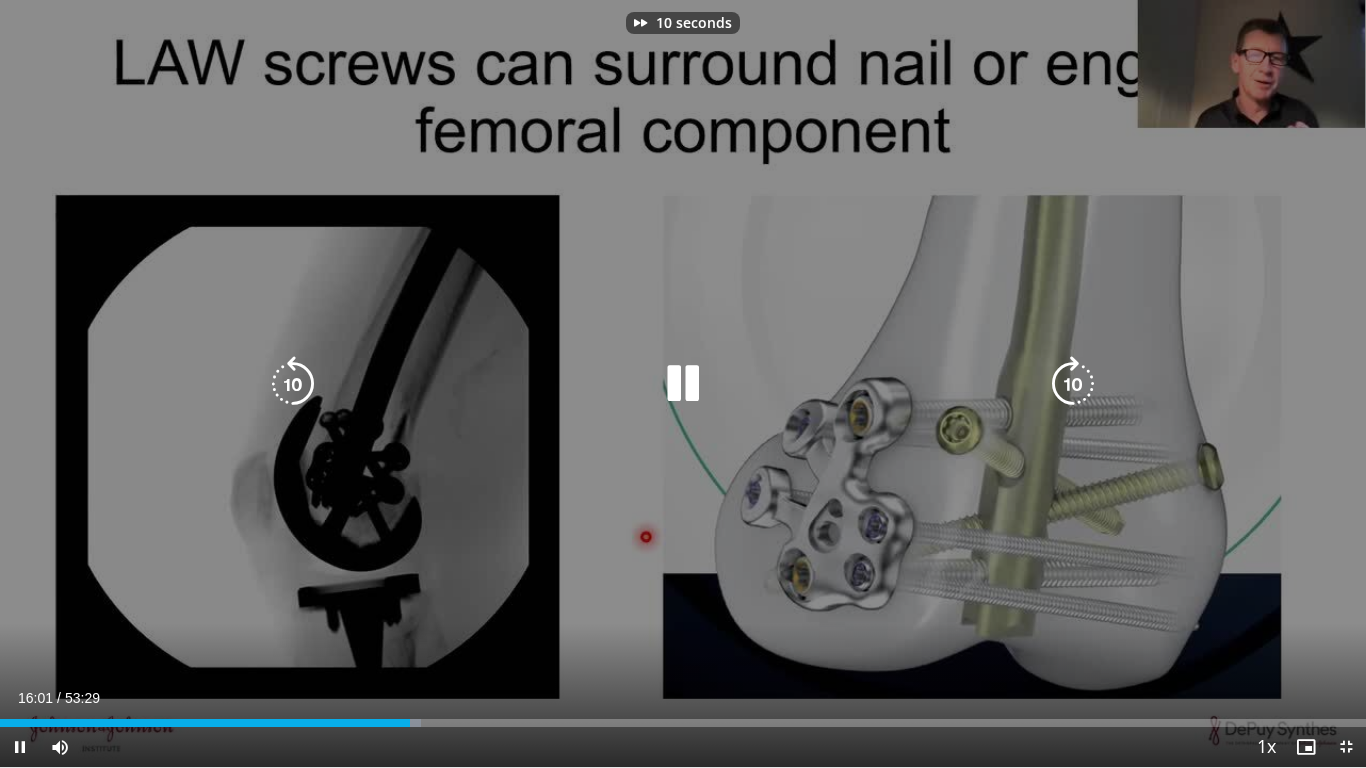click at bounding box center (1073, 384) 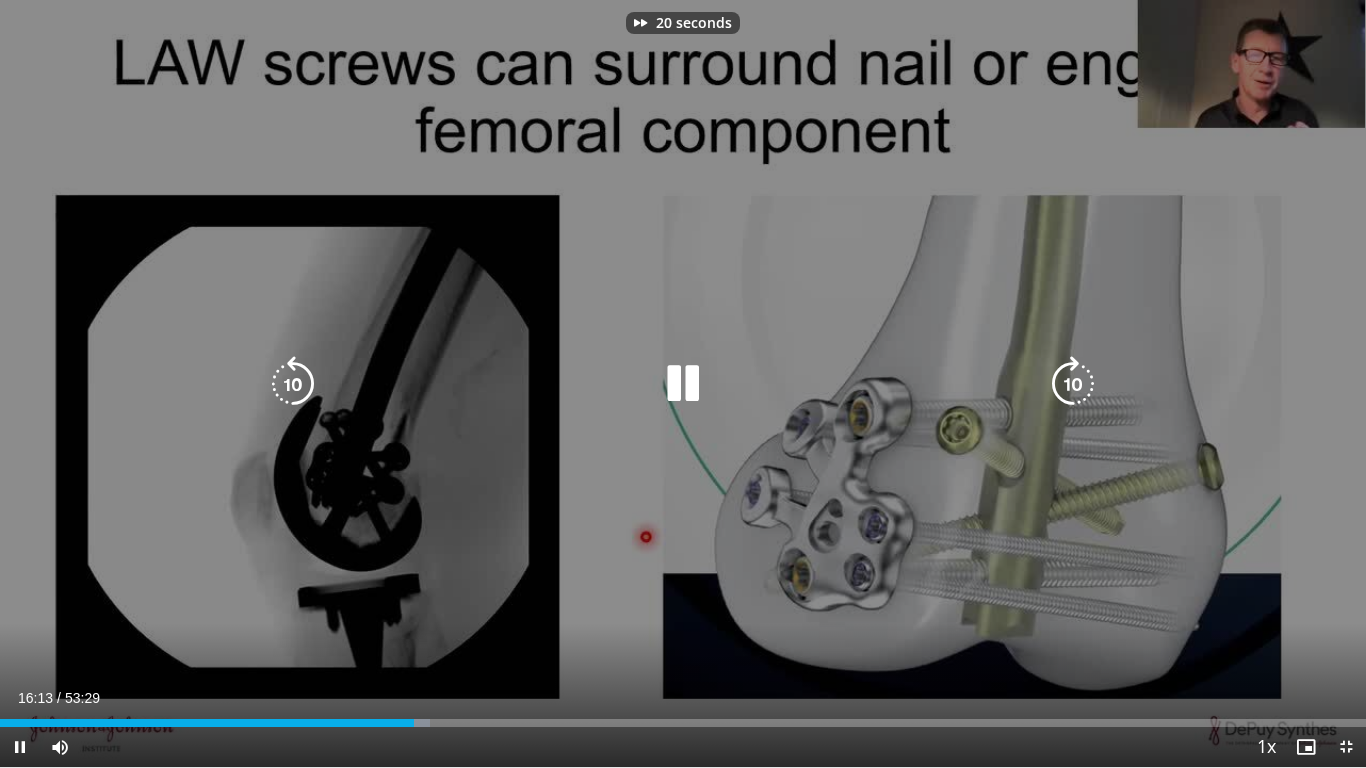 click at bounding box center [1073, 384] 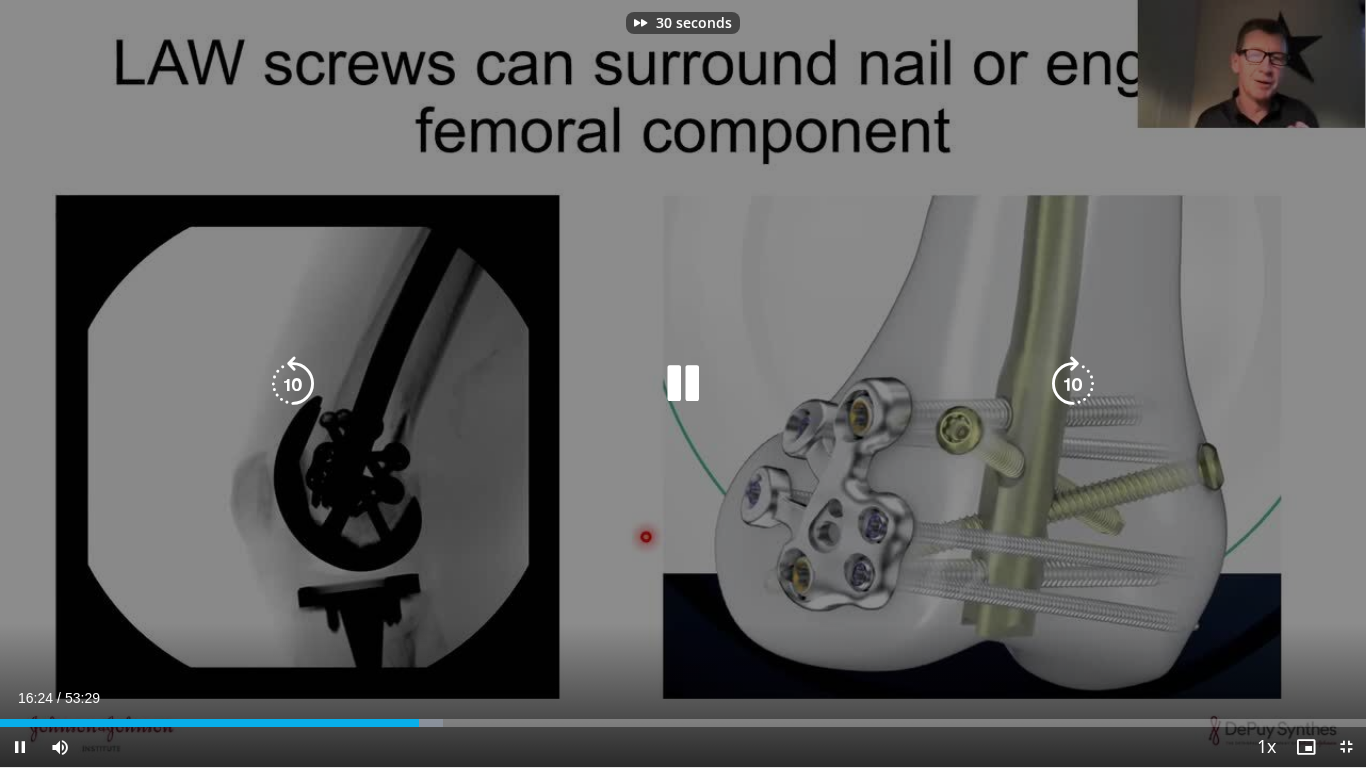 click at bounding box center [1073, 384] 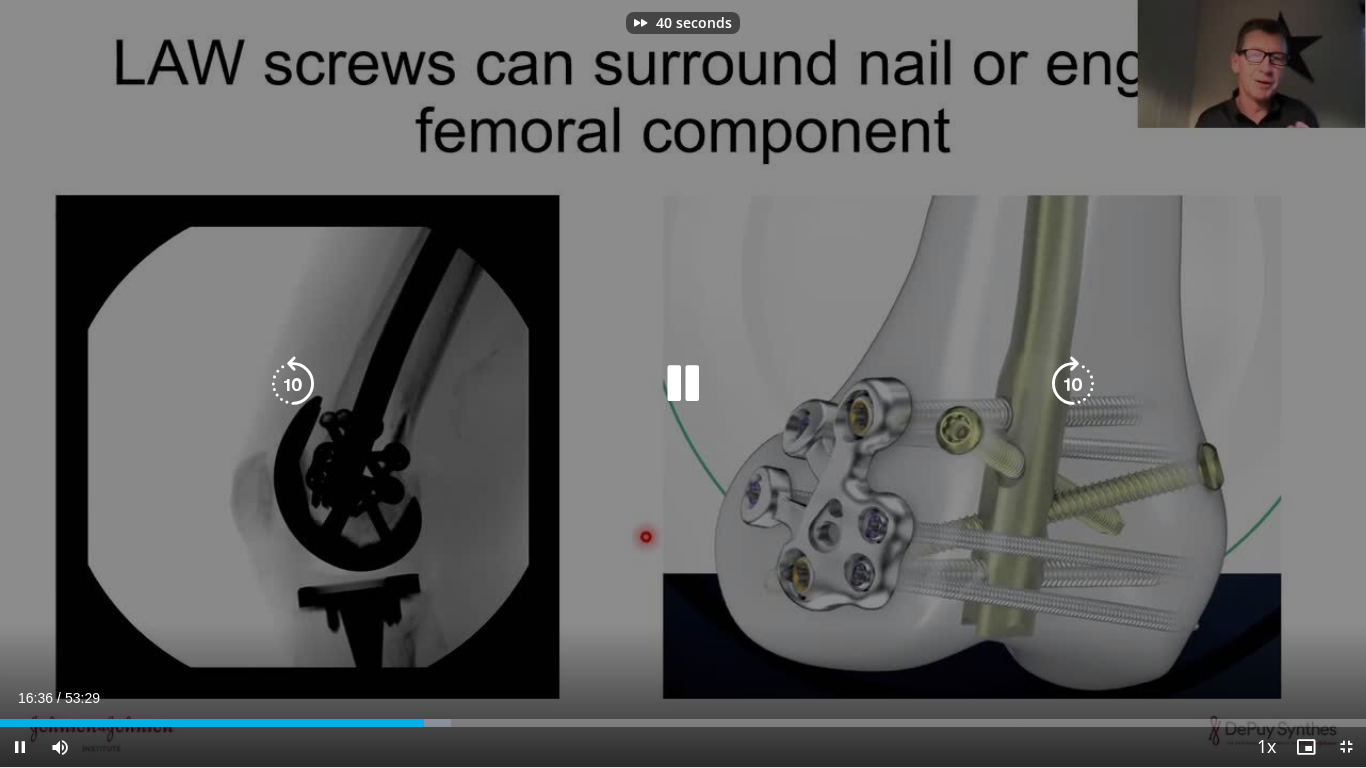 click at bounding box center (1073, 384) 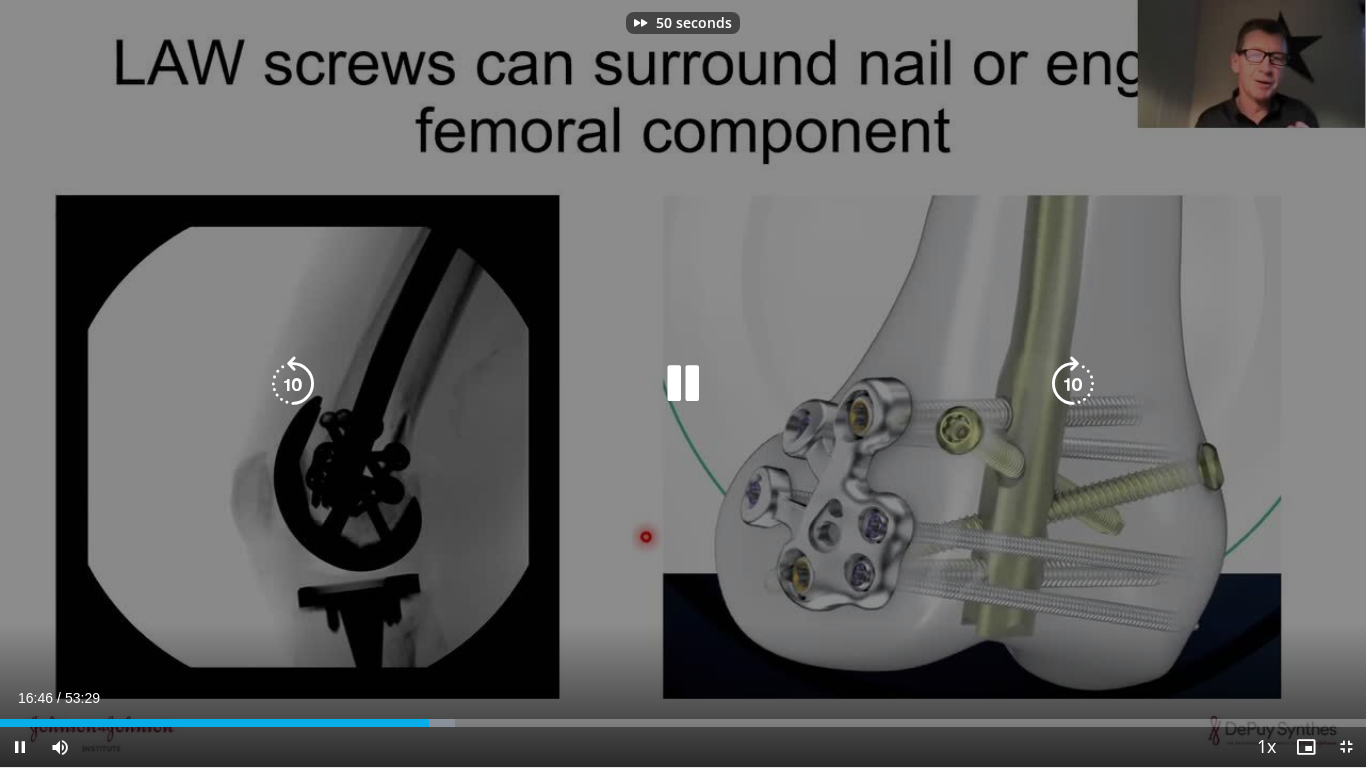click at bounding box center [1073, 384] 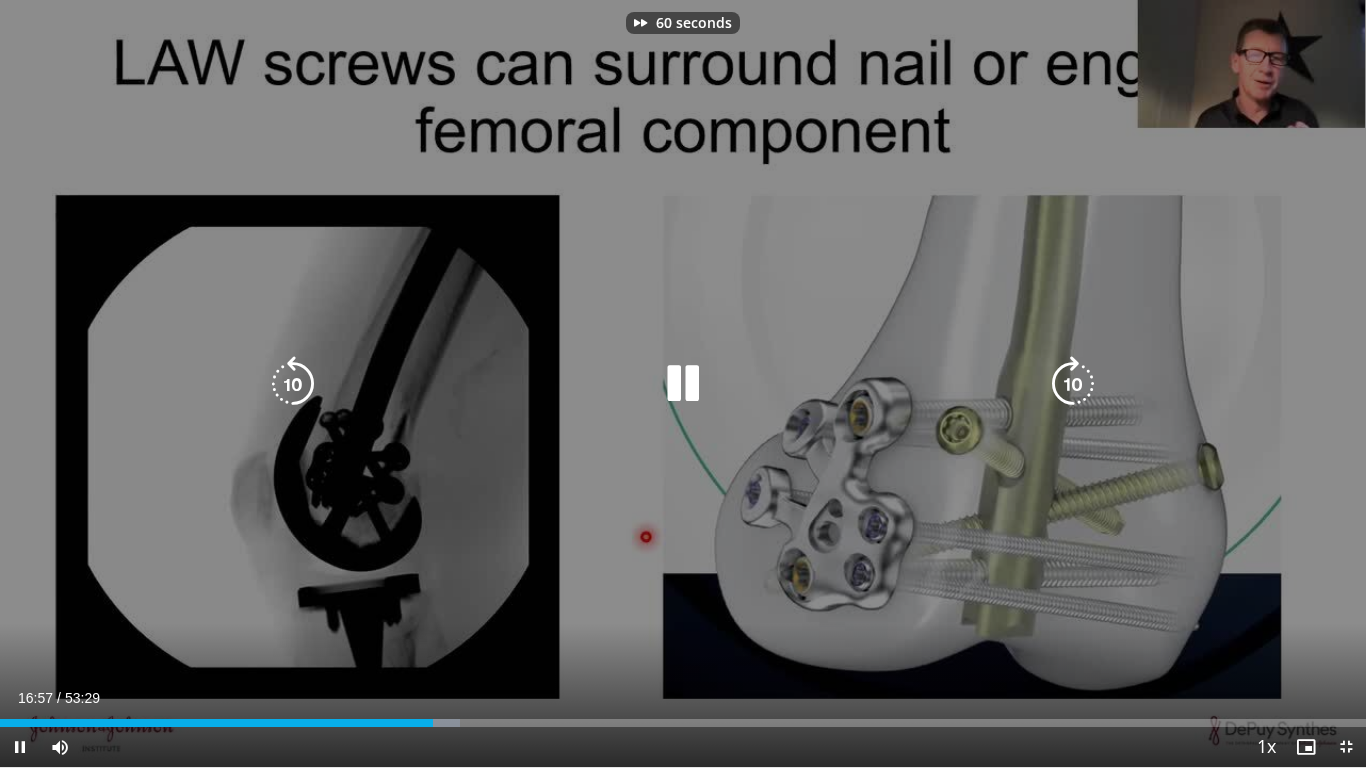 click at bounding box center (1073, 384) 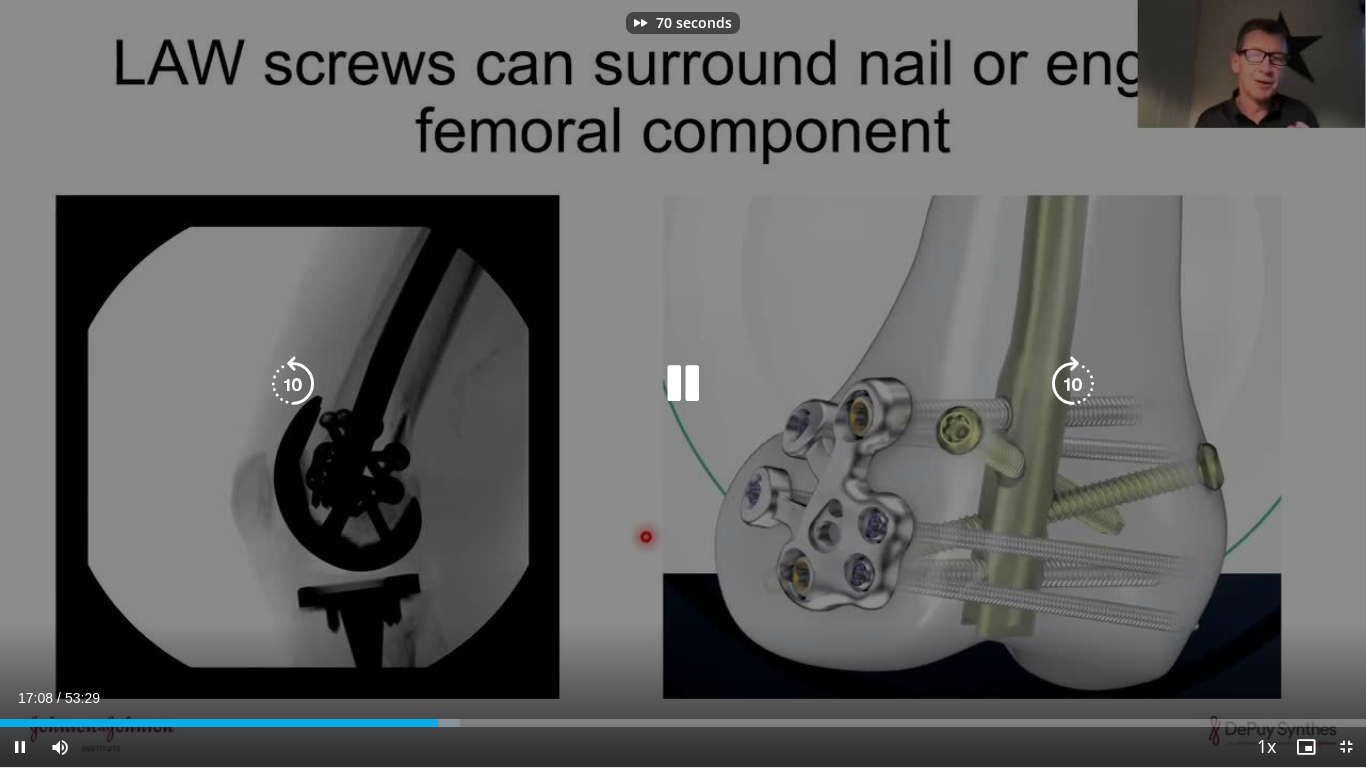 click at bounding box center [1073, 384] 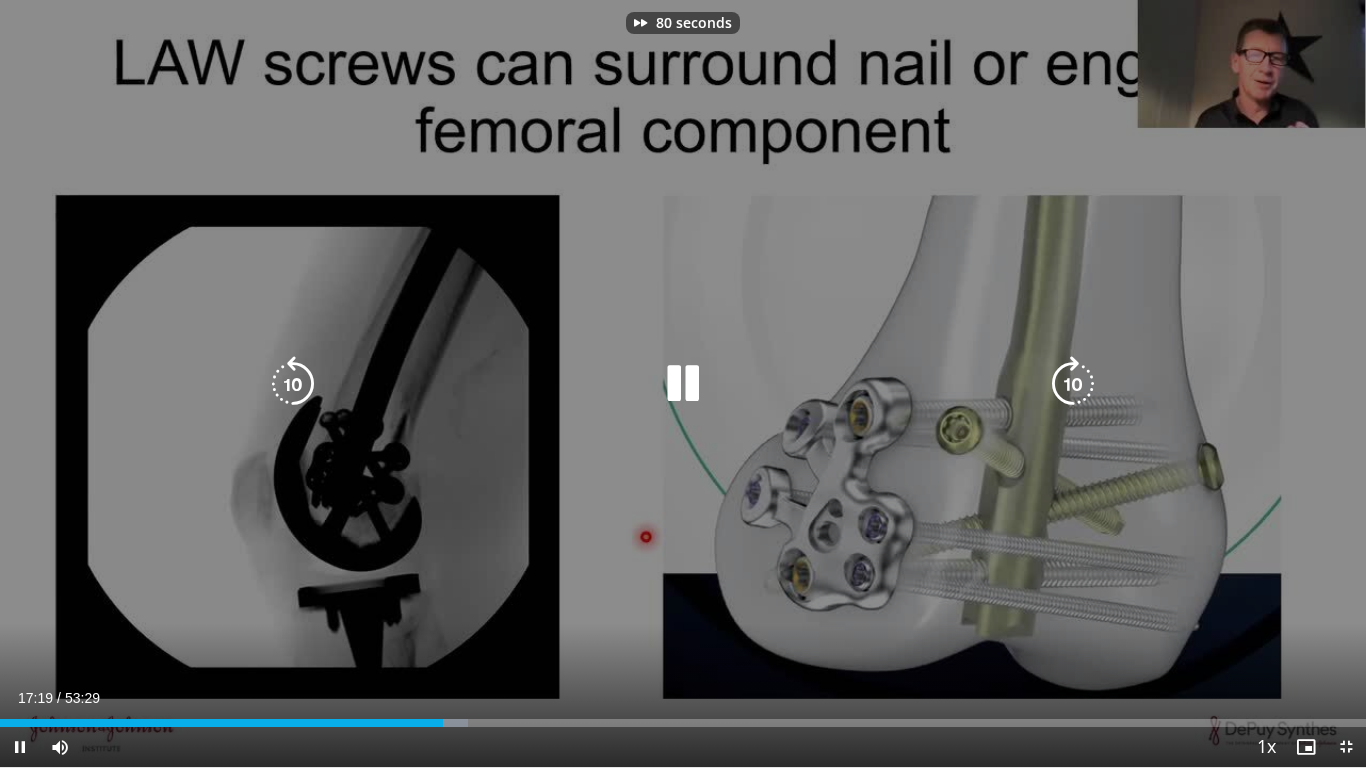 click at bounding box center [1073, 384] 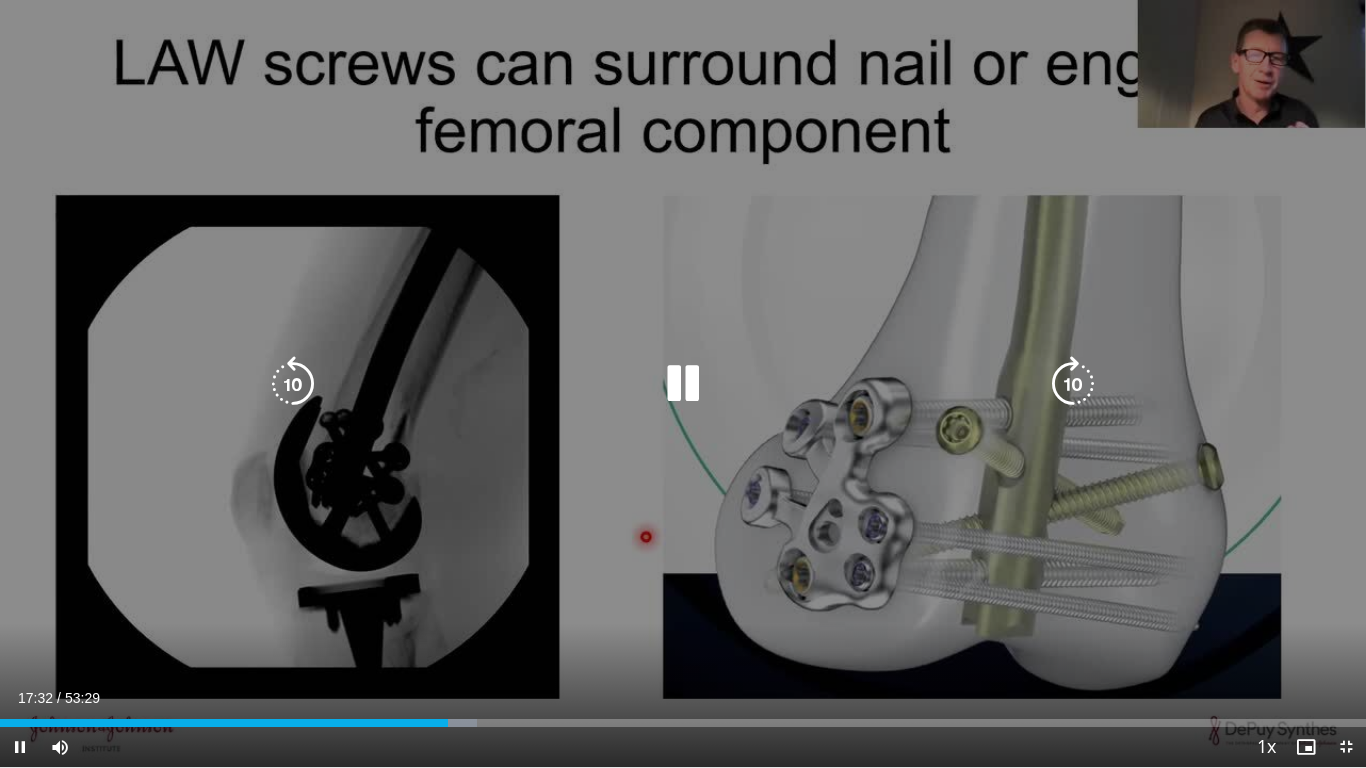 click at bounding box center [293, 384] 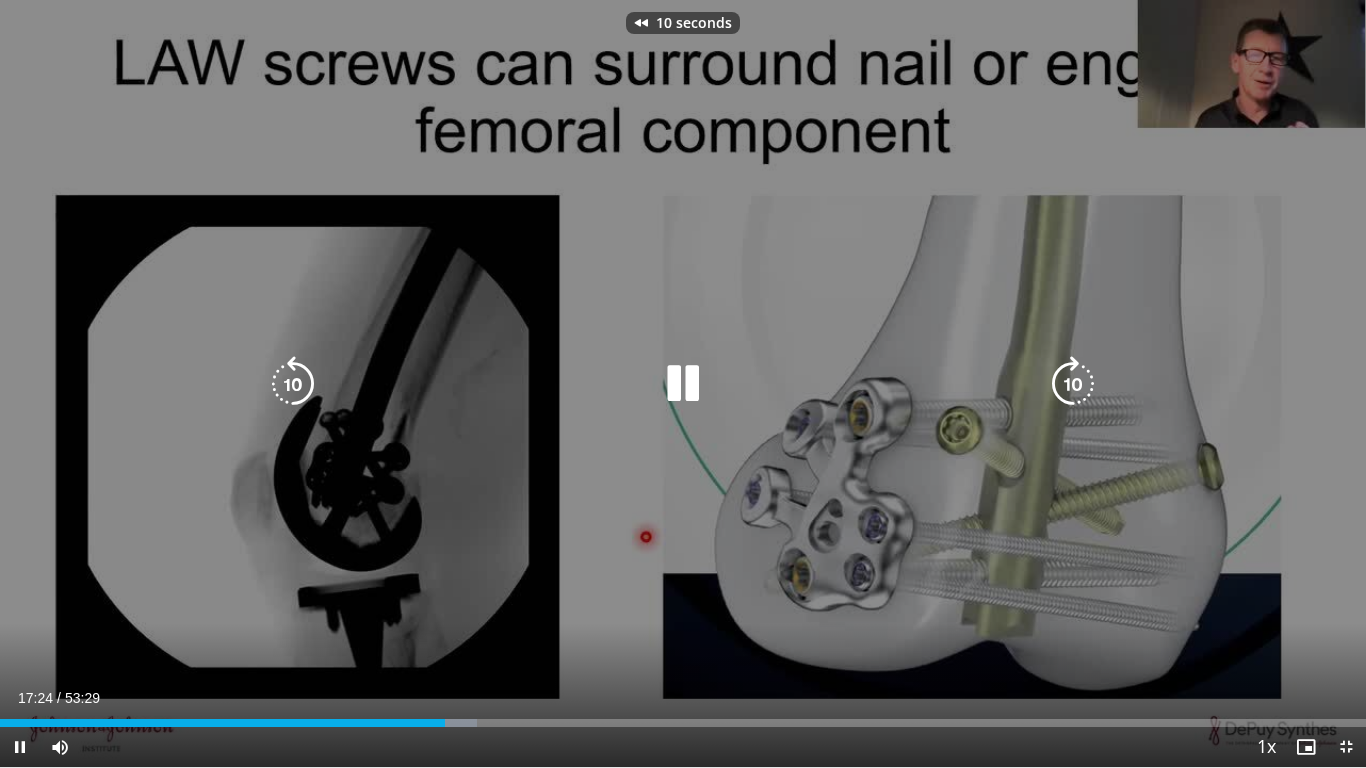 click at bounding box center (293, 384) 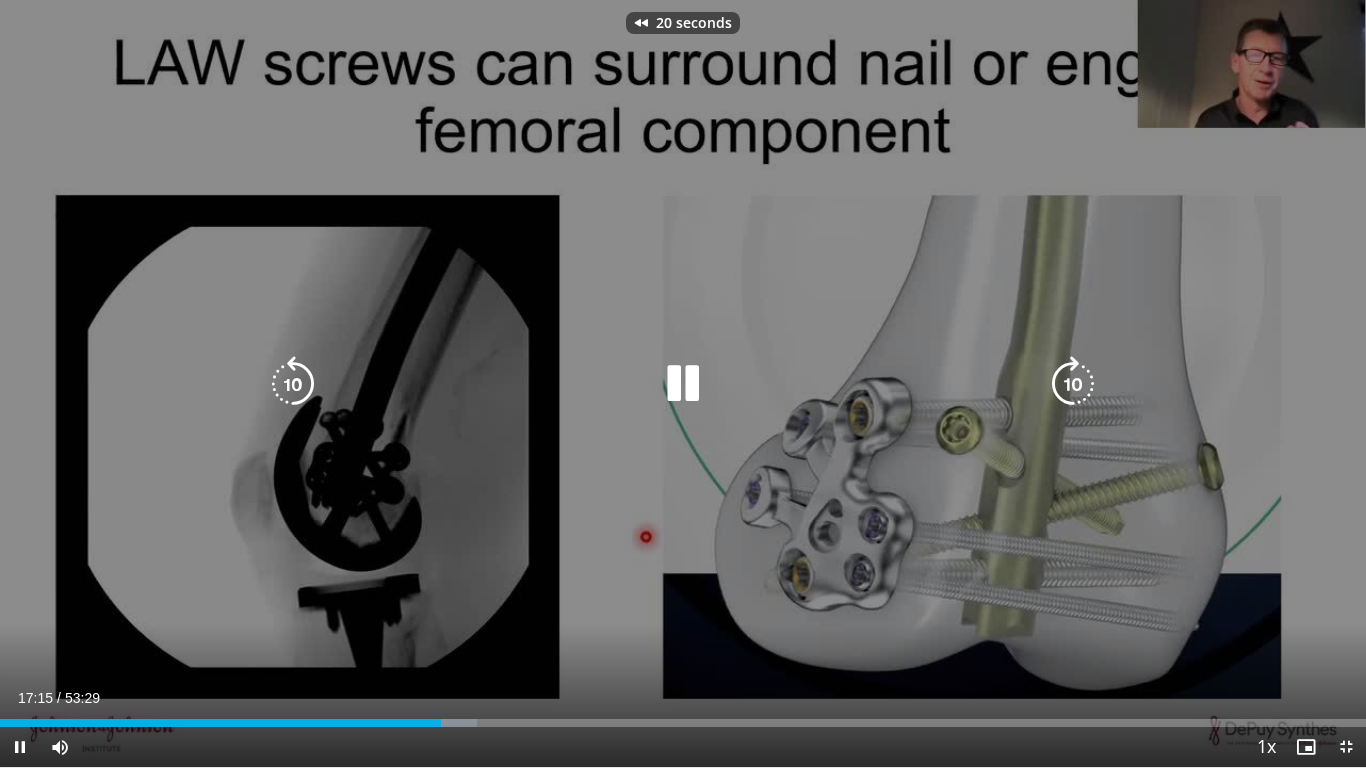 click at bounding box center [293, 384] 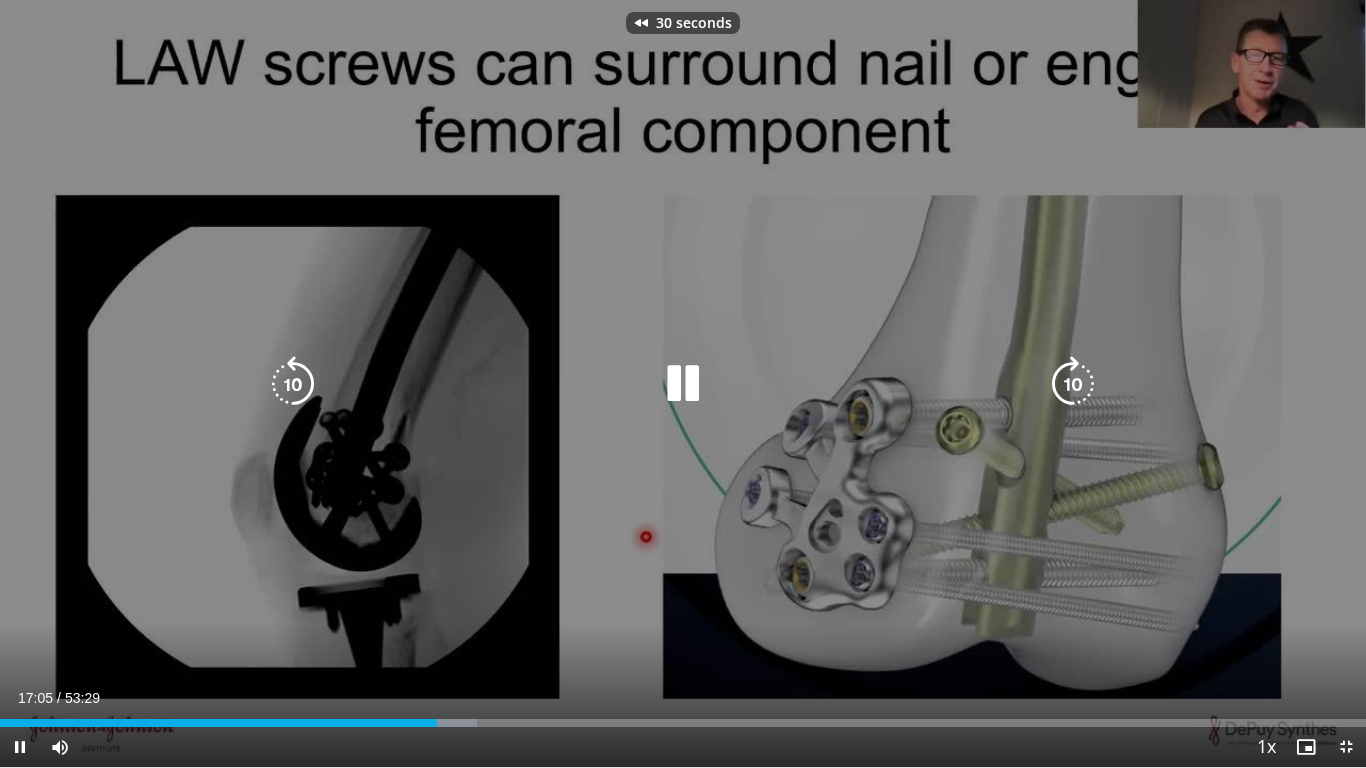 click at bounding box center [293, 384] 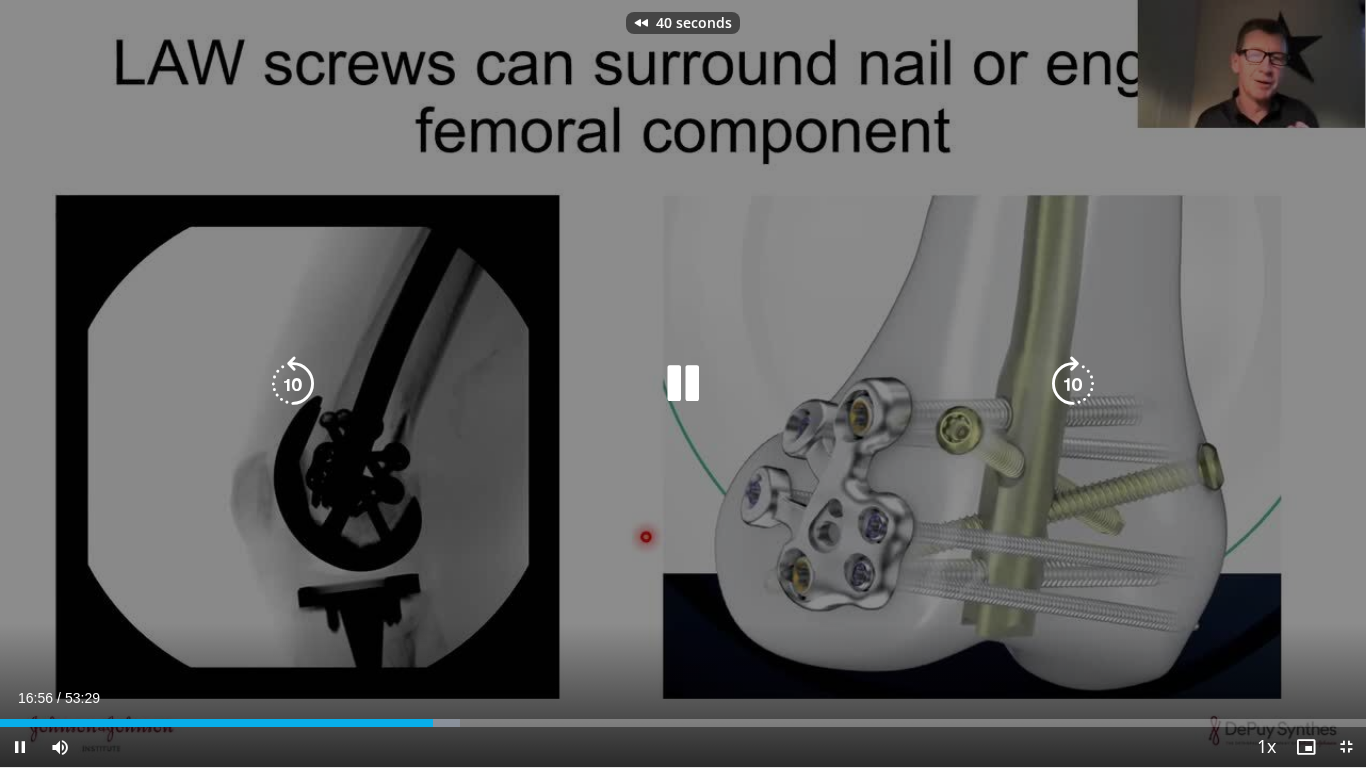 click at bounding box center [293, 384] 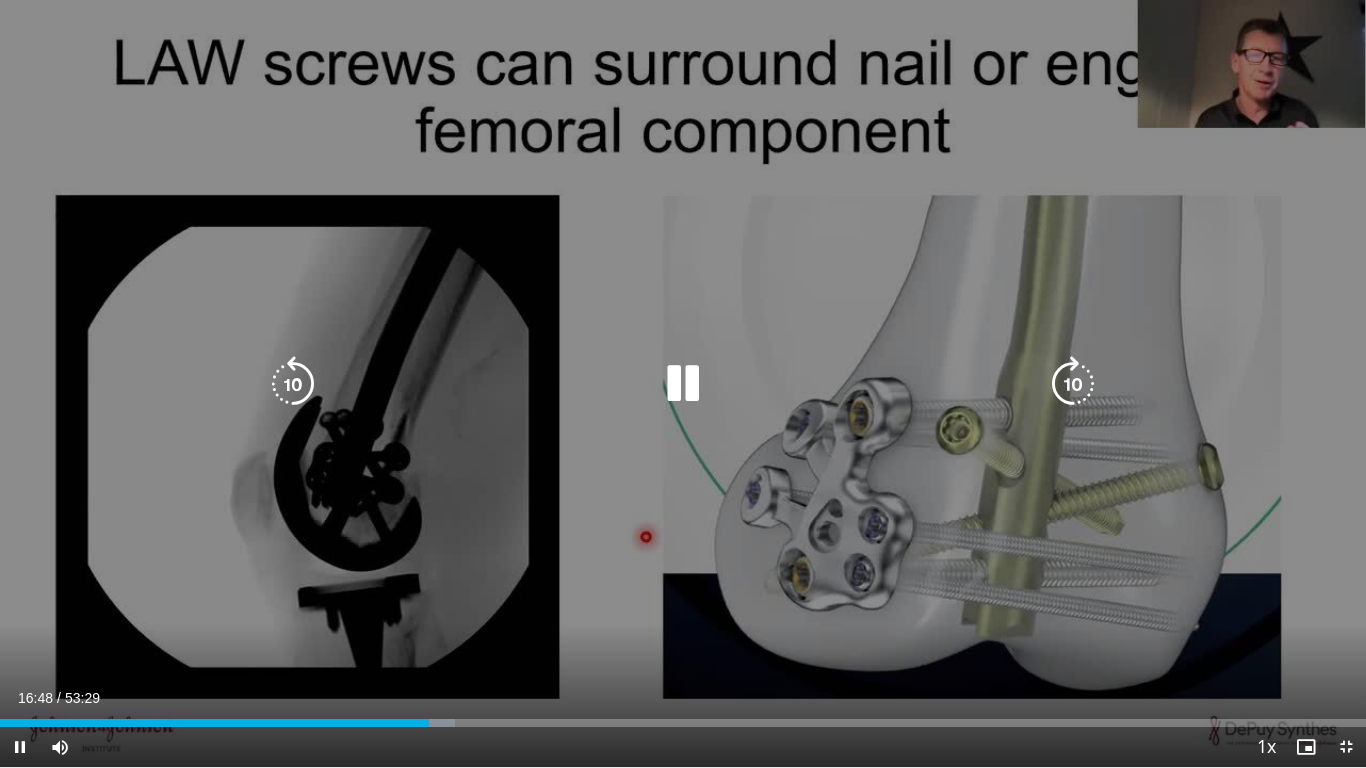 click at bounding box center (1073, 384) 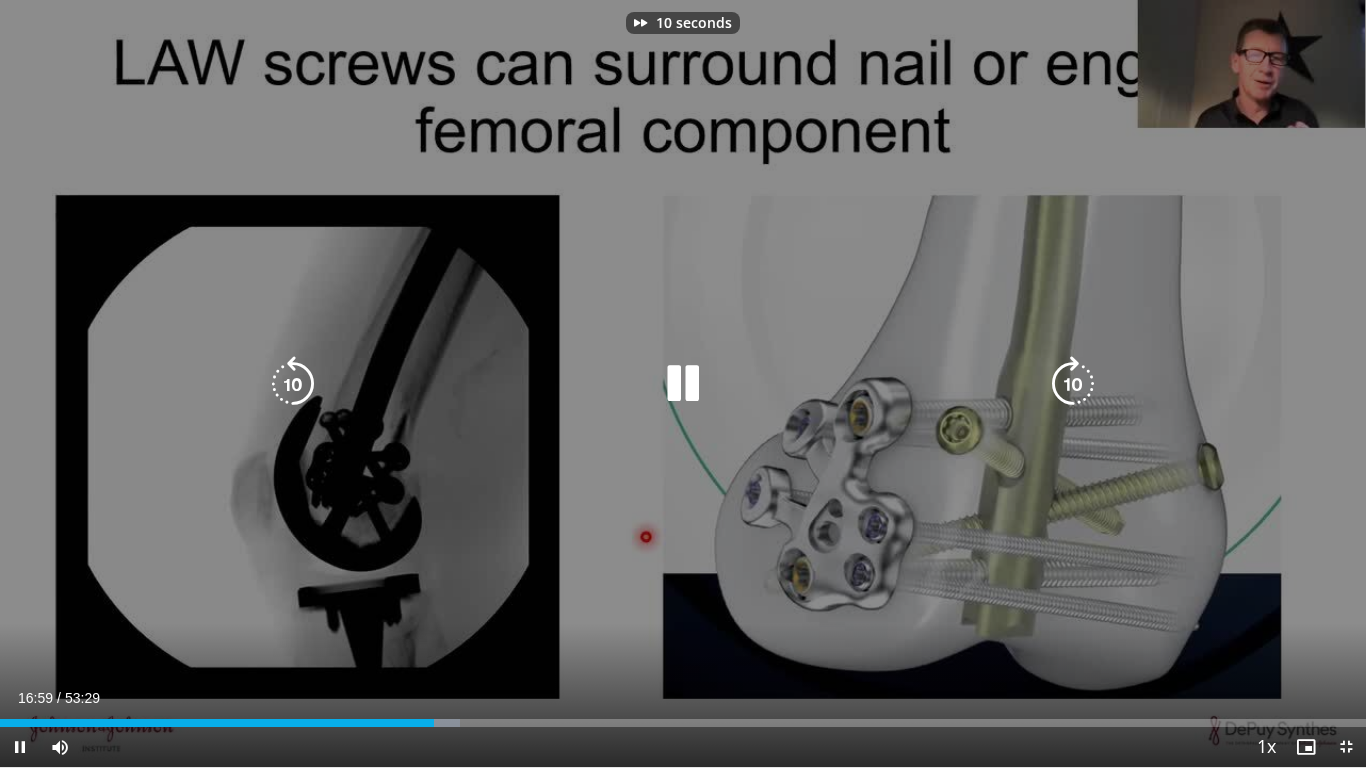 click at bounding box center [1073, 384] 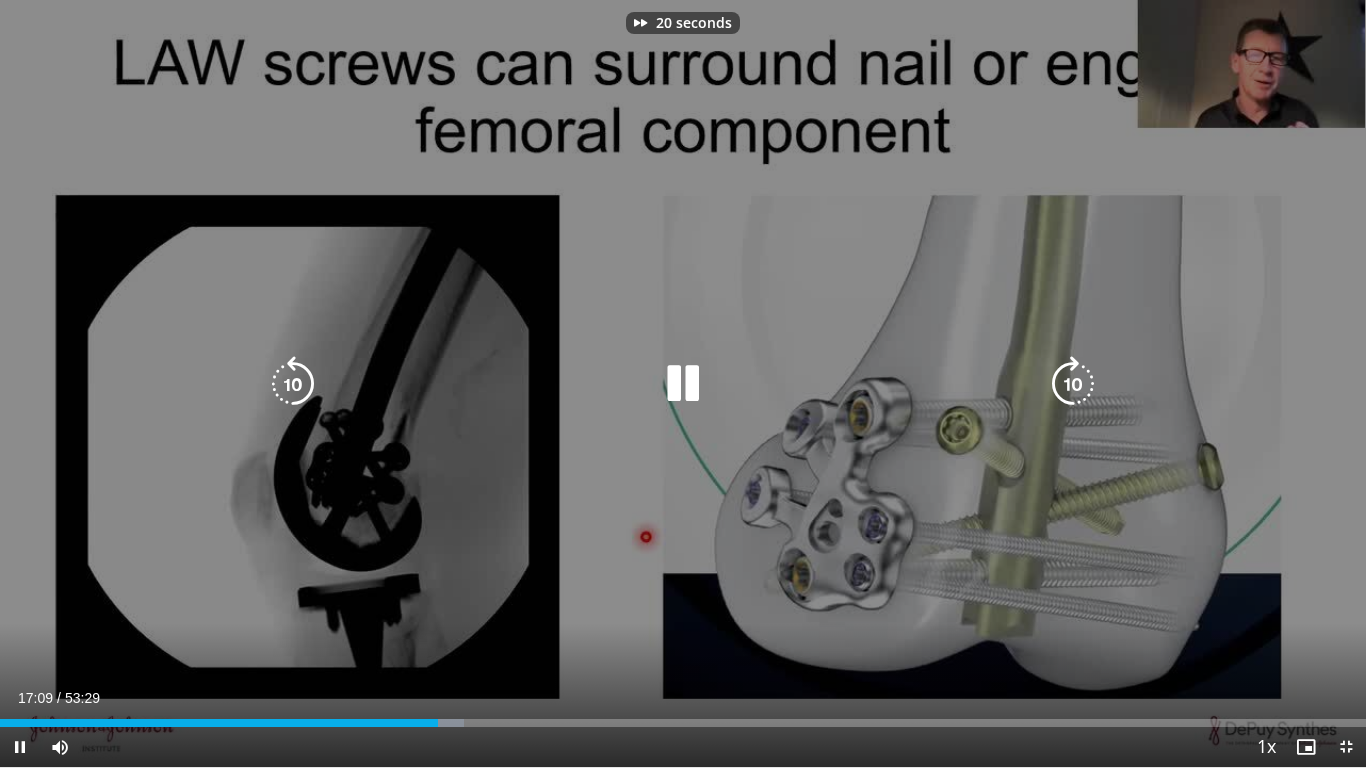 click at bounding box center (1073, 384) 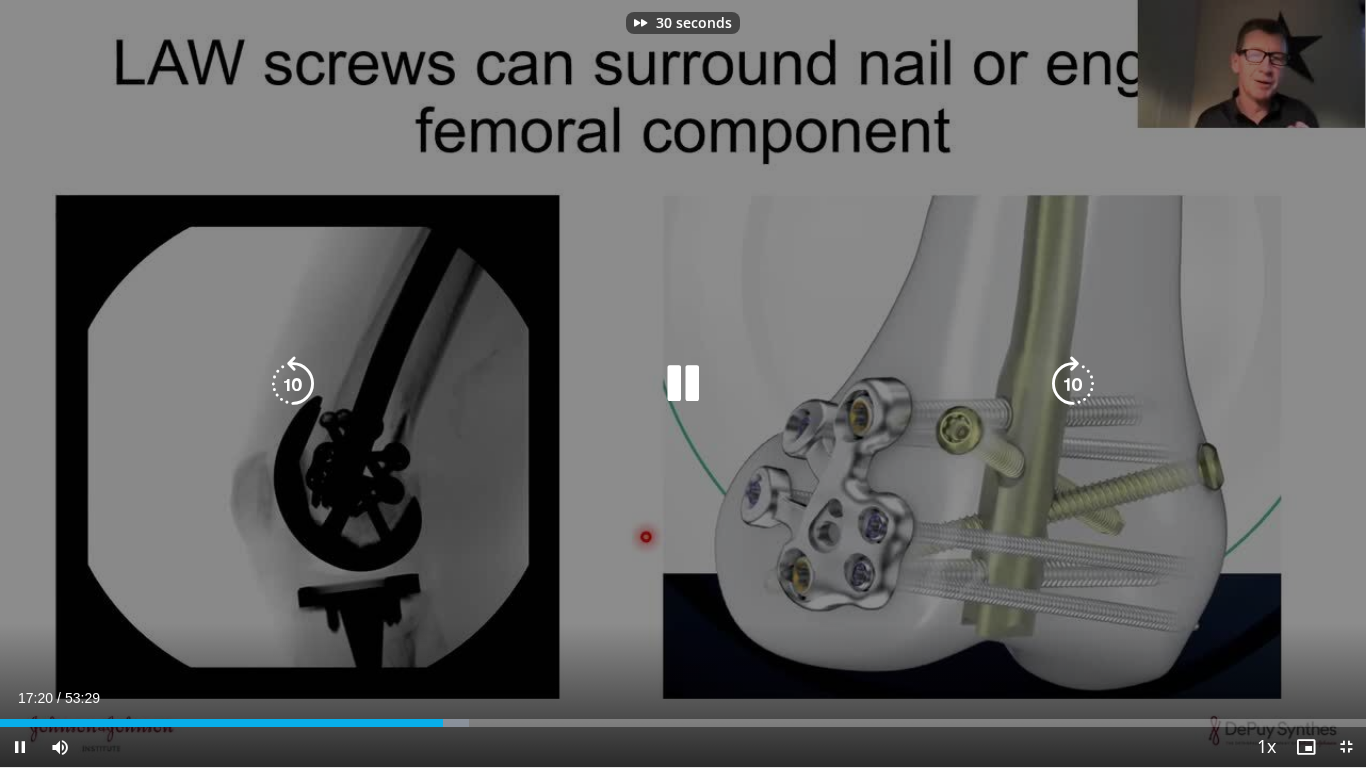 click at bounding box center [1073, 384] 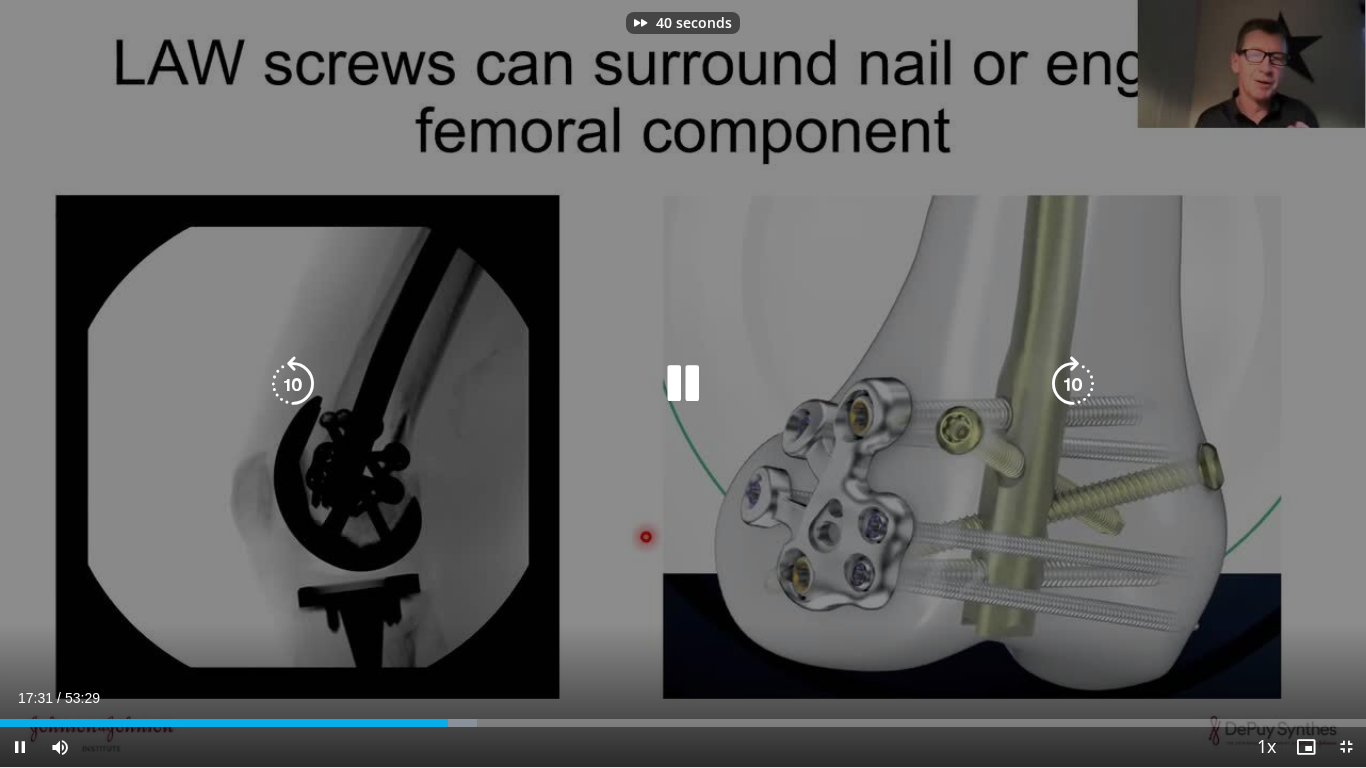 click at bounding box center [1073, 384] 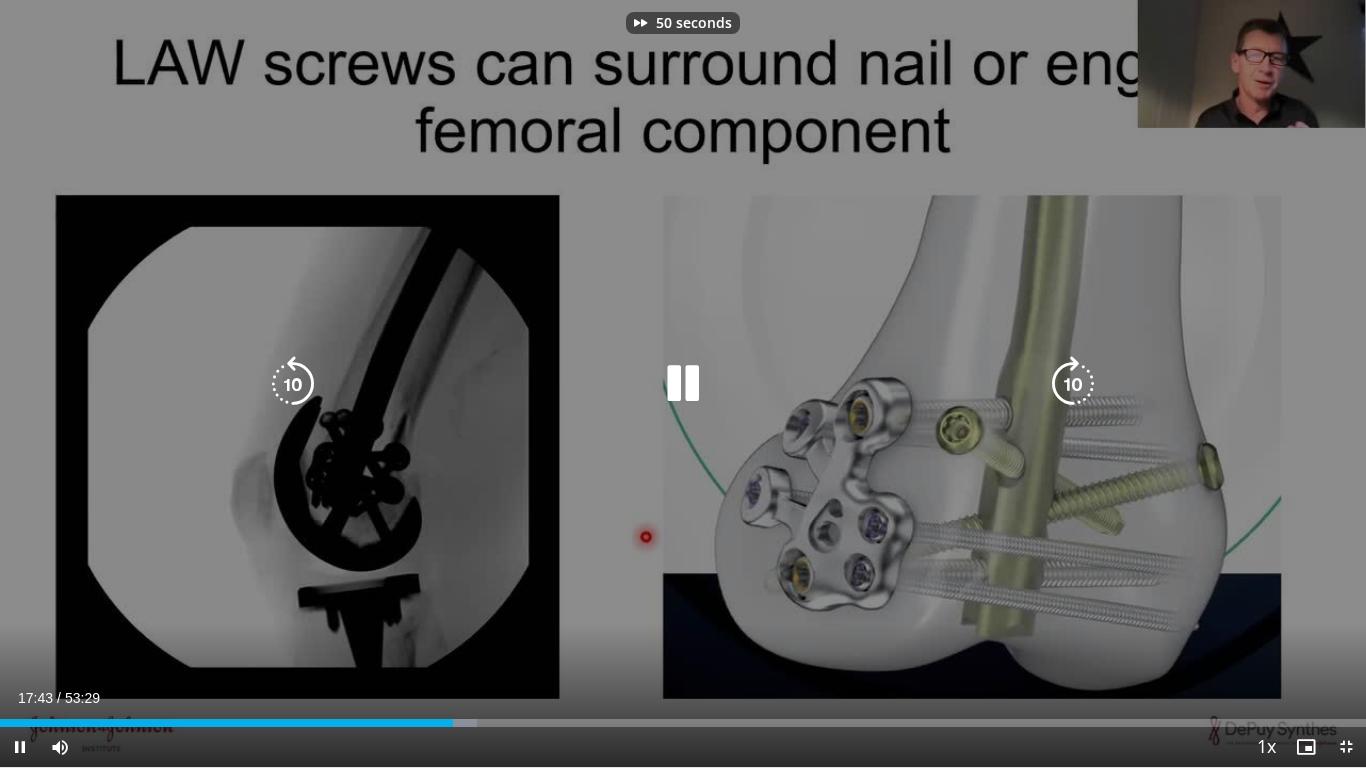 click at bounding box center (1073, 384) 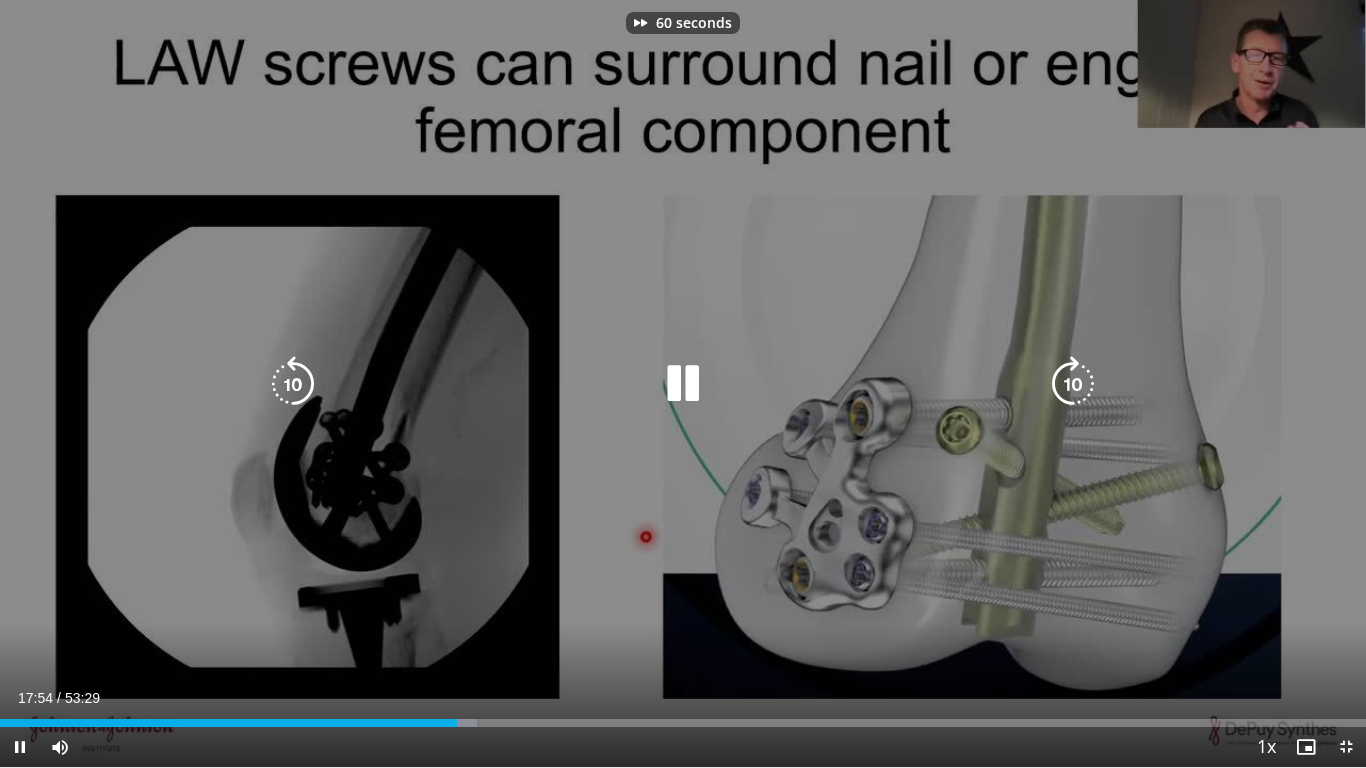 click at bounding box center [1073, 384] 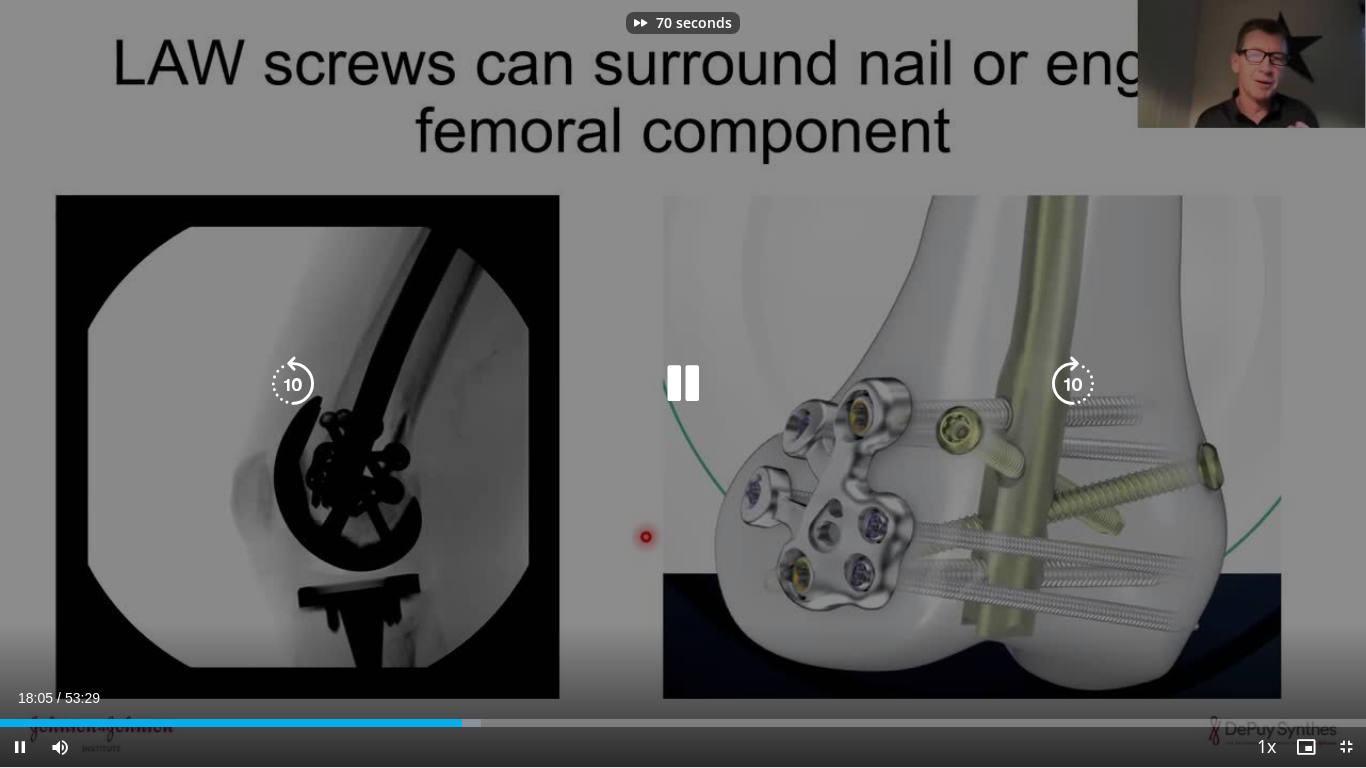 click at bounding box center [1073, 384] 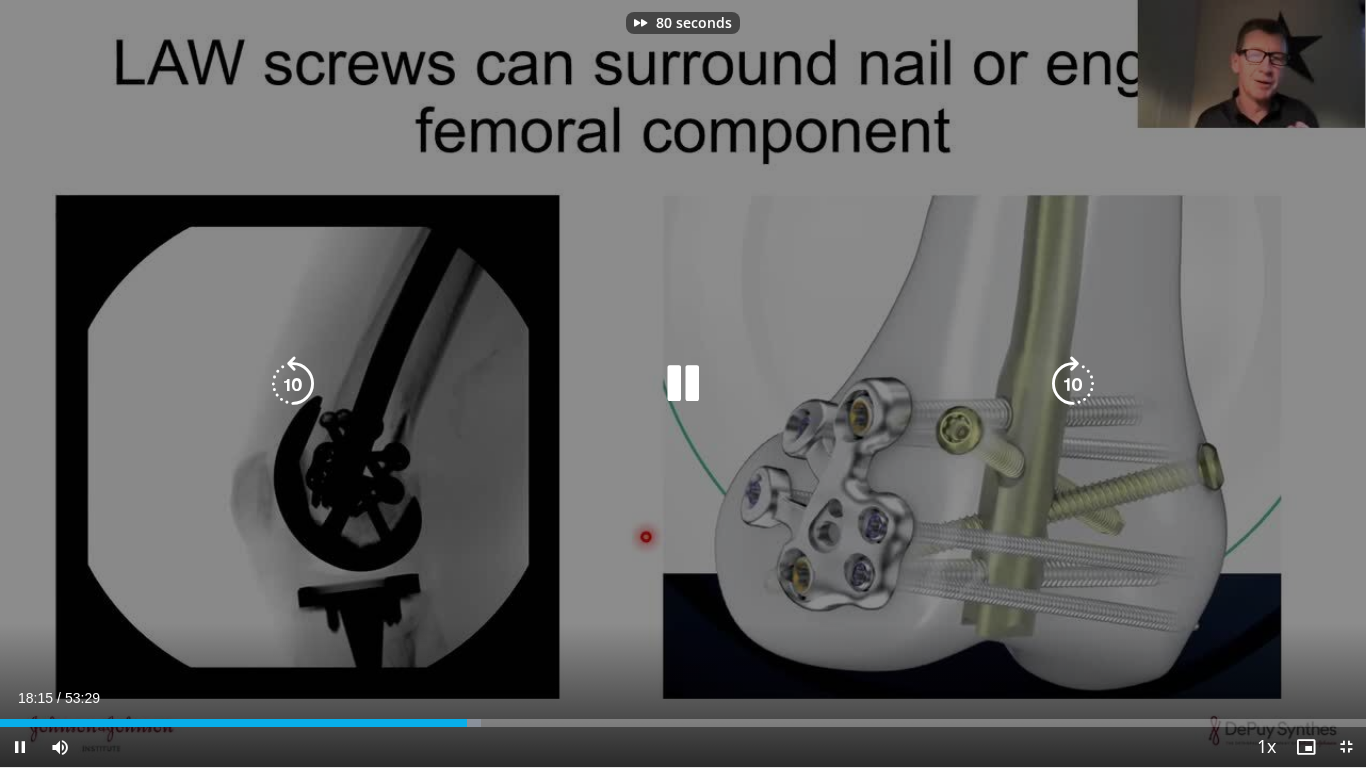 click at bounding box center [1073, 384] 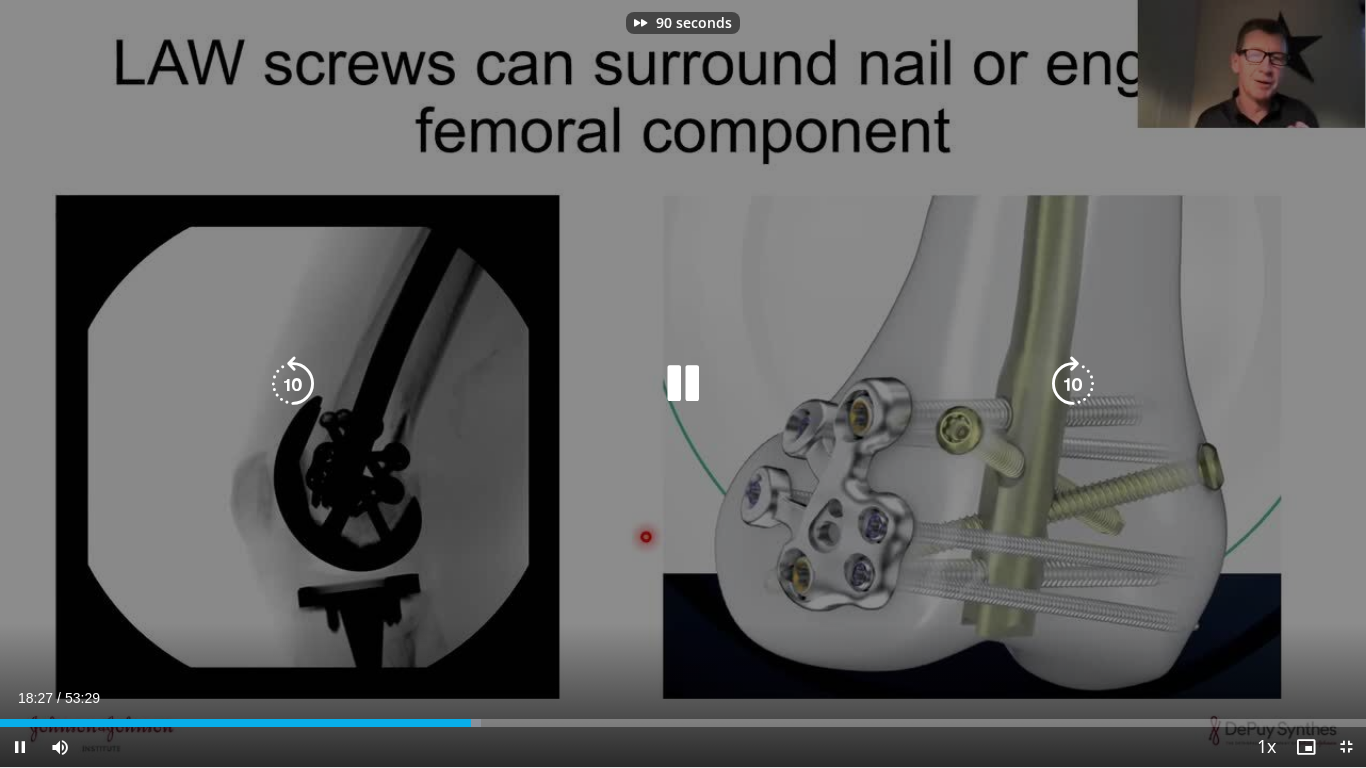 click at bounding box center [1073, 384] 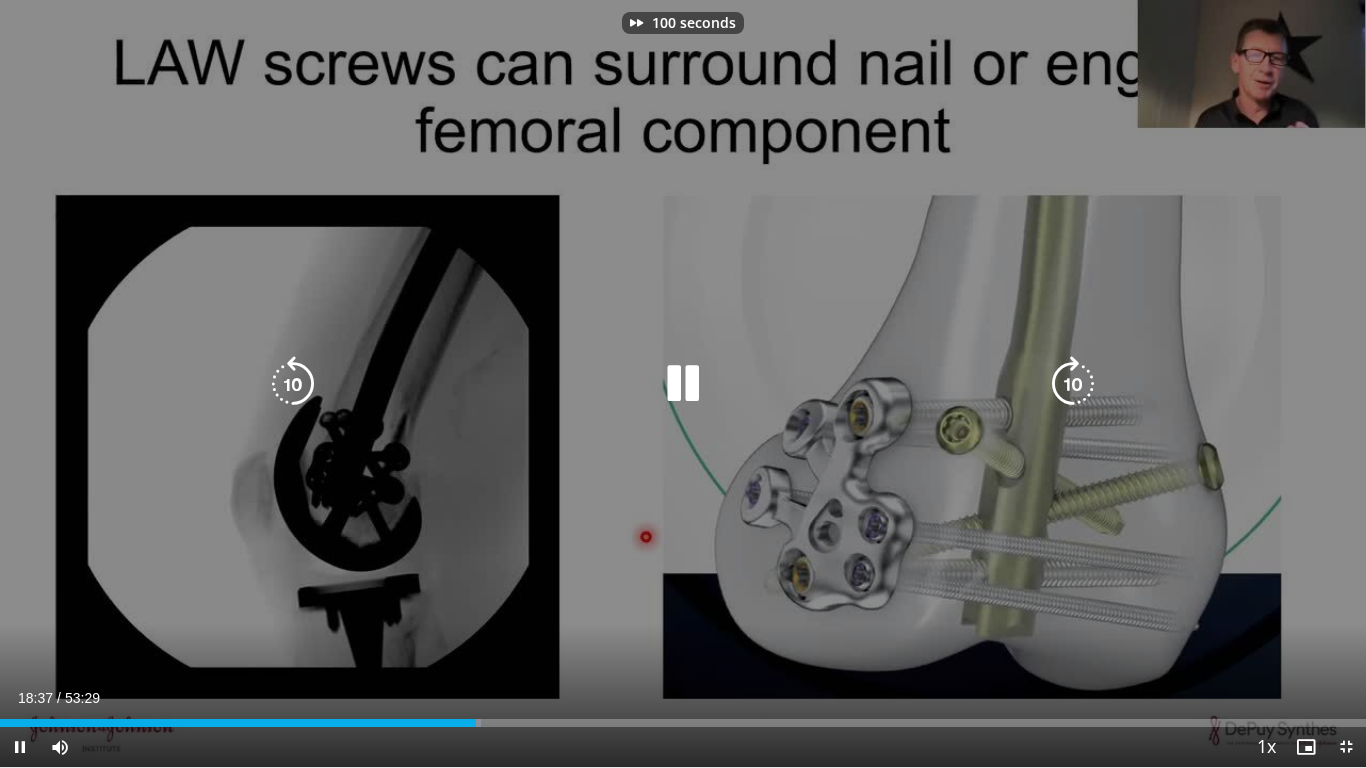 click at bounding box center (1073, 384) 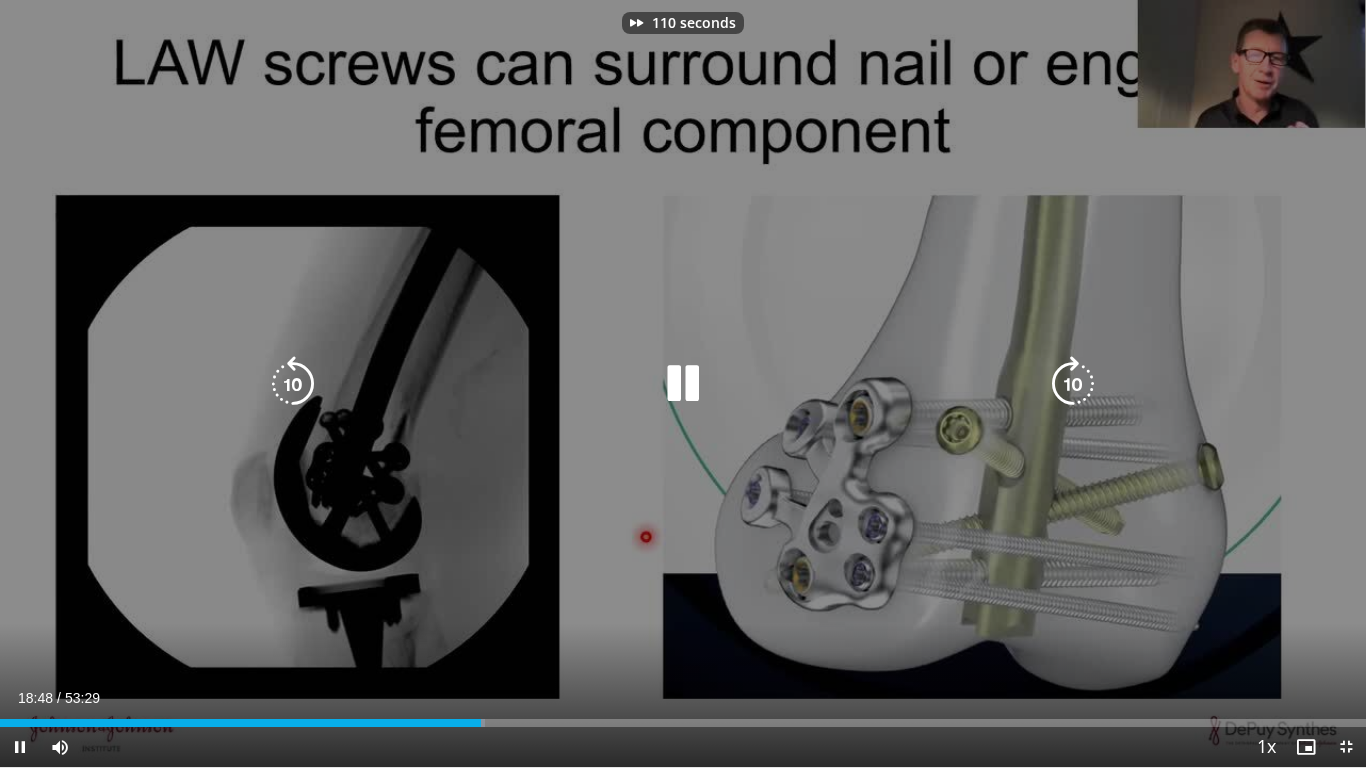 click at bounding box center (1073, 384) 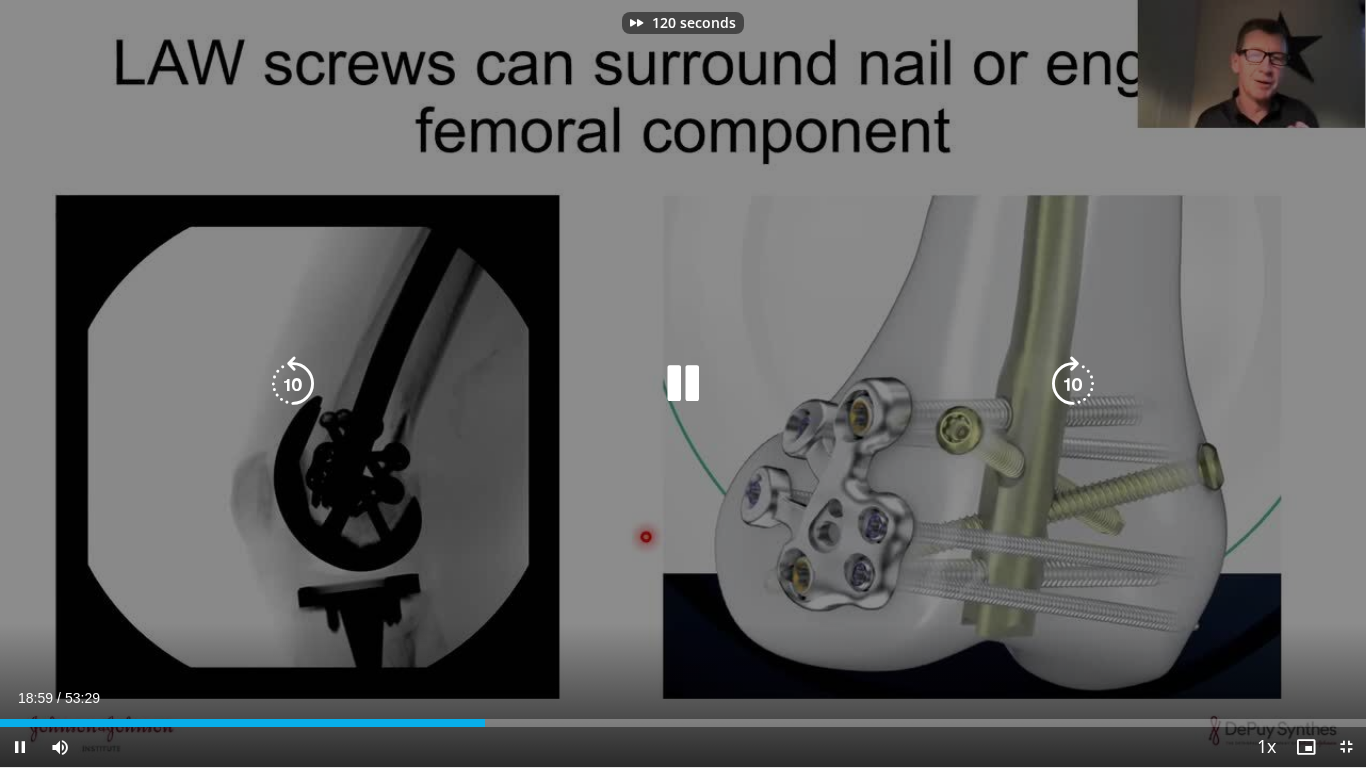 click at bounding box center (1073, 384) 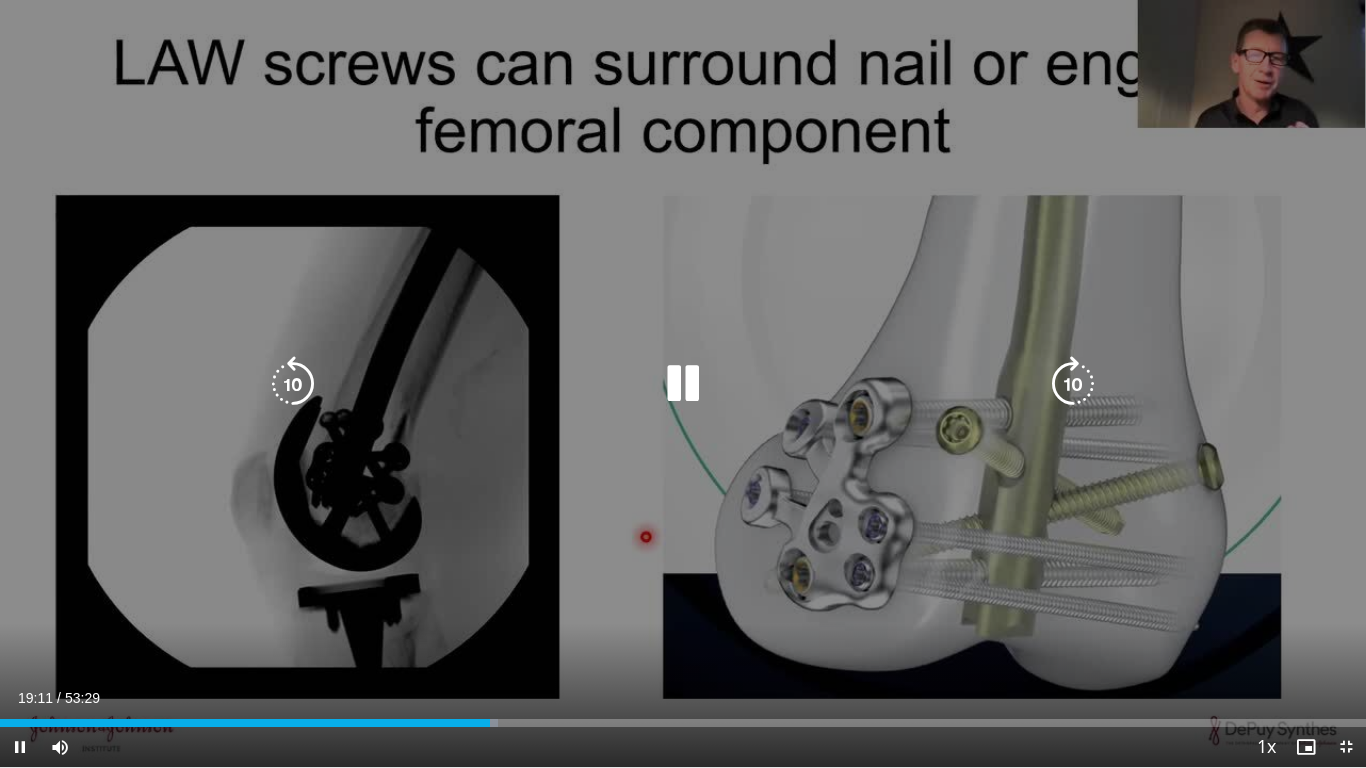 click at bounding box center [1073, 384] 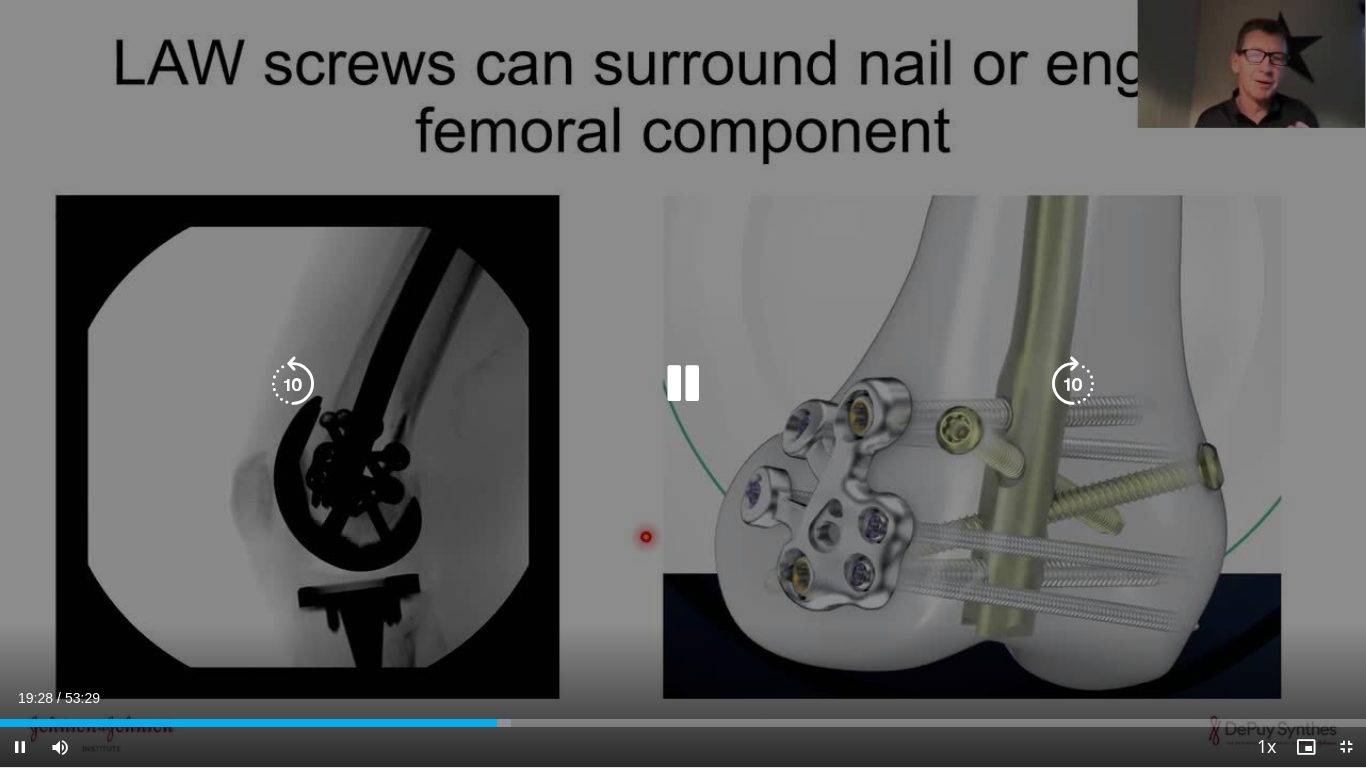 click at bounding box center (1073, 384) 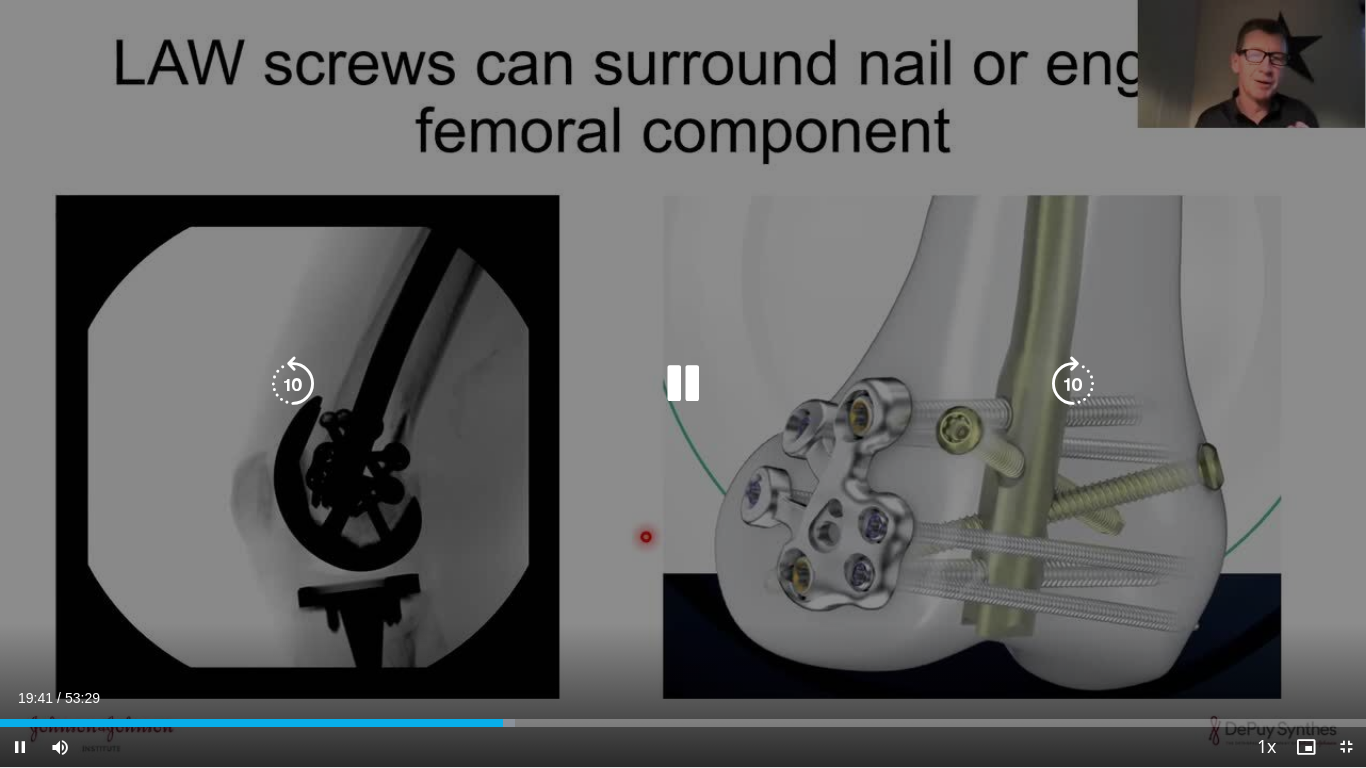 click at bounding box center [1073, 384] 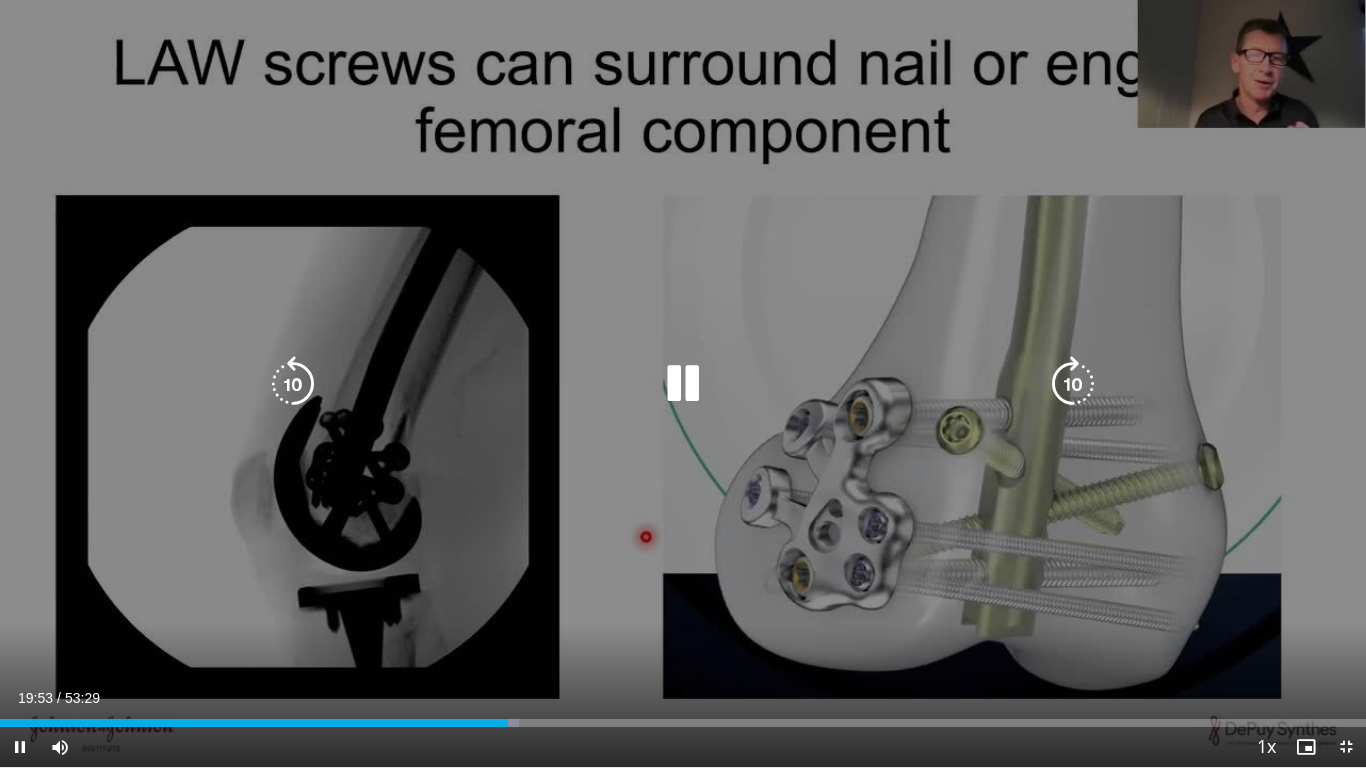 click at bounding box center (293, 384) 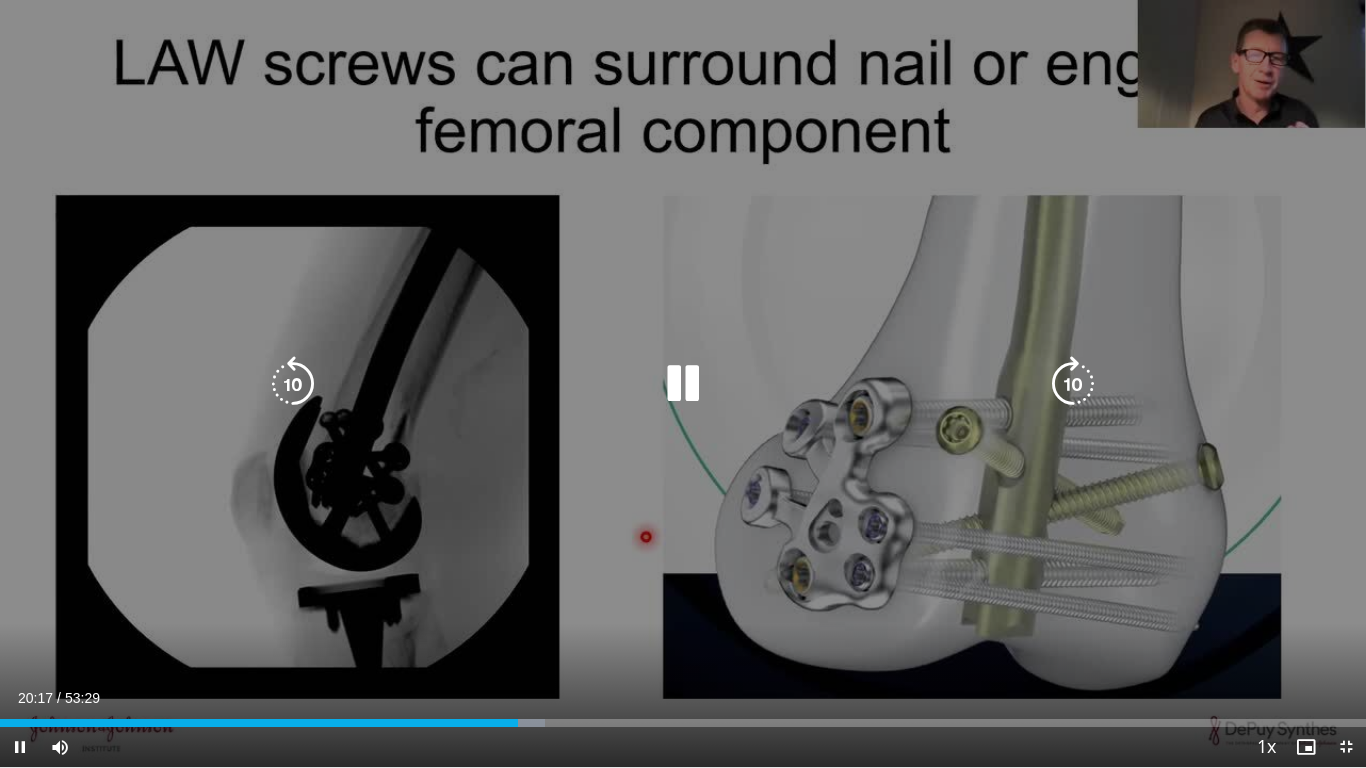 click at bounding box center (1073, 384) 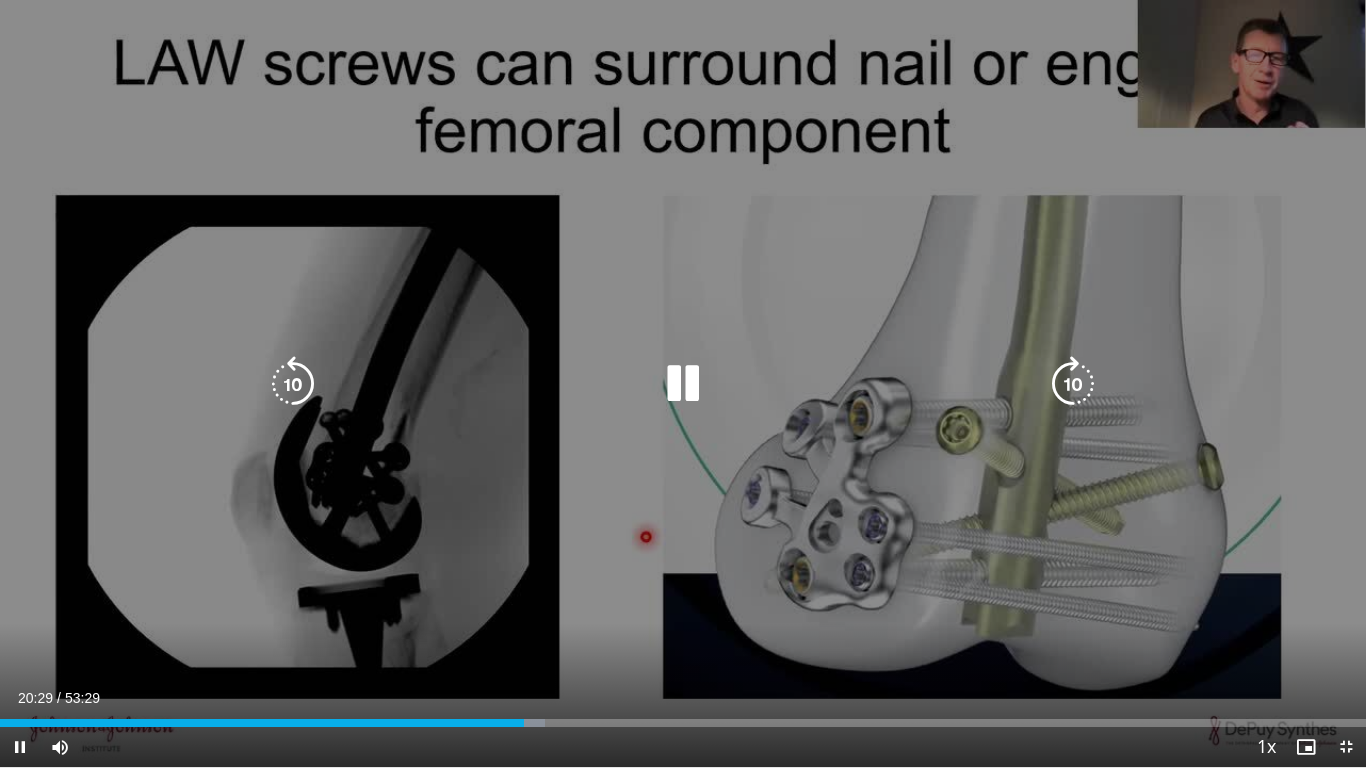click at bounding box center (1073, 384) 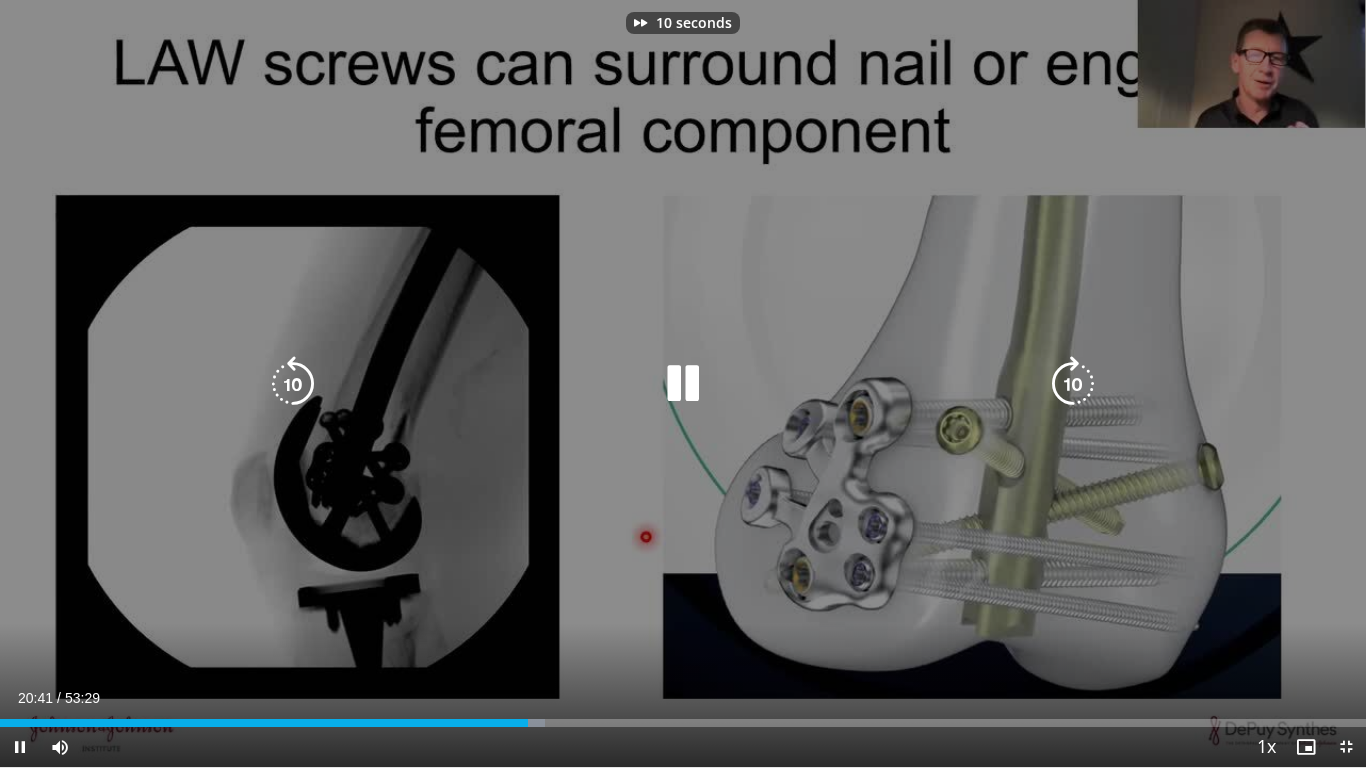 click at bounding box center (1073, 384) 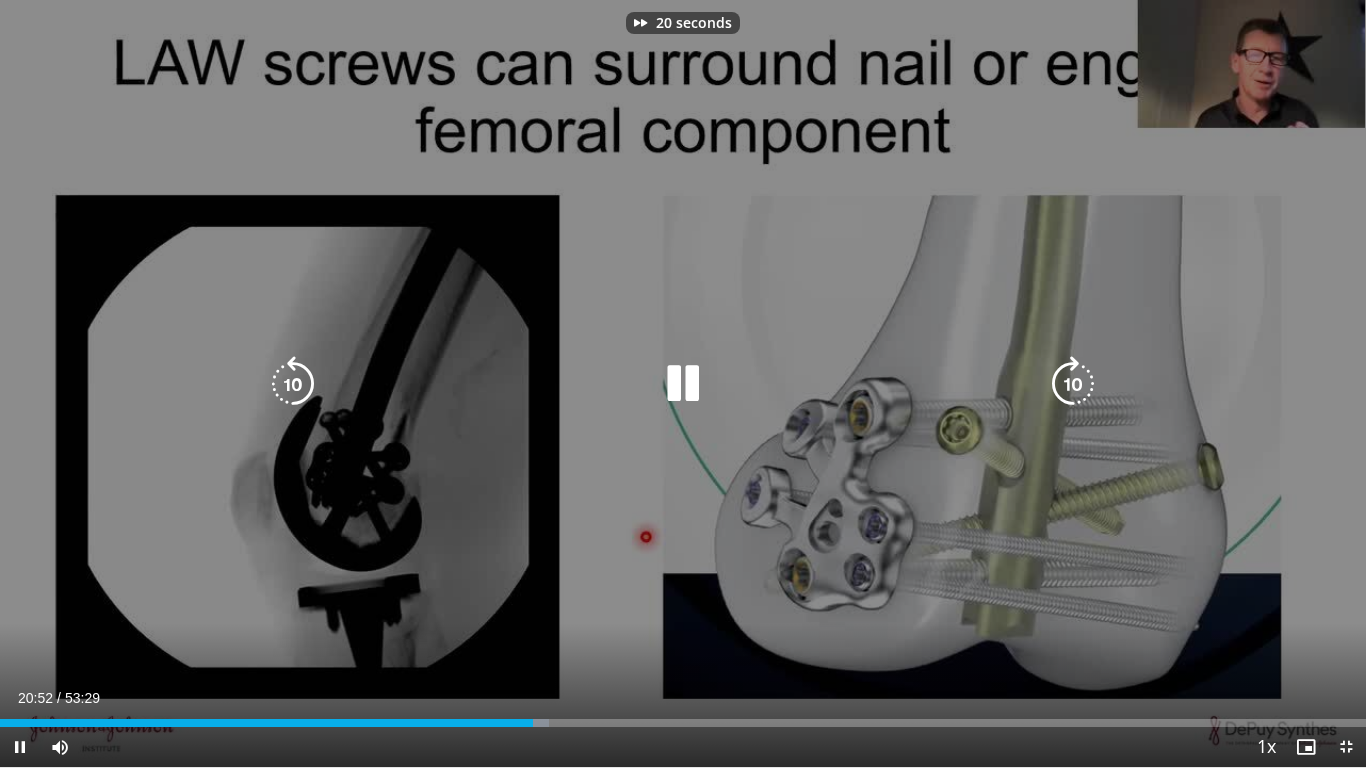 click at bounding box center (1073, 384) 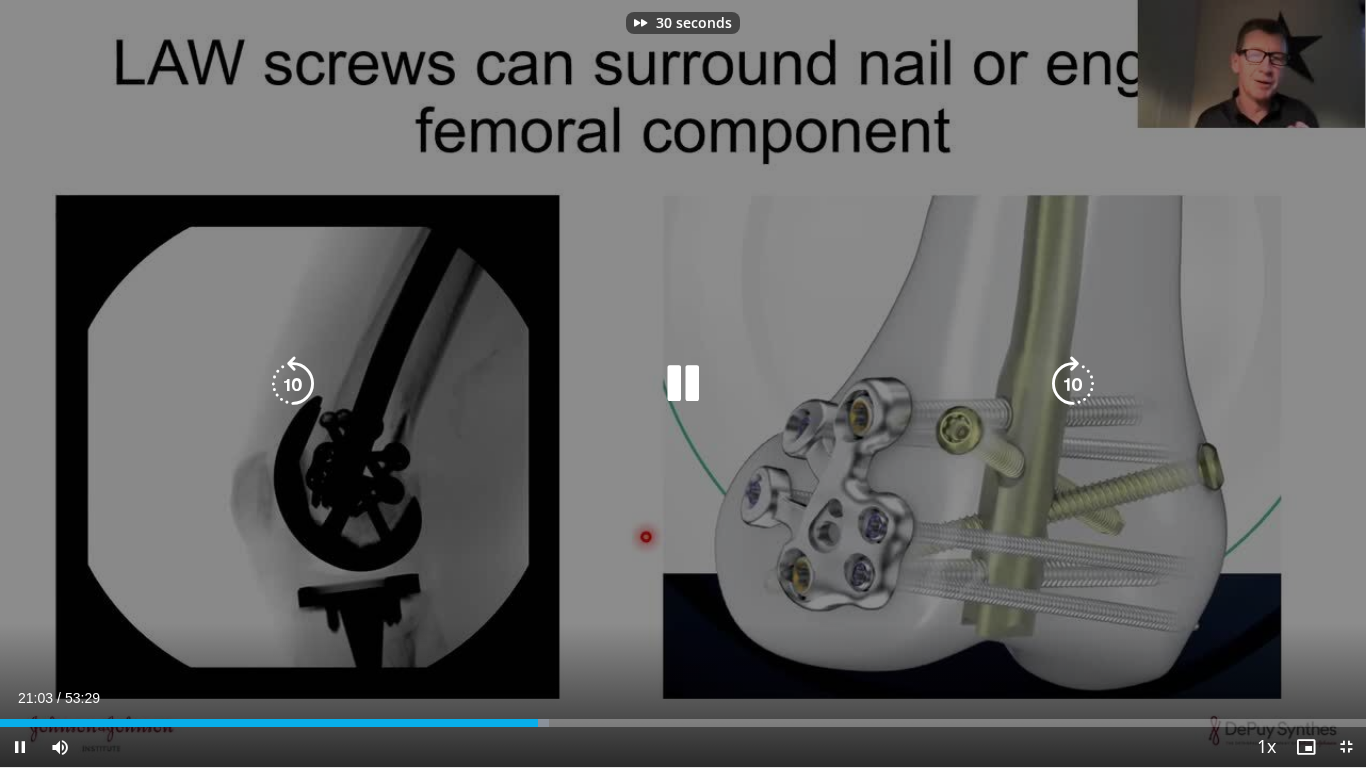 click at bounding box center [1073, 384] 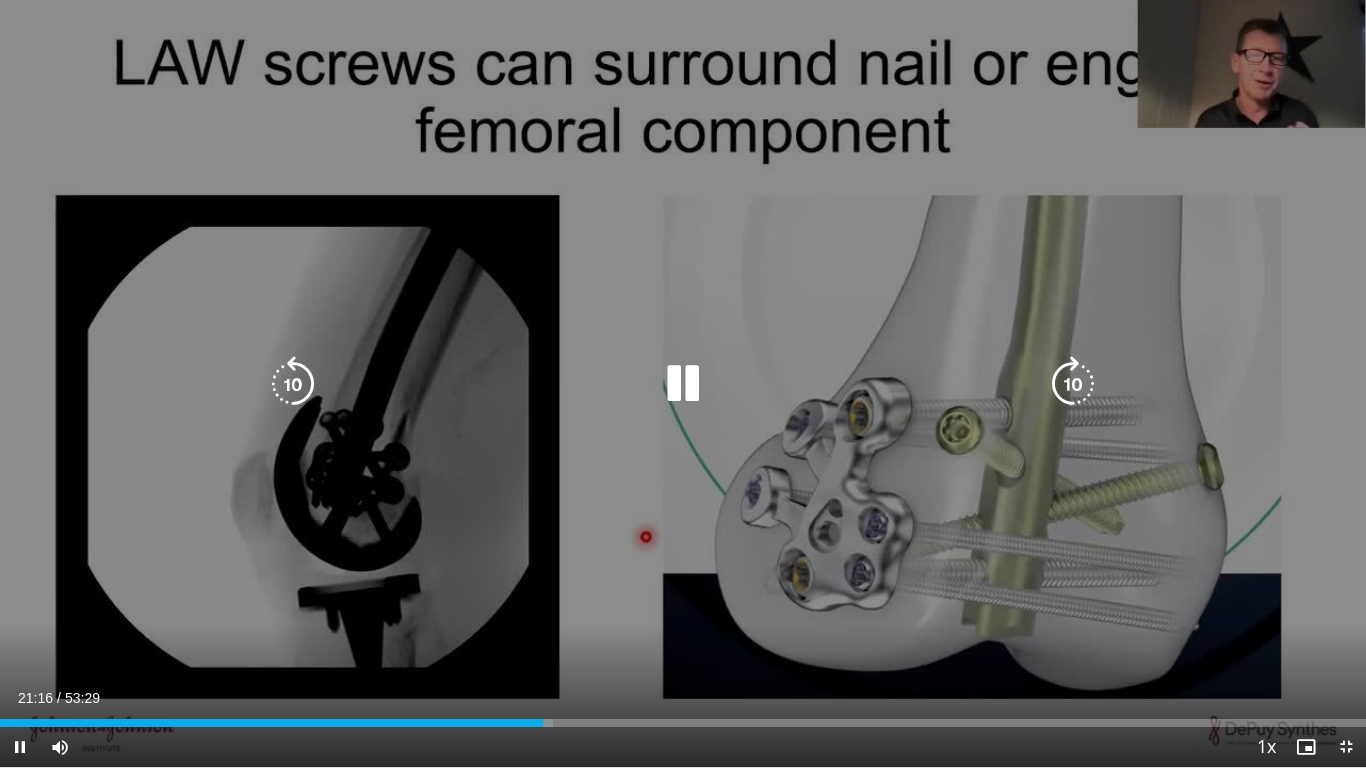click at bounding box center [293, 384] 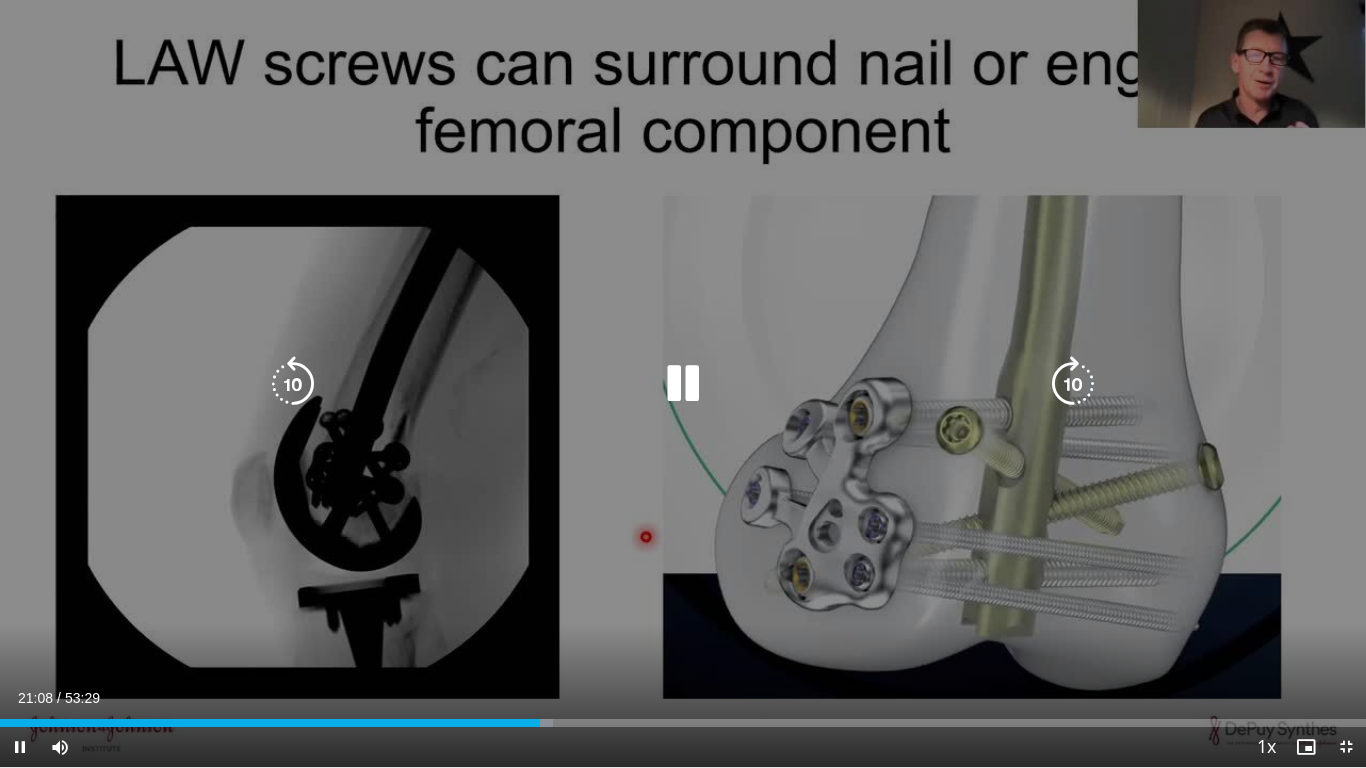 click at bounding box center [293, 384] 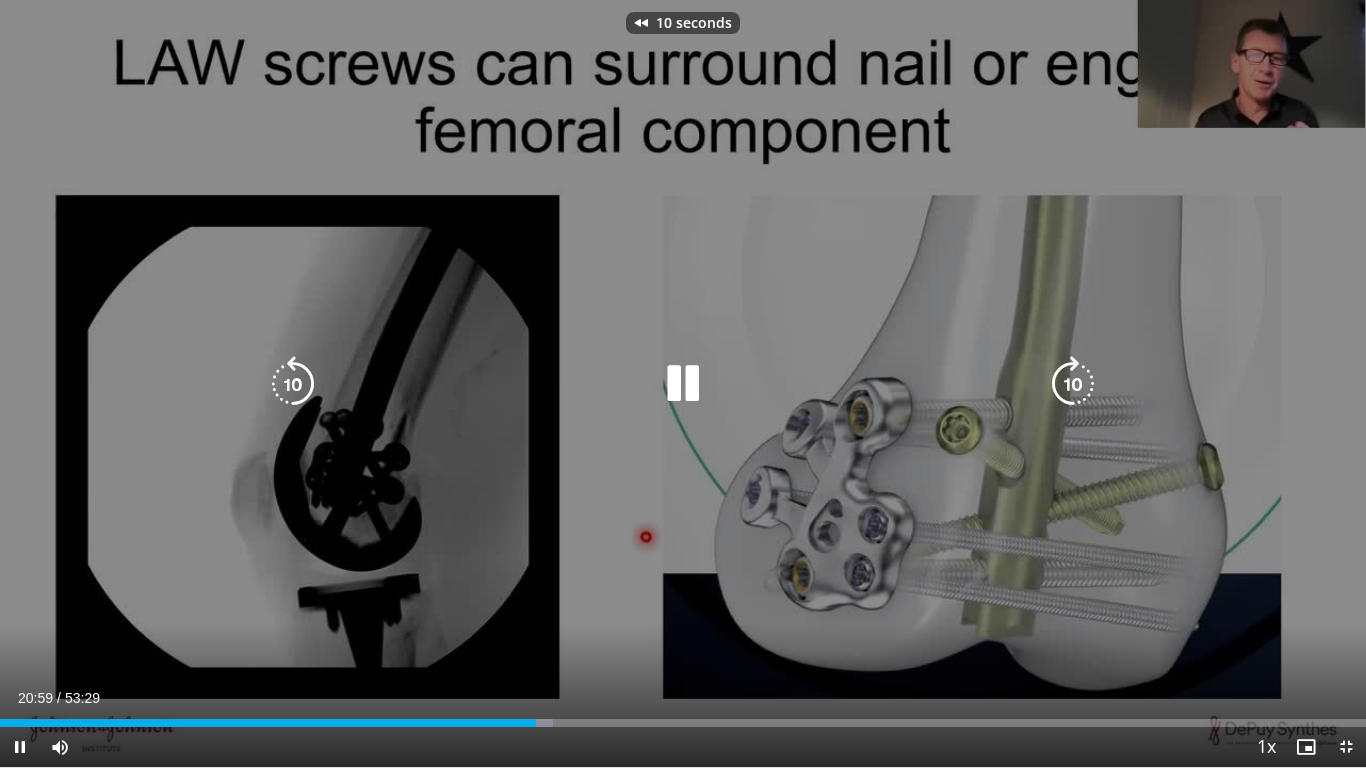 click at bounding box center [293, 384] 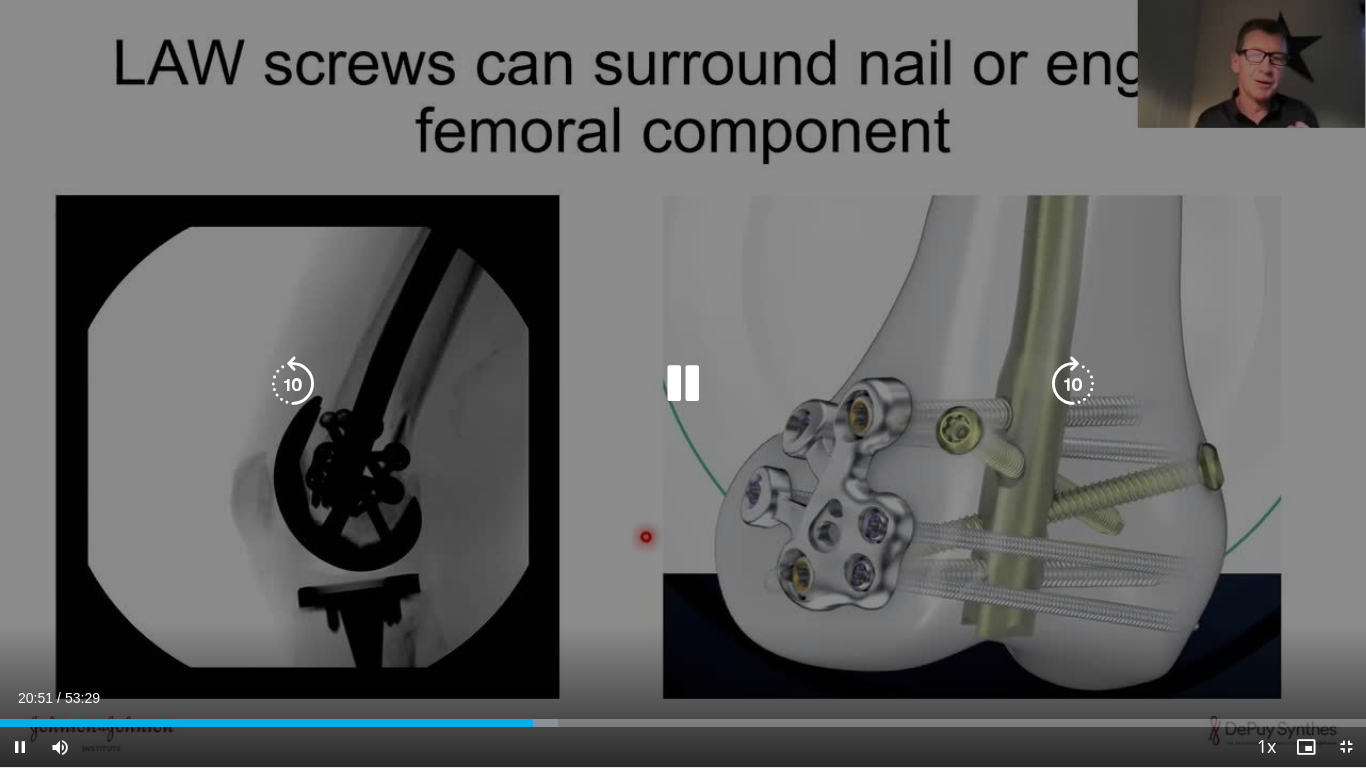 click on "20 seconds
Tap to unmute" at bounding box center (683, 383) 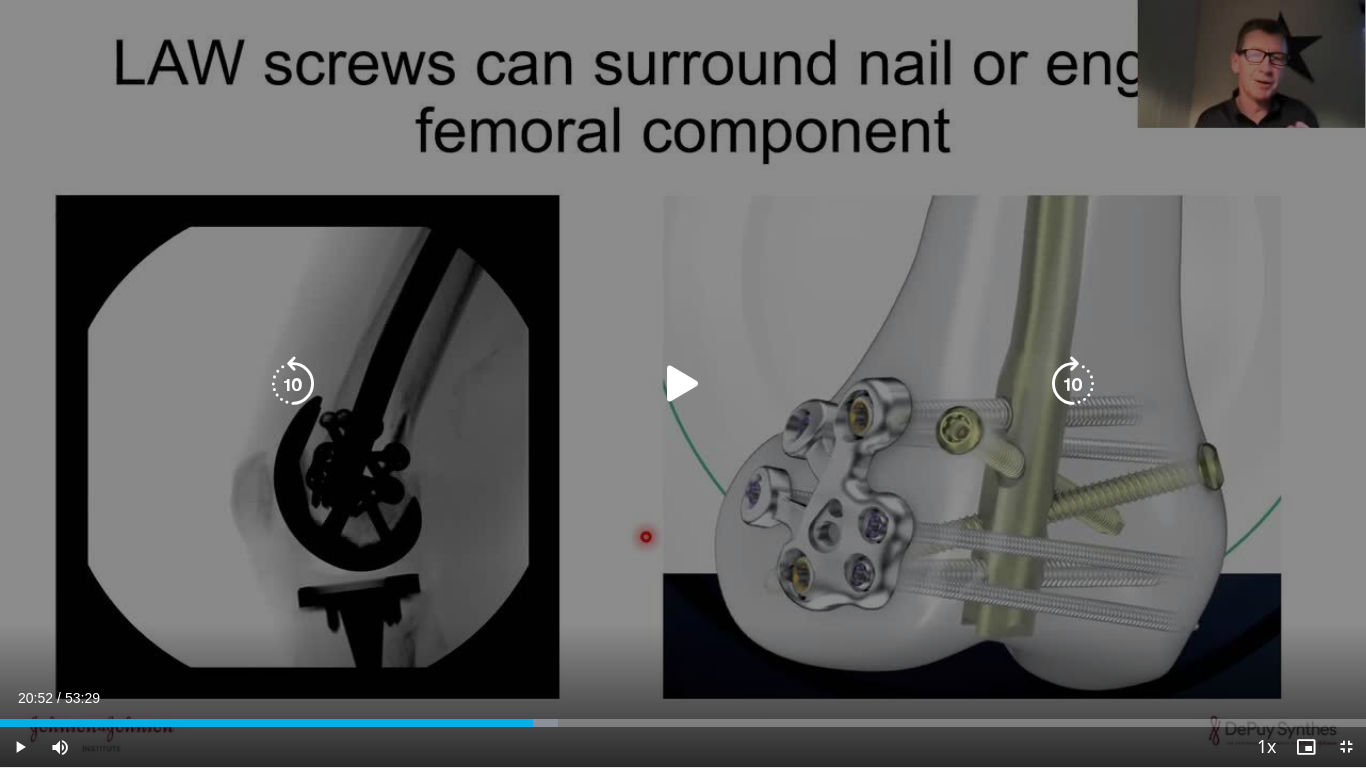 click on "20 seconds
Tap to unmute" at bounding box center [683, 383] 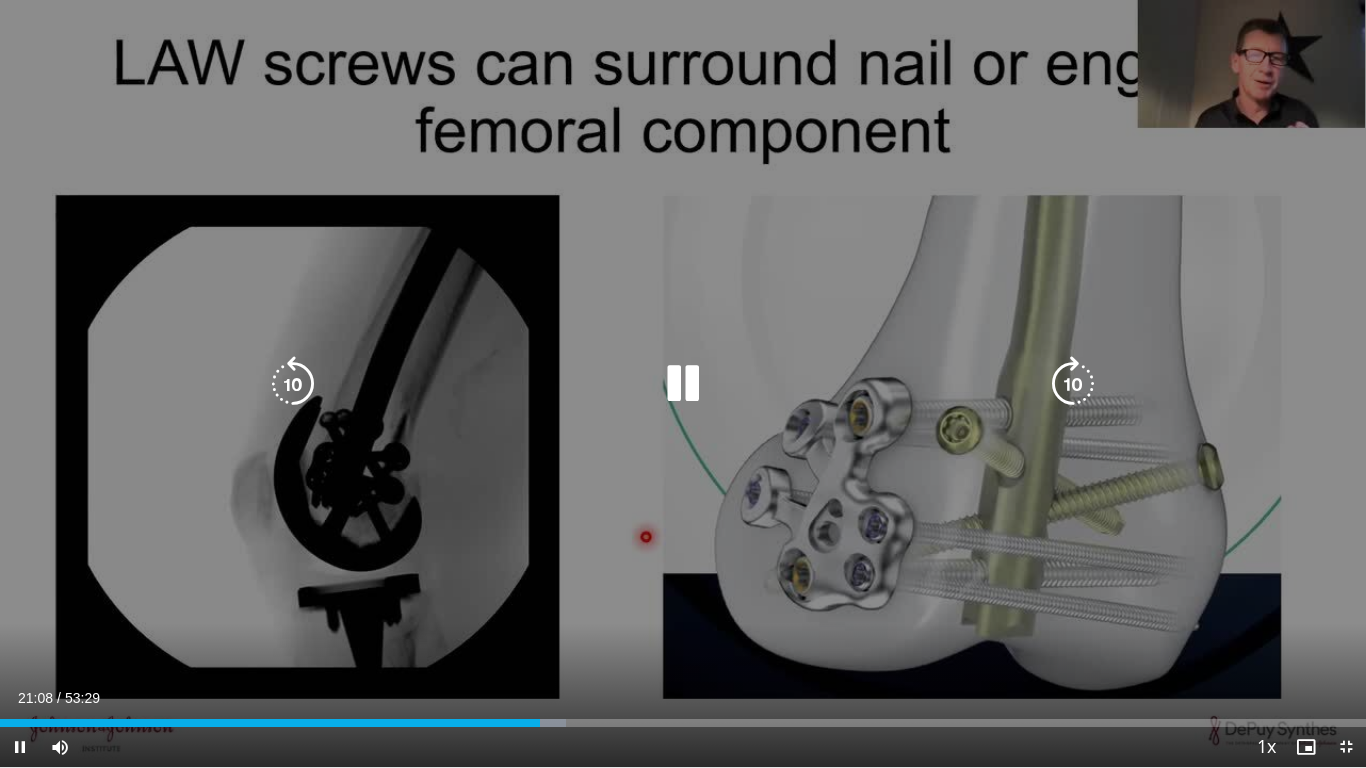 click at bounding box center (683, 384) 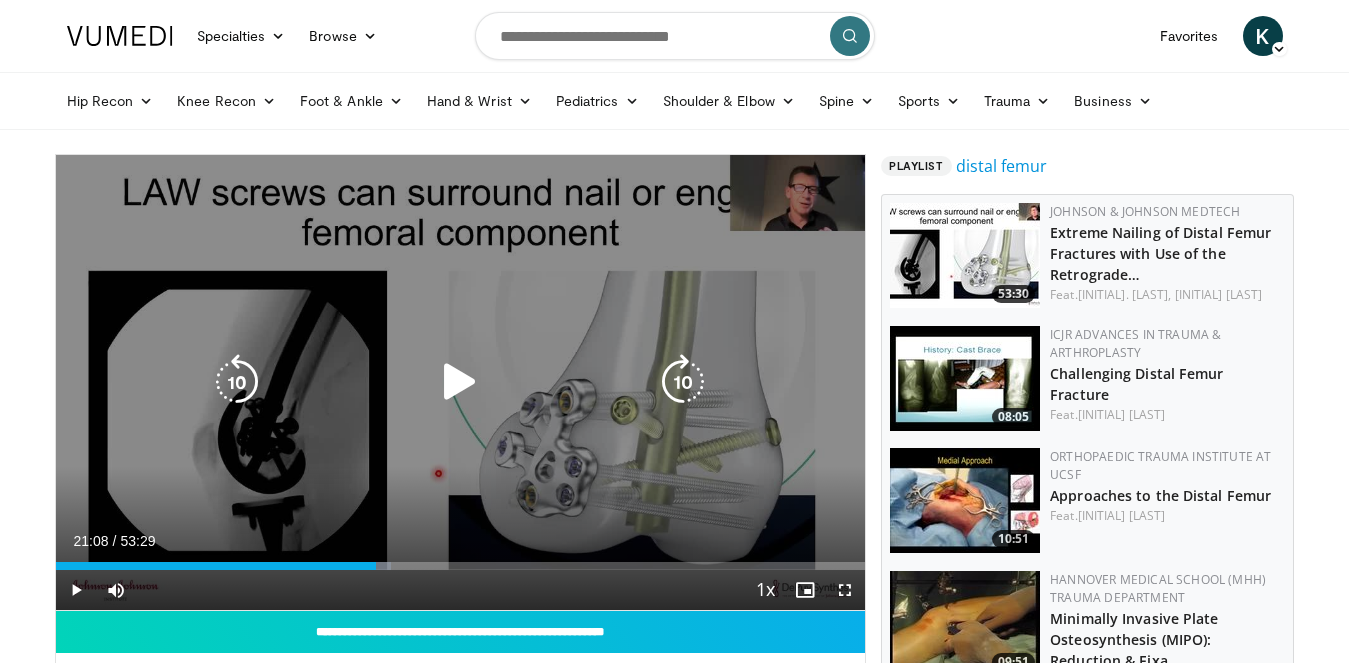 click at bounding box center (237, 382) 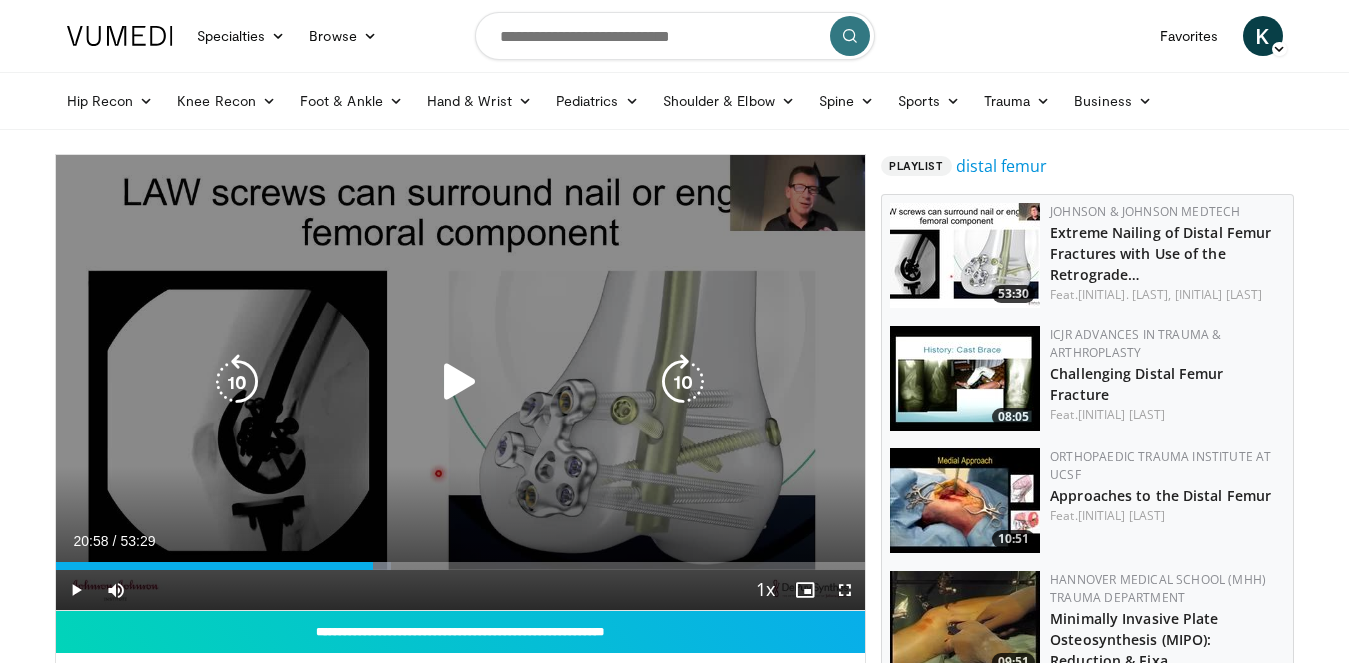 click at bounding box center [237, 382] 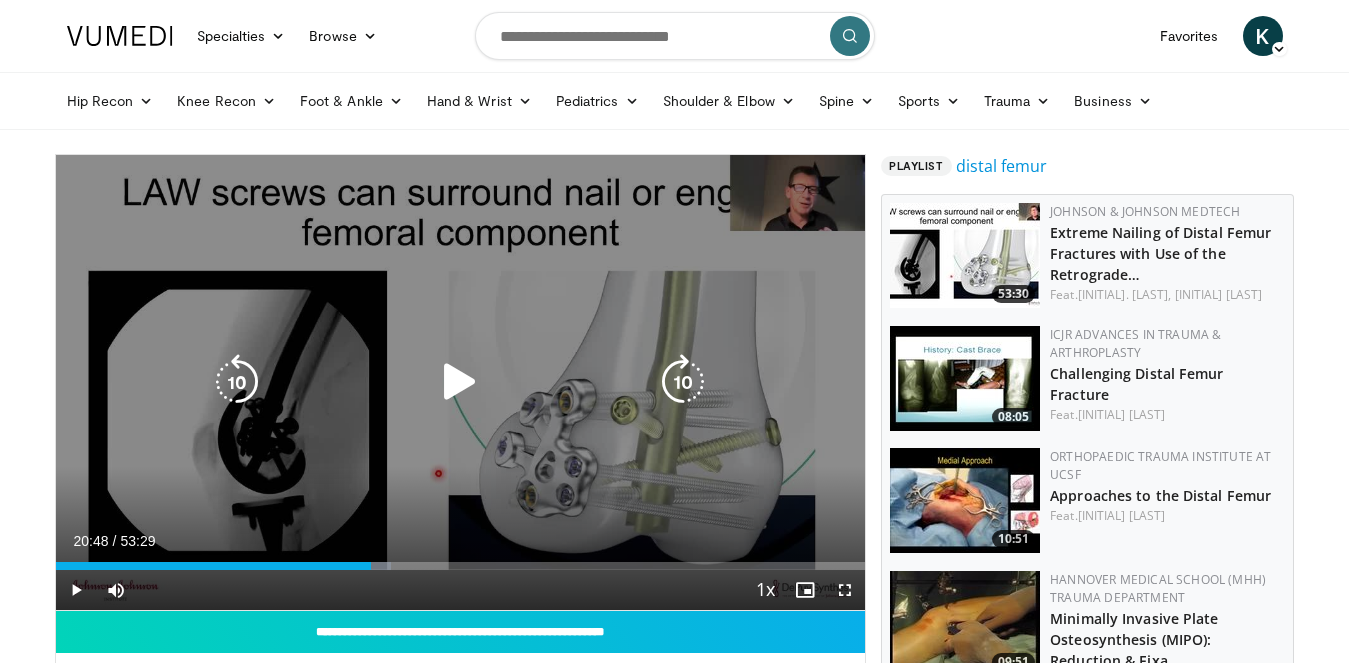 click at bounding box center [460, 382] 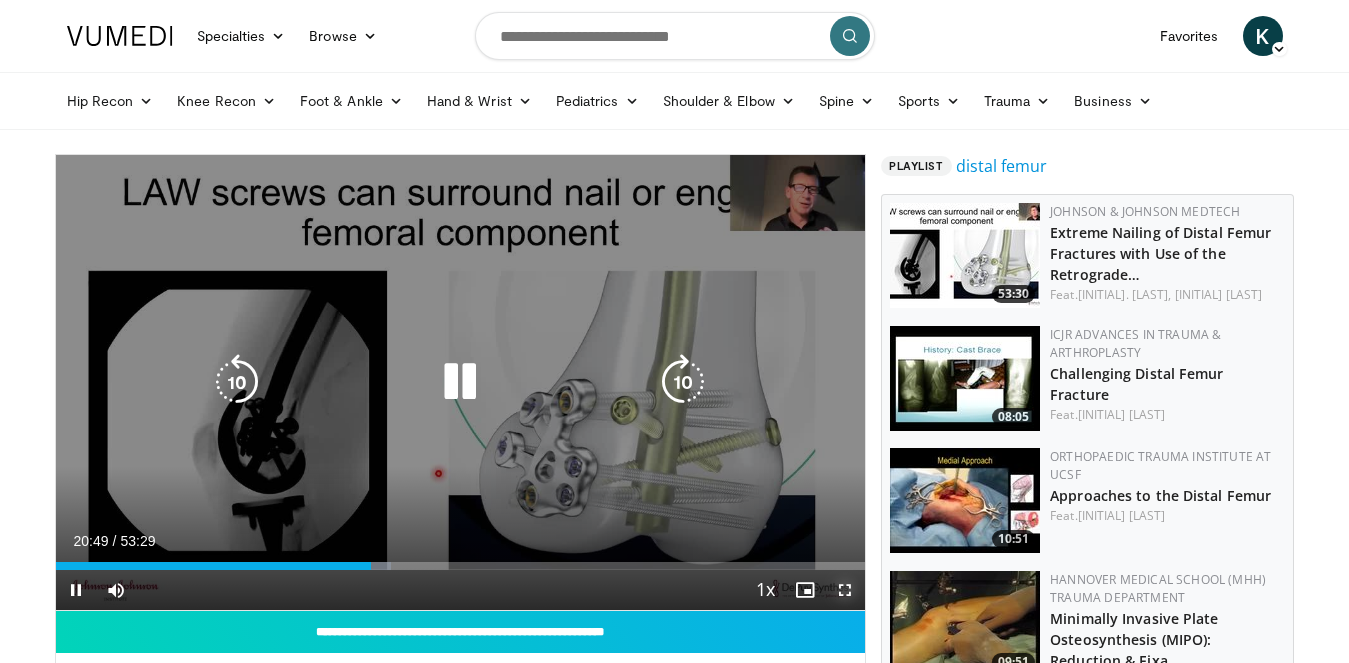 drag, startPoint x: 848, startPoint y: 581, endPoint x: 848, endPoint y: 684, distance: 103 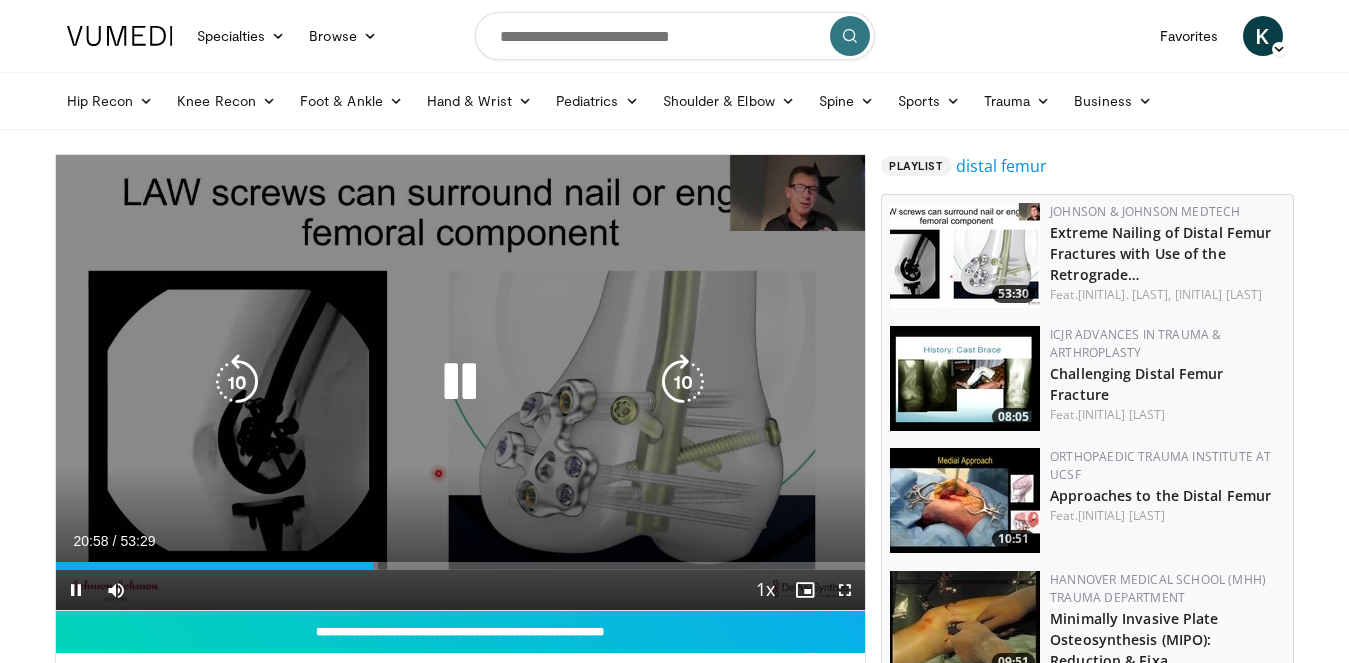 click at bounding box center (683, 382) 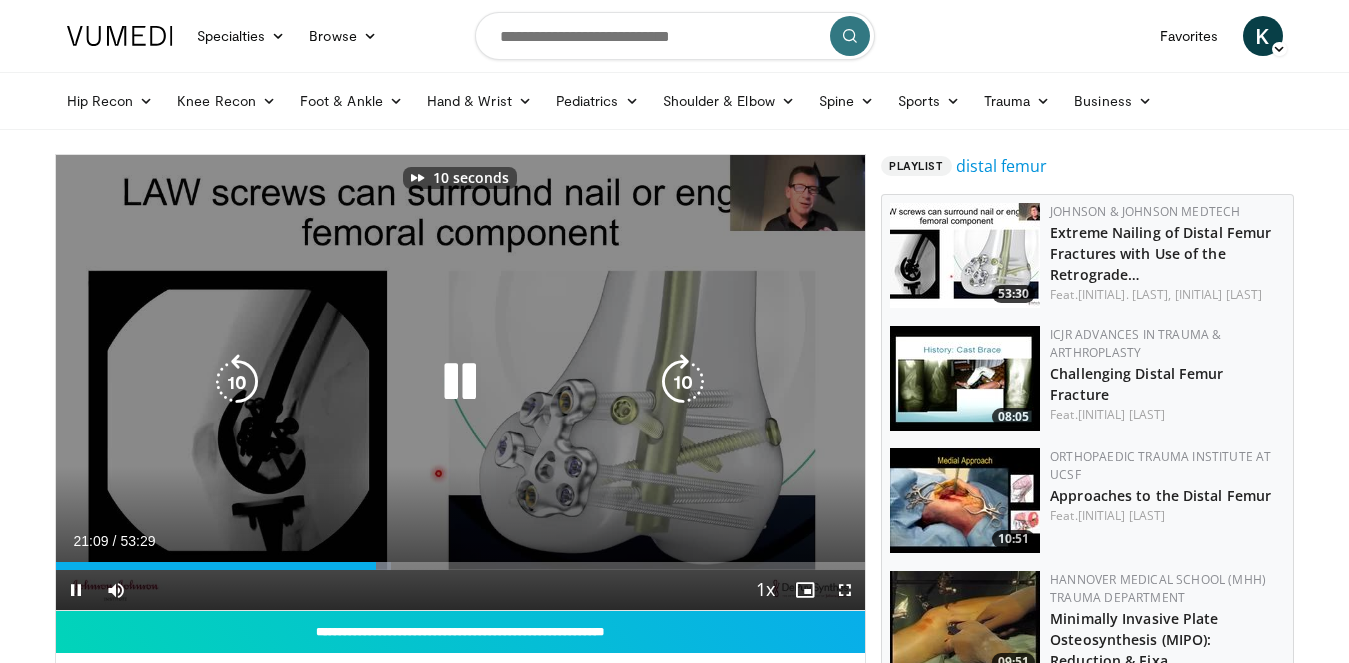 click at bounding box center (460, 382) 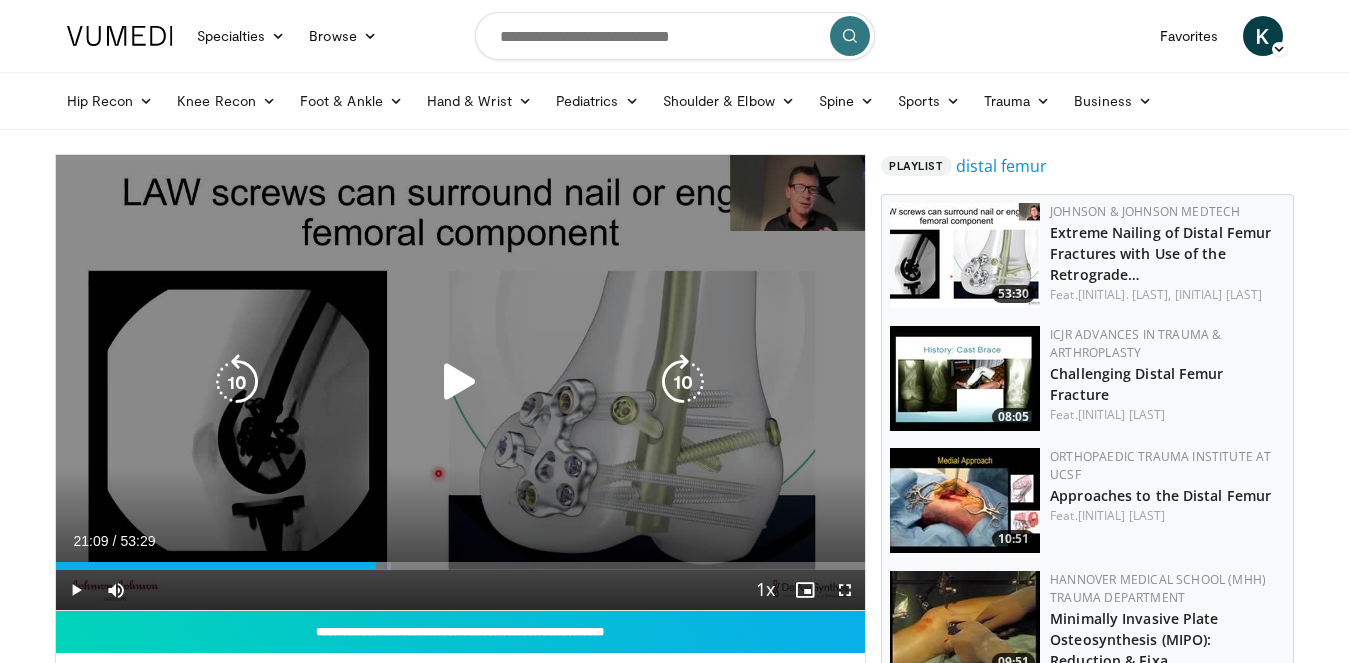 click at bounding box center (460, 382) 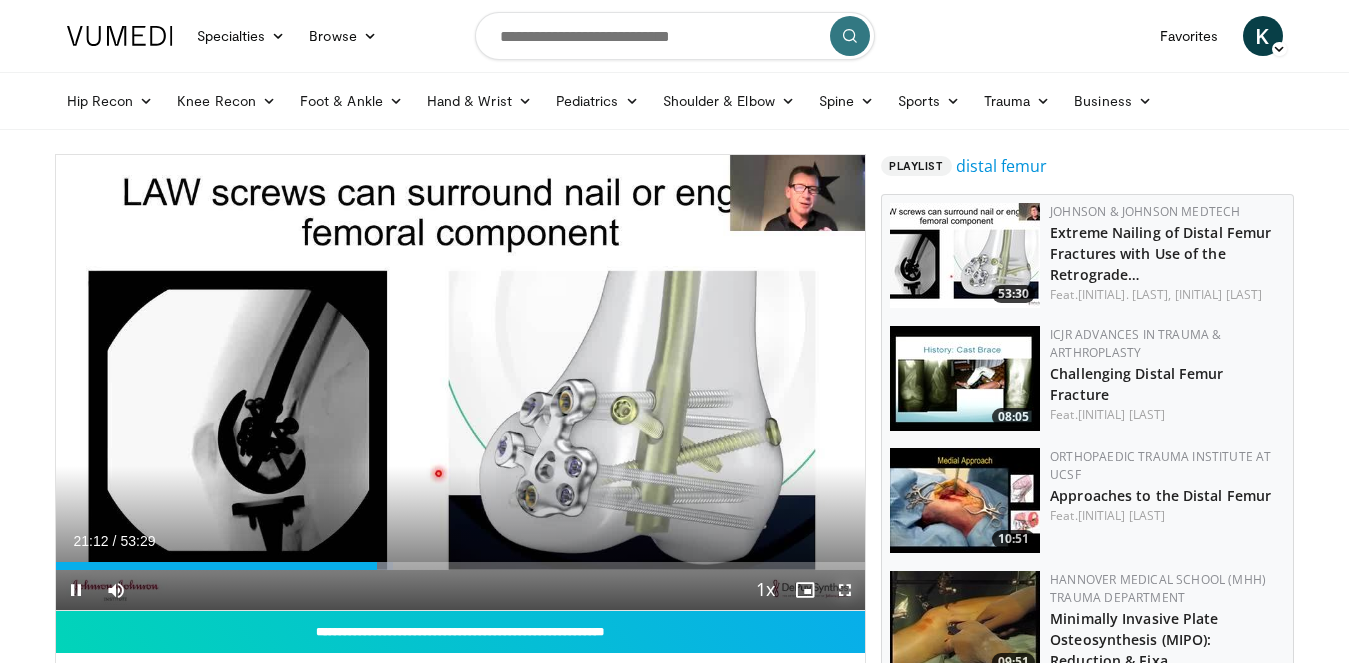 click on "**********" at bounding box center [461, 383] 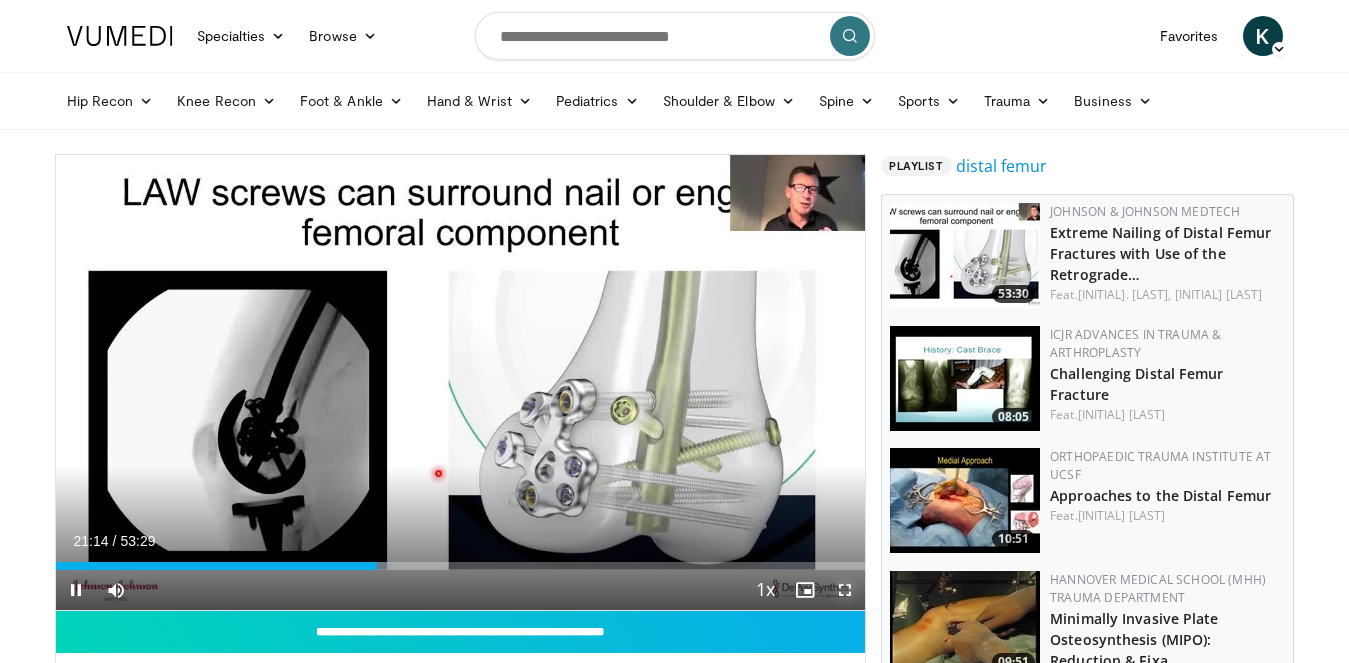 drag, startPoint x: 839, startPoint y: 587, endPoint x: 839, endPoint y: 690, distance: 103 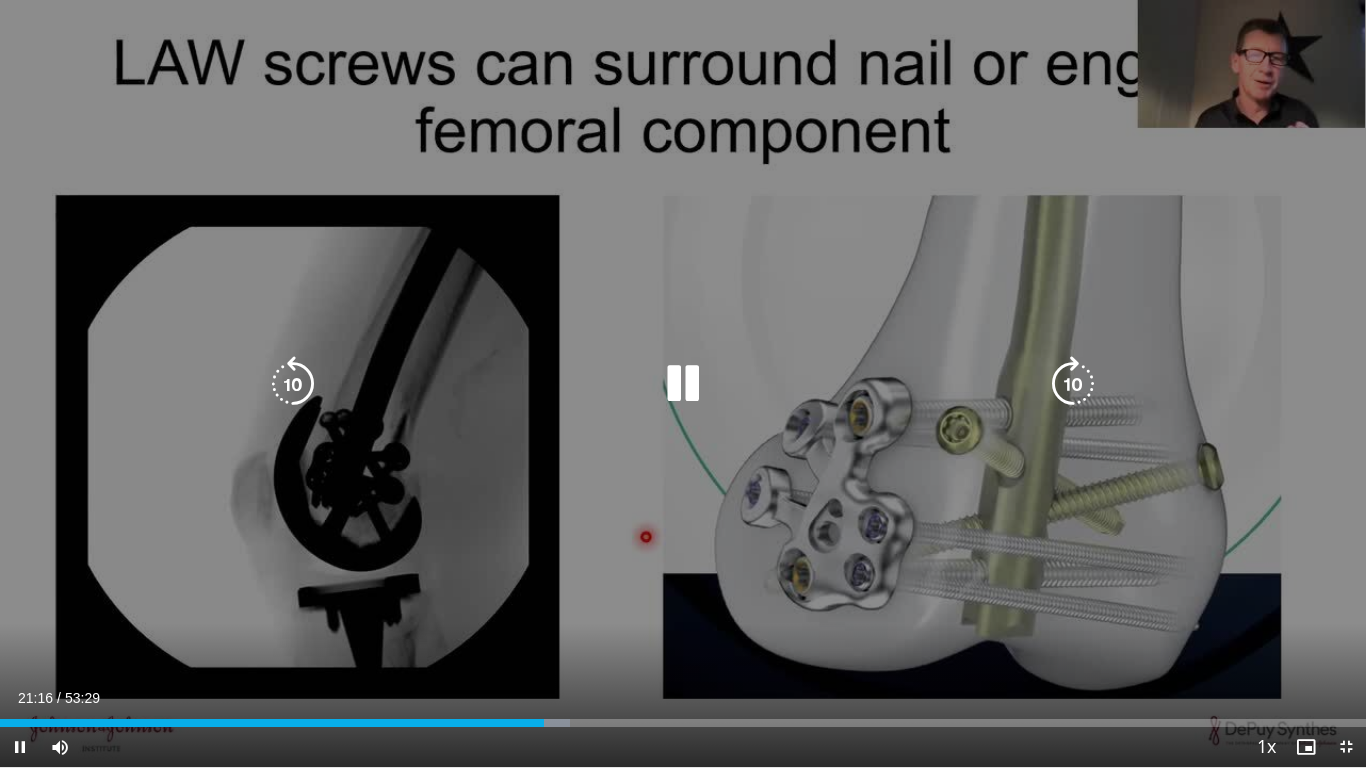click at bounding box center (1073, 384) 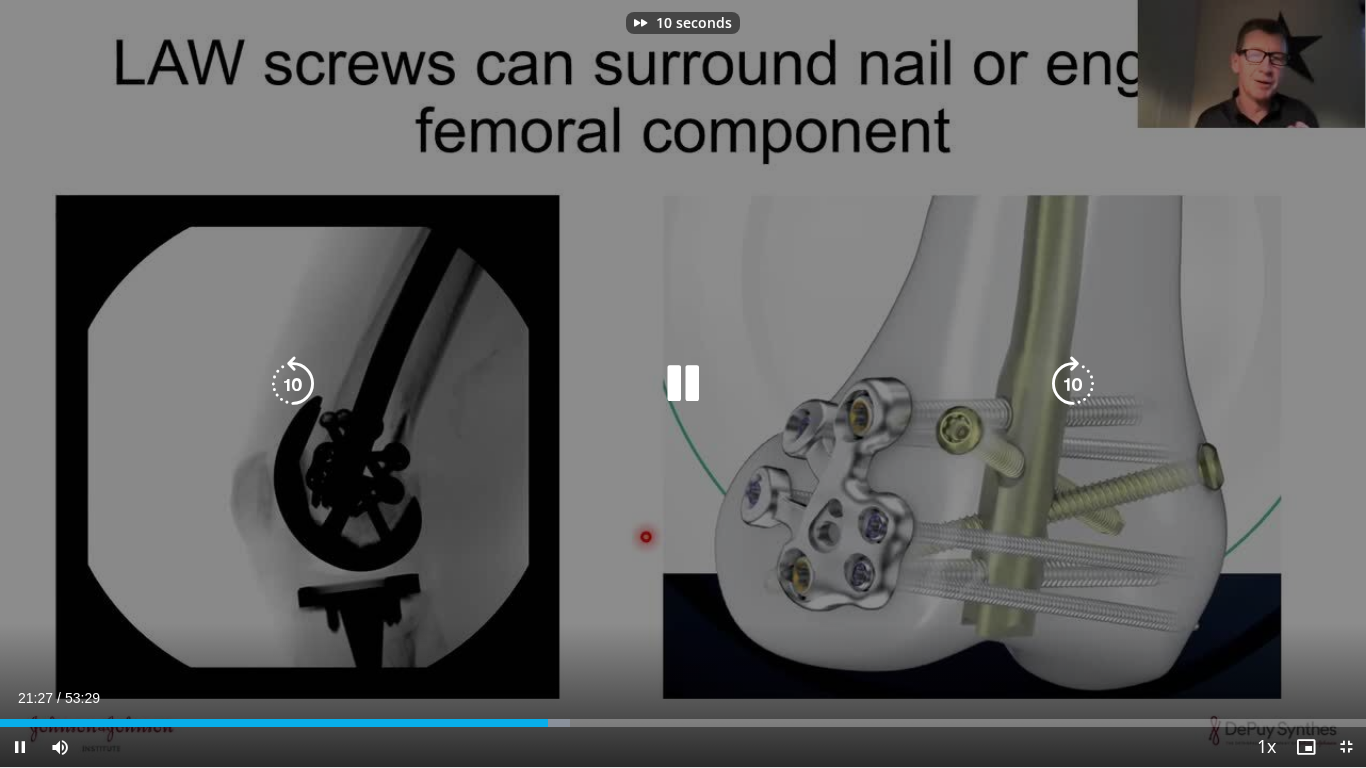 click at bounding box center (1073, 384) 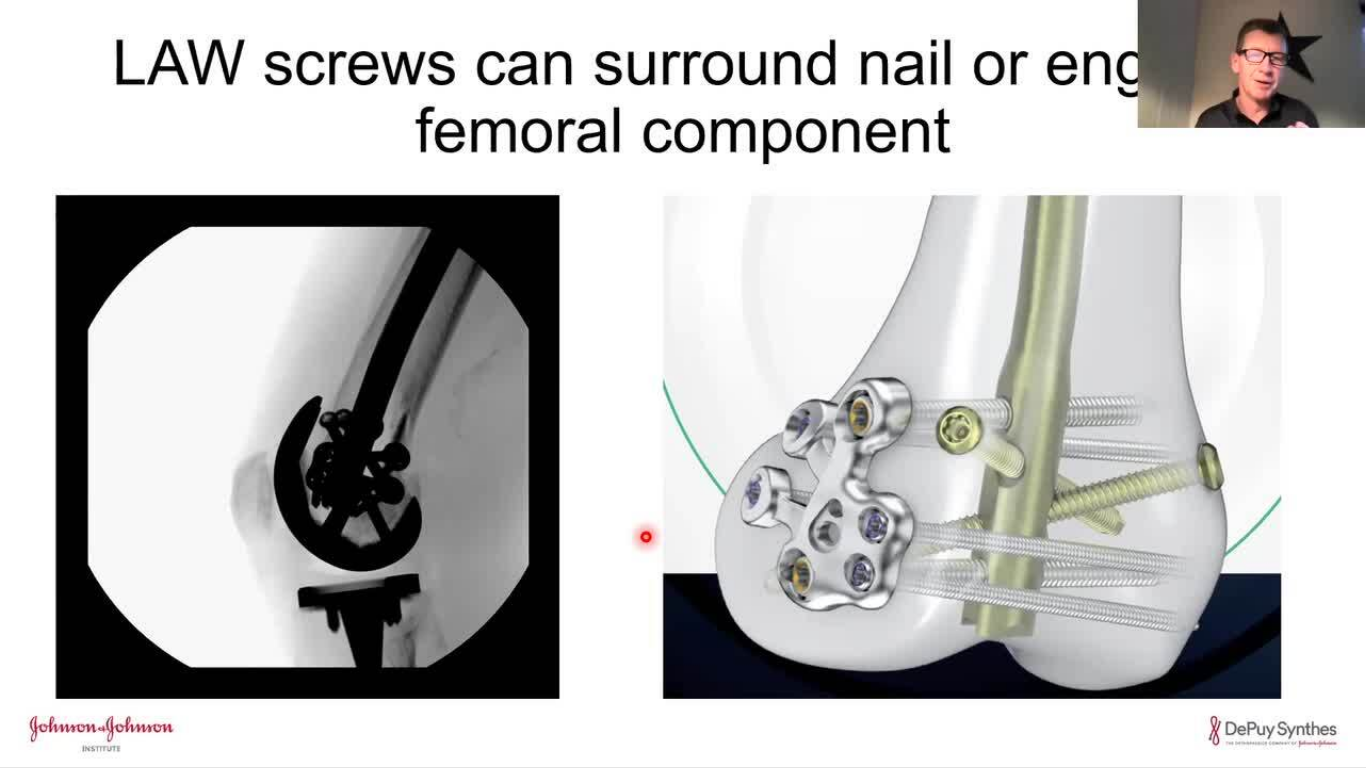 type 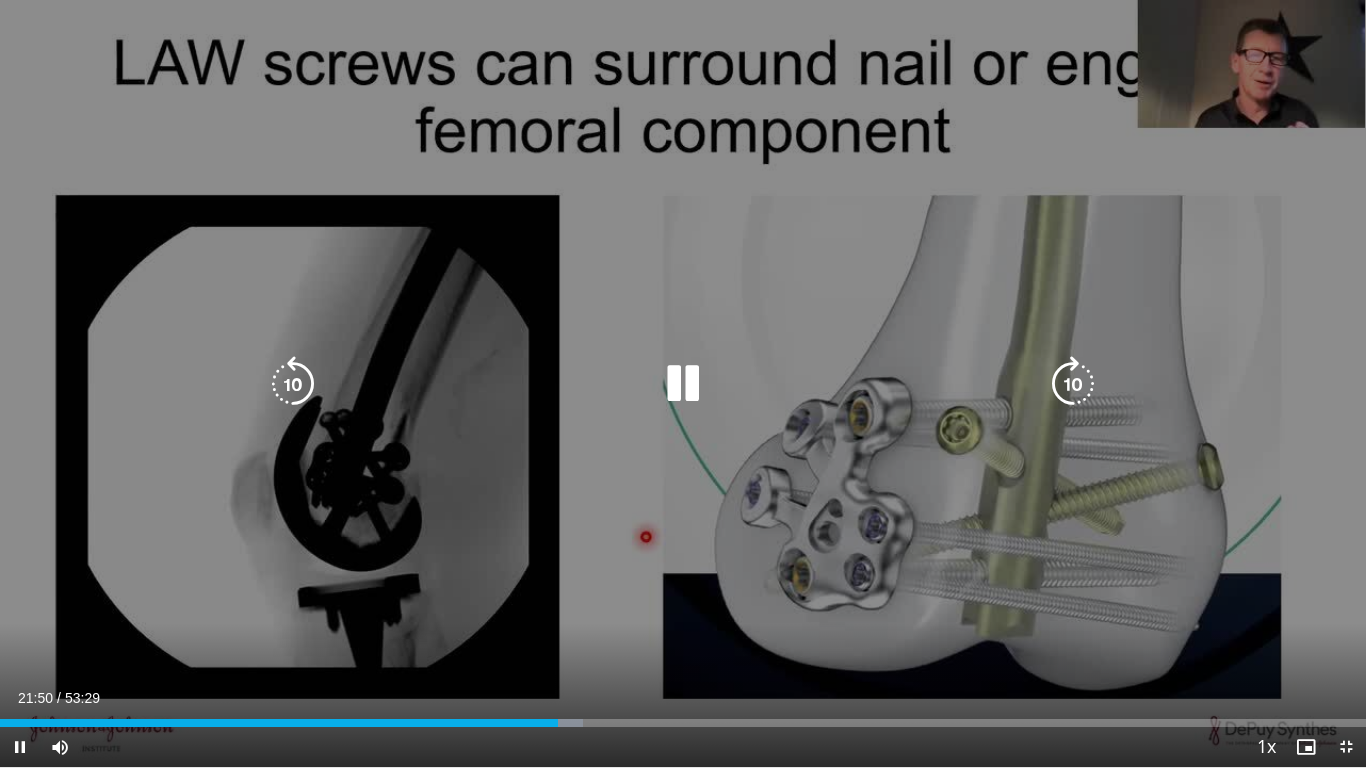 click on "20 seconds
Tap to unmute" at bounding box center (683, 383) 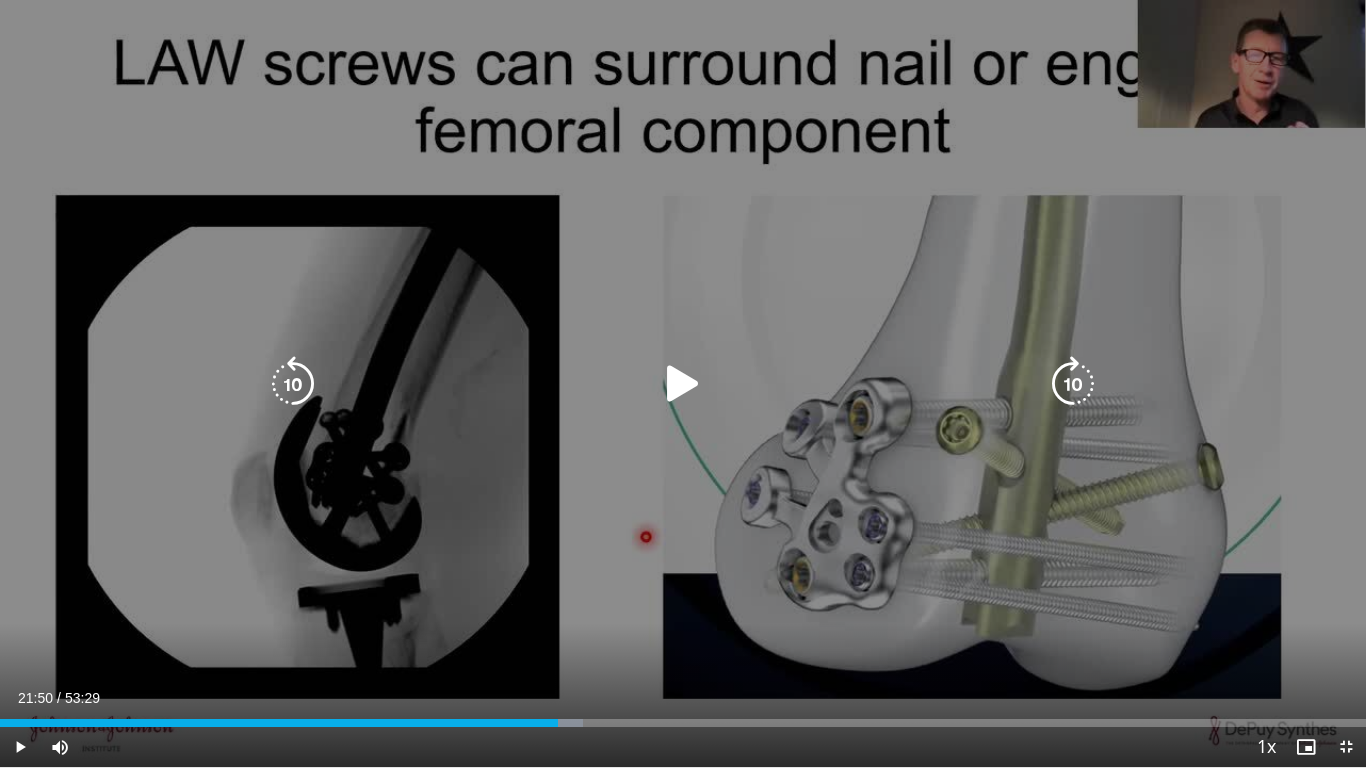 click at bounding box center [293, 384] 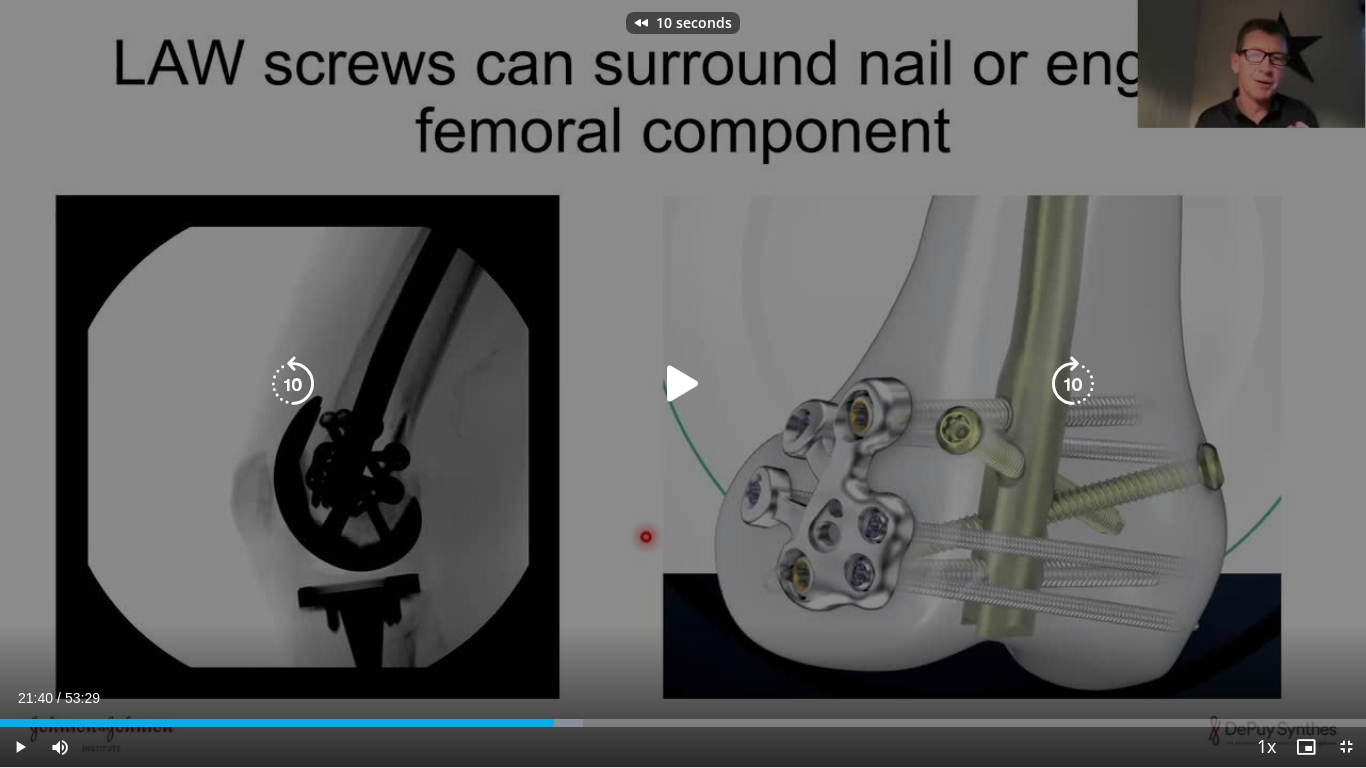 click at bounding box center [293, 384] 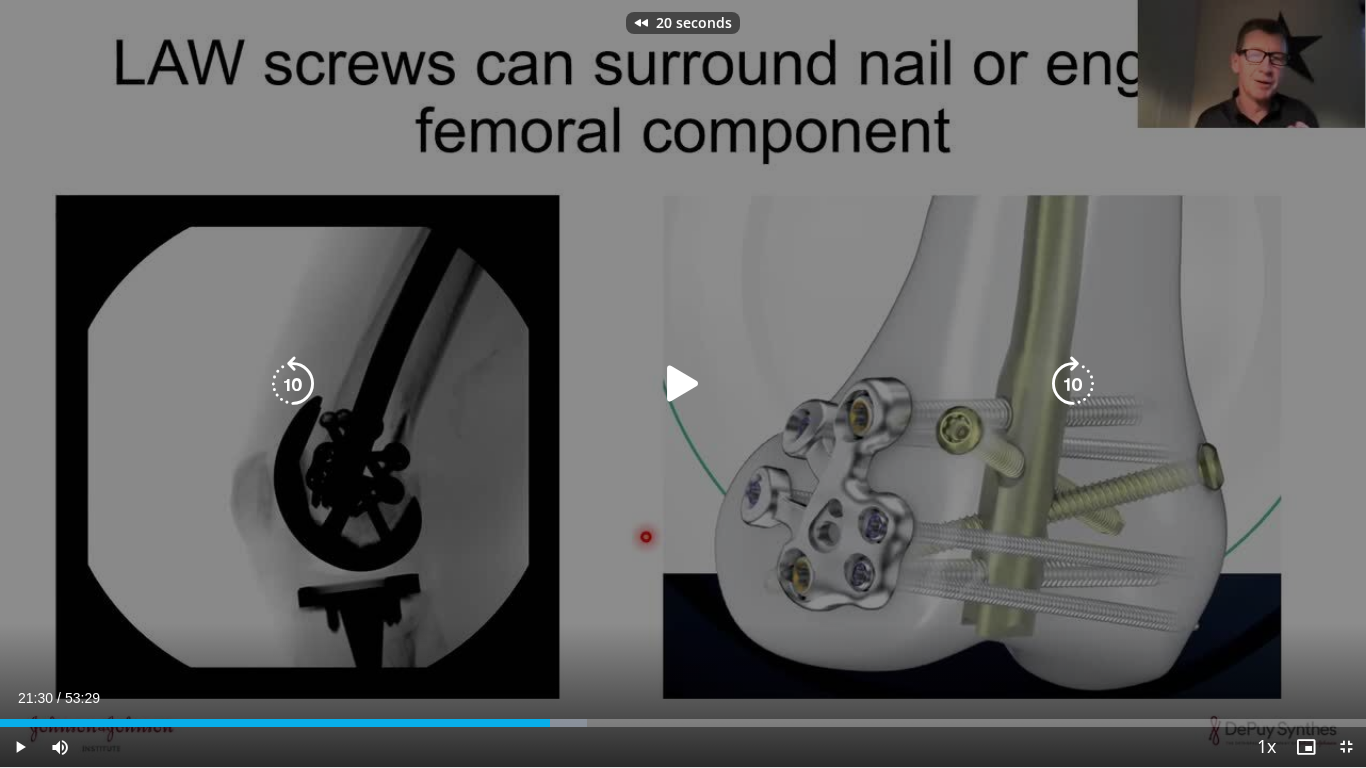click at bounding box center (683, 384) 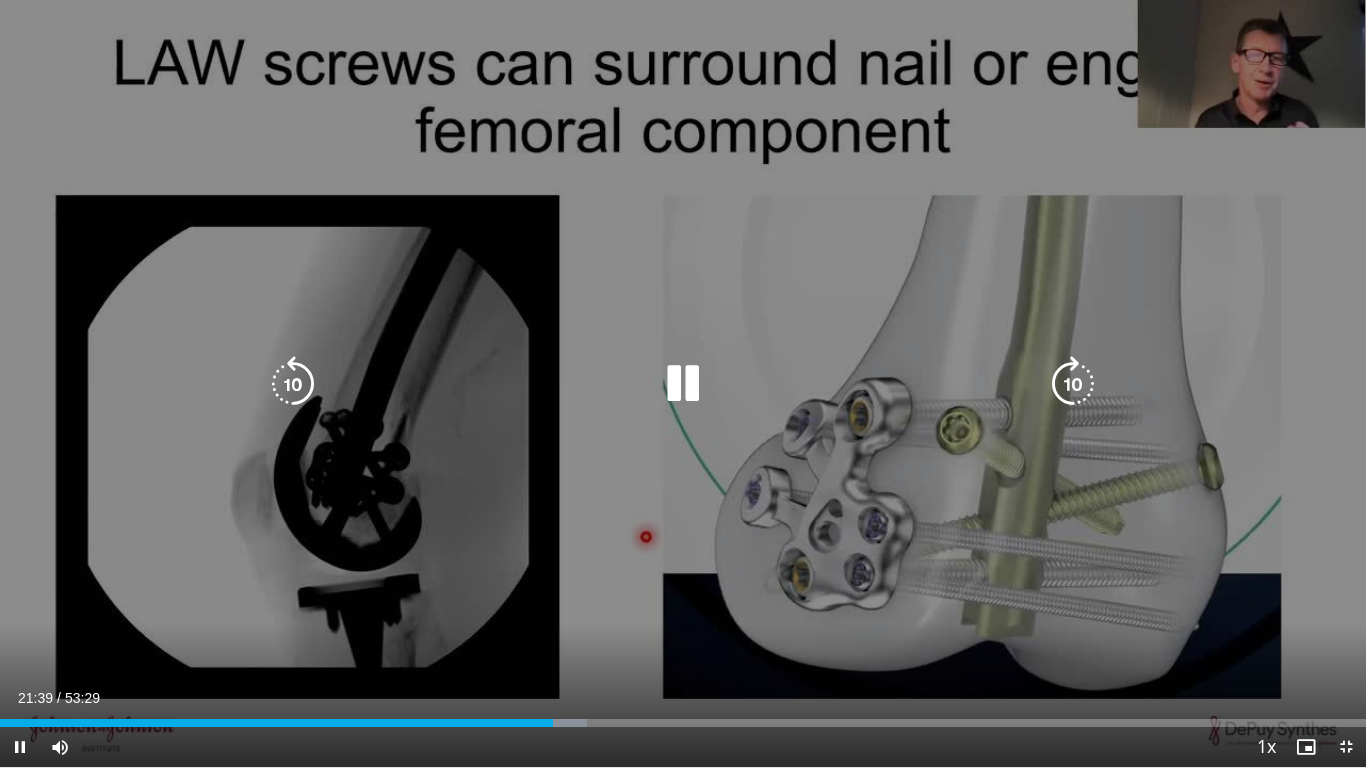 click at bounding box center [683, 384] 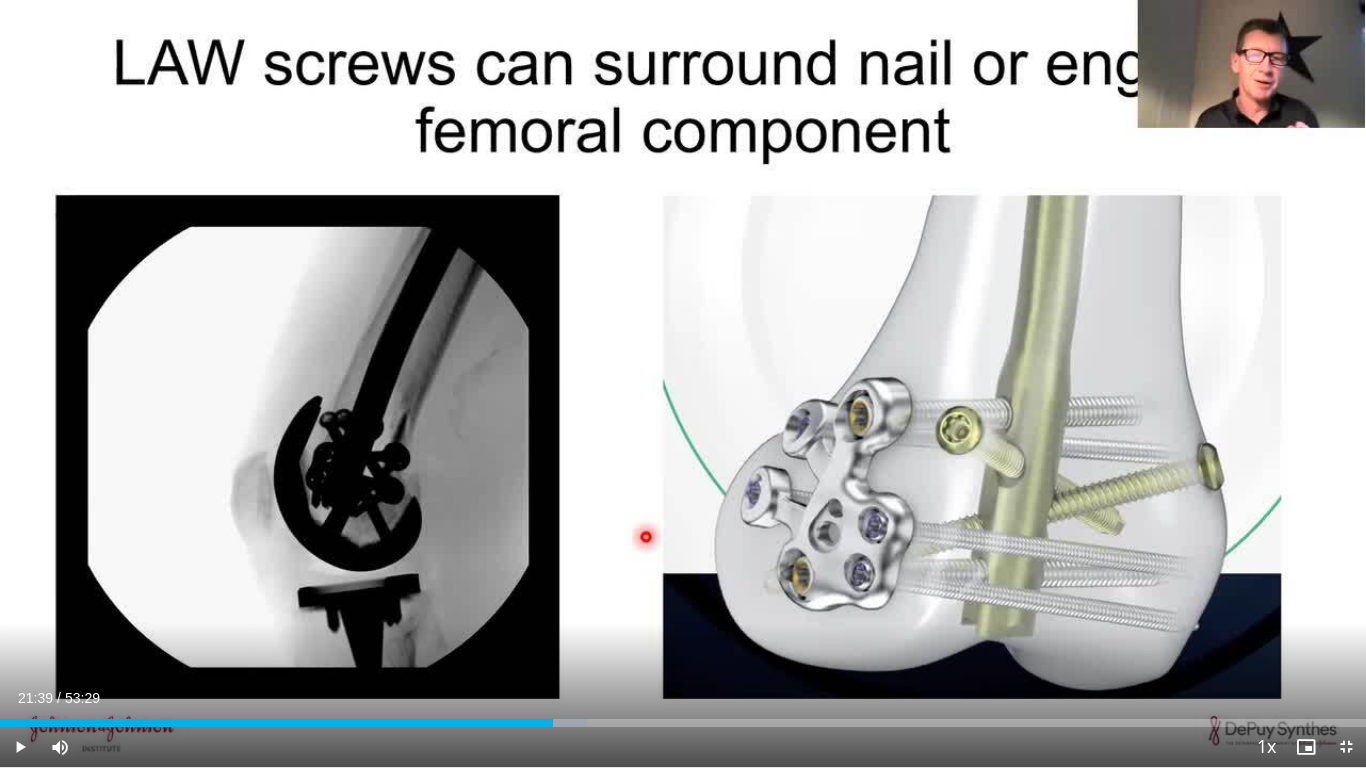 type 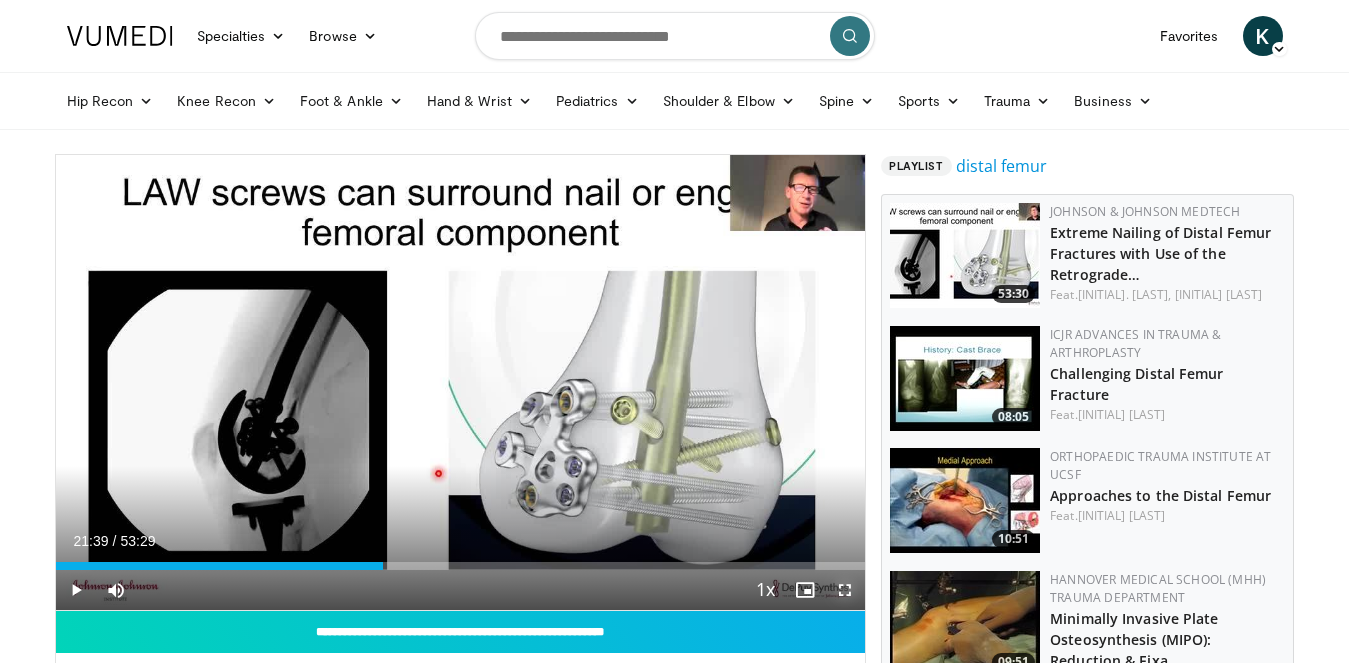 drag, startPoint x: 852, startPoint y: 589, endPoint x: 852, endPoint y: 692, distance: 103 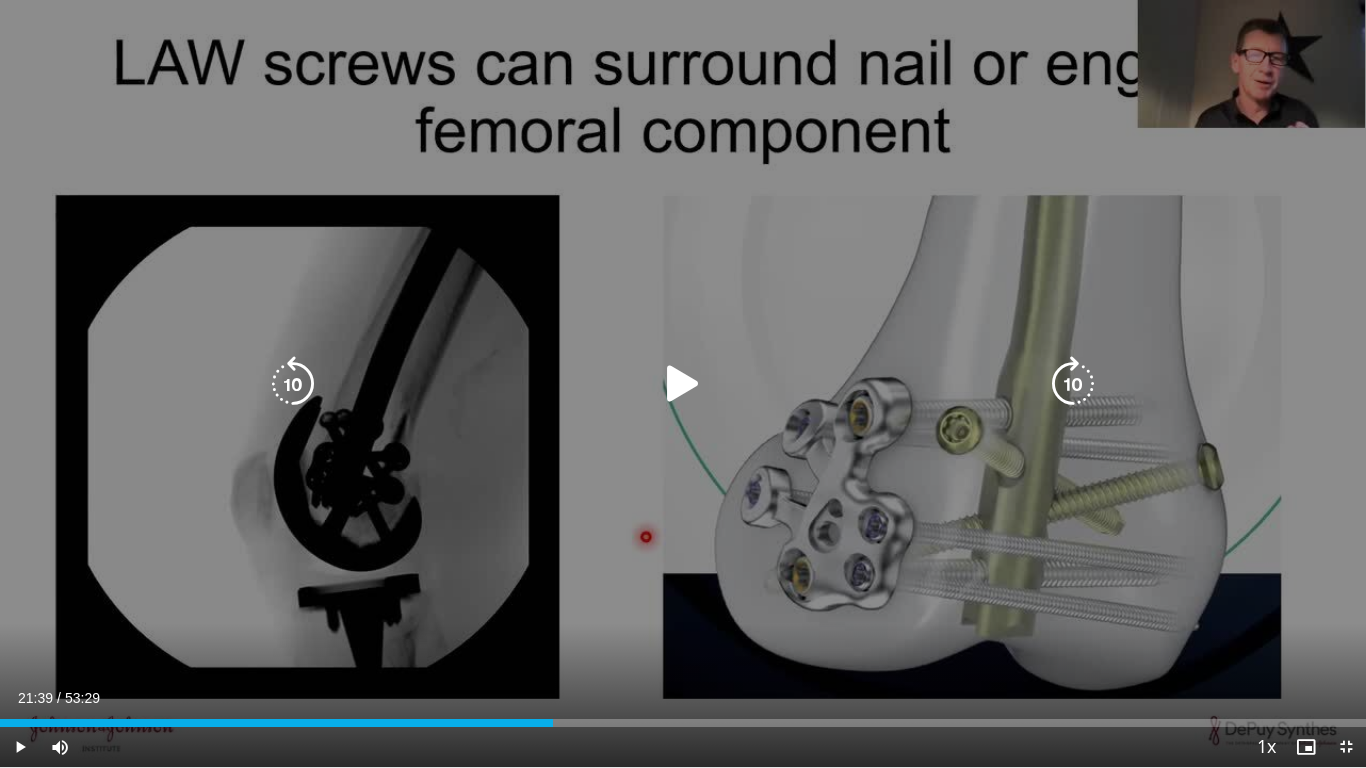 click at bounding box center (683, 384) 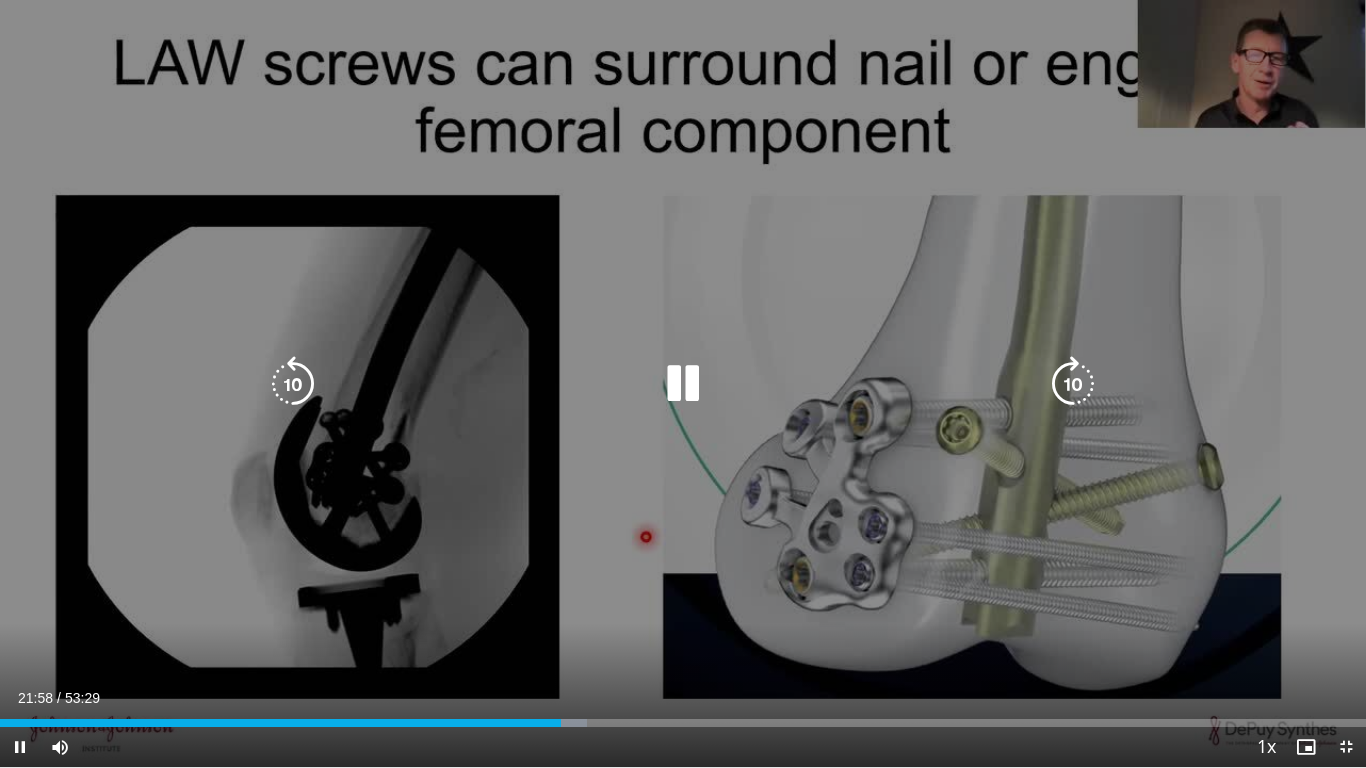 click at bounding box center (1073, 384) 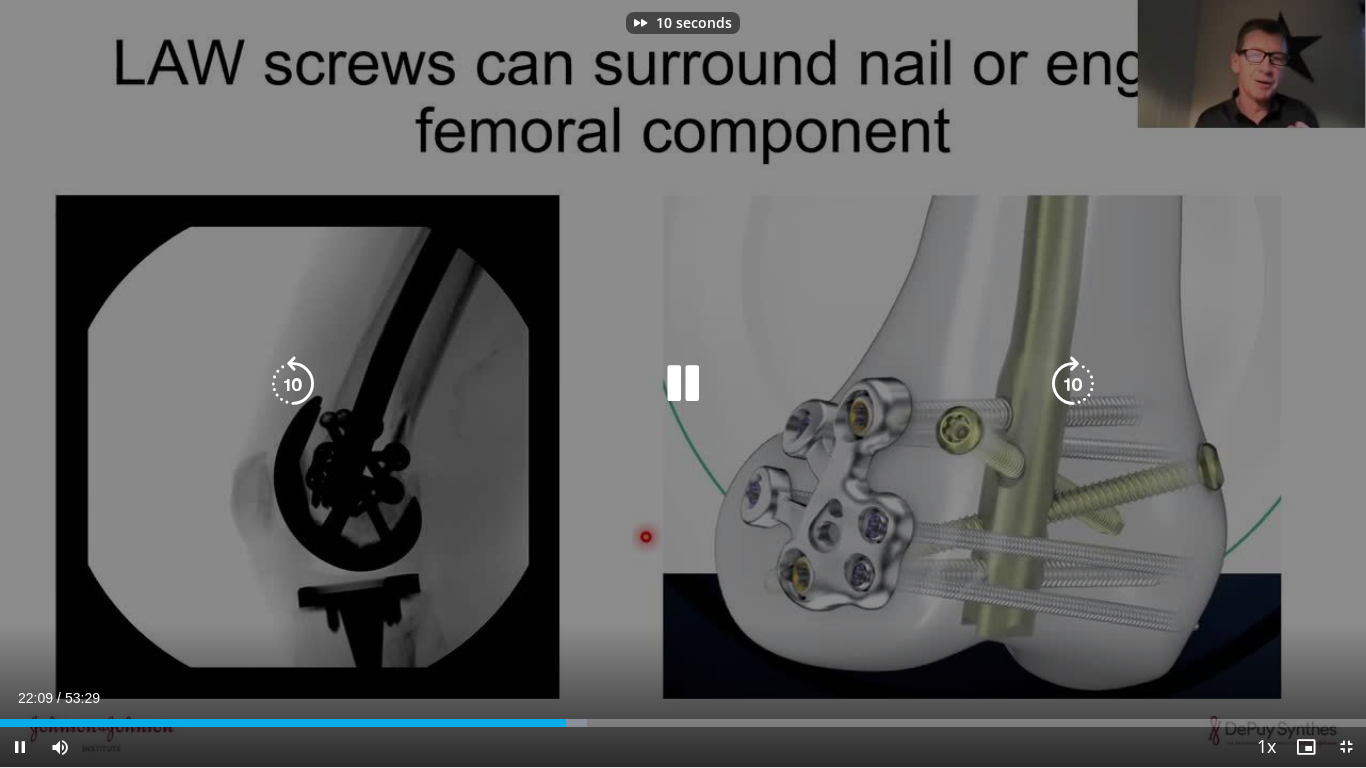 click at bounding box center [1073, 384] 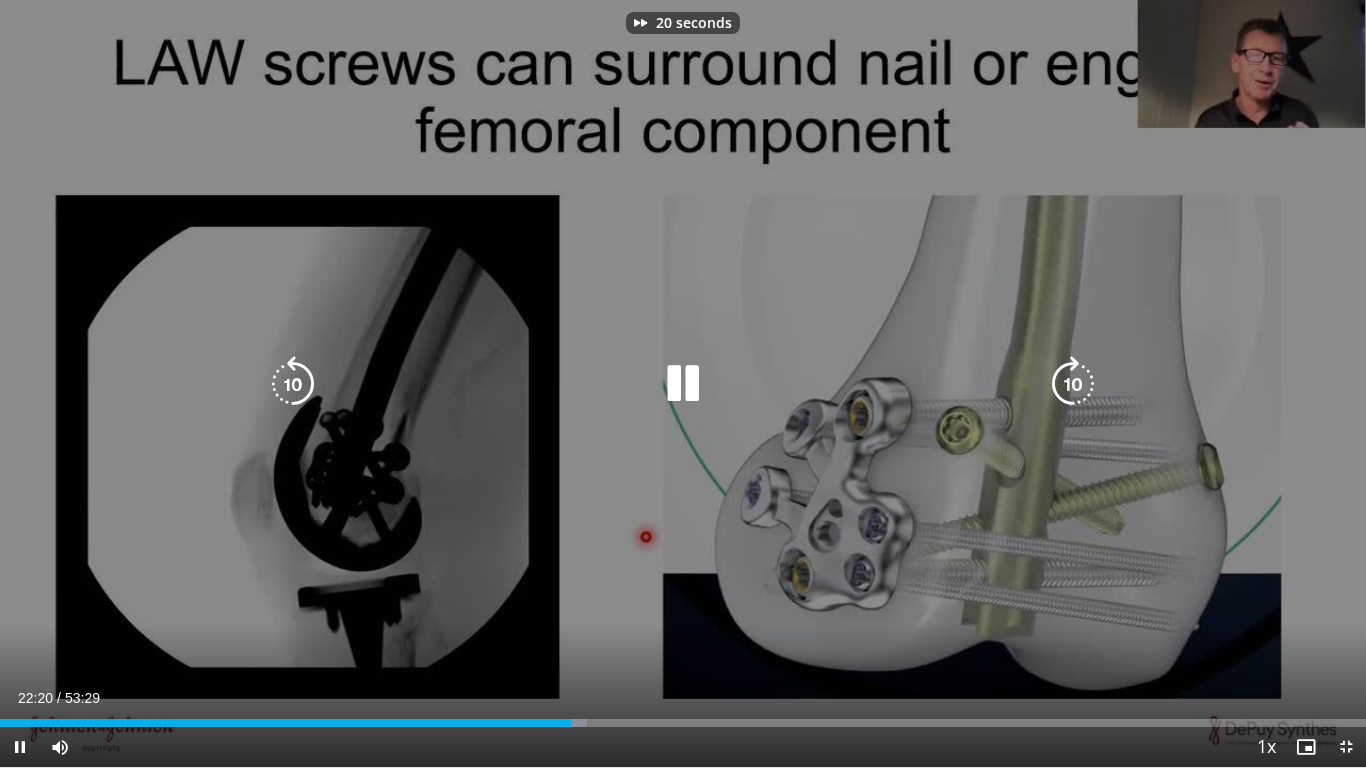 click at bounding box center (1073, 384) 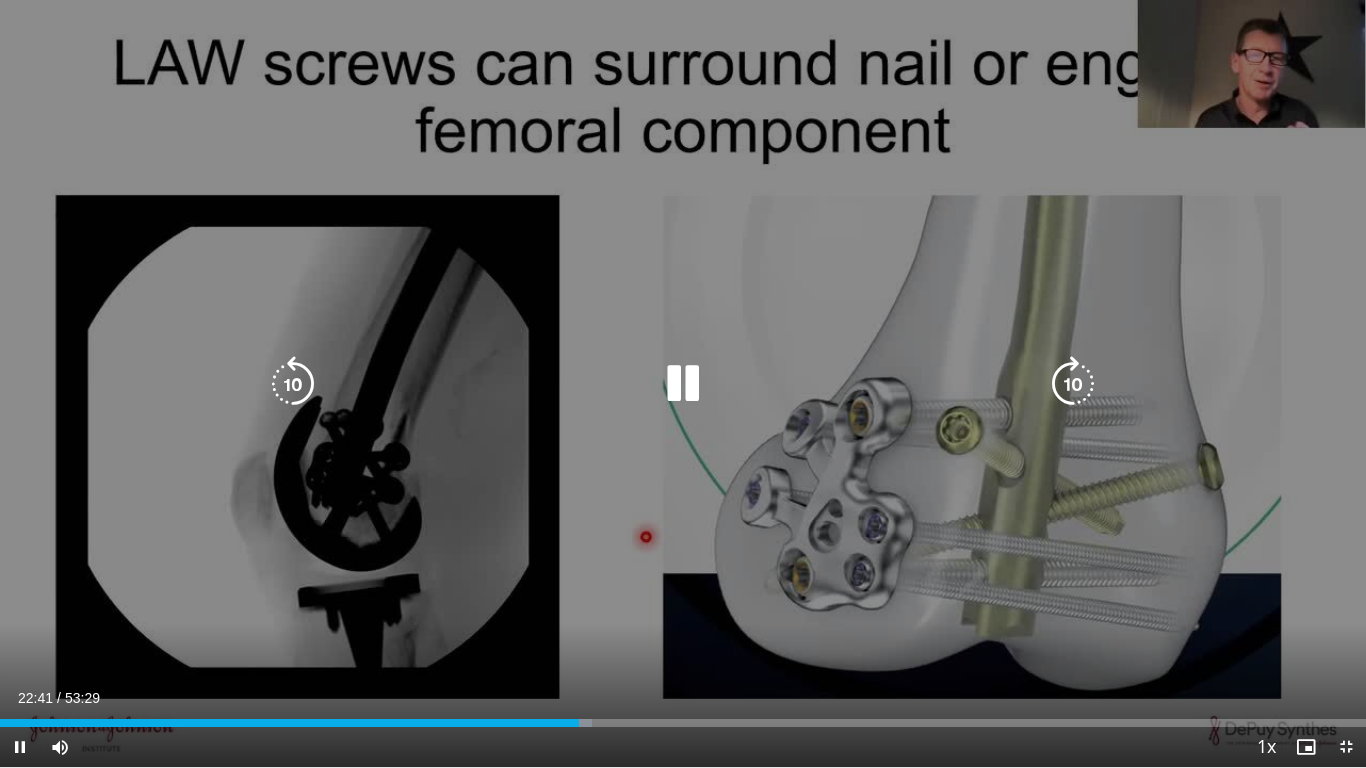 click at bounding box center [683, 384] 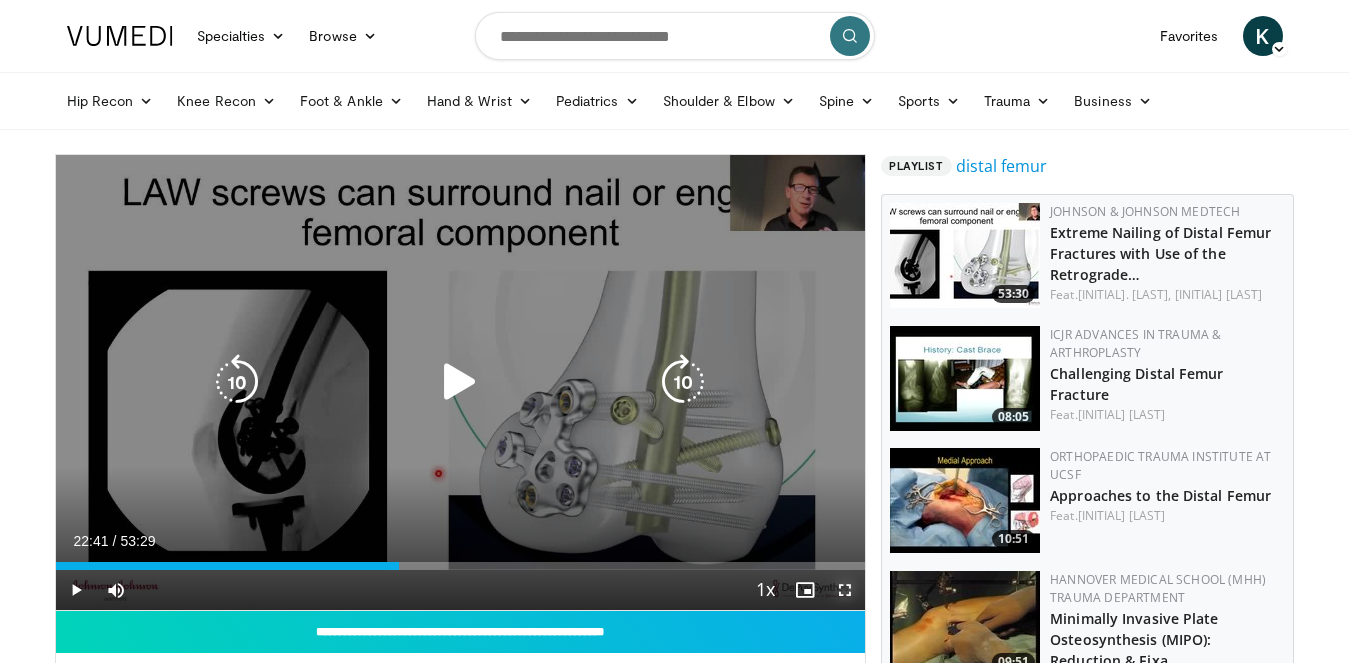 drag, startPoint x: 836, startPoint y: 584, endPoint x: 836, endPoint y: 687, distance: 103 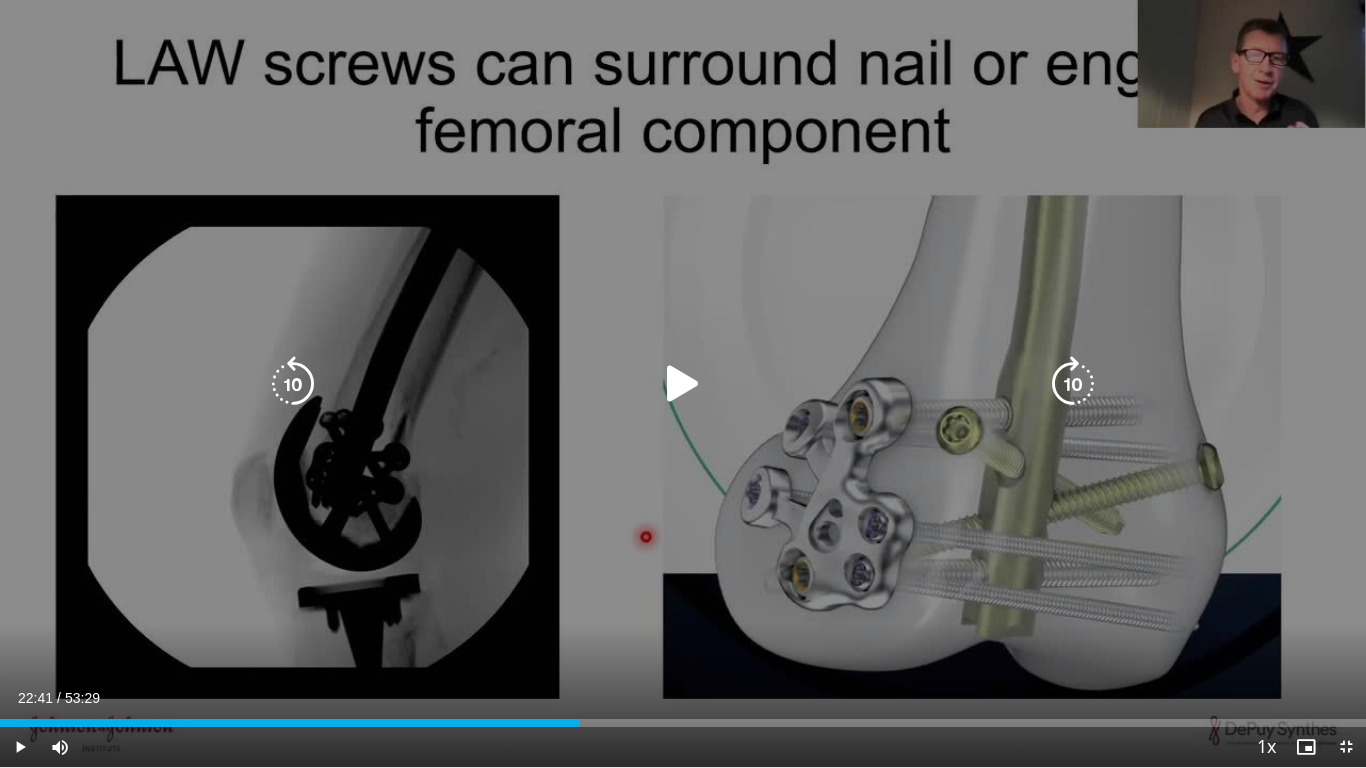 click at bounding box center [683, 384] 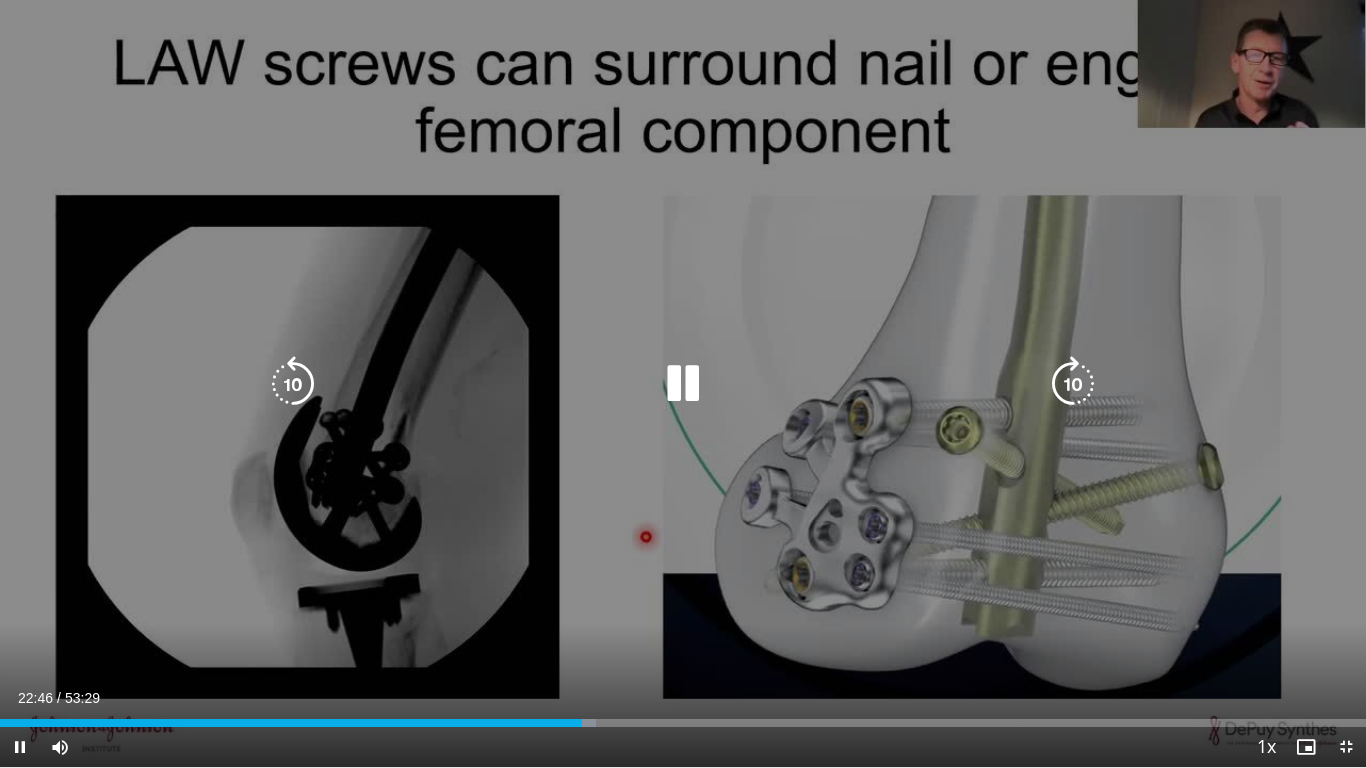 click at bounding box center [1073, 384] 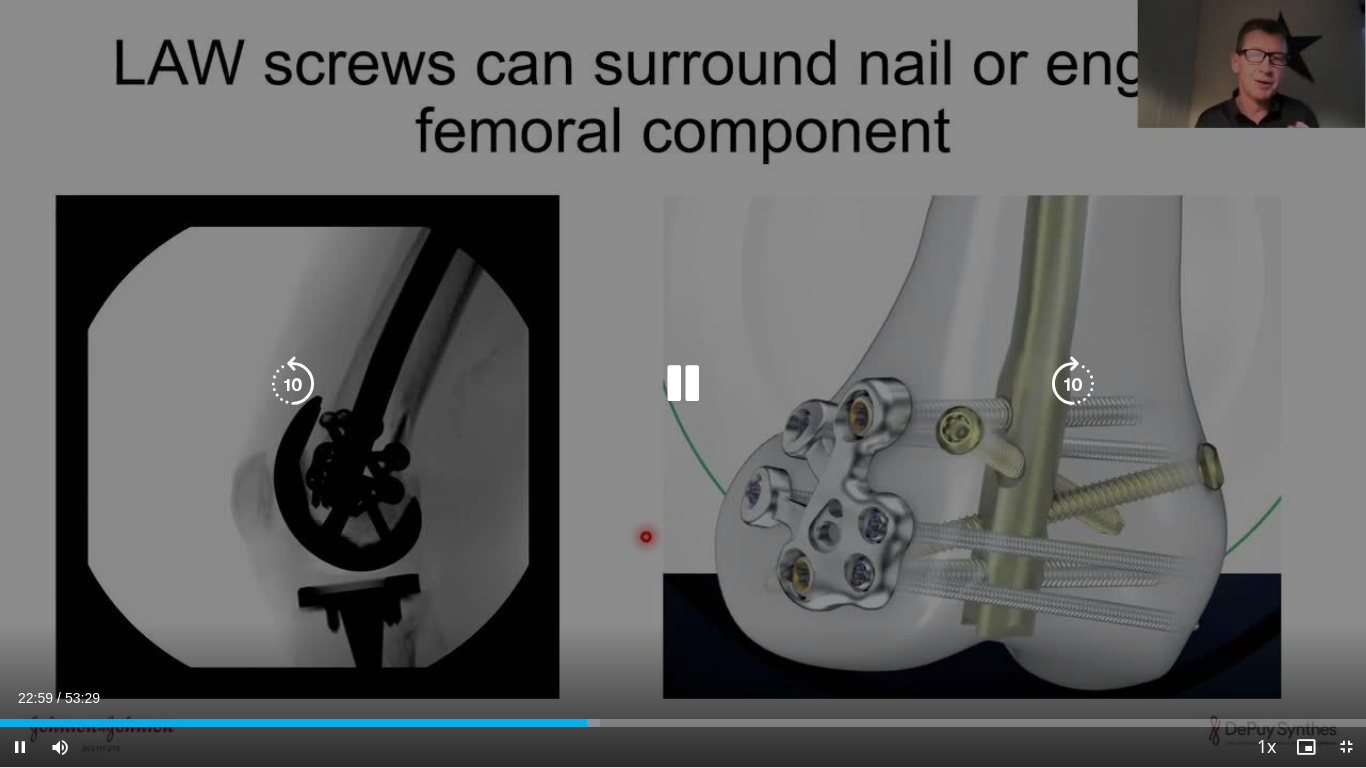 click at bounding box center (1073, 384) 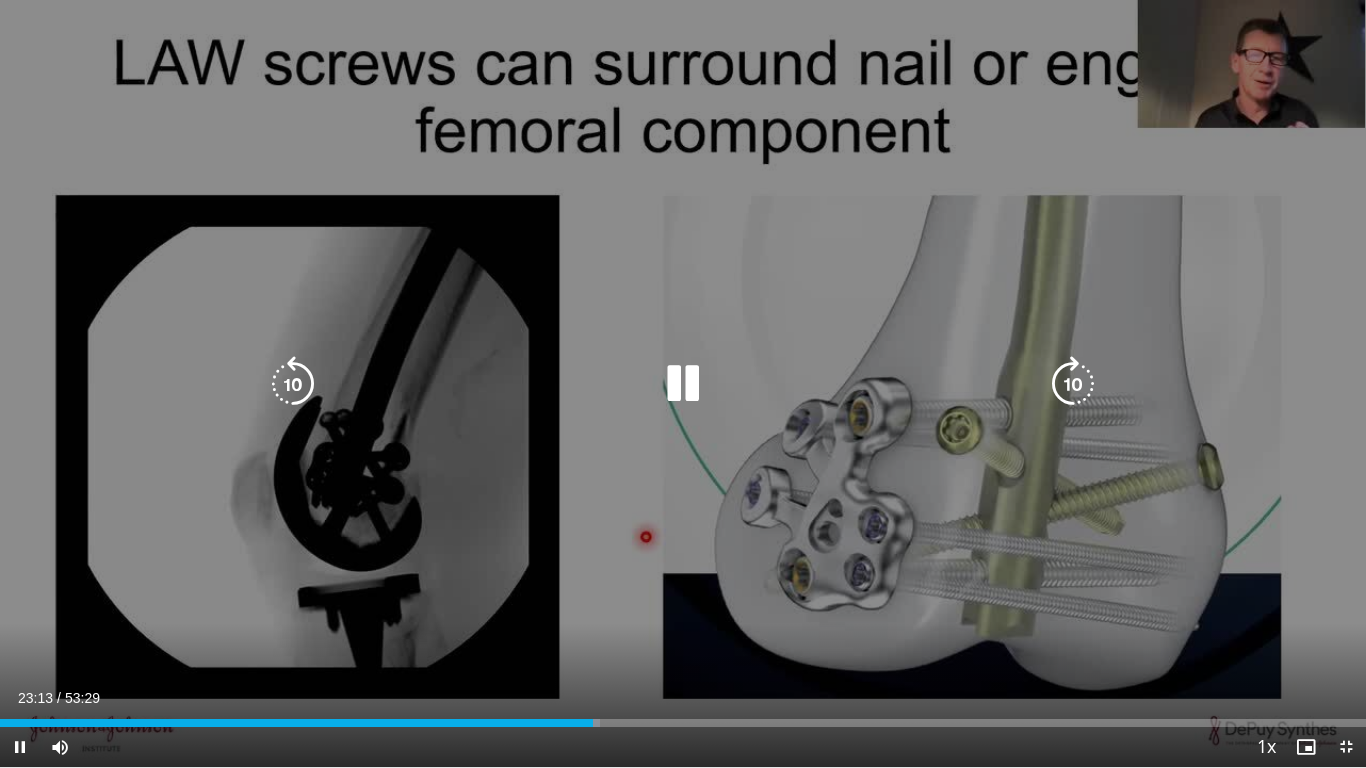 click at bounding box center (293, 384) 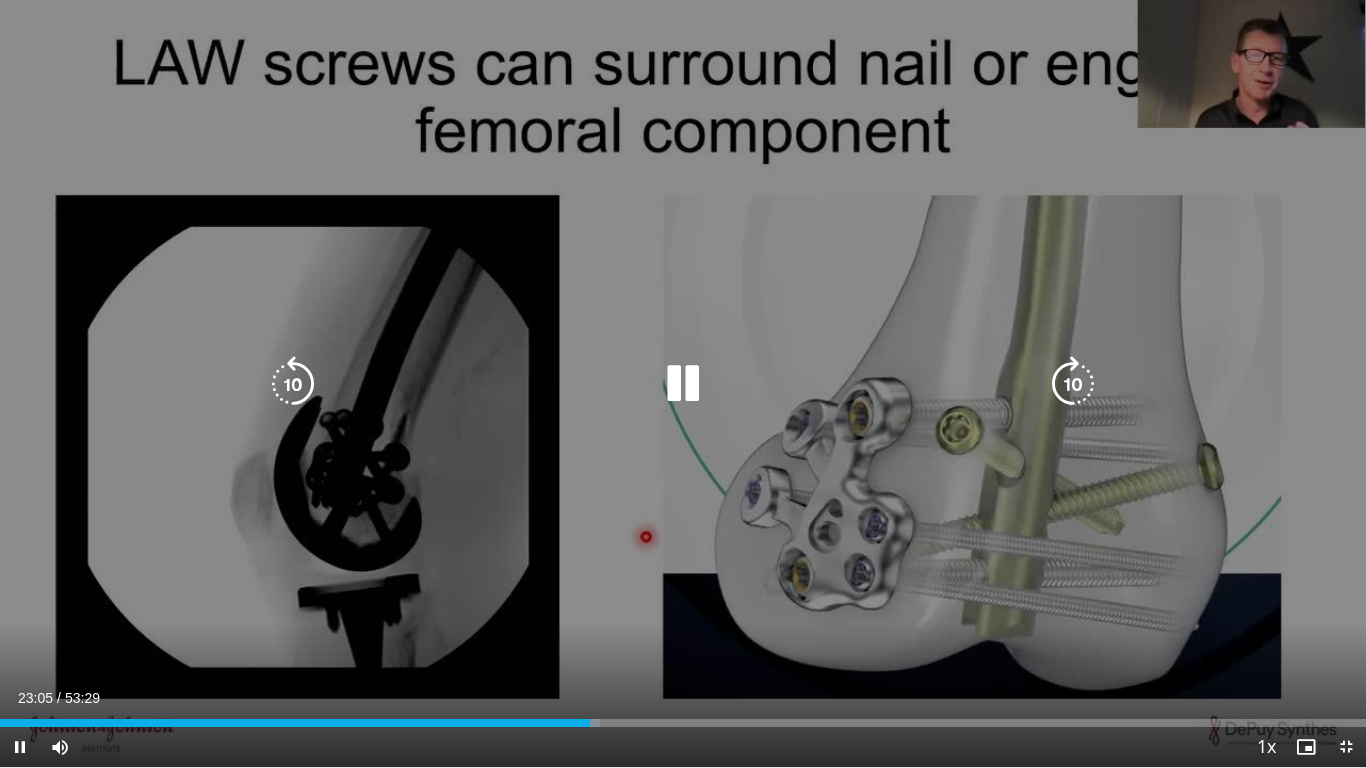 click at bounding box center (293, 384) 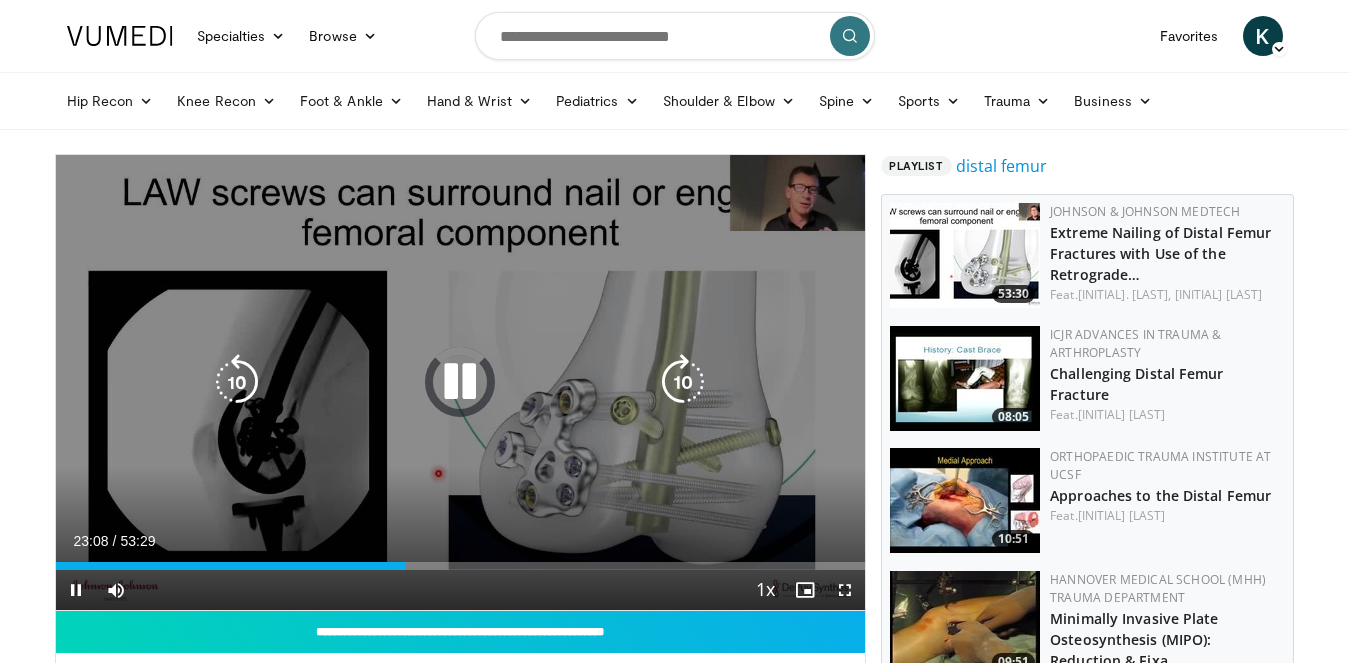 click at bounding box center (460, 382) 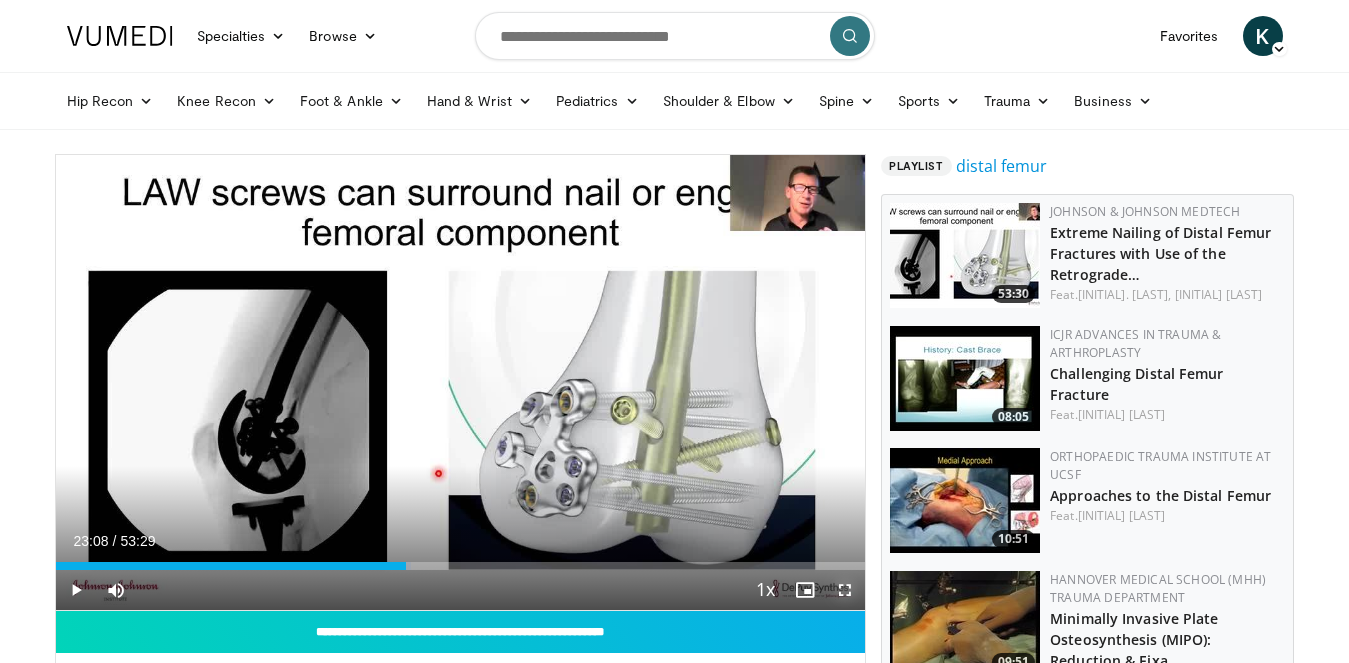 click at bounding box center [845, 590] 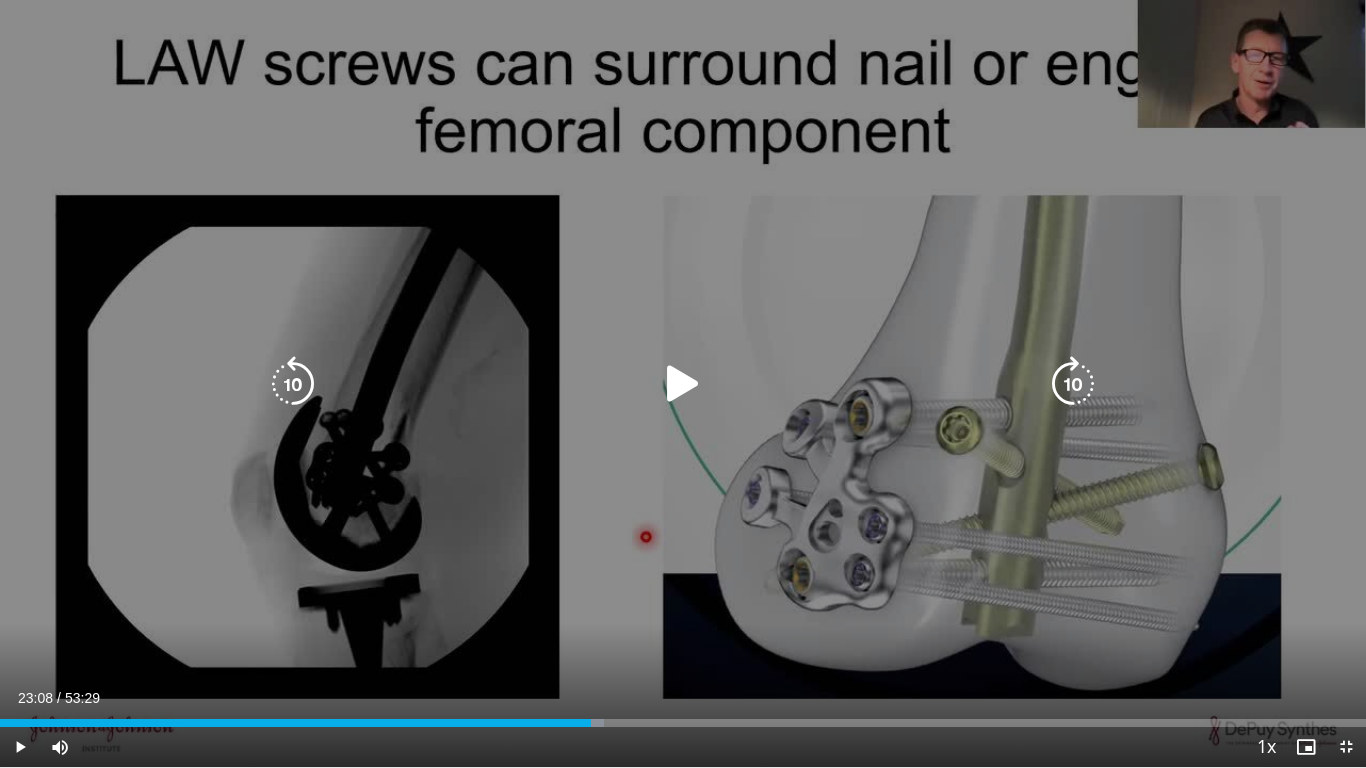 click at bounding box center (683, 384) 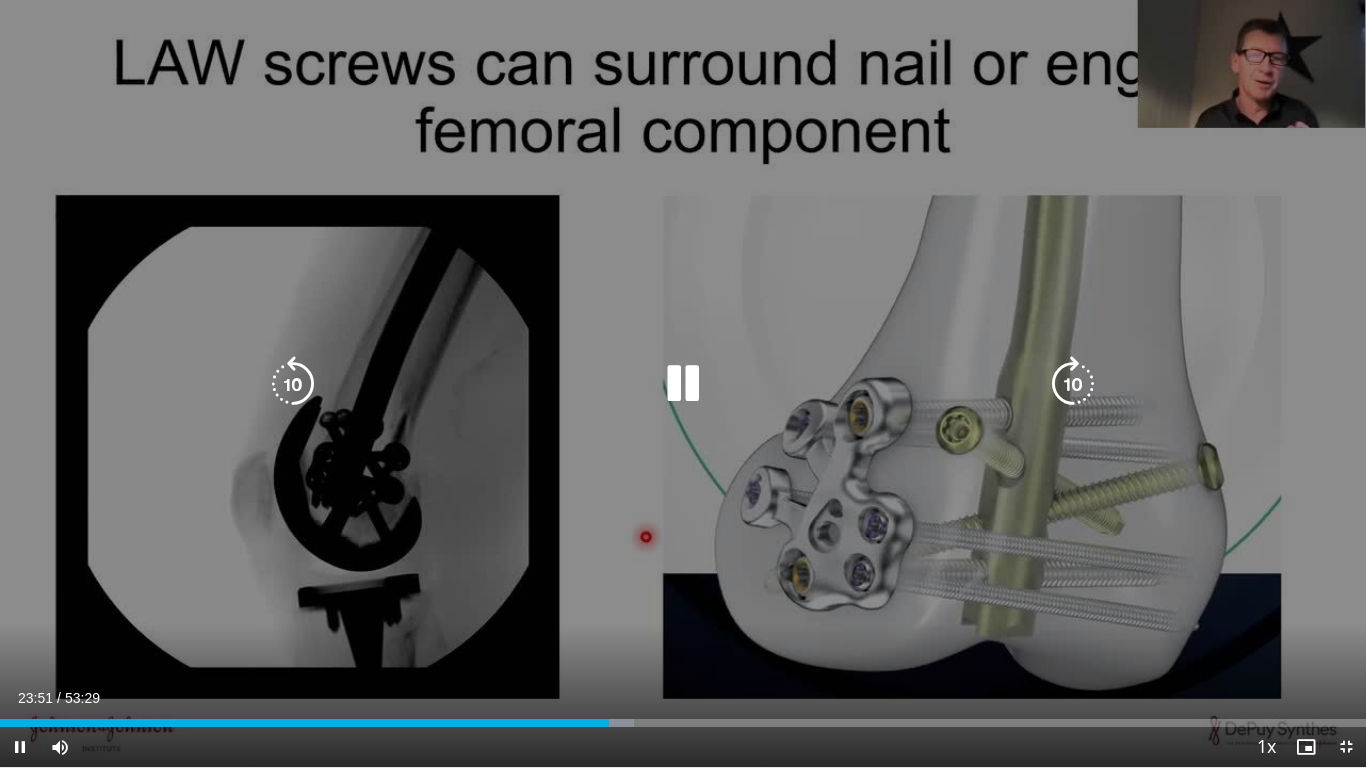 click at bounding box center (1073, 384) 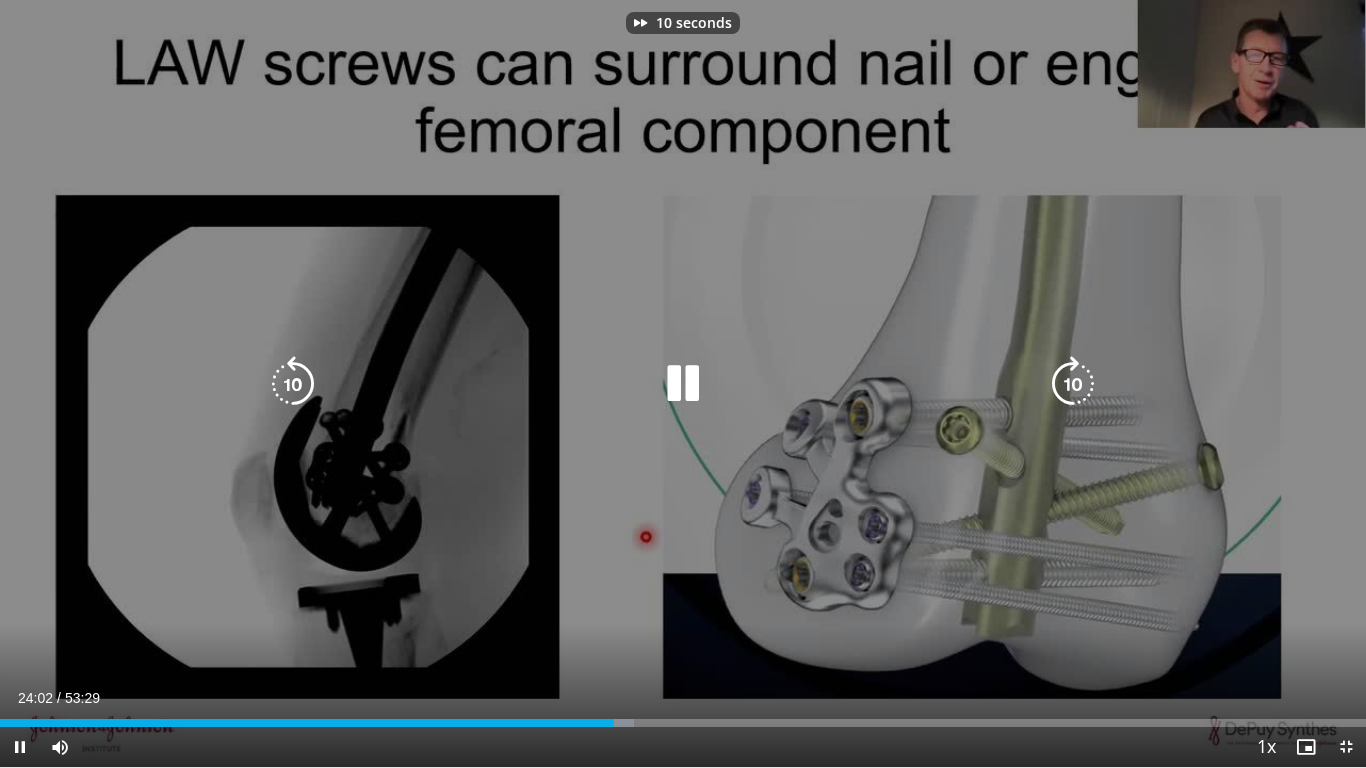 click at bounding box center [1073, 384] 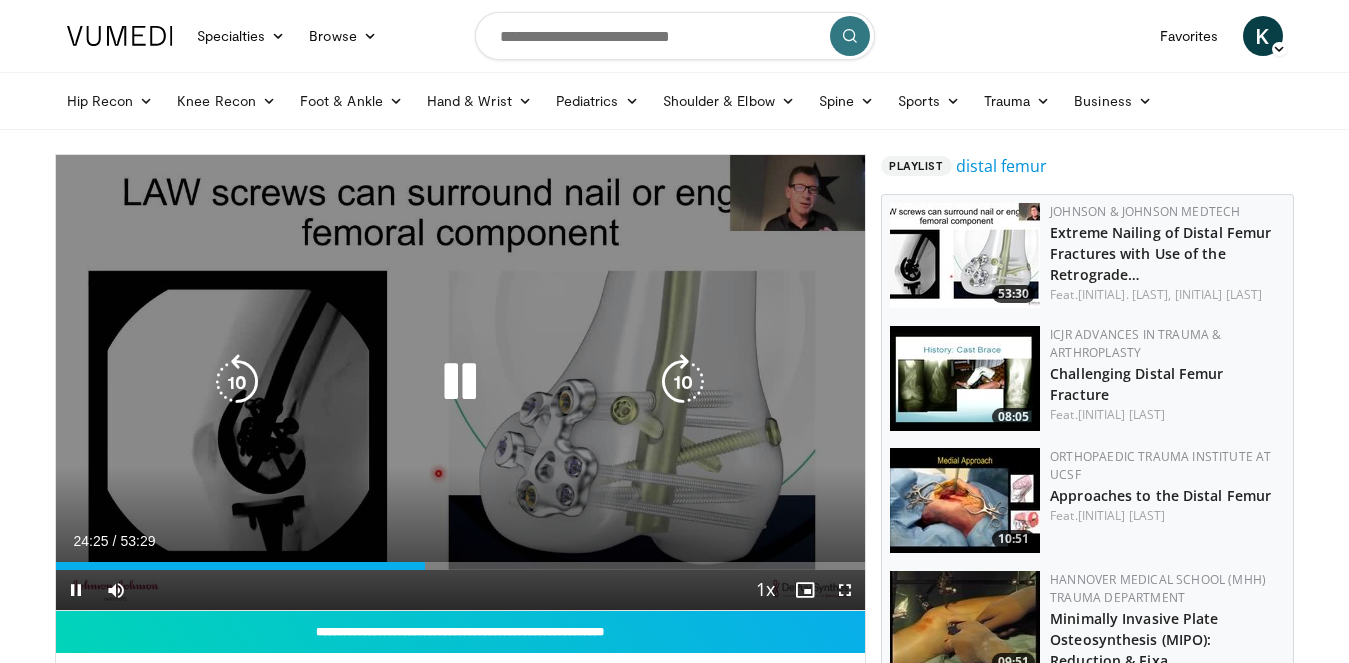 click at bounding box center (460, 382) 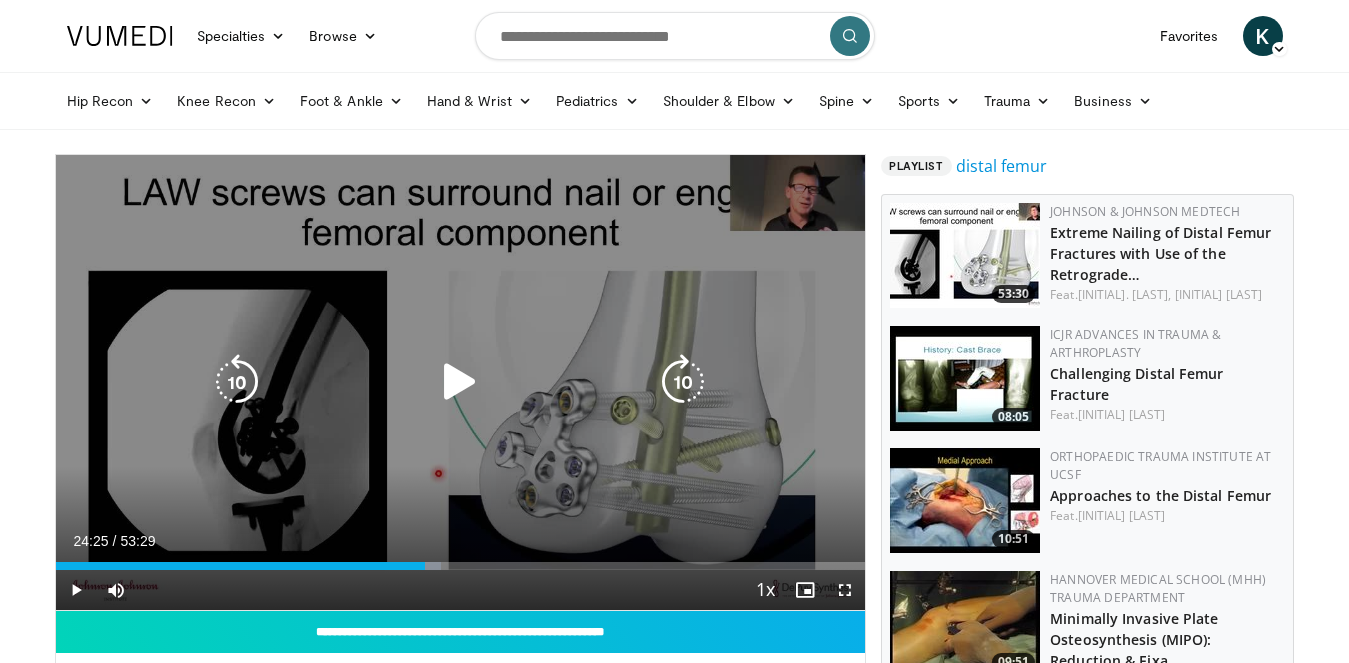 click at bounding box center (460, 382) 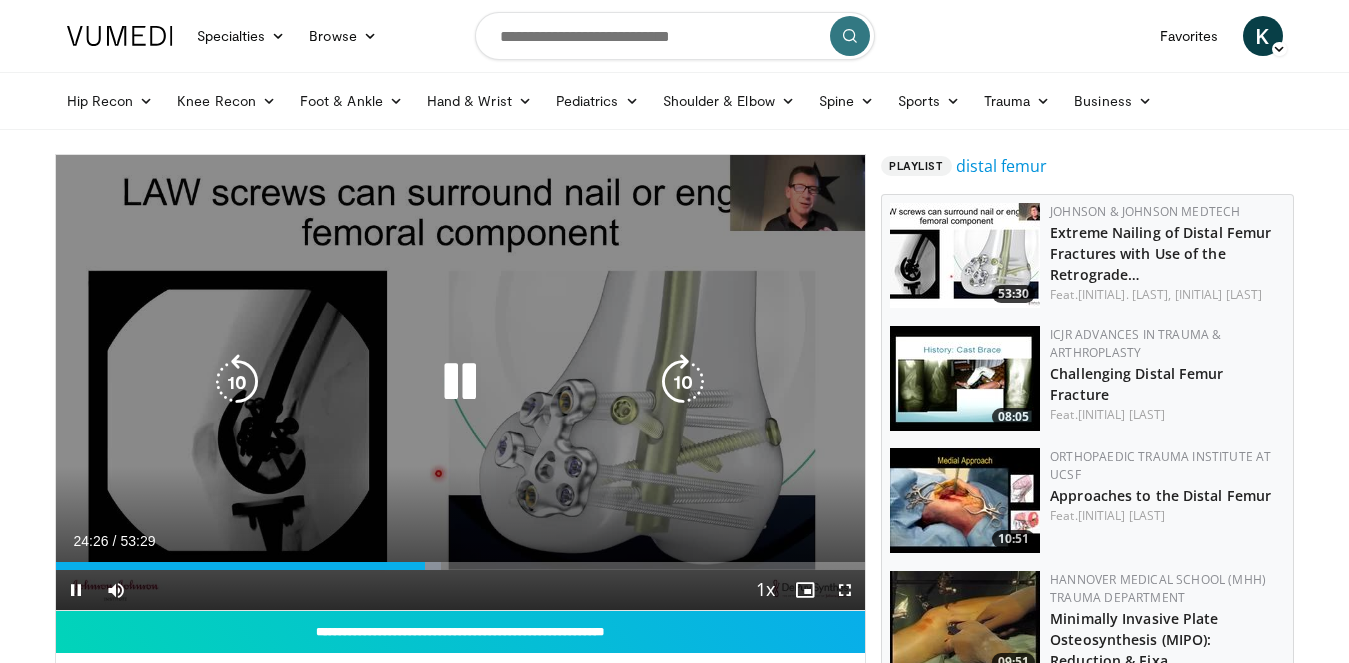 click at bounding box center (683, 382) 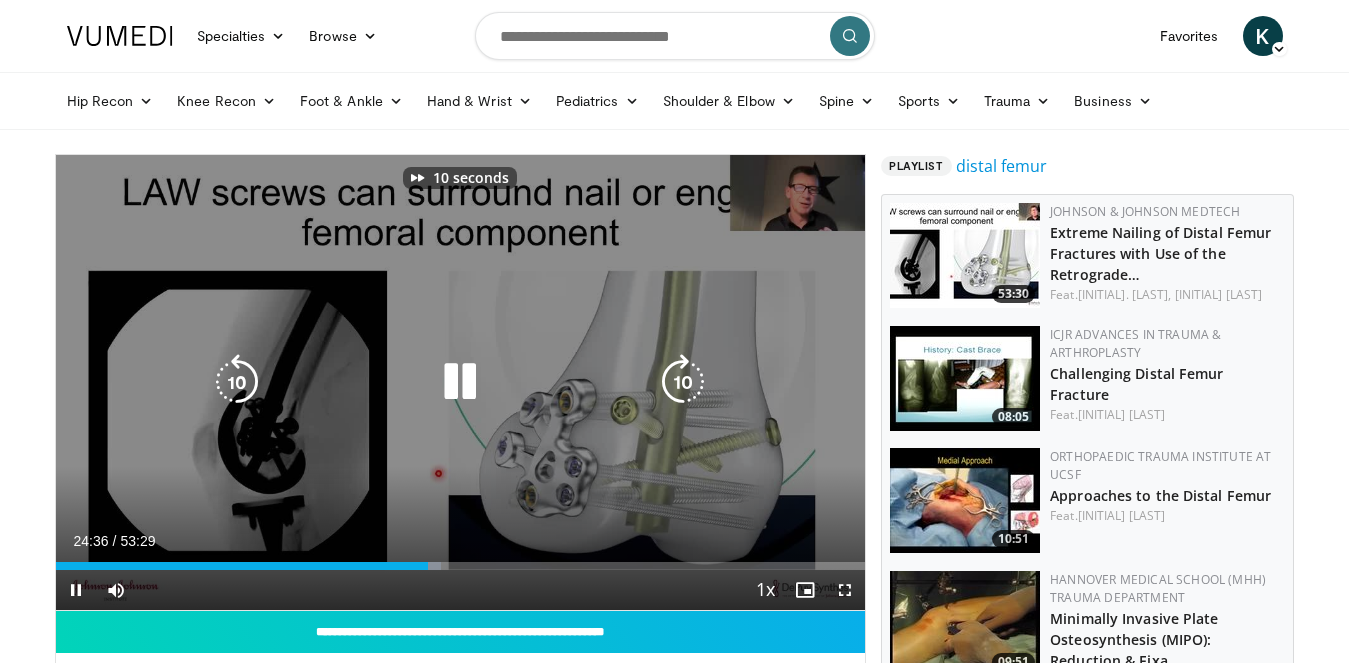 click at bounding box center (683, 382) 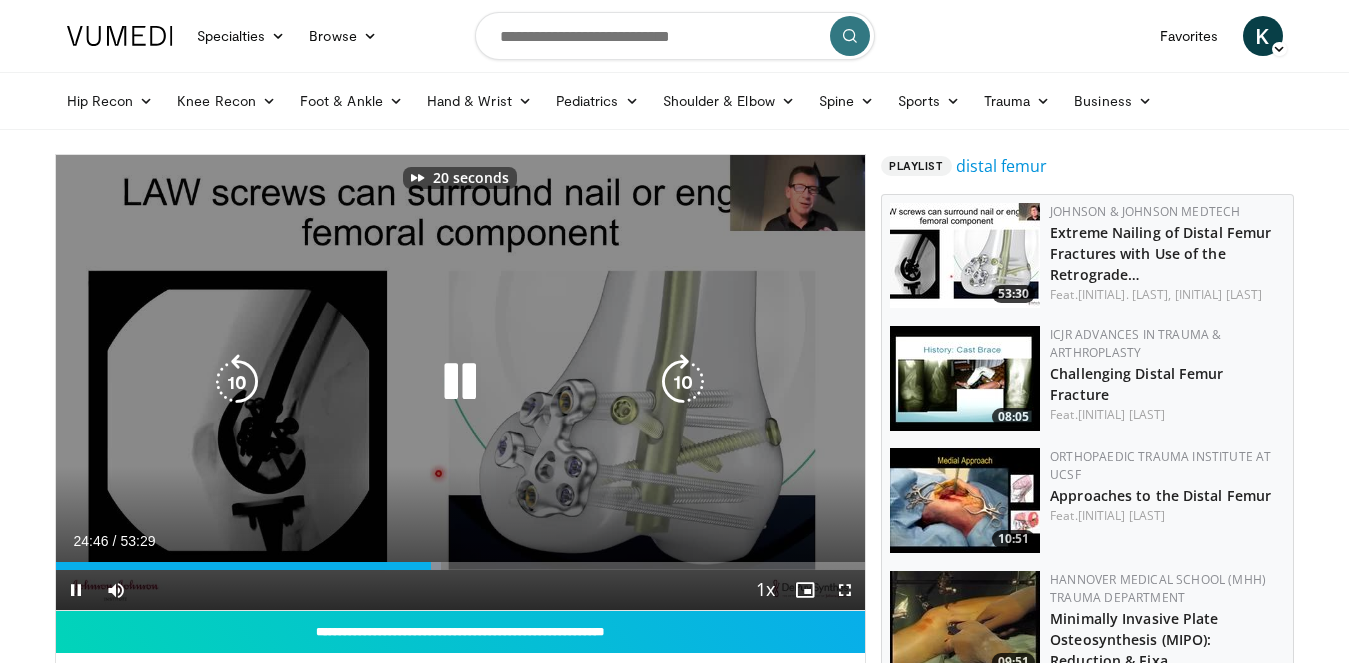 click at bounding box center [683, 382] 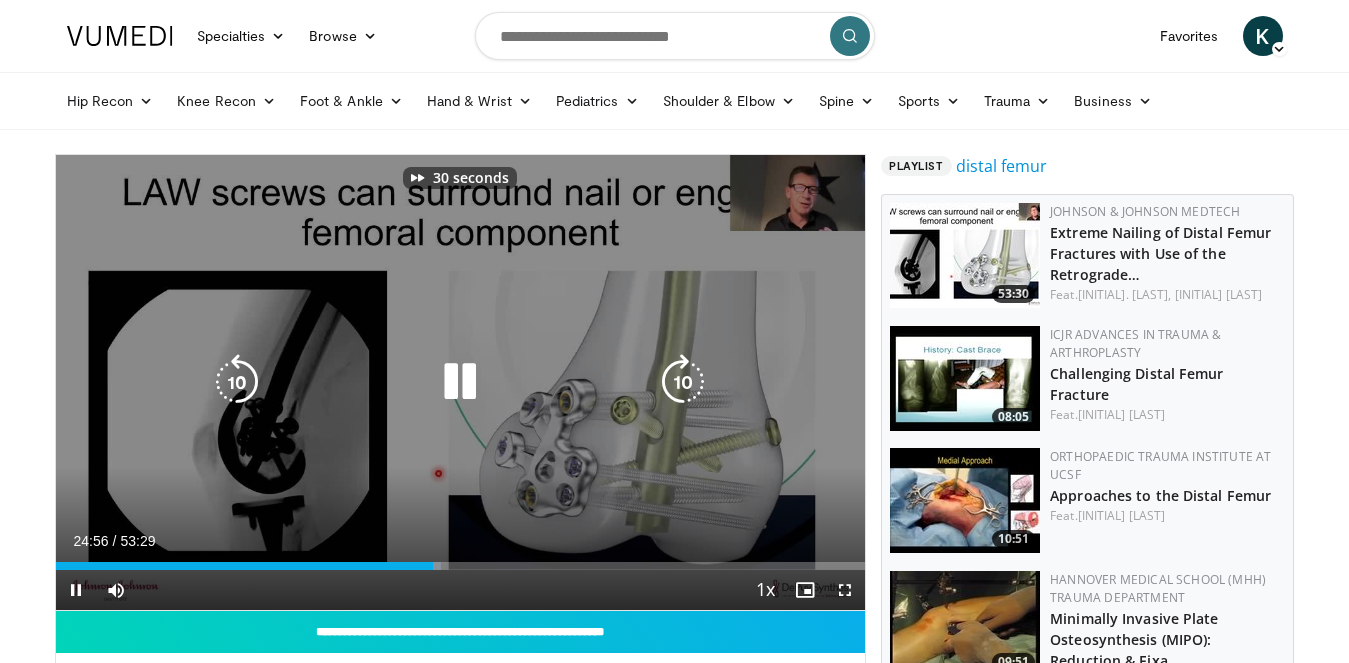 click at bounding box center [683, 382] 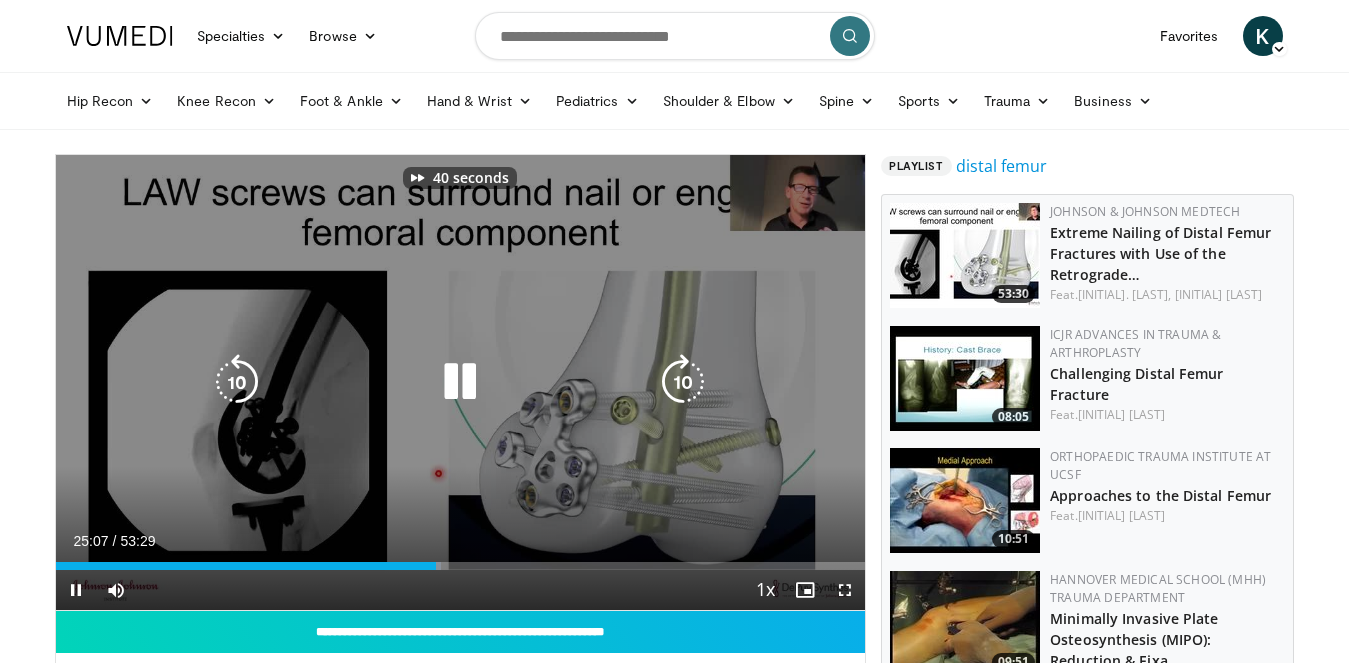 click at bounding box center (683, 382) 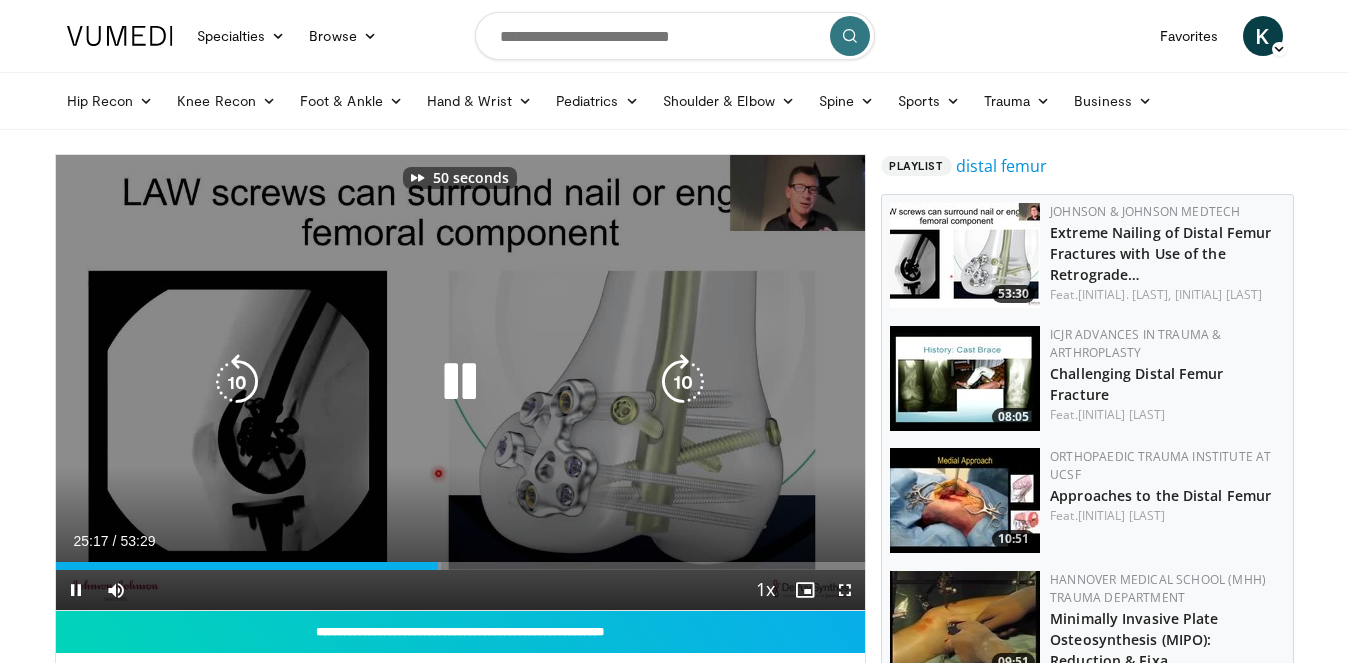 click at bounding box center (683, 382) 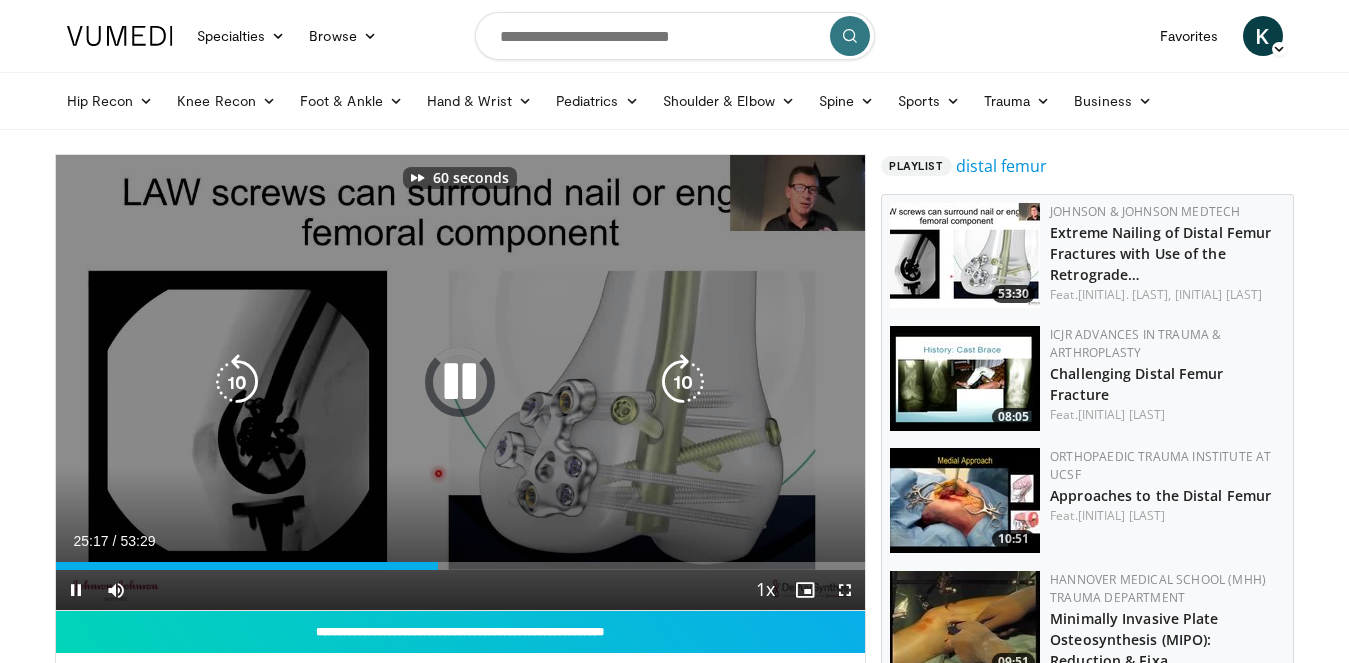 click at bounding box center (683, 382) 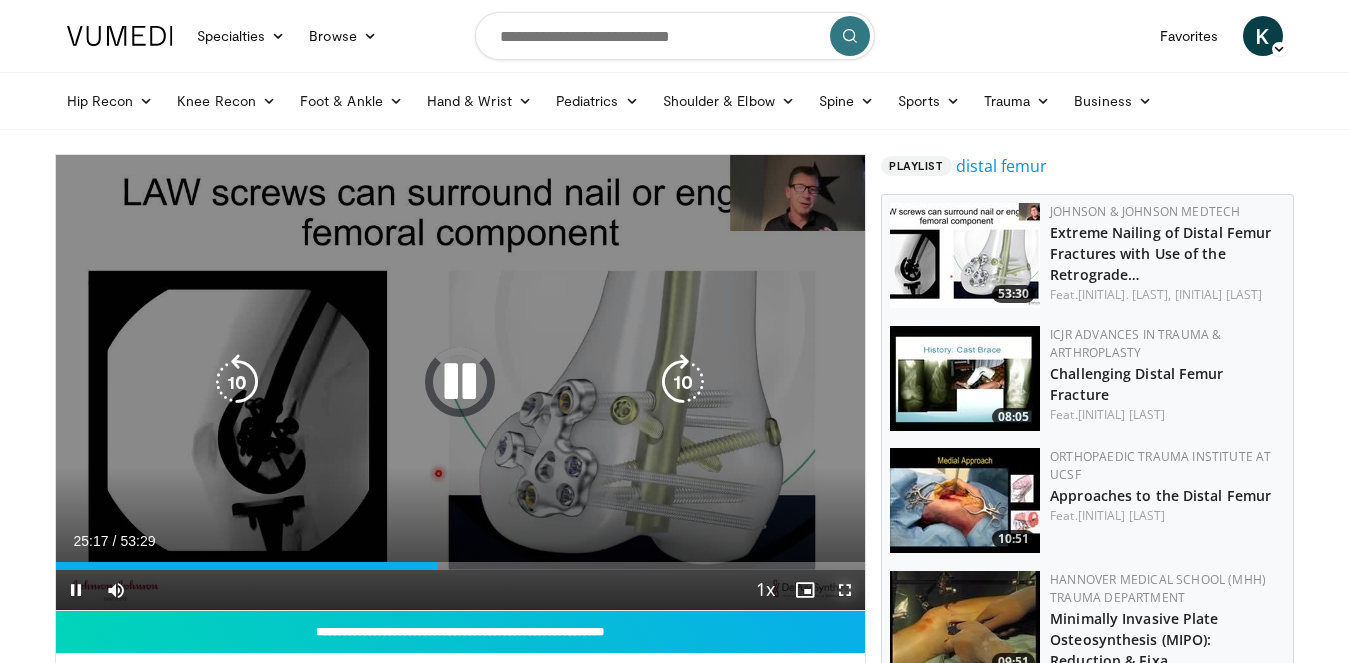 drag, startPoint x: 836, startPoint y: 588, endPoint x: 836, endPoint y: 691, distance: 103 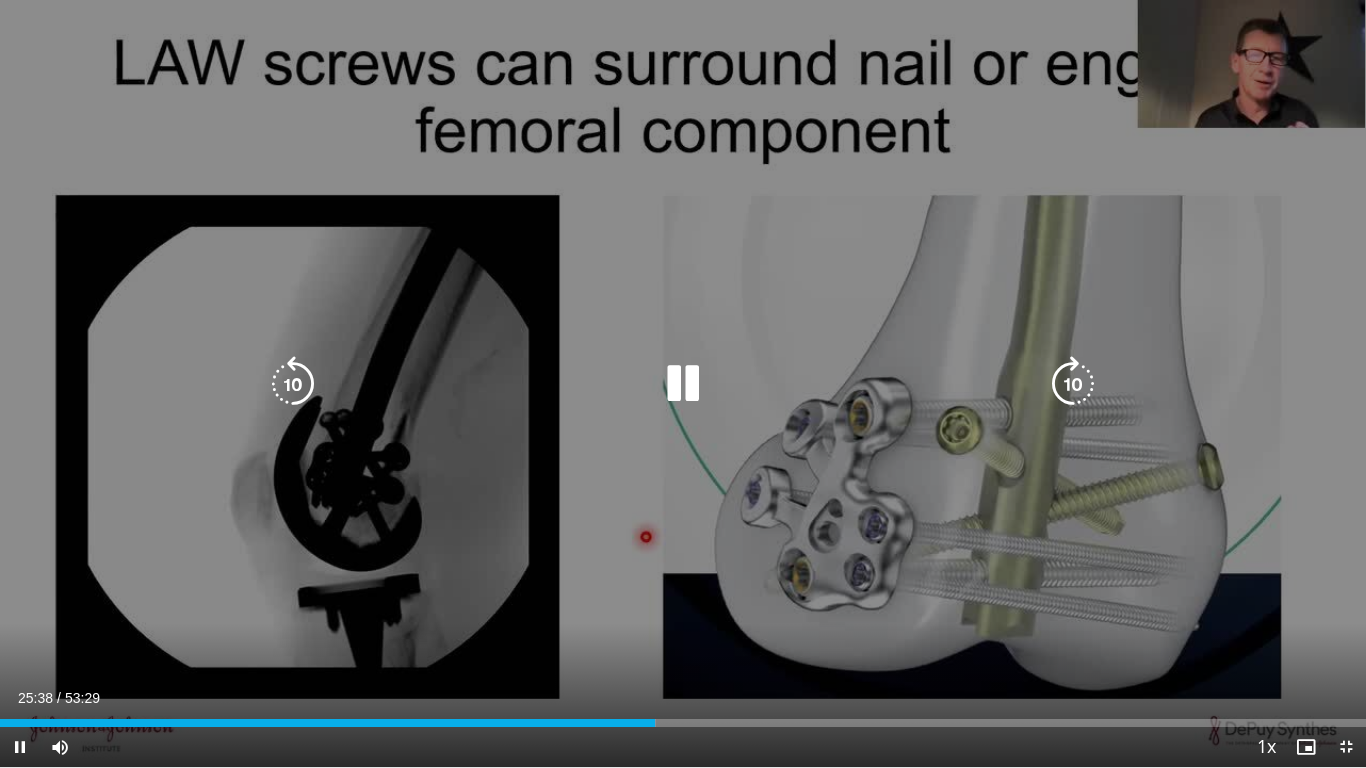 click at bounding box center [1073, 384] 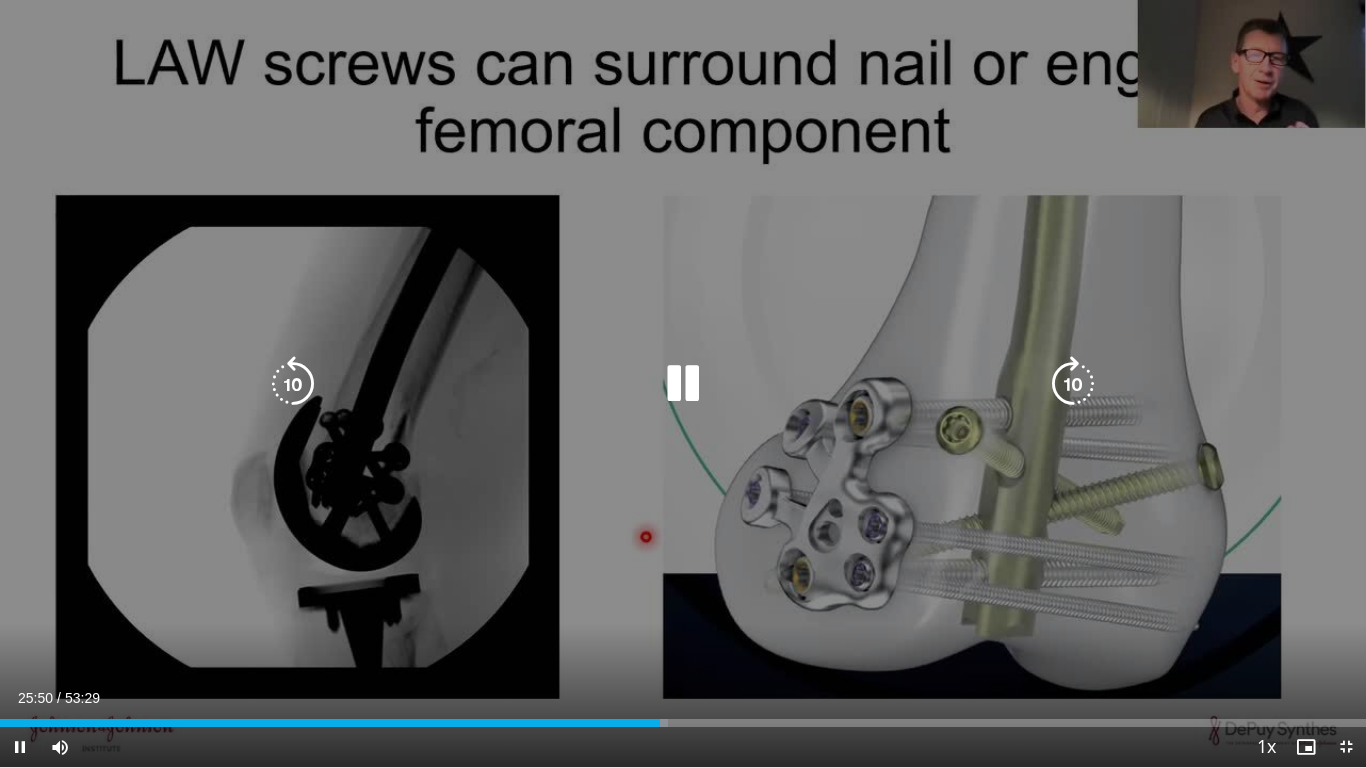 click at bounding box center [1073, 384] 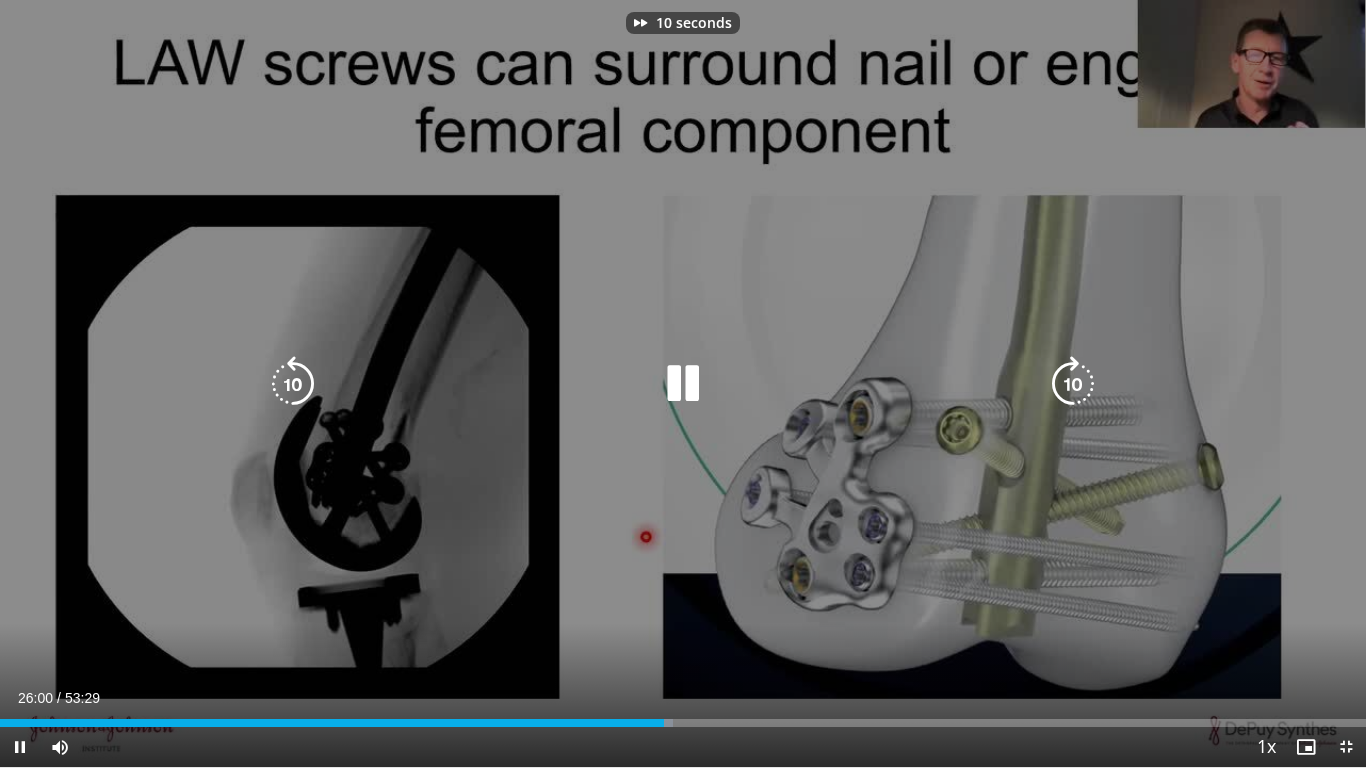 click at bounding box center (1073, 384) 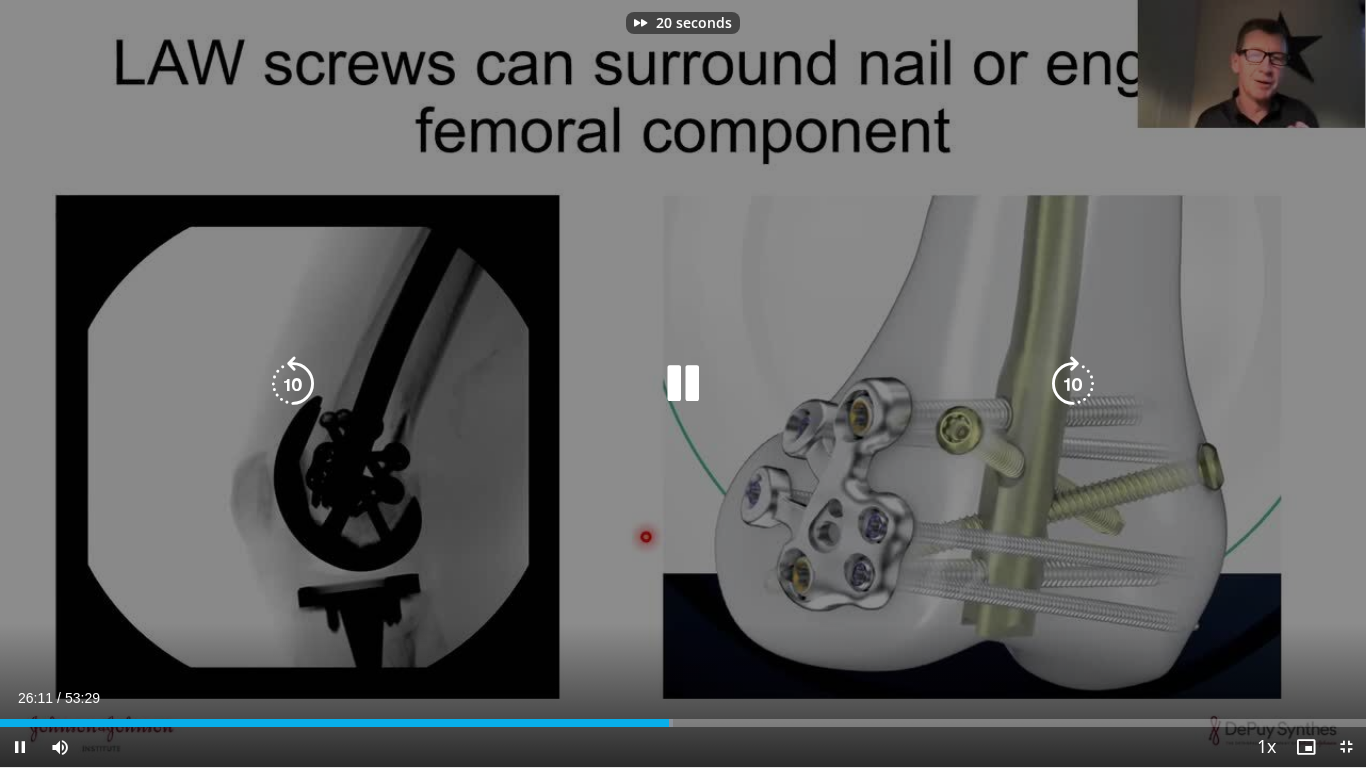 click at bounding box center (1073, 384) 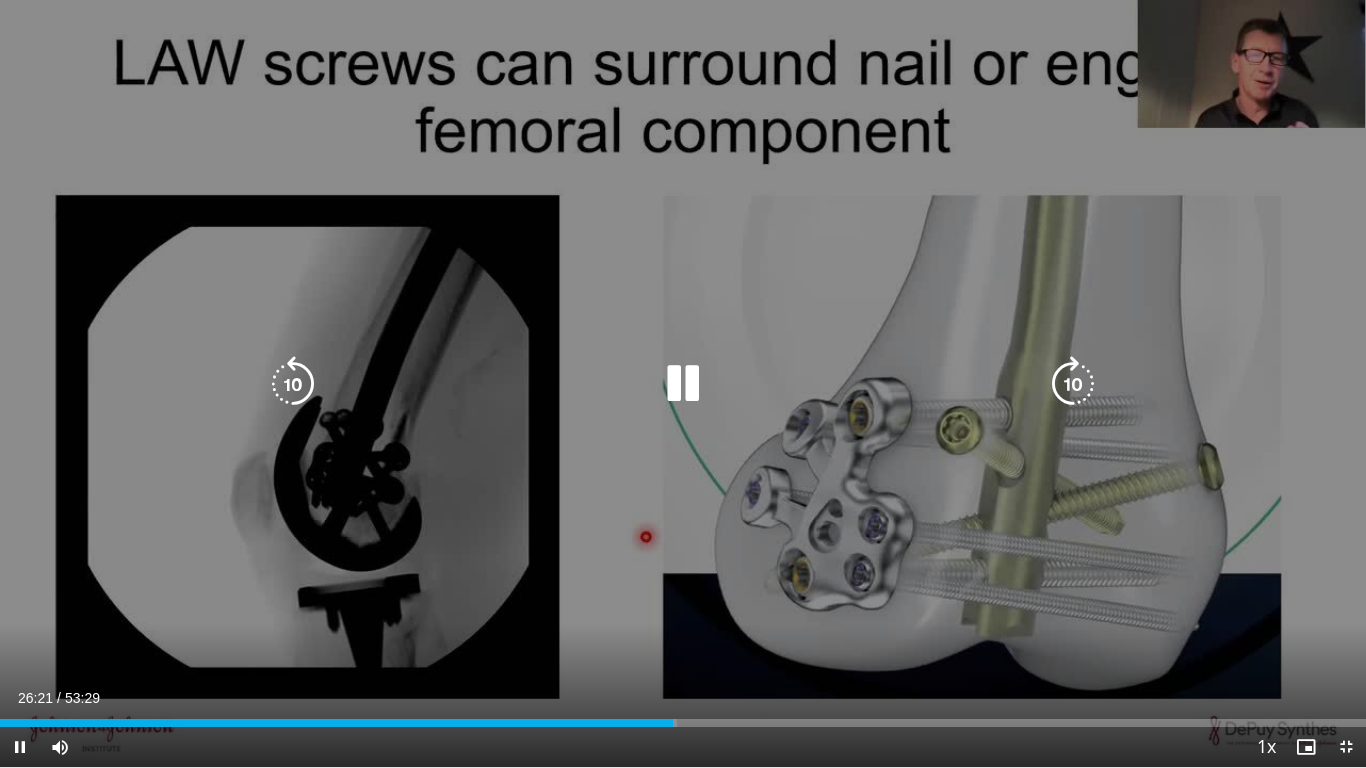 click at bounding box center (1073, 384) 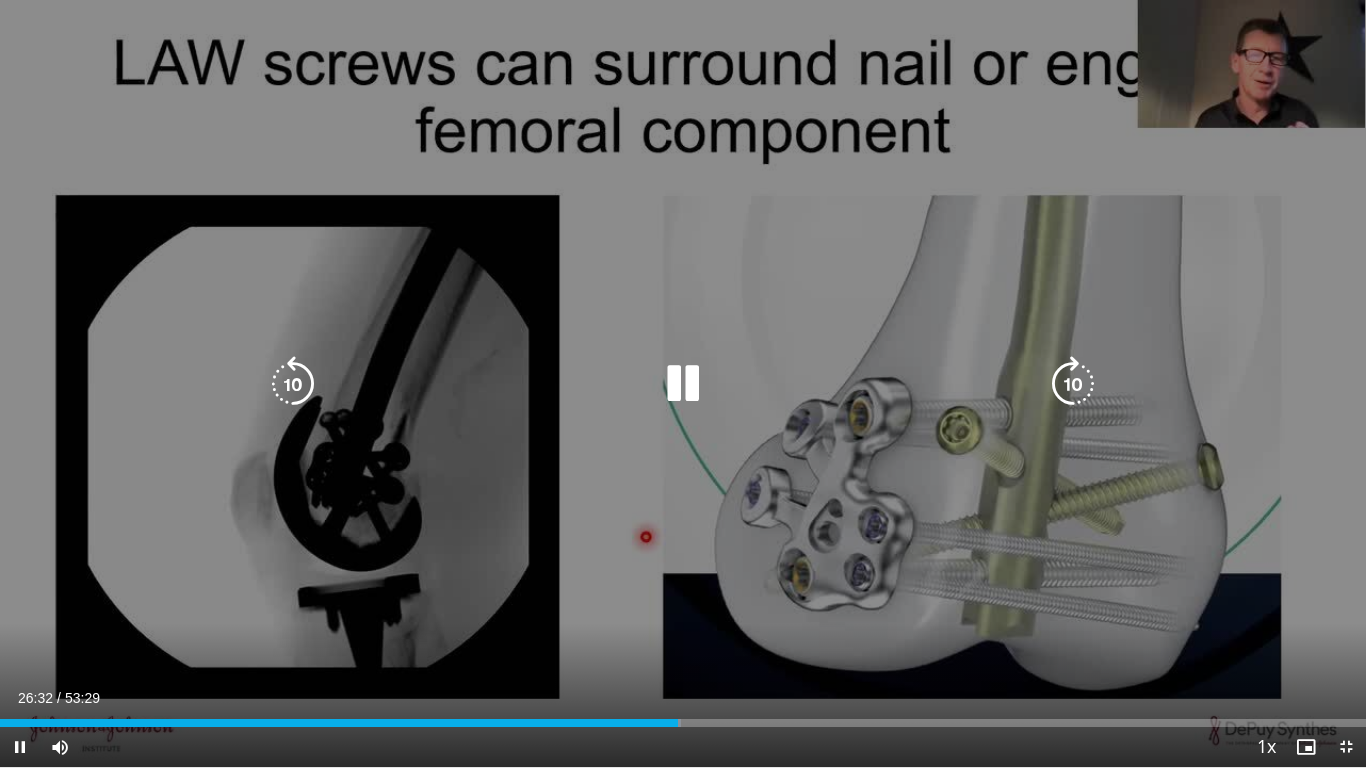 click at bounding box center (1073, 384) 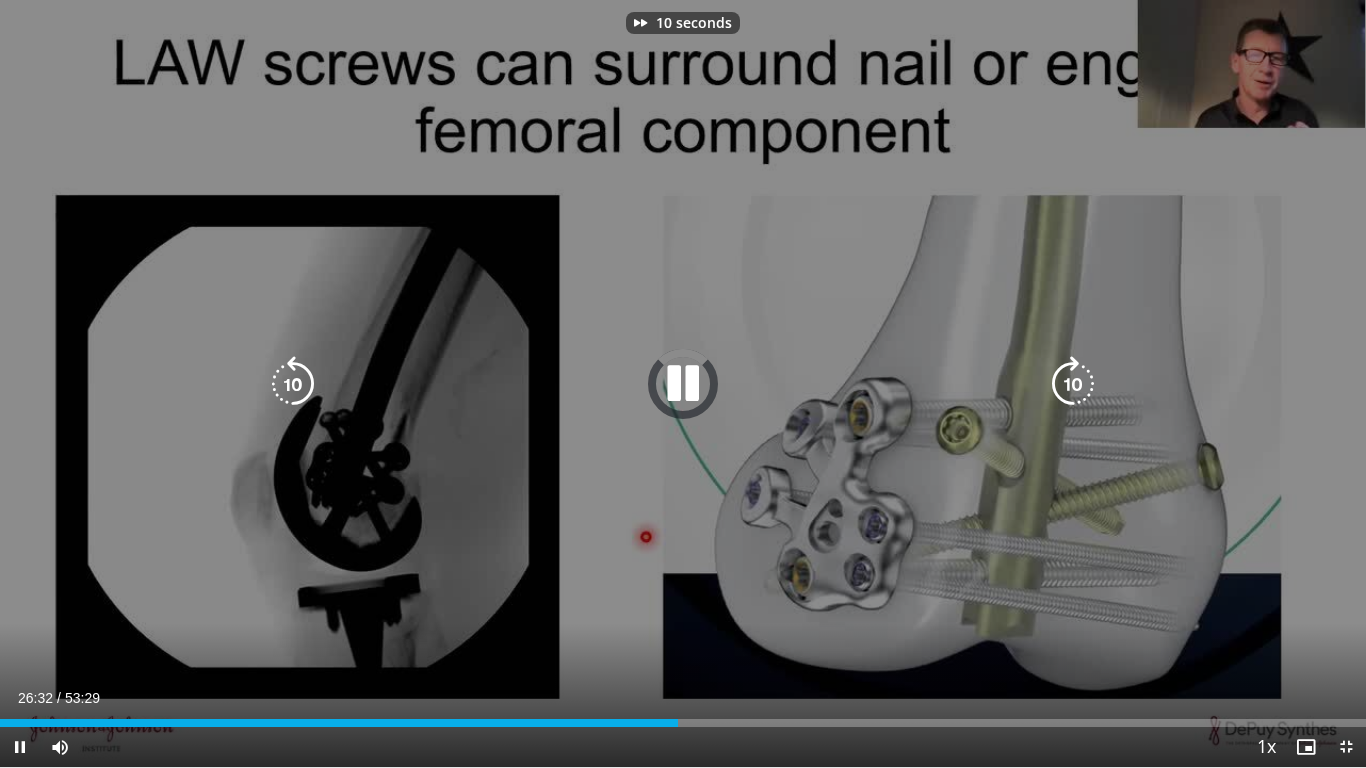 click at bounding box center [1073, 384] 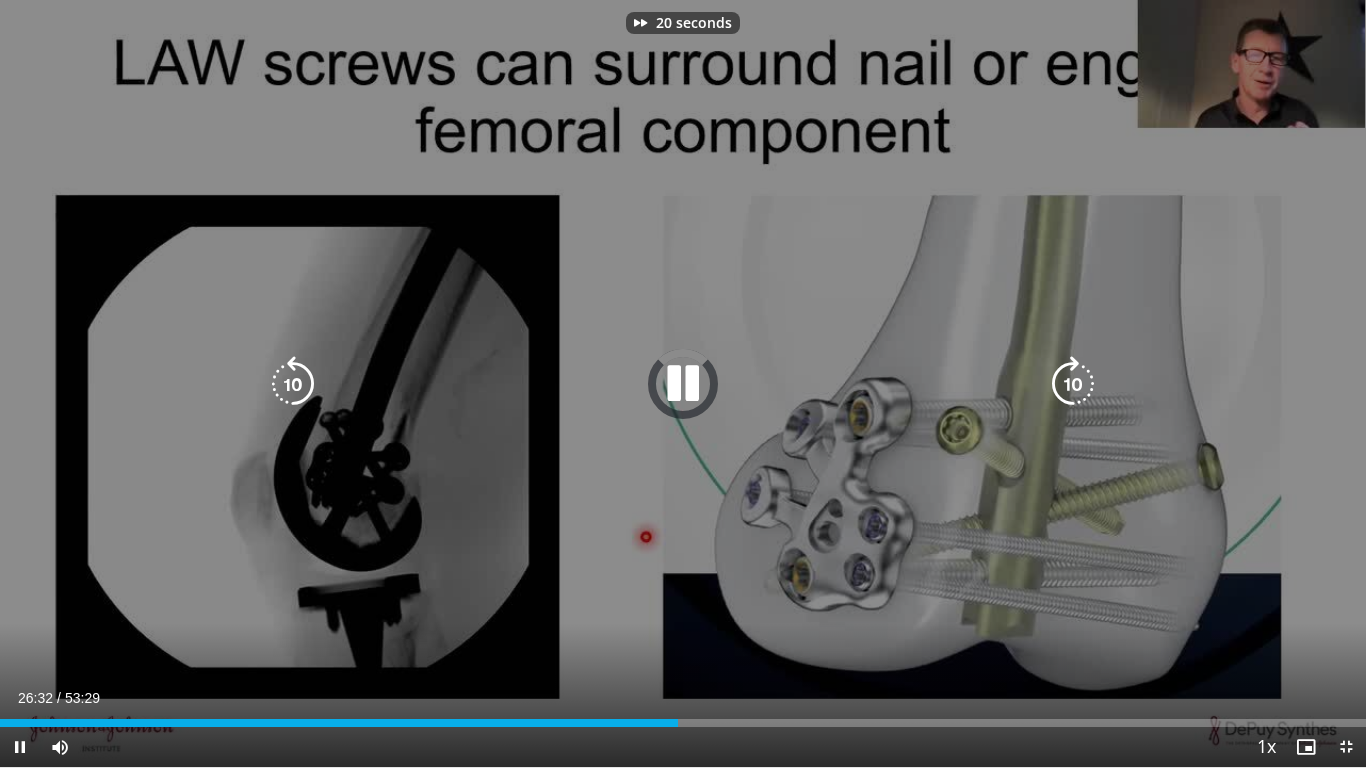 click at bounding box center [1073, 384] 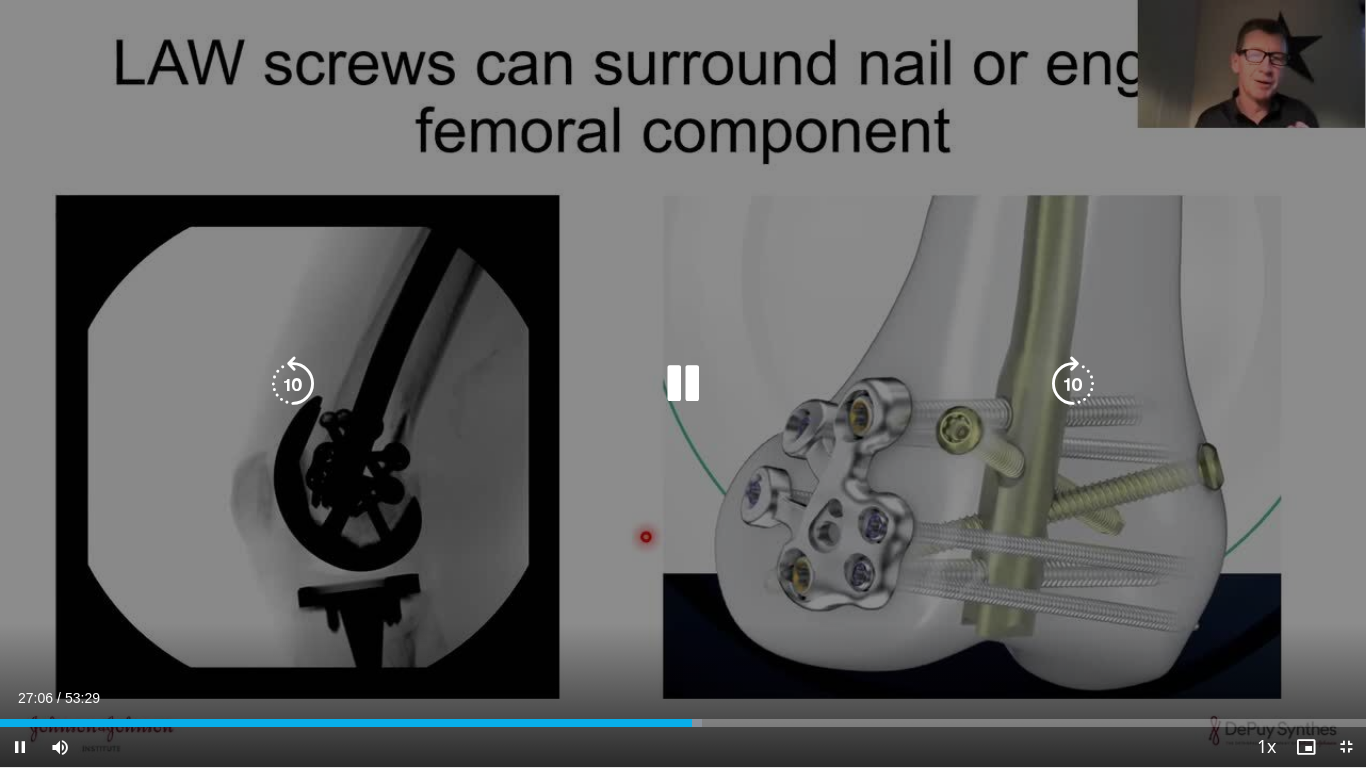 click at bounding box center (683, 384) 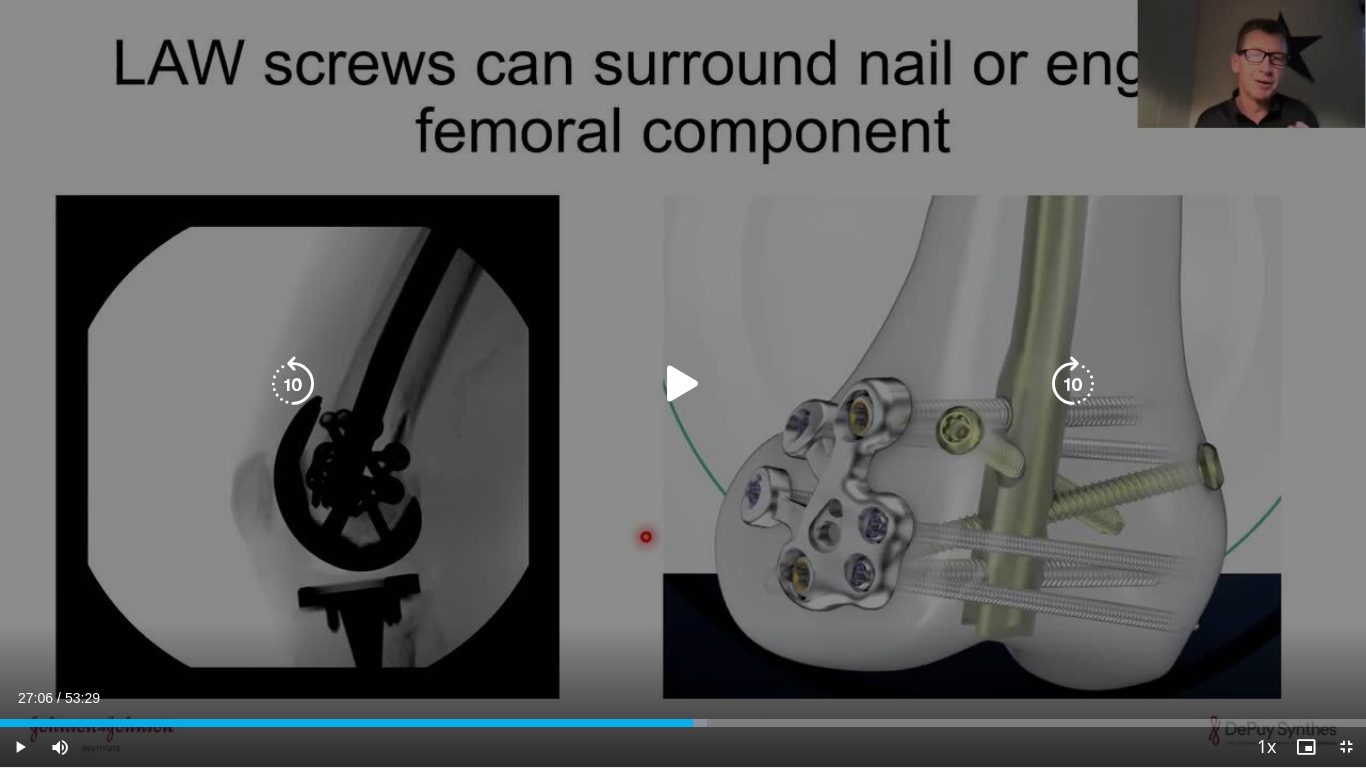click at bounding box center (293, 384) 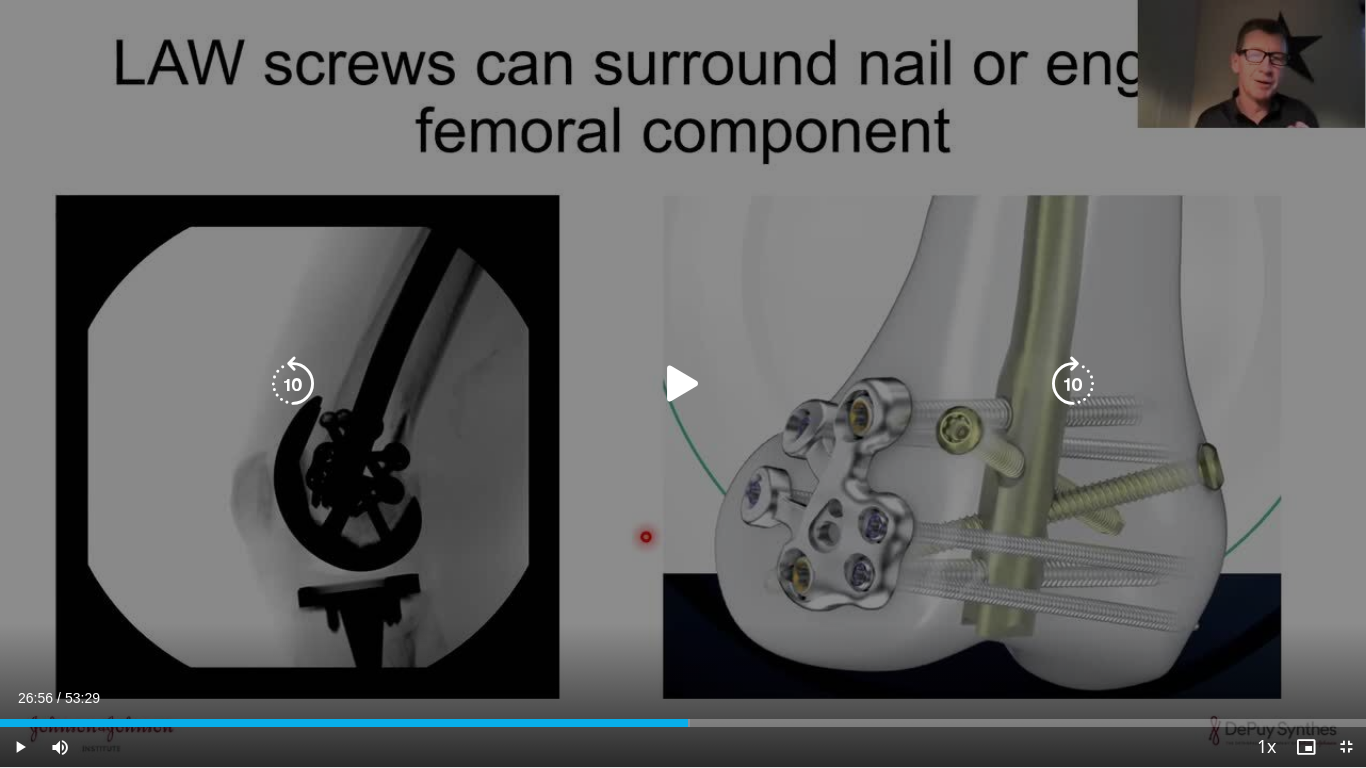 click at bounding box center (683, 384) 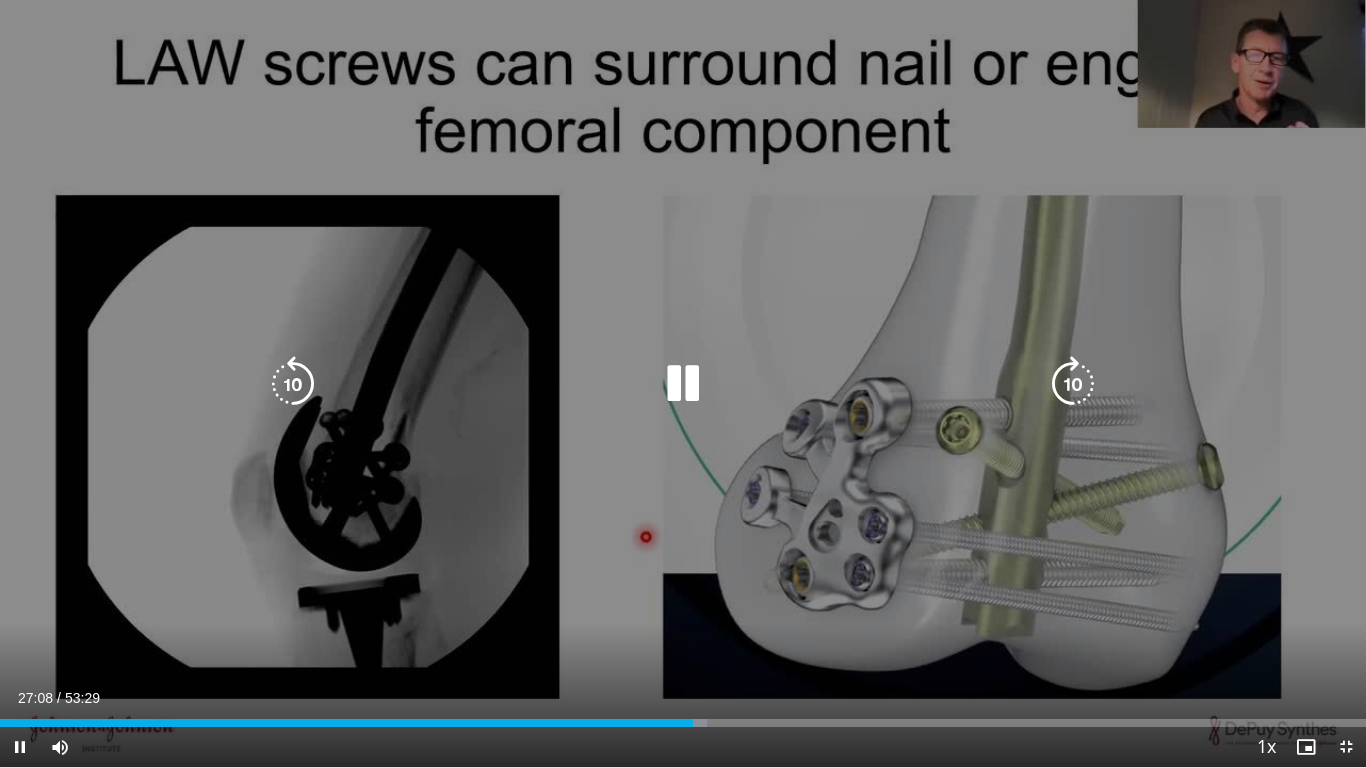 click at bounding box center [293, 384] 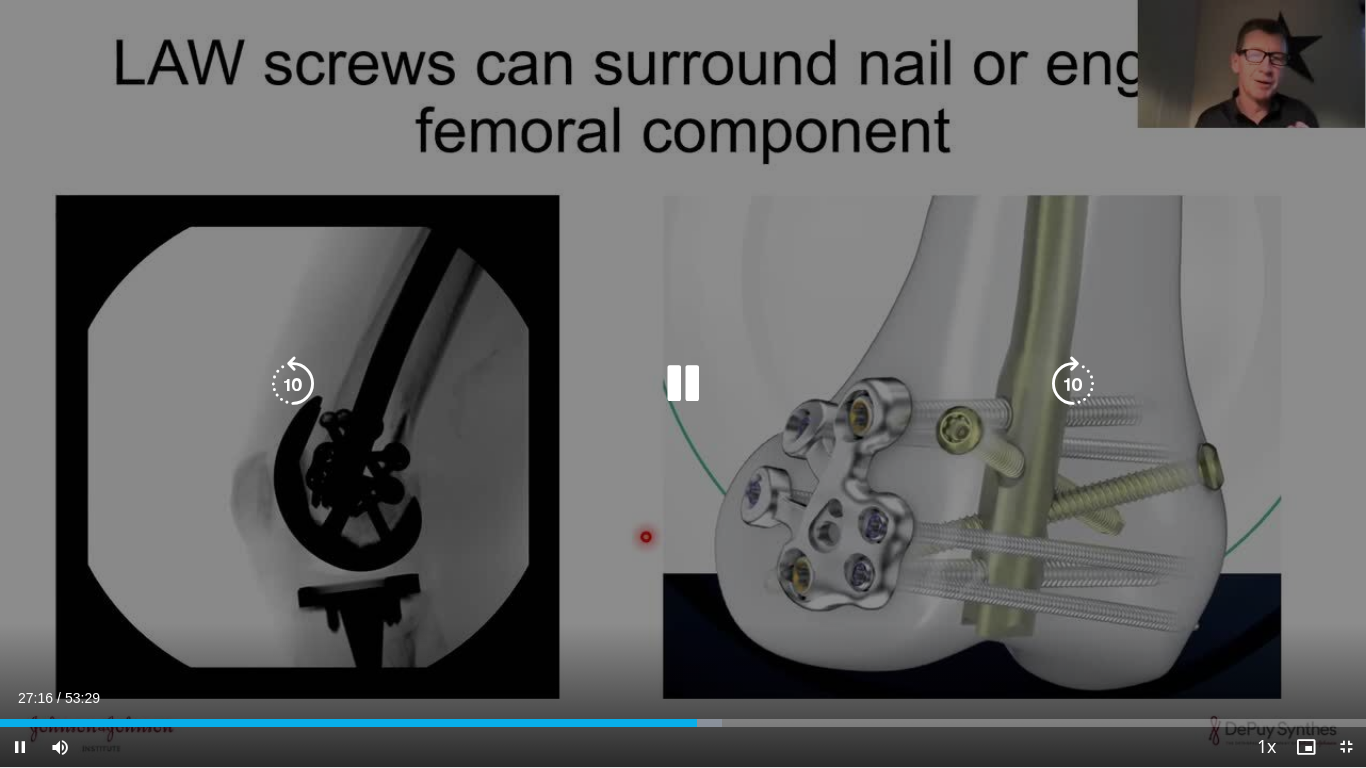 click at bounding box center (1073, 384) 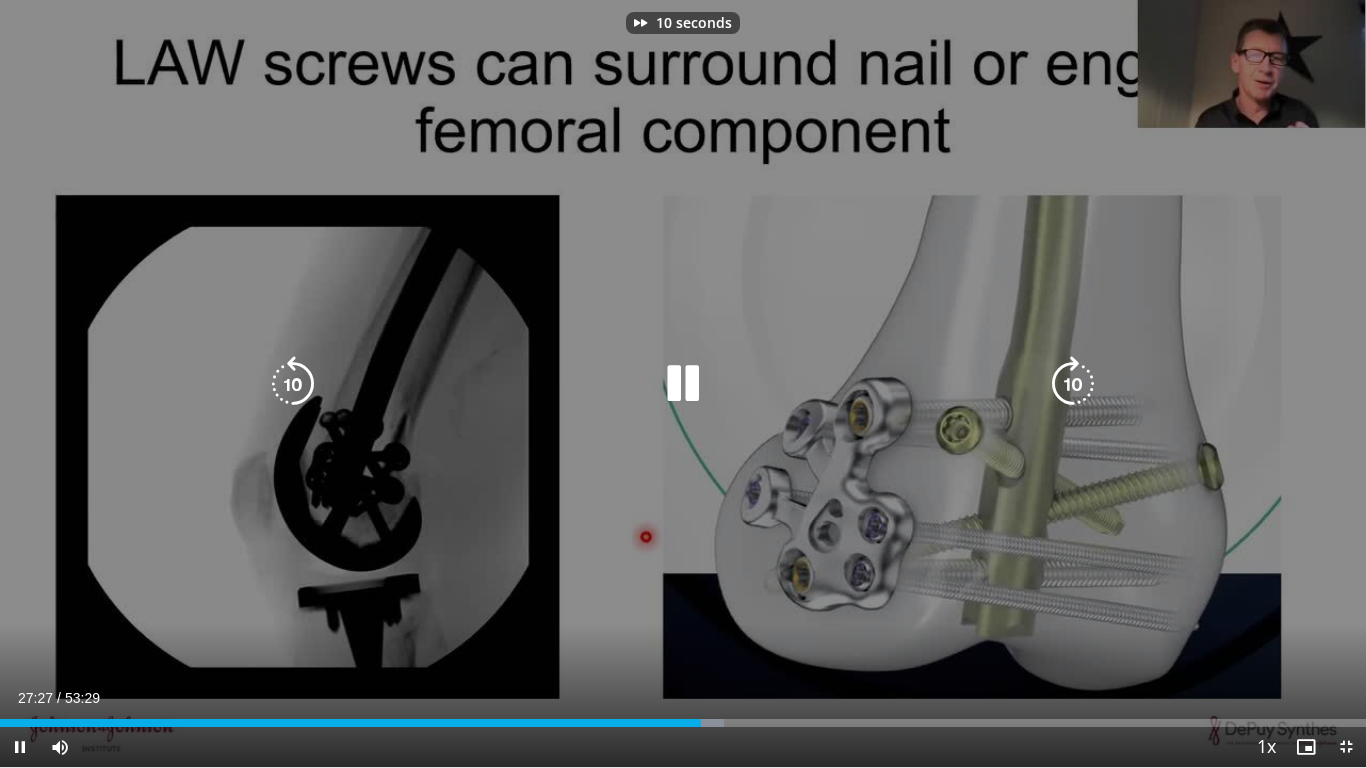 click at bounding box center [1073, 384] 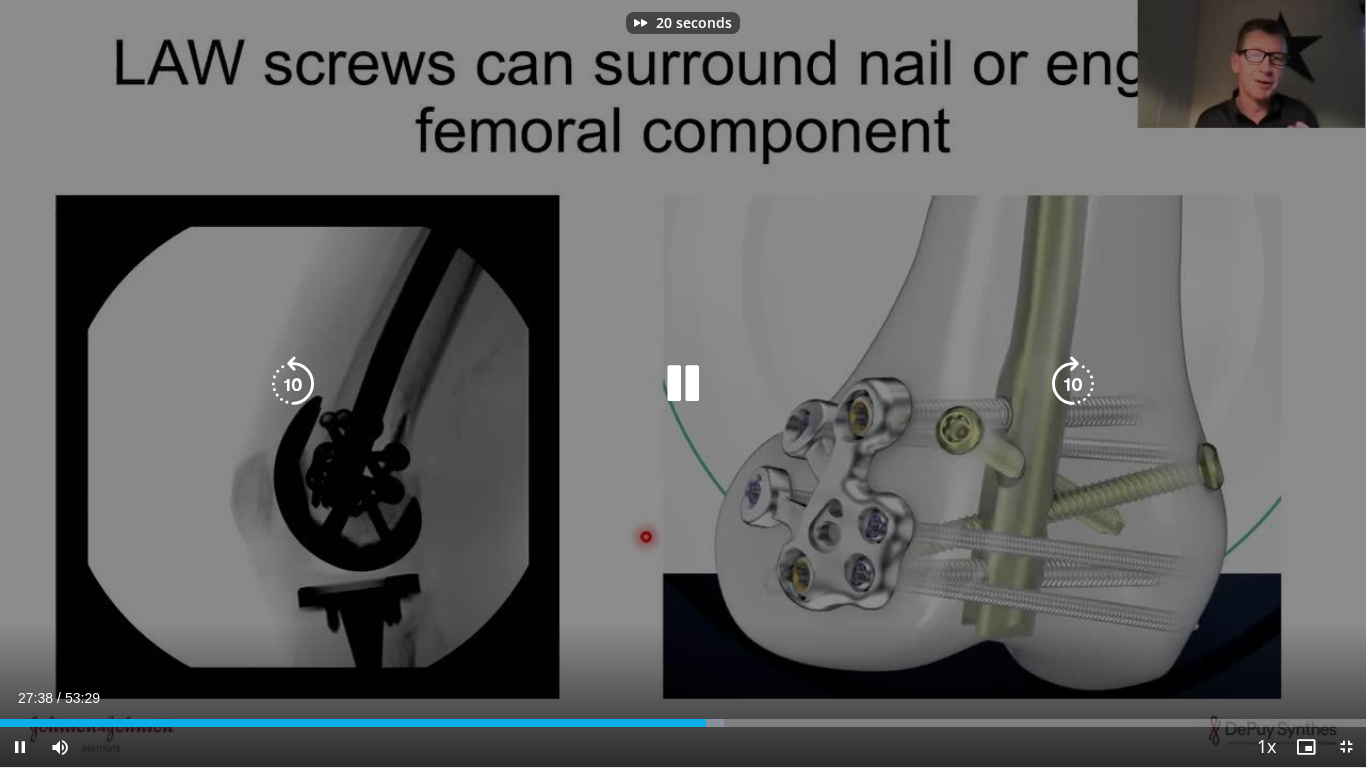 click at bounding box center (1073, 384) 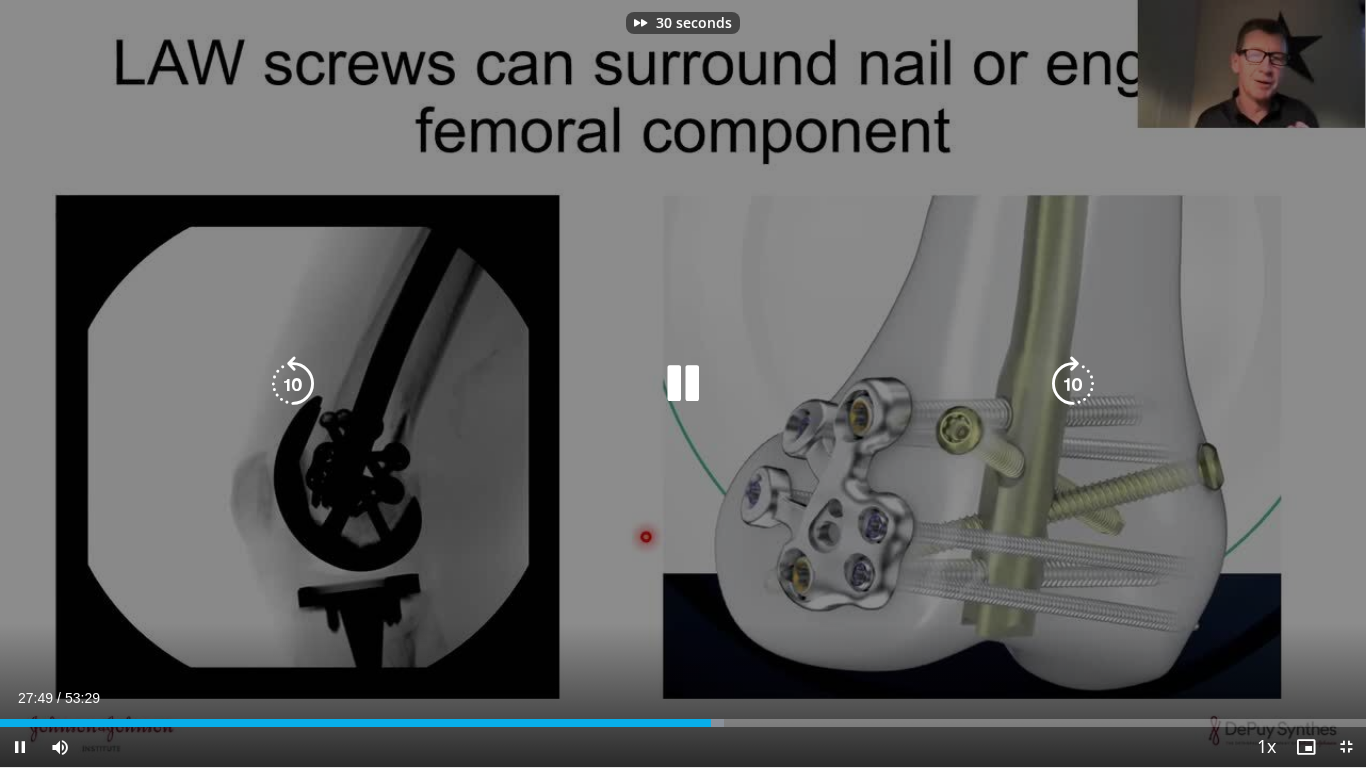 click at bounding box center [1073, 384] 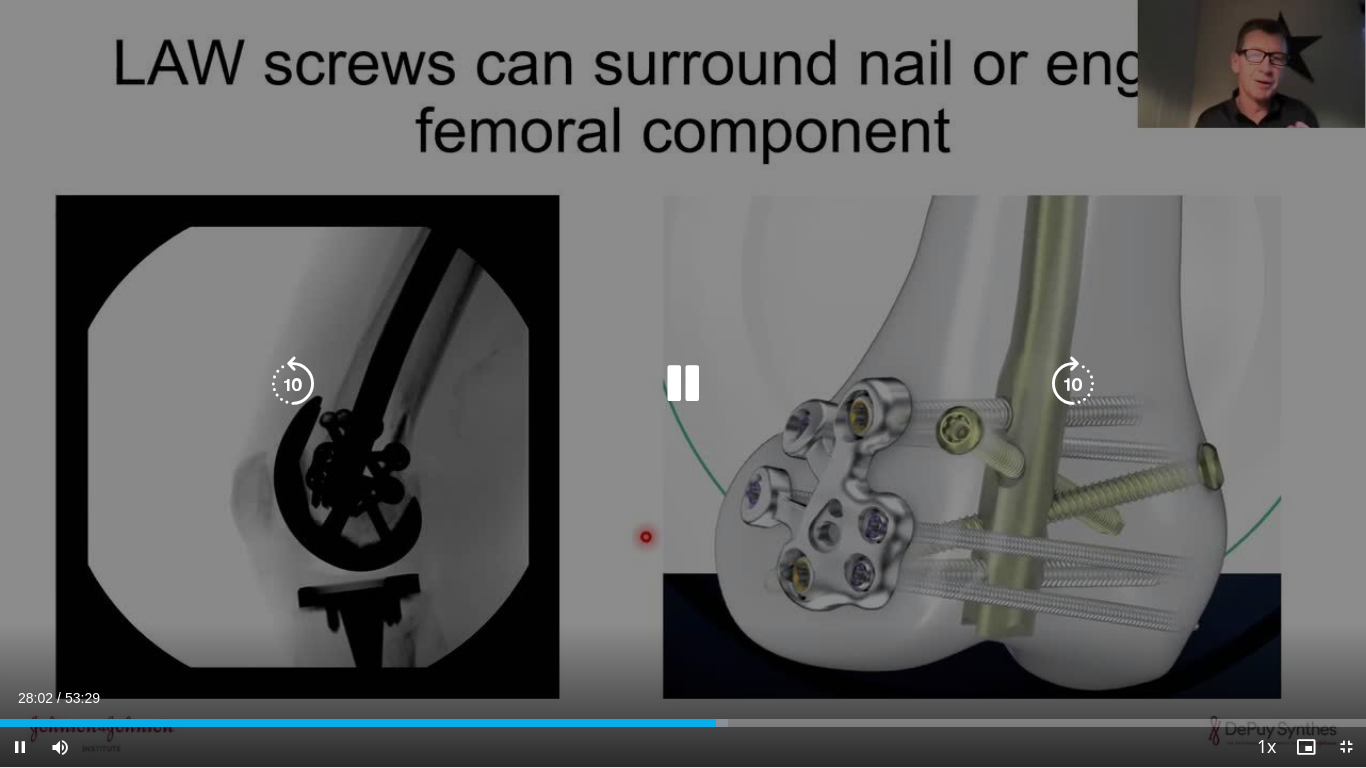 click at bounding box center (1073, 384) 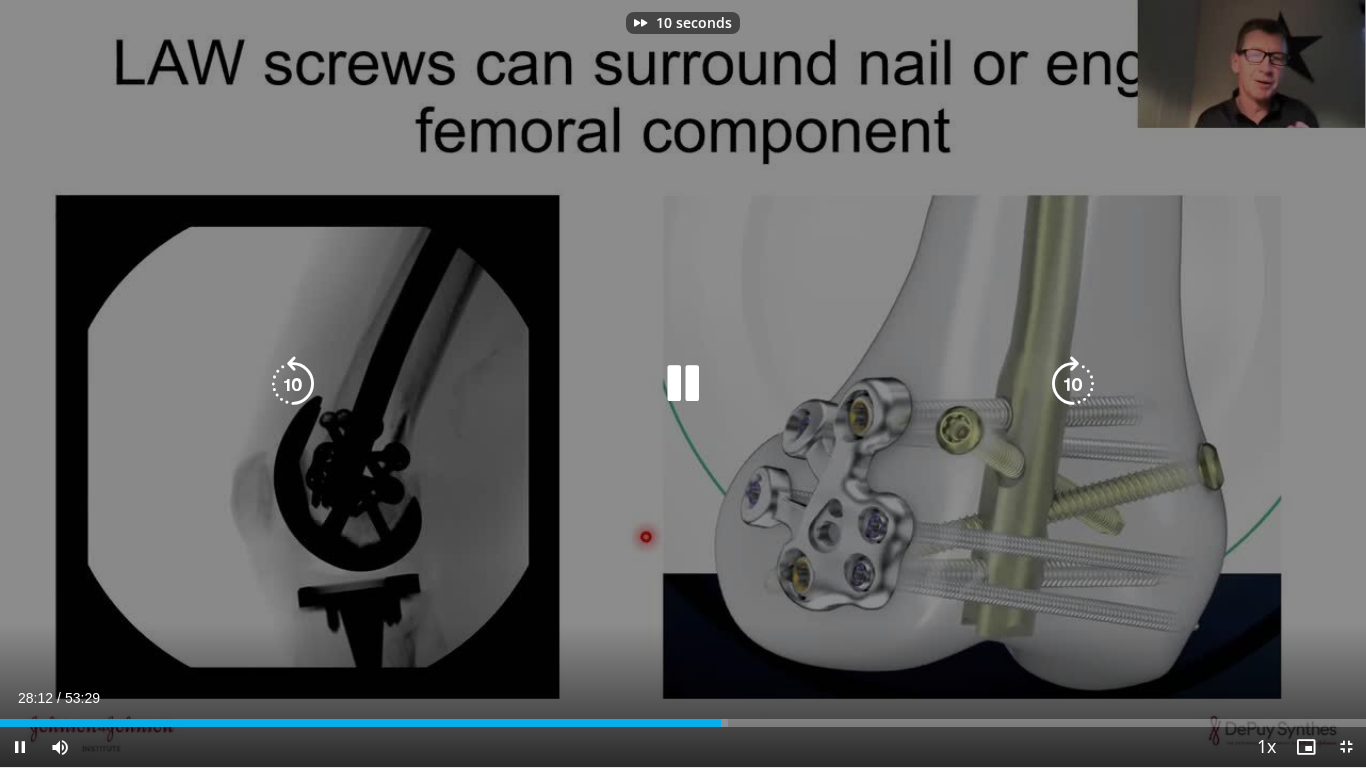 click at bounding box center (1073, 384) 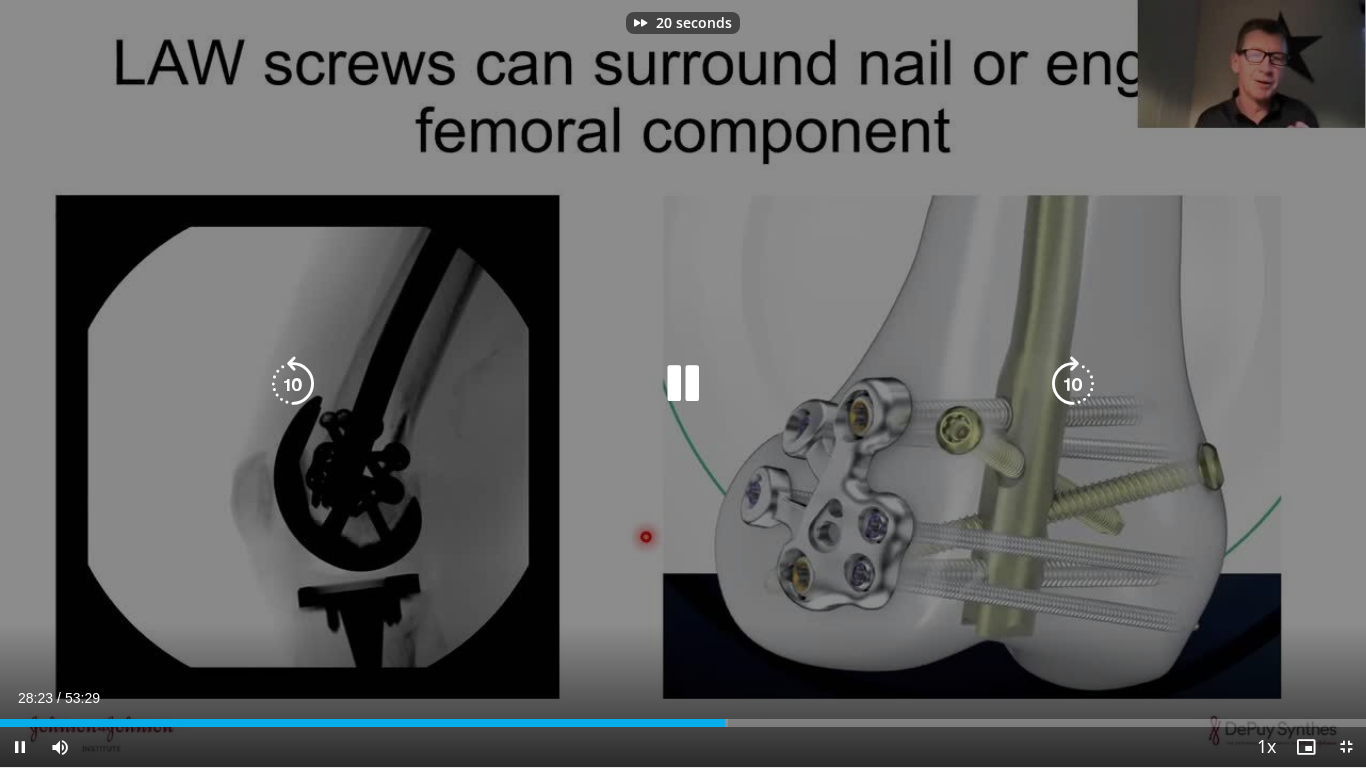 click at bounding box center (1073, 384) 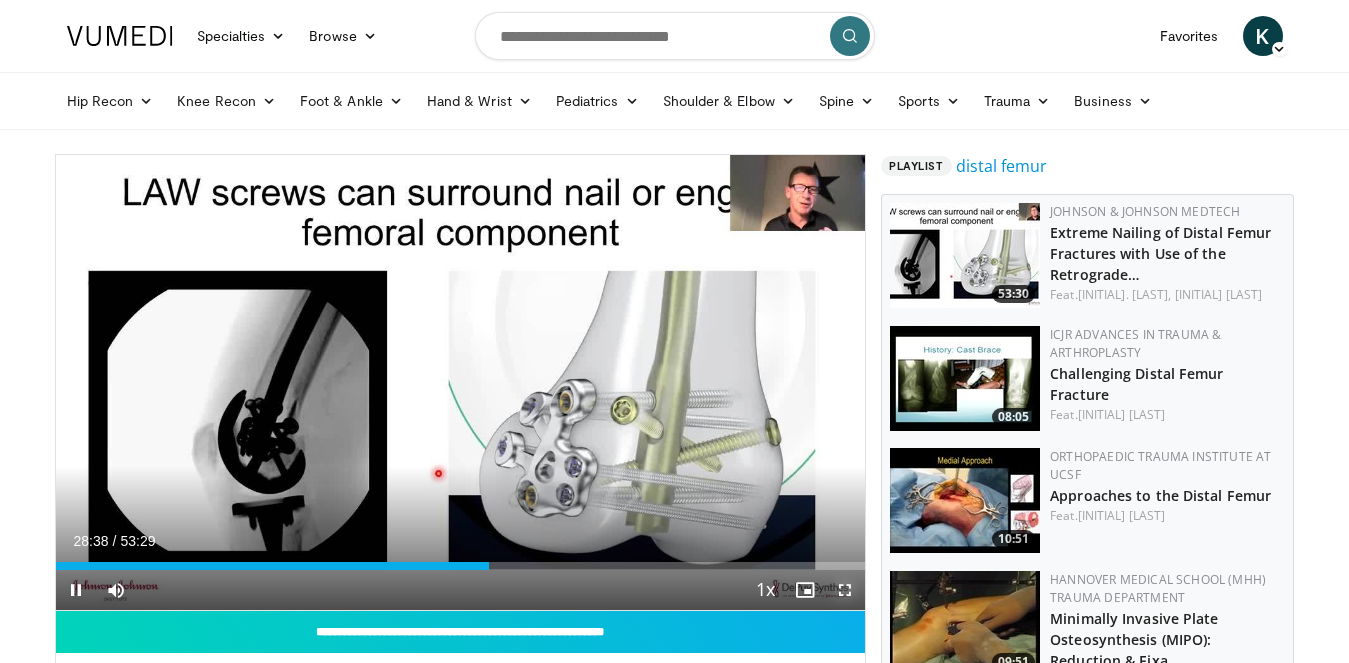 click at bounding box center (845, 590) 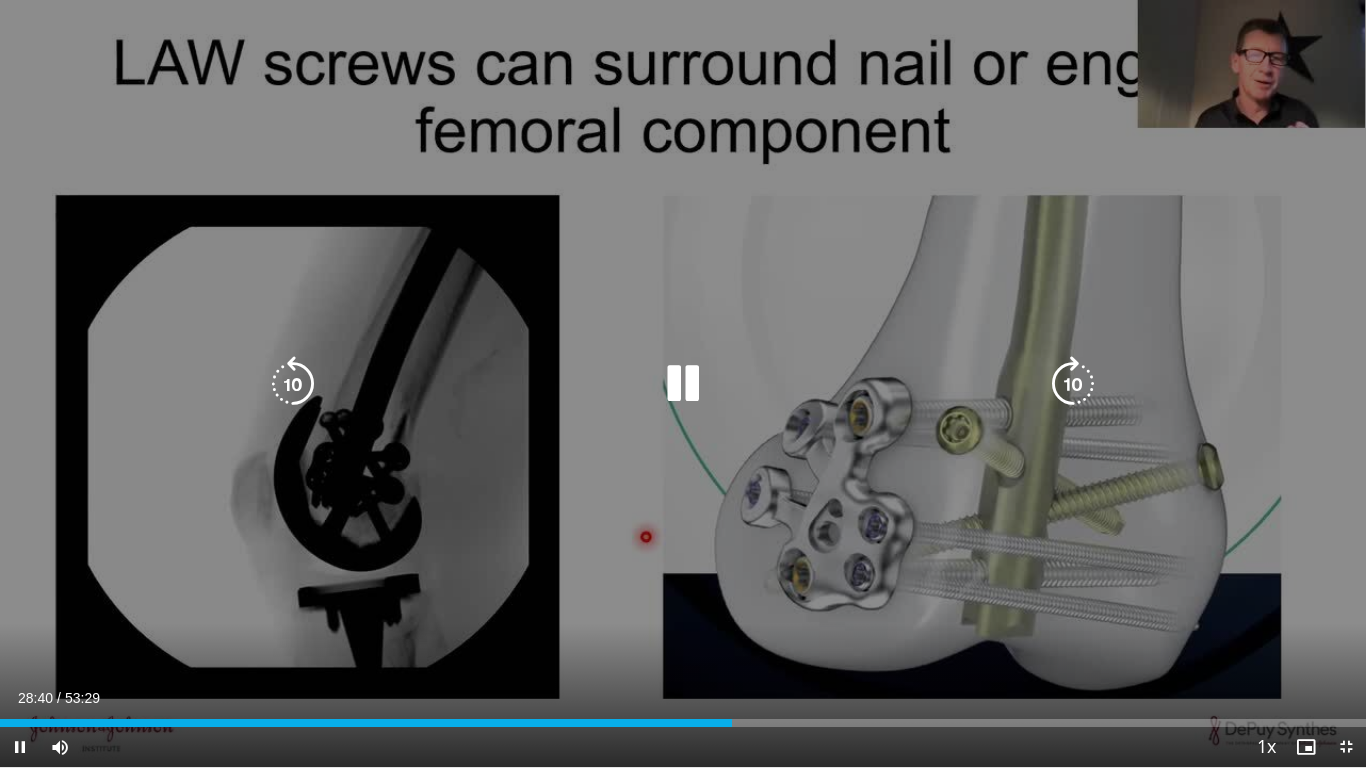 click at bounding box center (1073, 384) 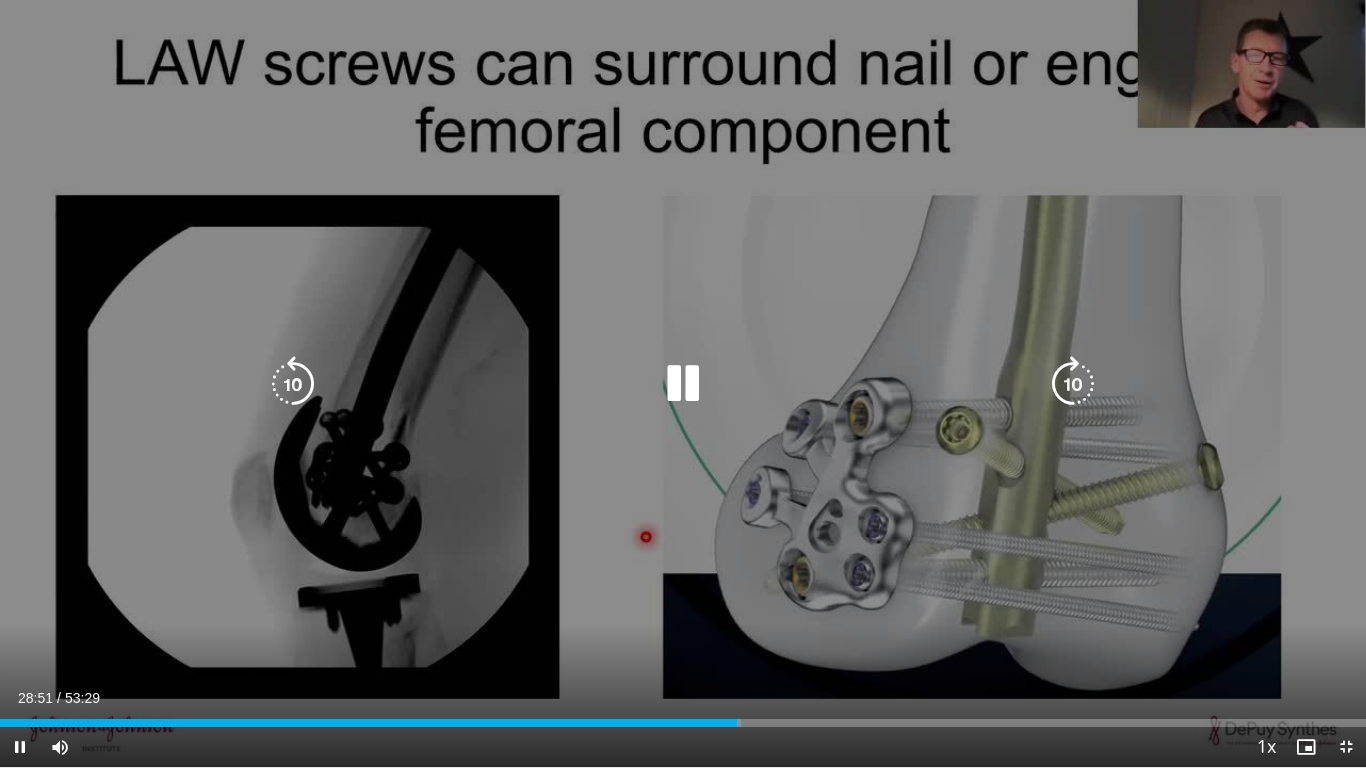 click at bounding box center (1073, 384) 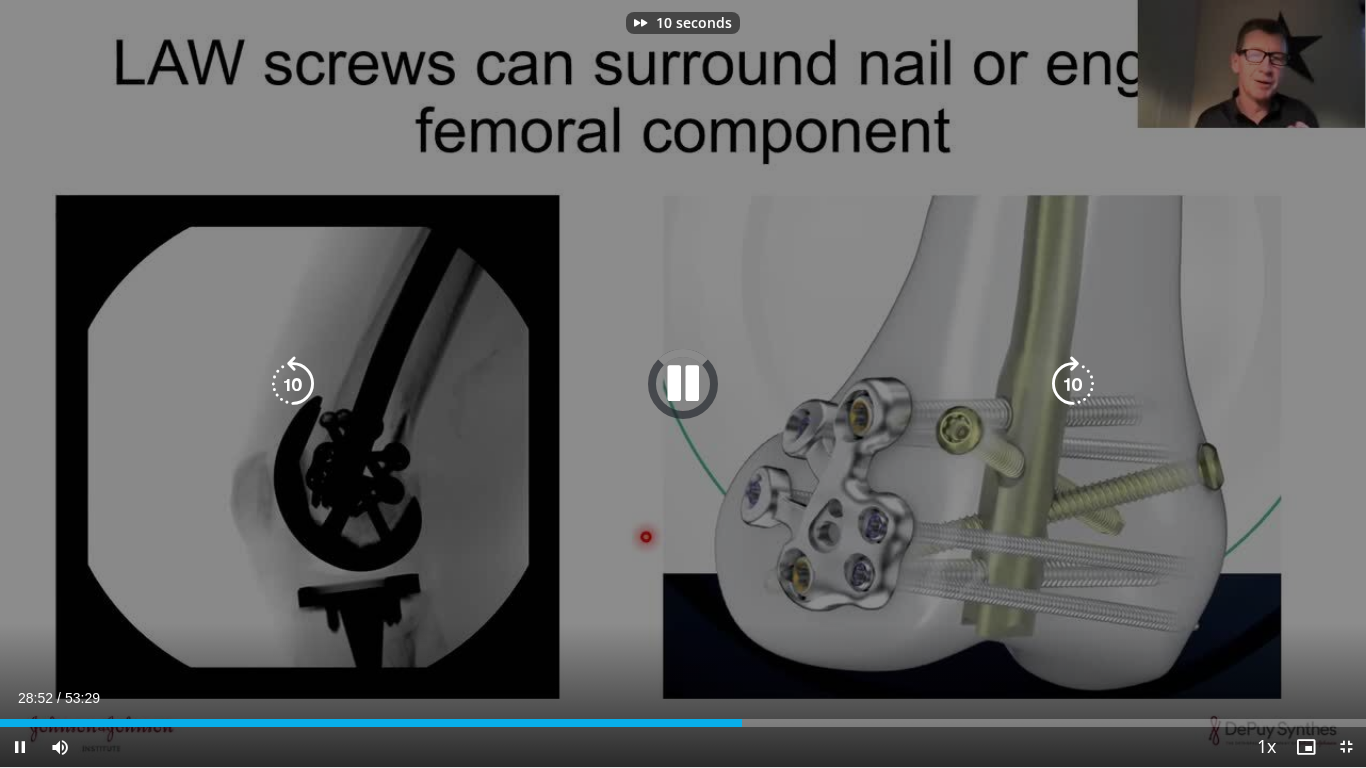 click at bounding box center (1073, 384) 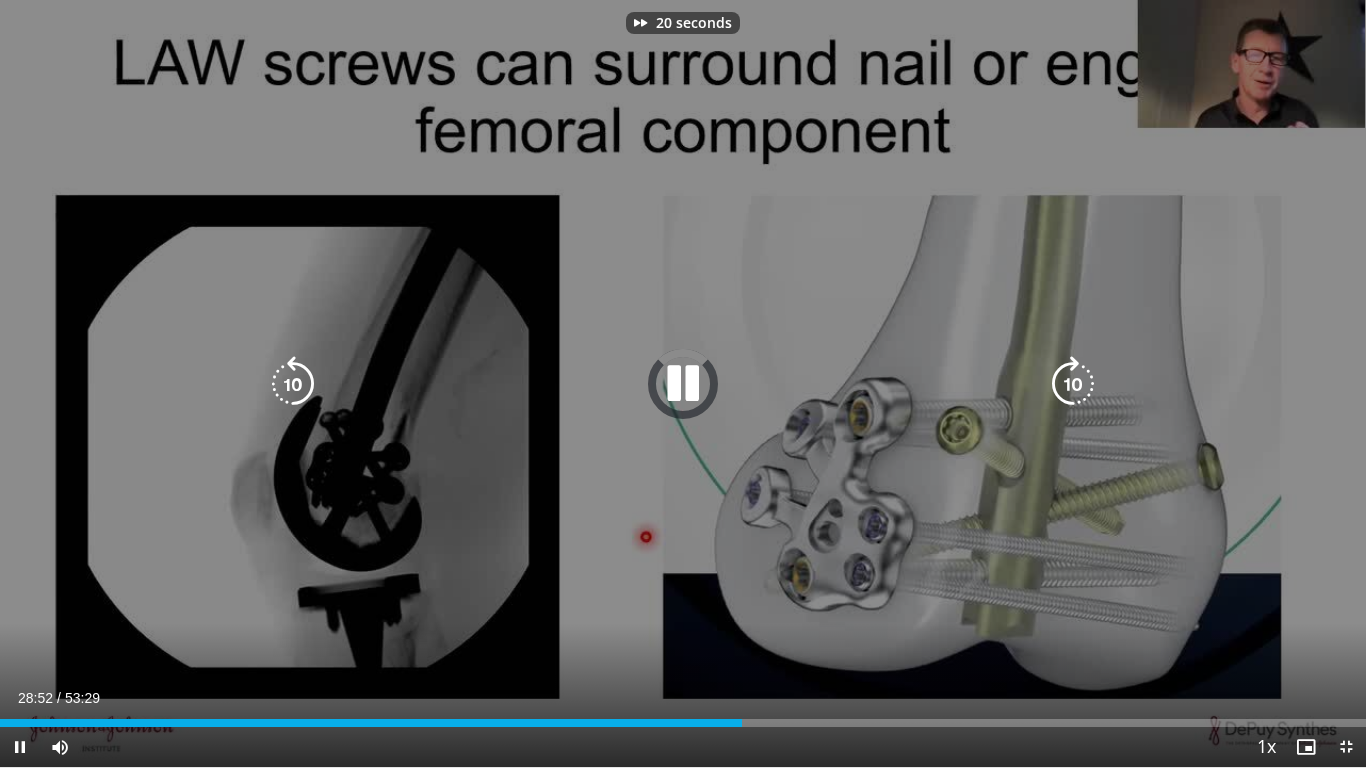 click at bounding box center (1073, 384) 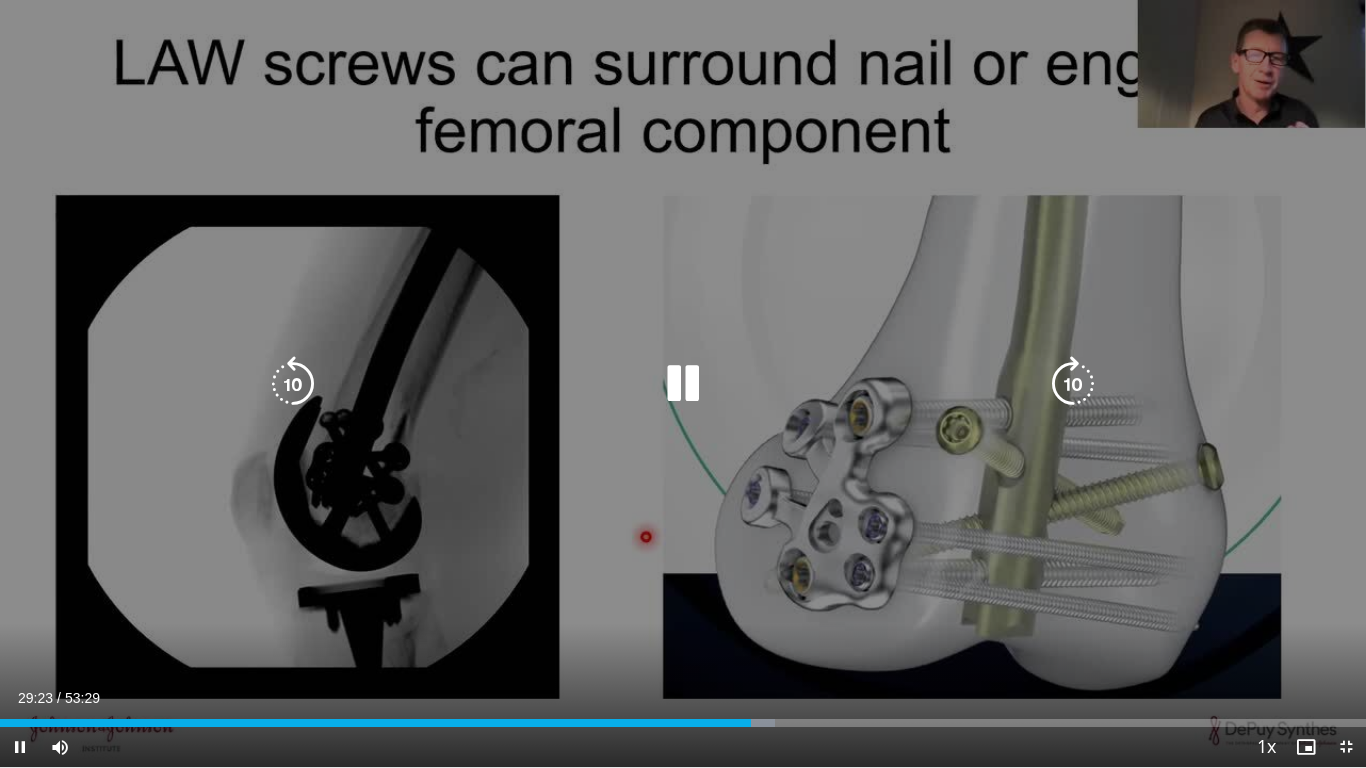 click at bounding box center (1073, 384) 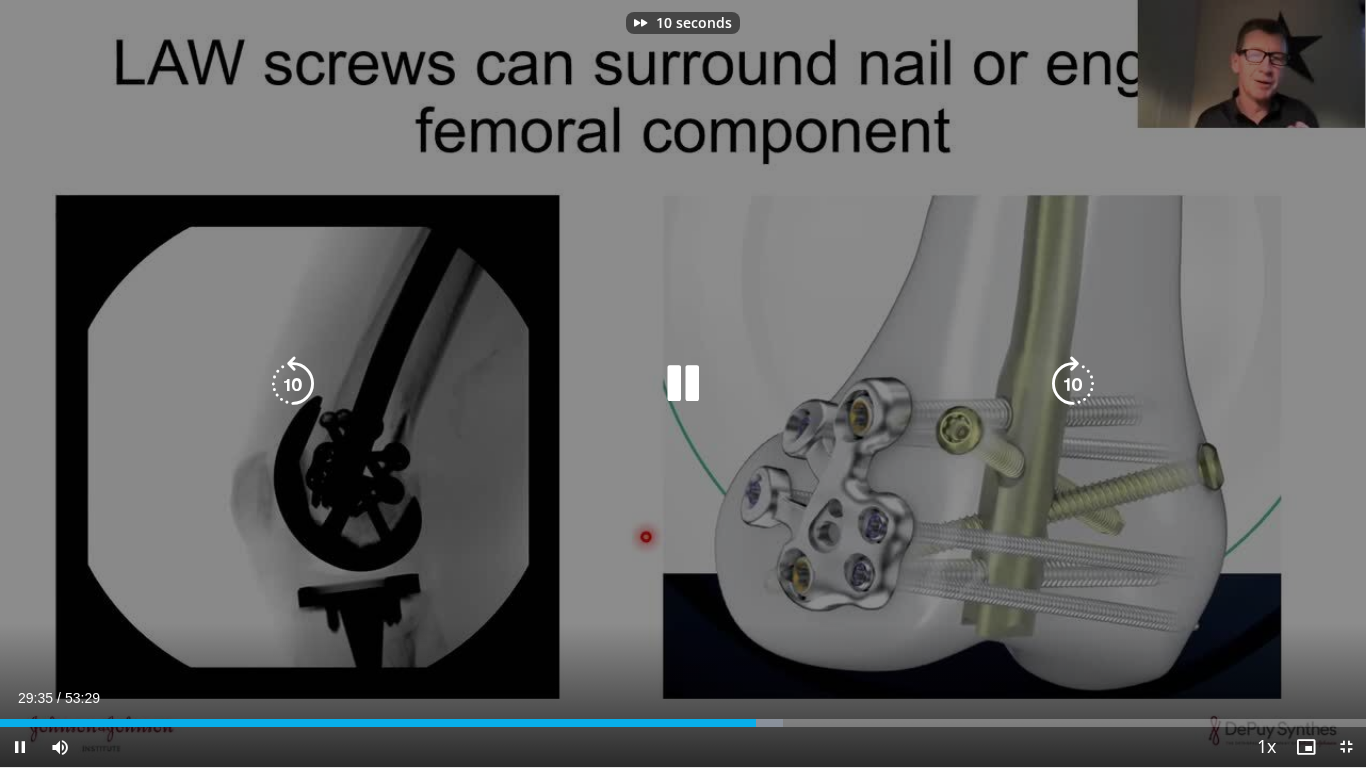 click at bounding box center [1073, 384] 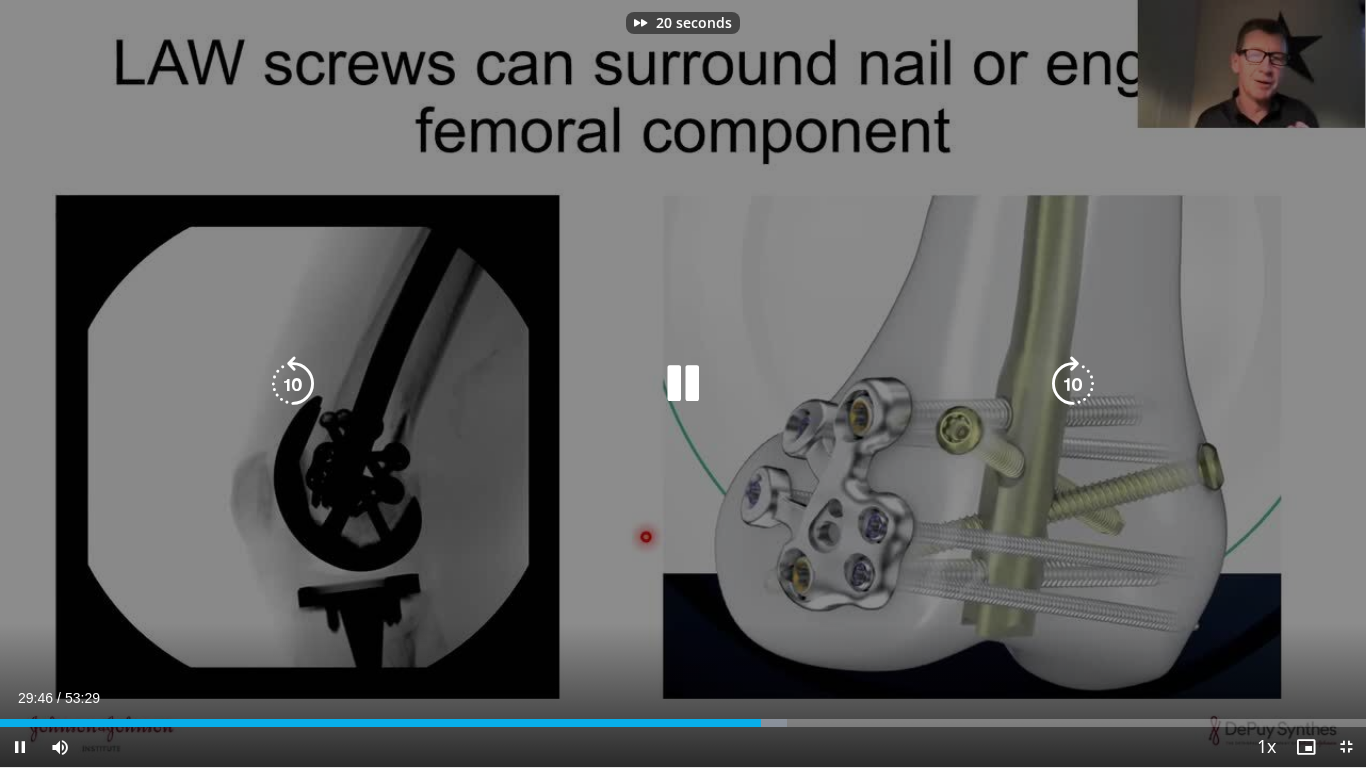 click at bounding box center (1073, 384) 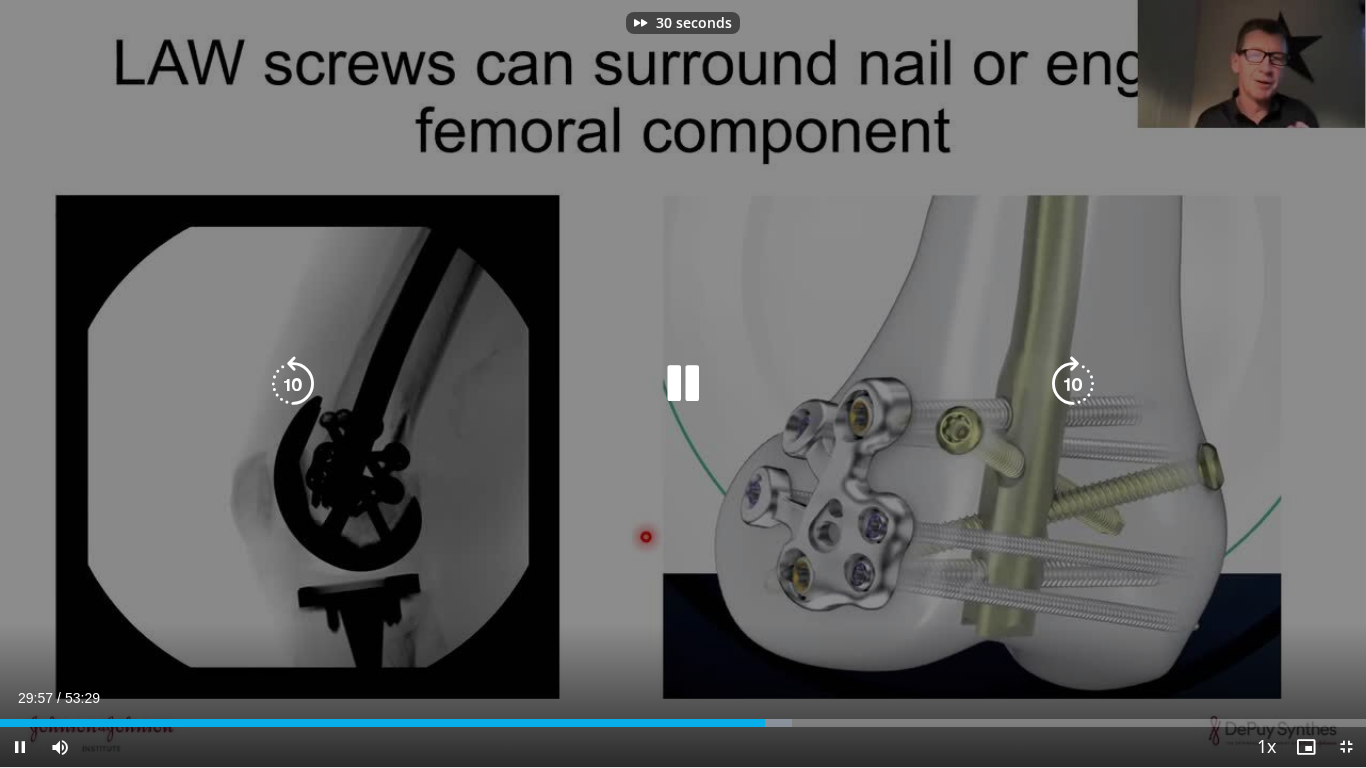 click at bounding box center (1073, 384) 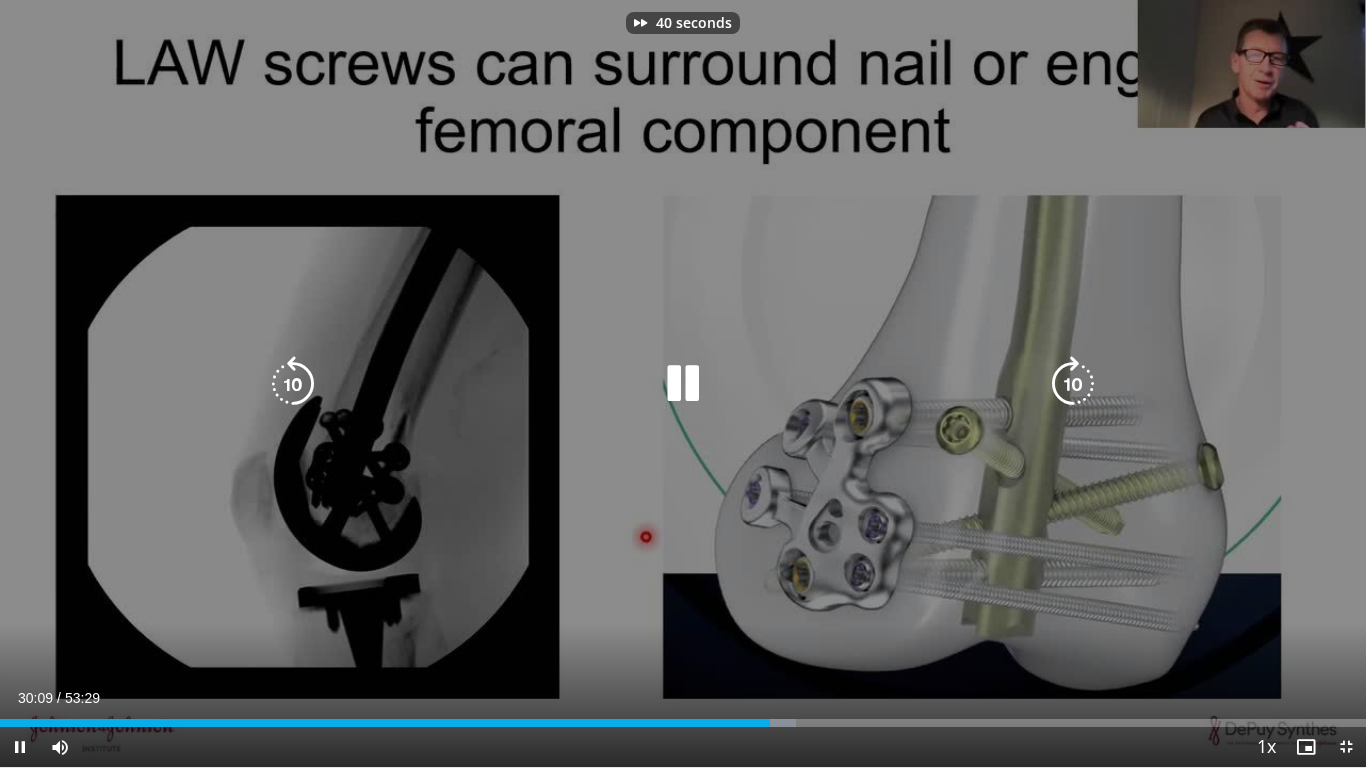 click at bounding box center [1073, 384] 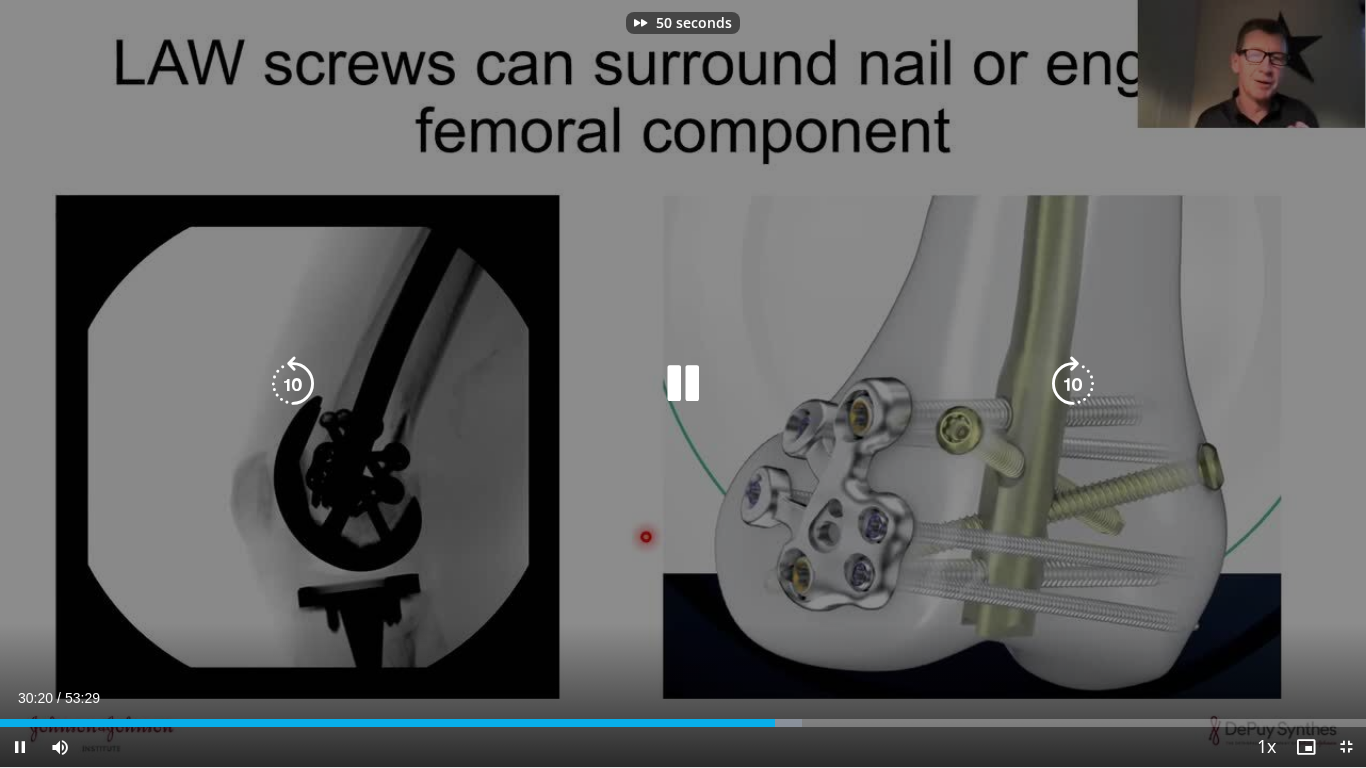 click at bounding box center [1073, 384] 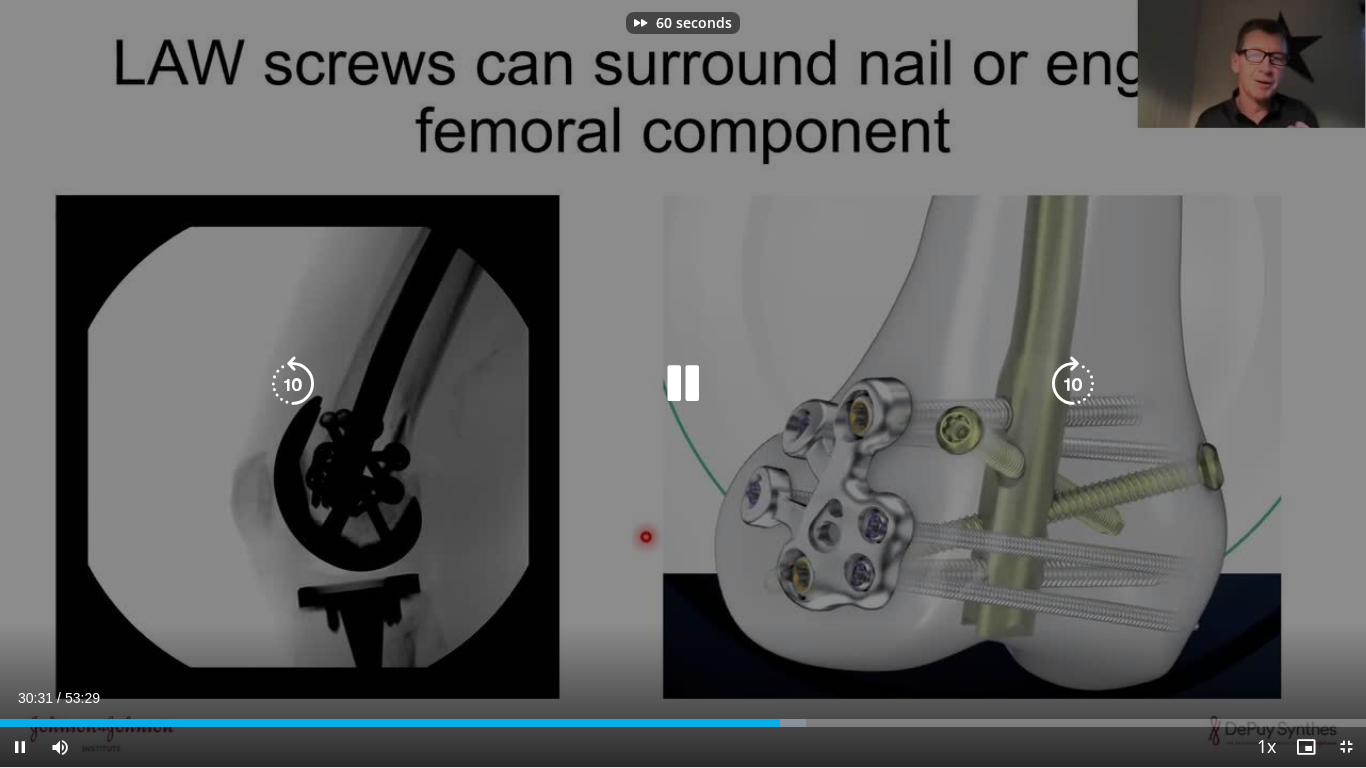 click at bounding box center (1073, 384) 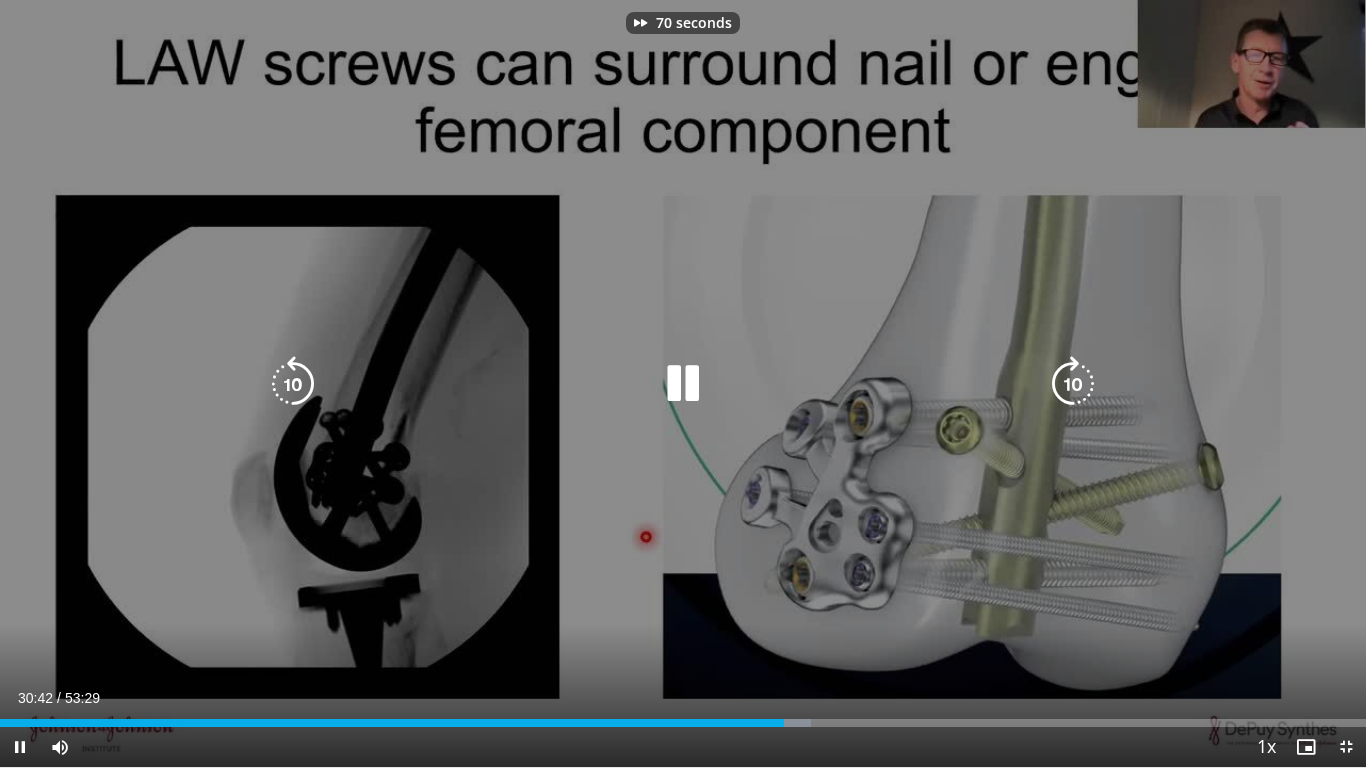 click at bounding box center (1073, 384) 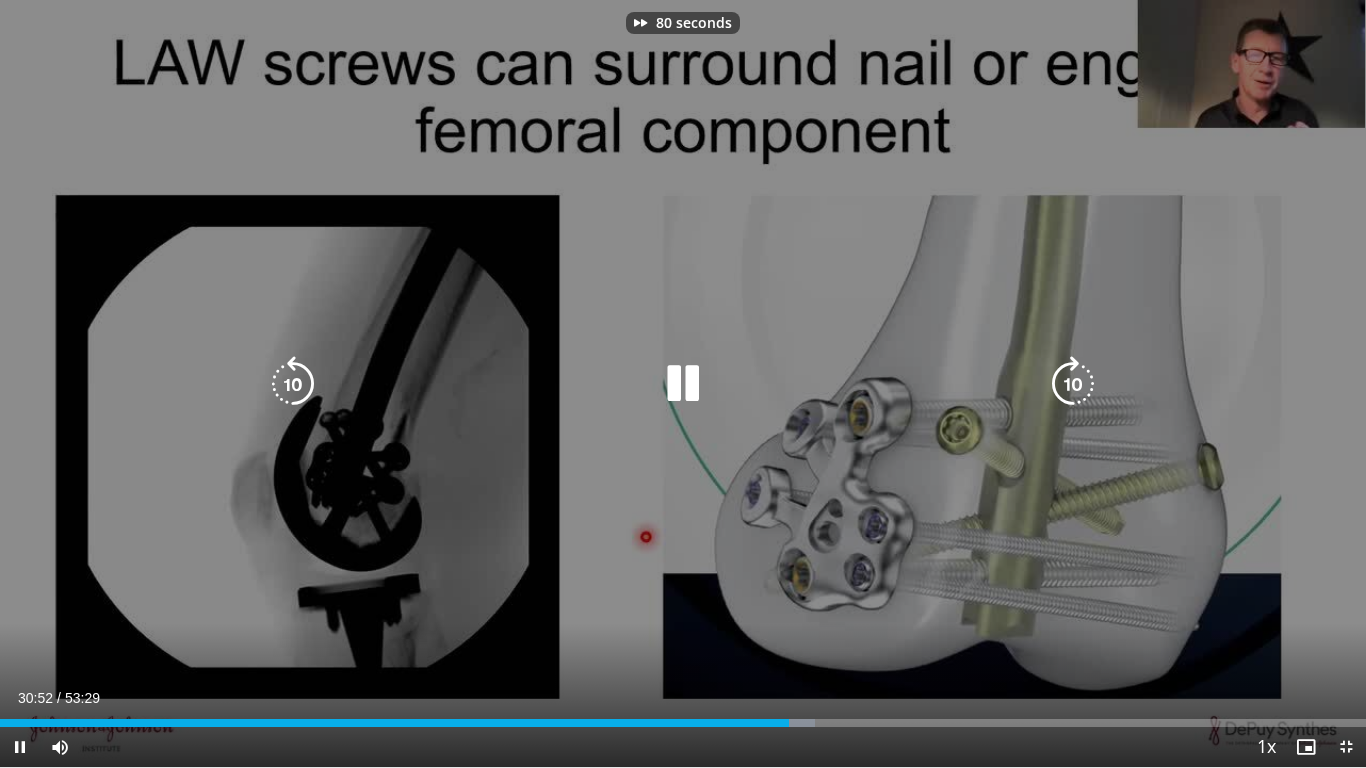 click at bounding box center (1073, 384) 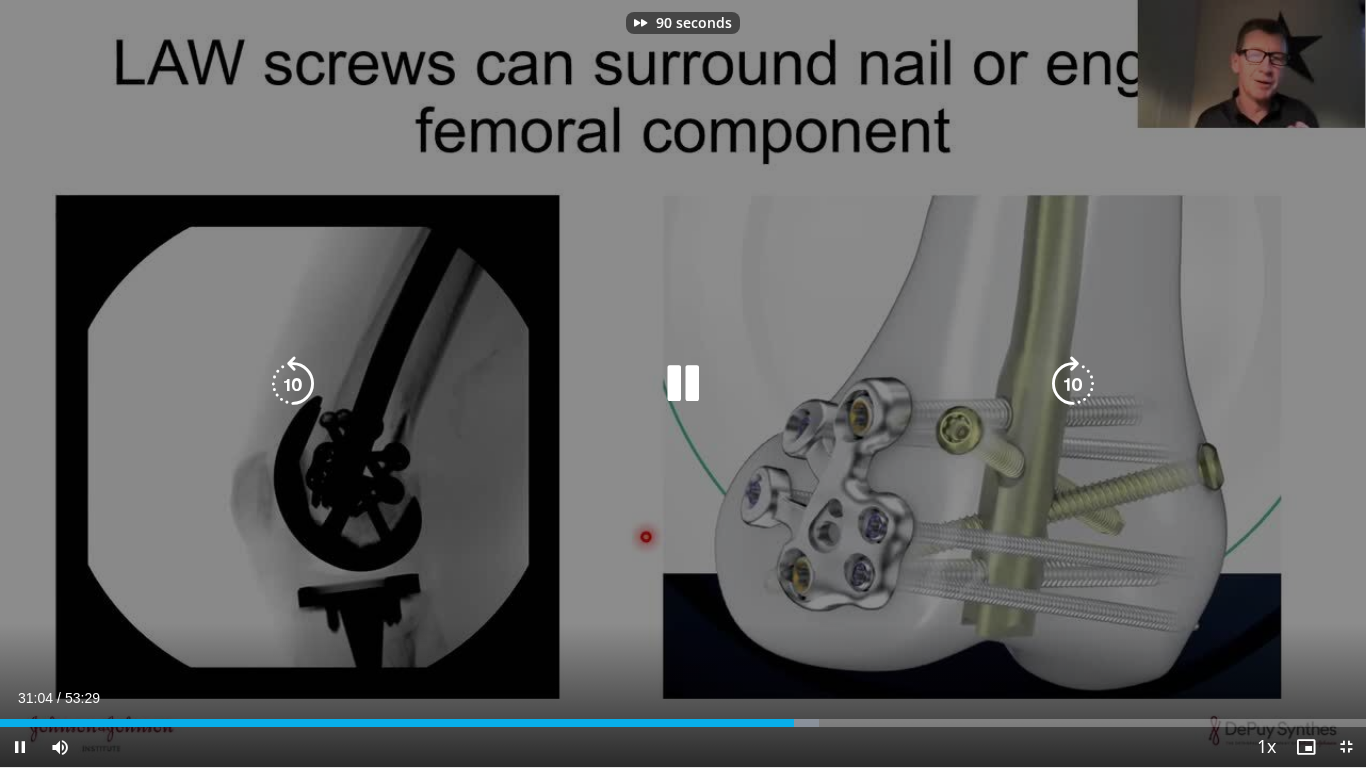 click at bounding box center [1073, 384] 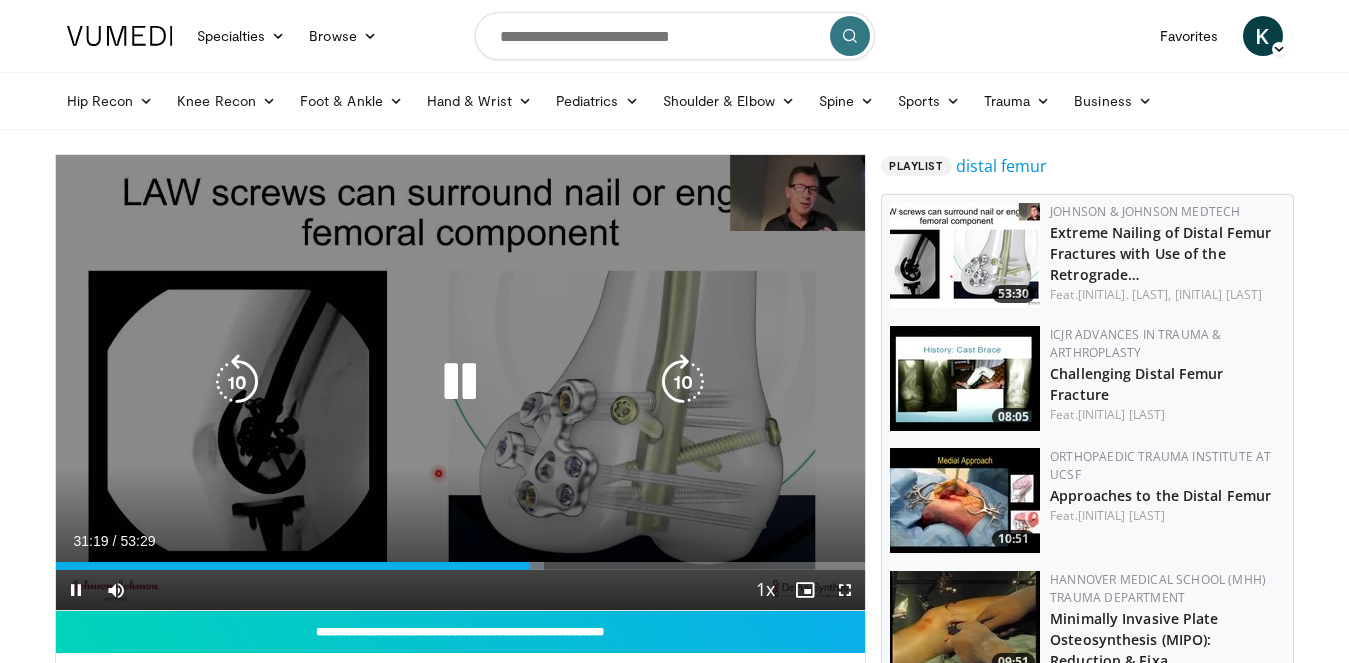 click at bounding box center [460, 382] 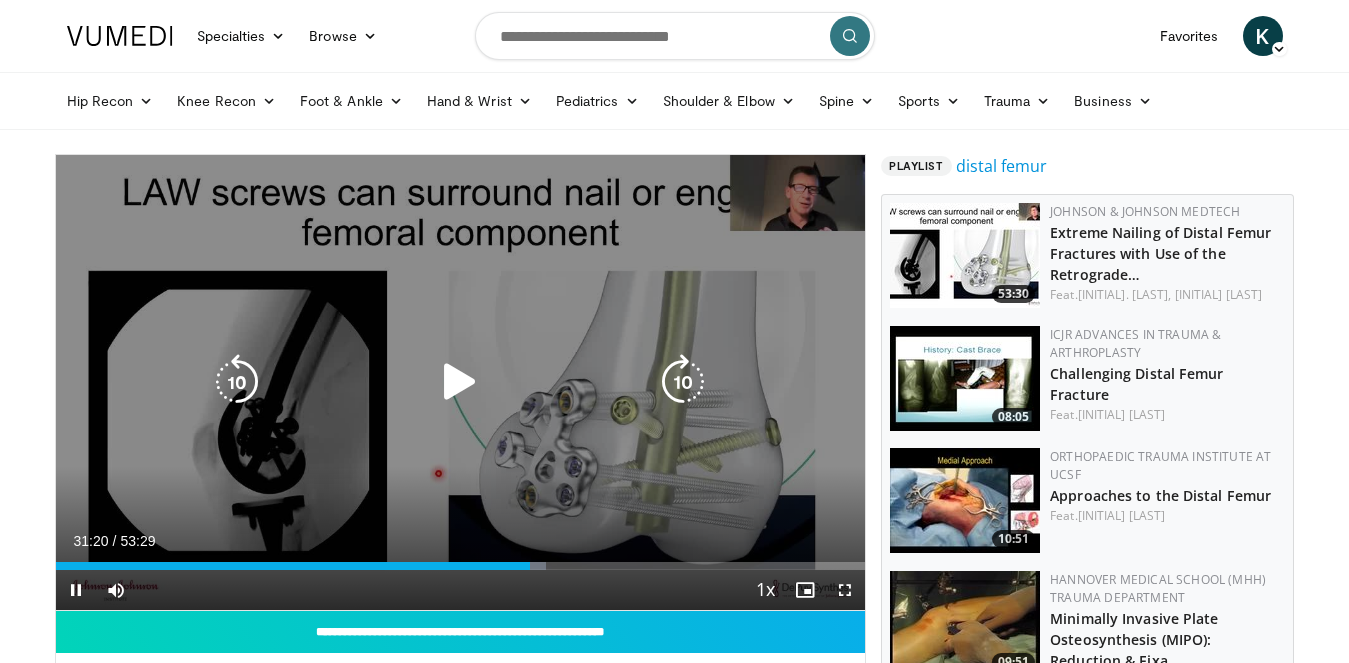 click at bounding box center (460, 382) 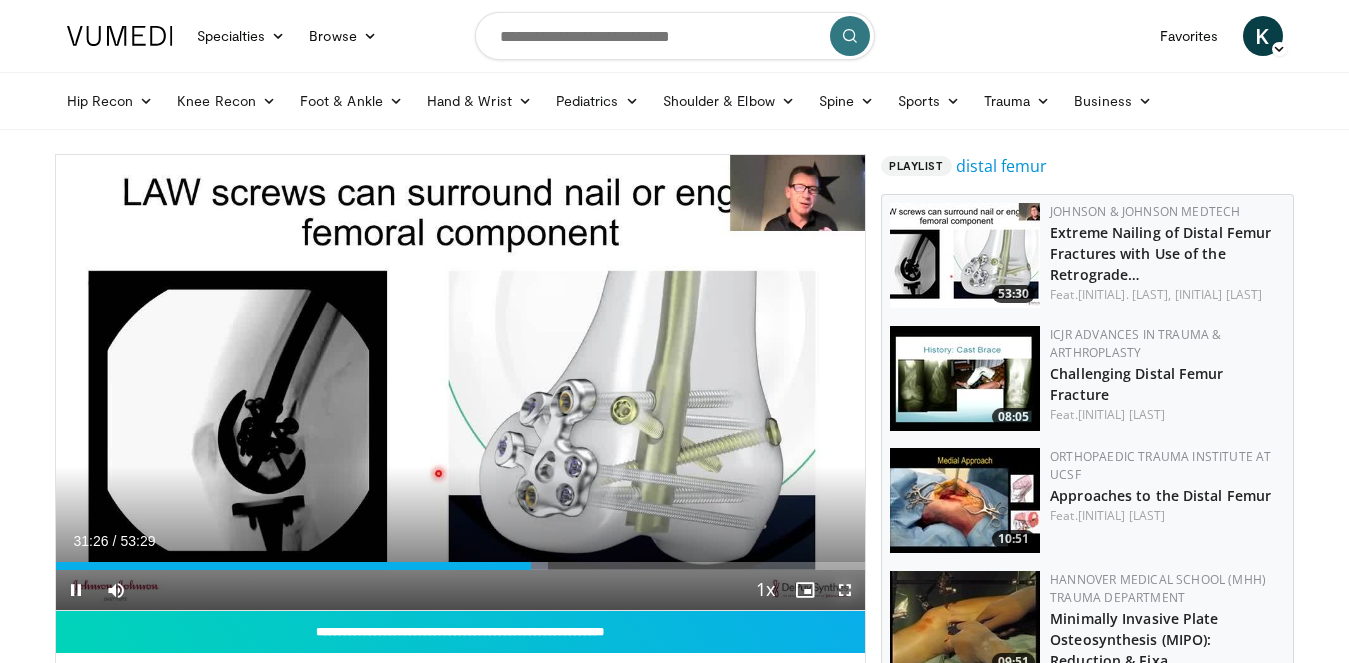 click at bounding box center [845, 590] 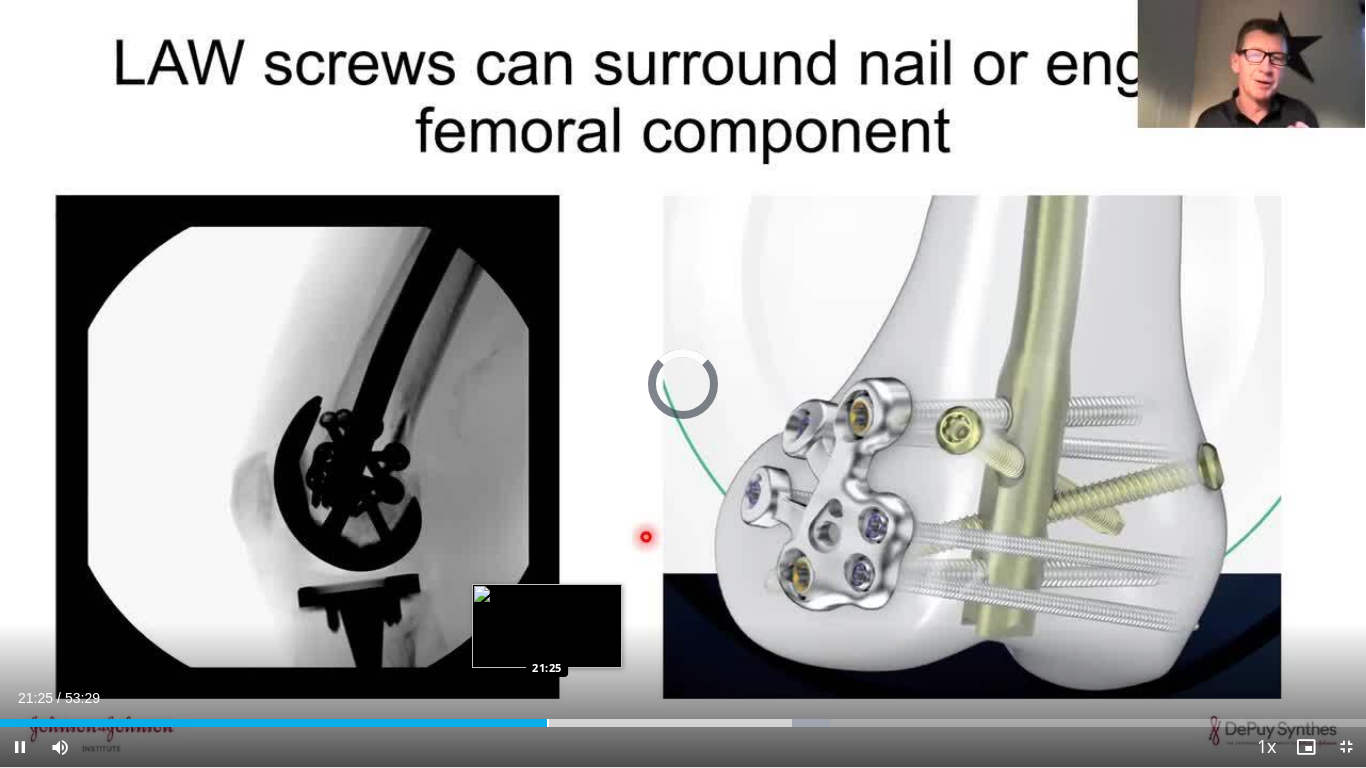 click at bounding box center (548, 723) 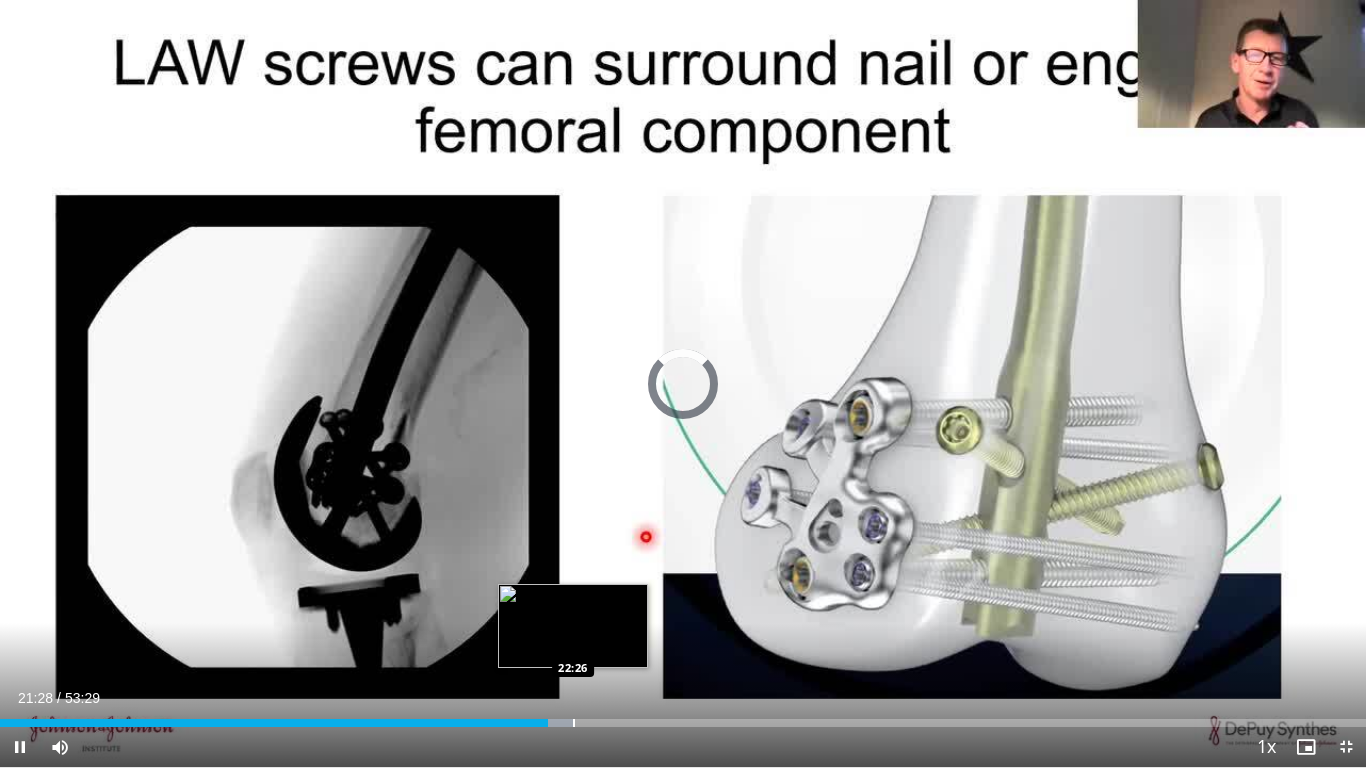 click at bounding box center (574, 723) 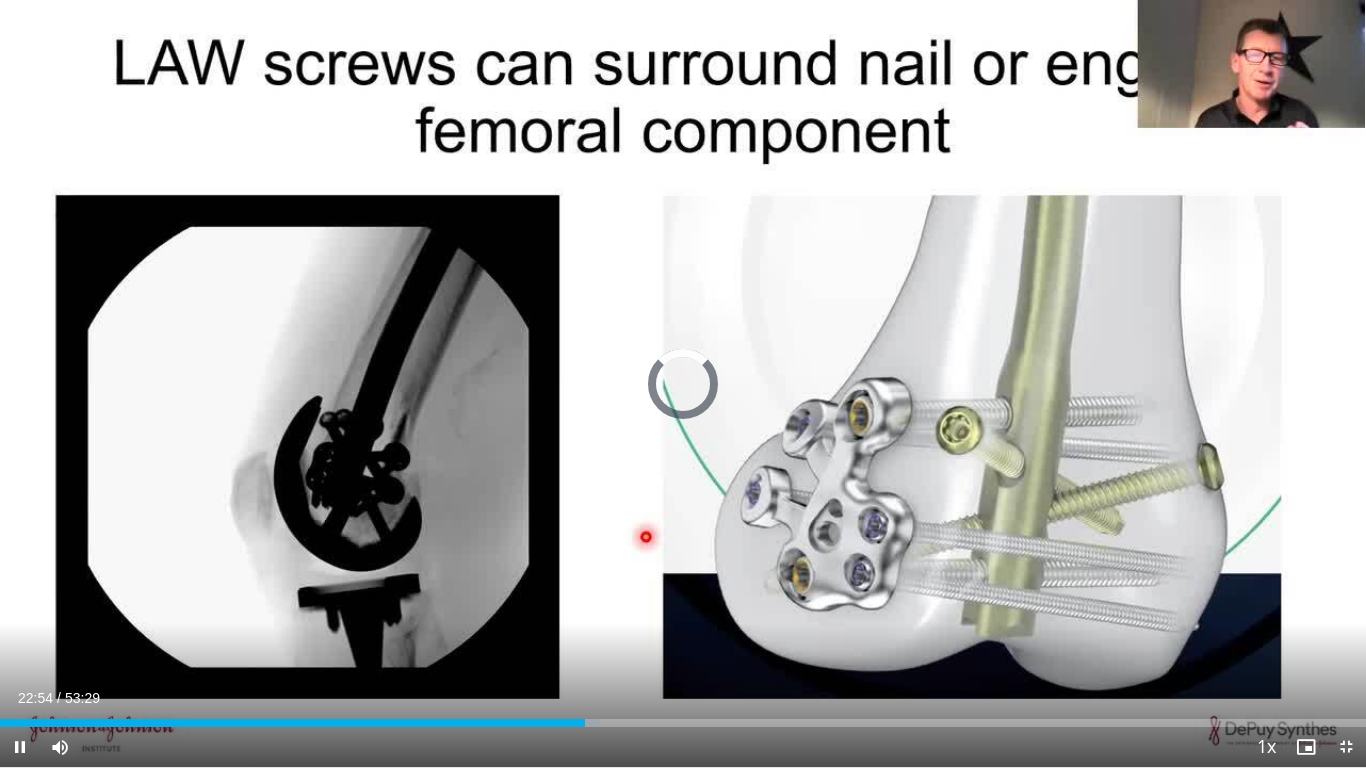 click at bounding box center (586, 723) 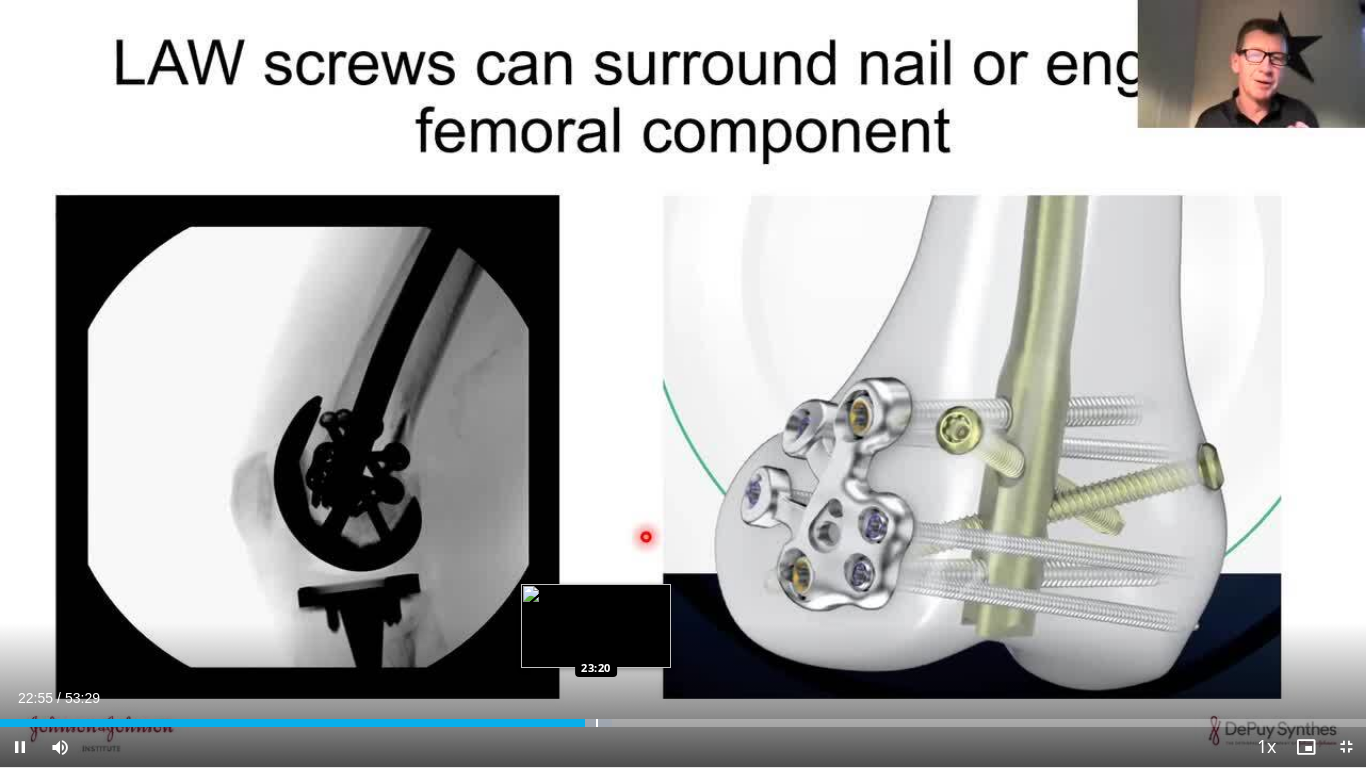 click at bounding box center [597, 723] 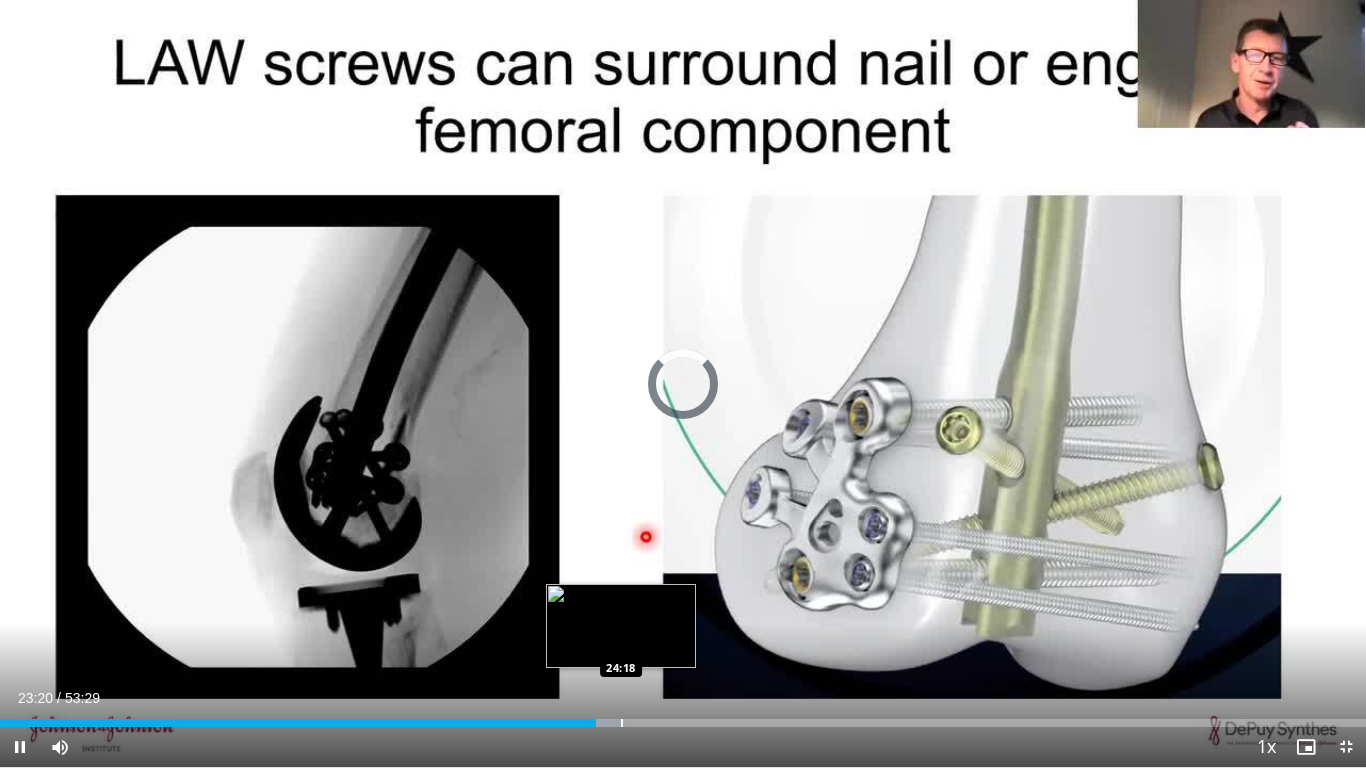 click at bounding box center (622, 723) 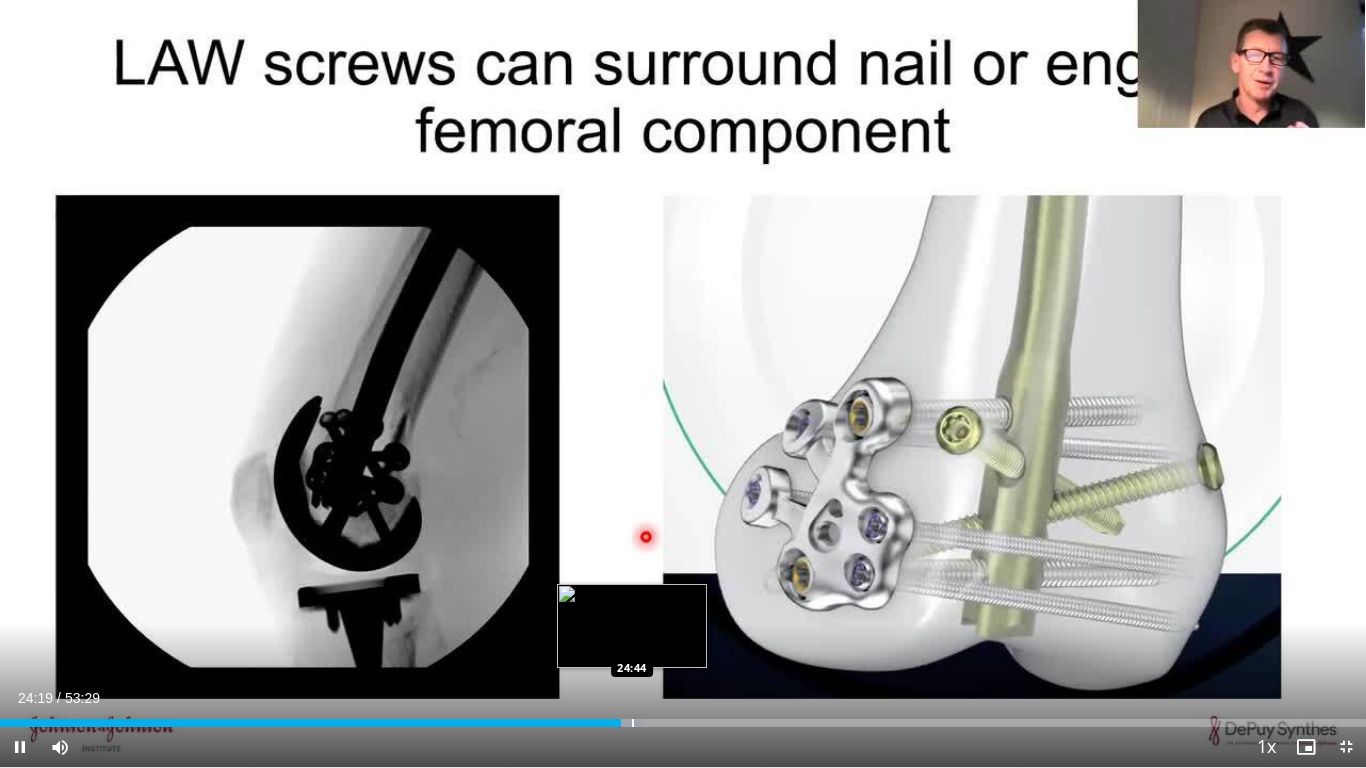 click at bounding box center [633, 723] 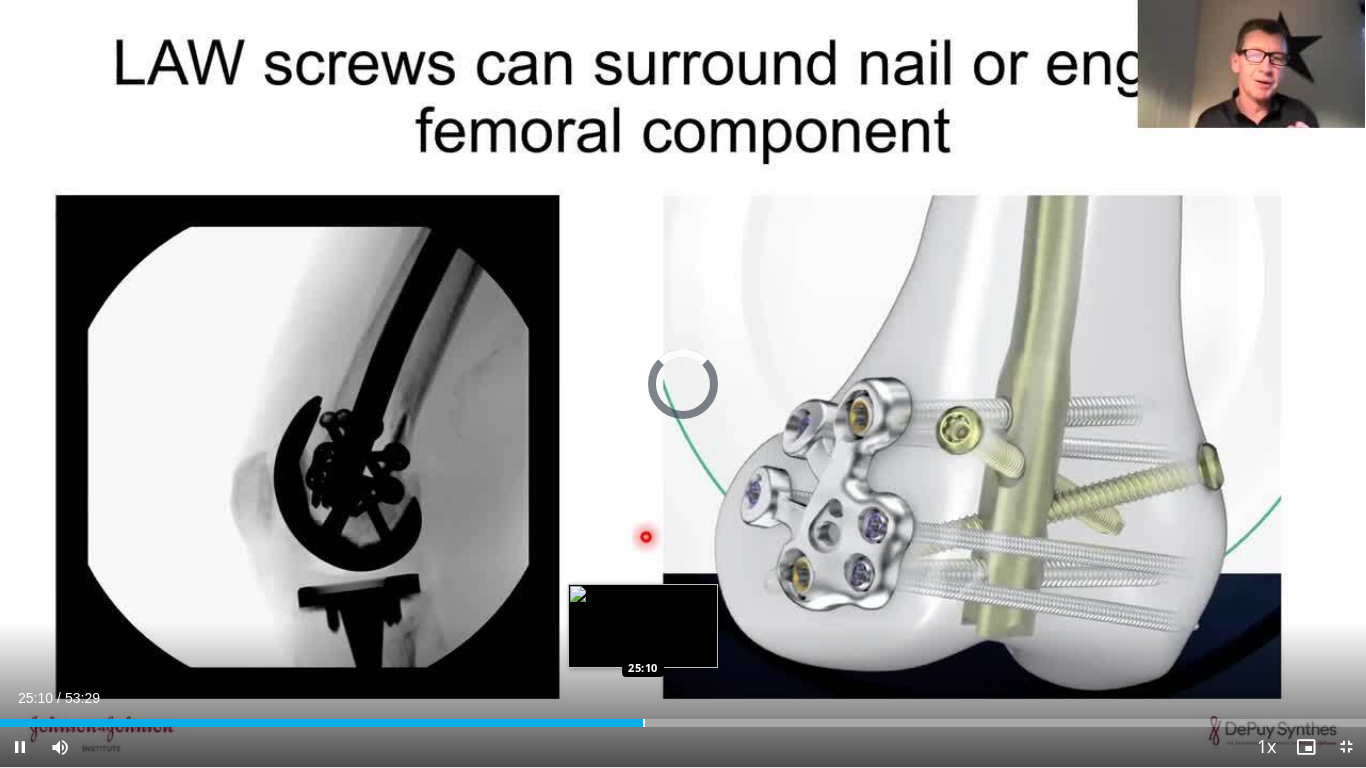 click at bounding box center (644, 723) 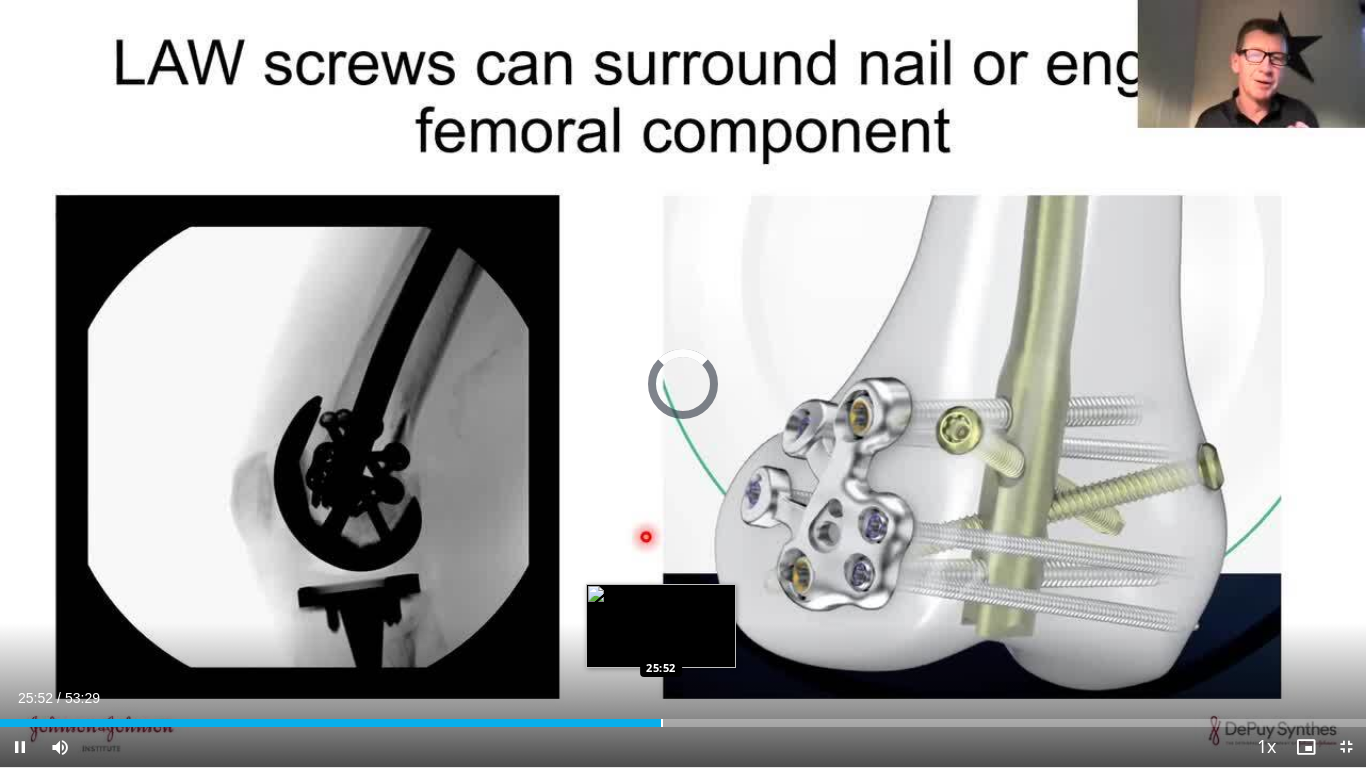 click at bounding box center (662, 723) 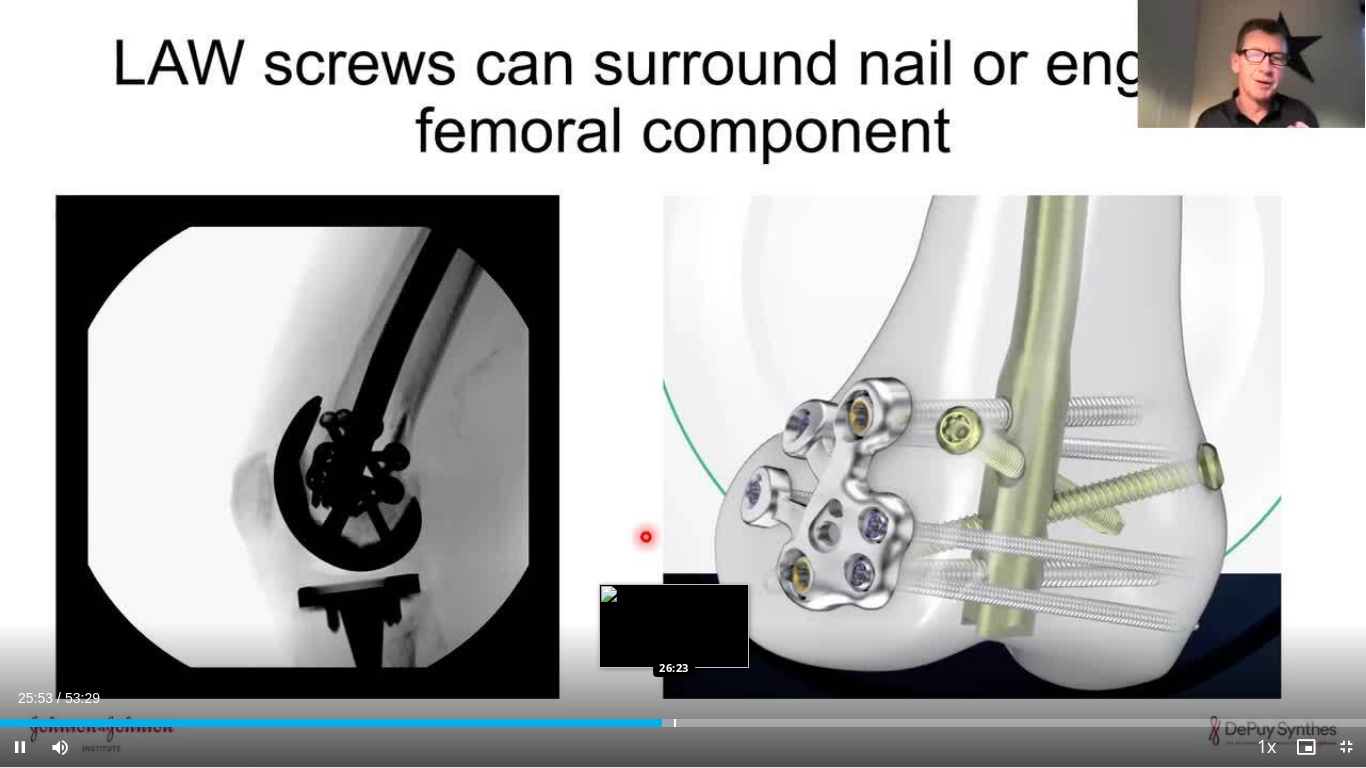 click at bounding box center (675, 723) 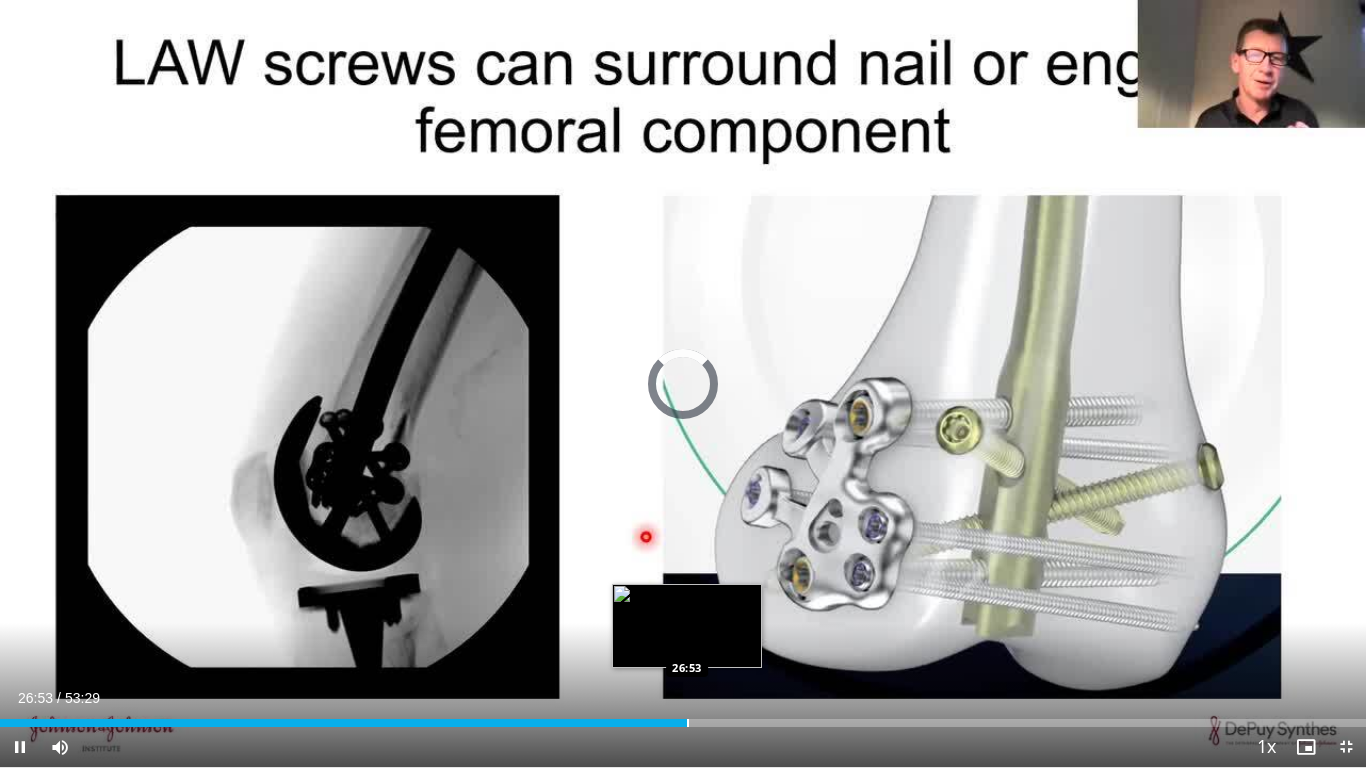 click at bounding box center (688, 723) 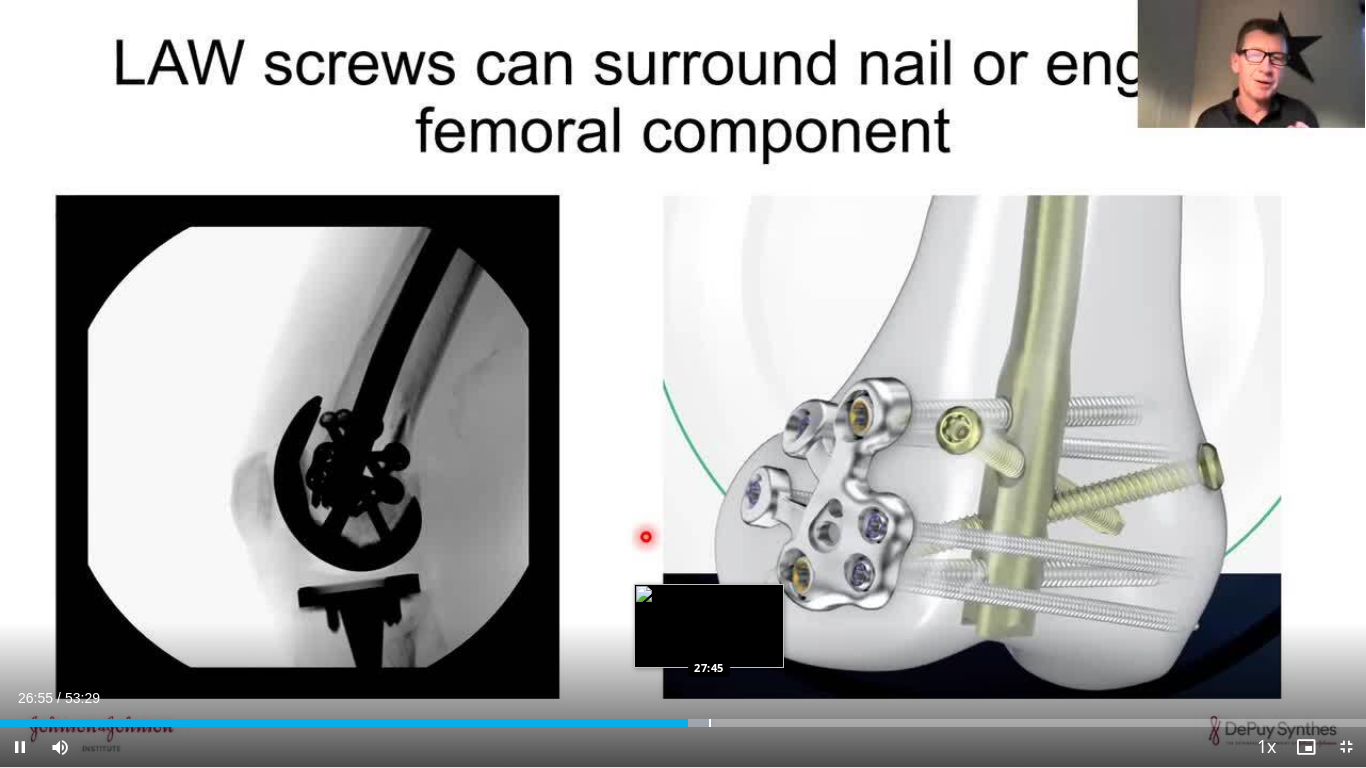 click at bounding box center [710, 723] 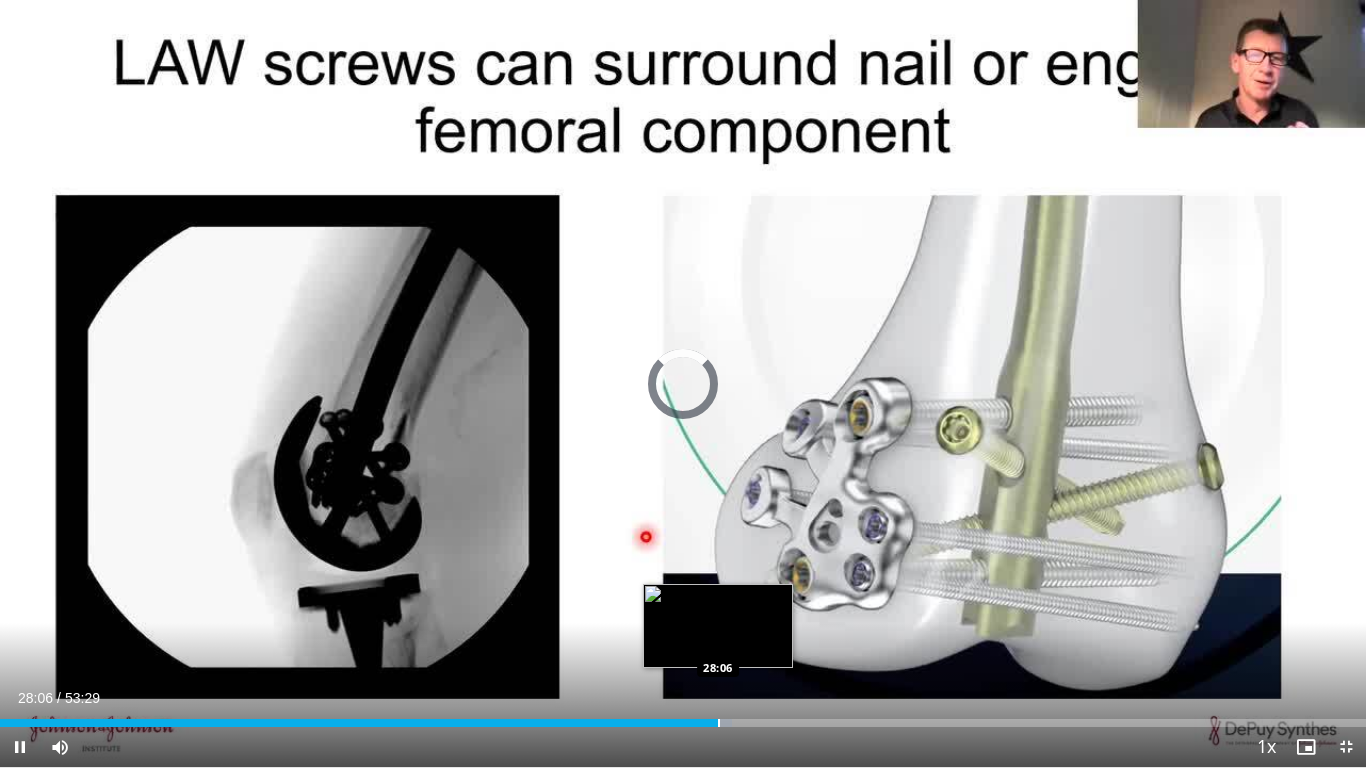 click at bounding box center (719, 723) 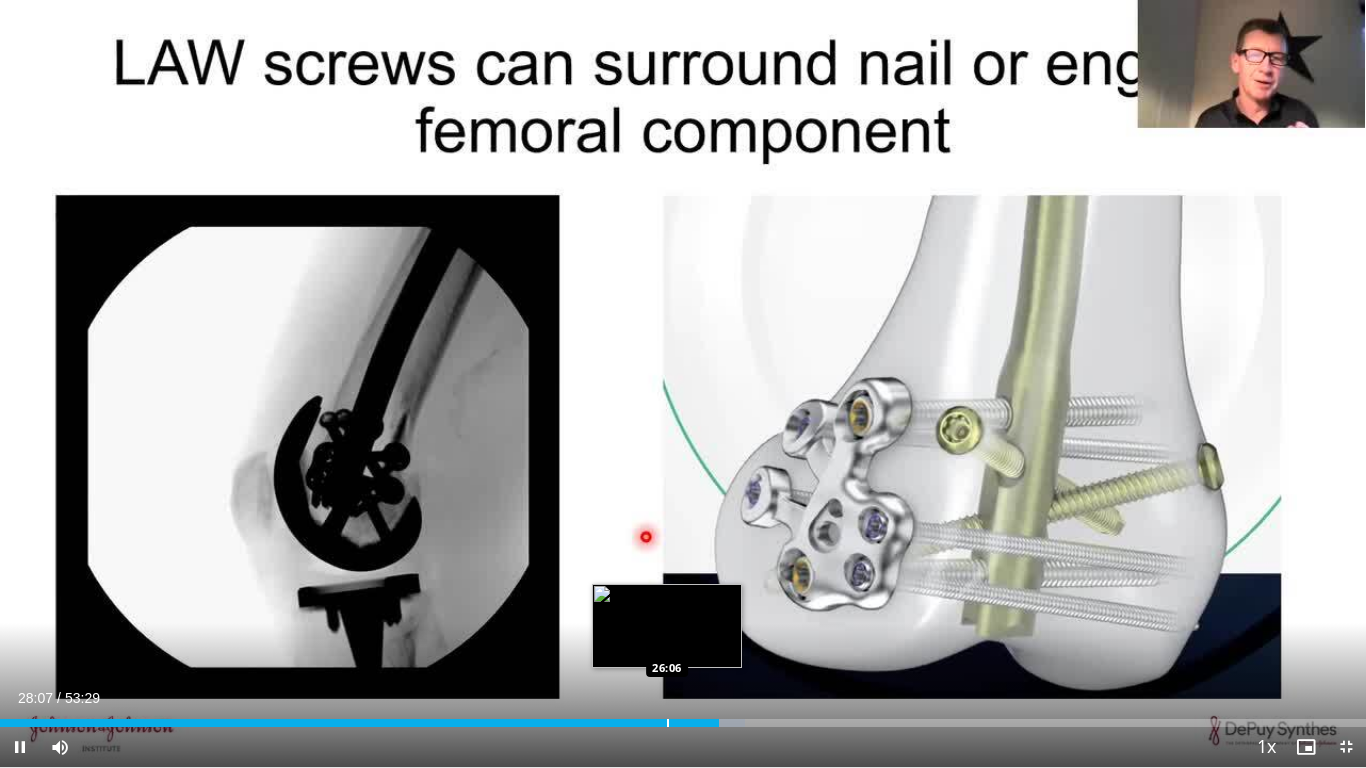 click at bounding box center [668, 723] 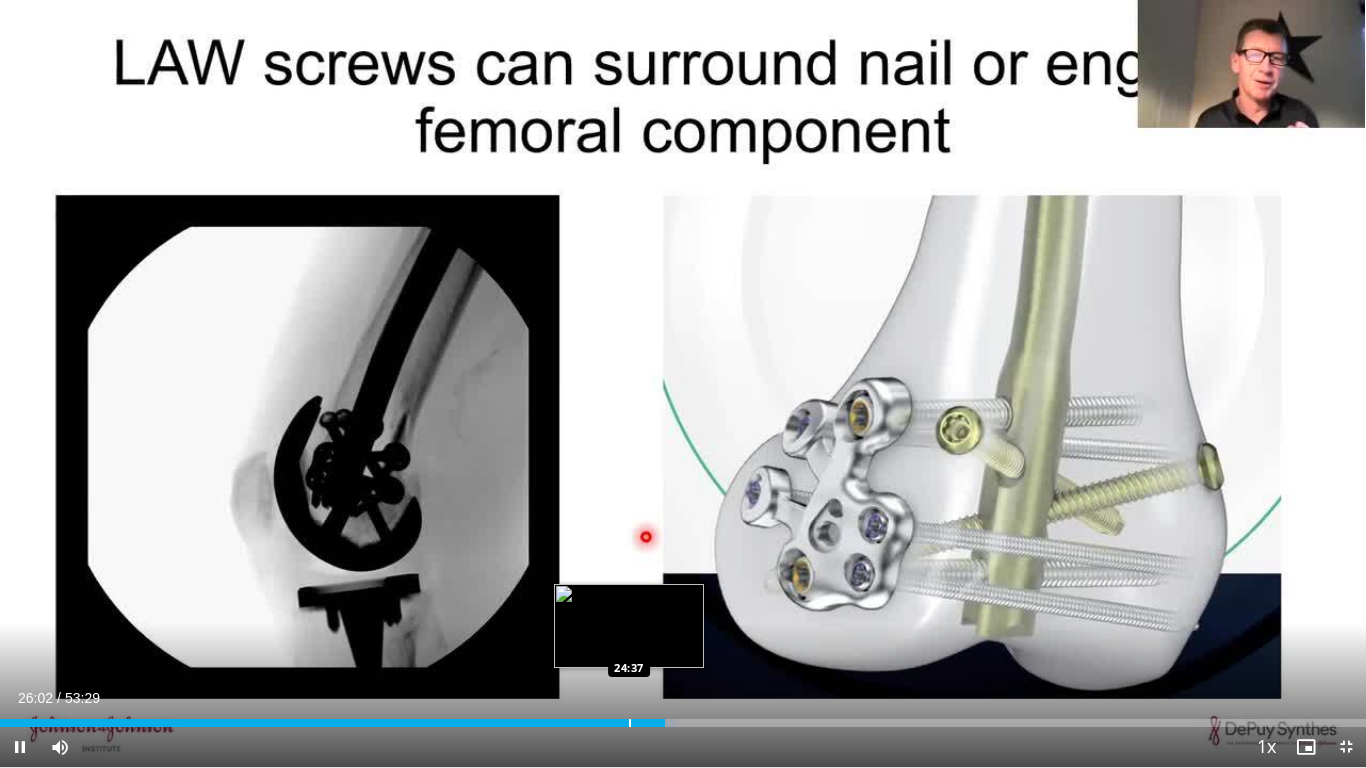 click on "Loaded :  49.55% 26:03 24:37" at bounding box center (683, 723) 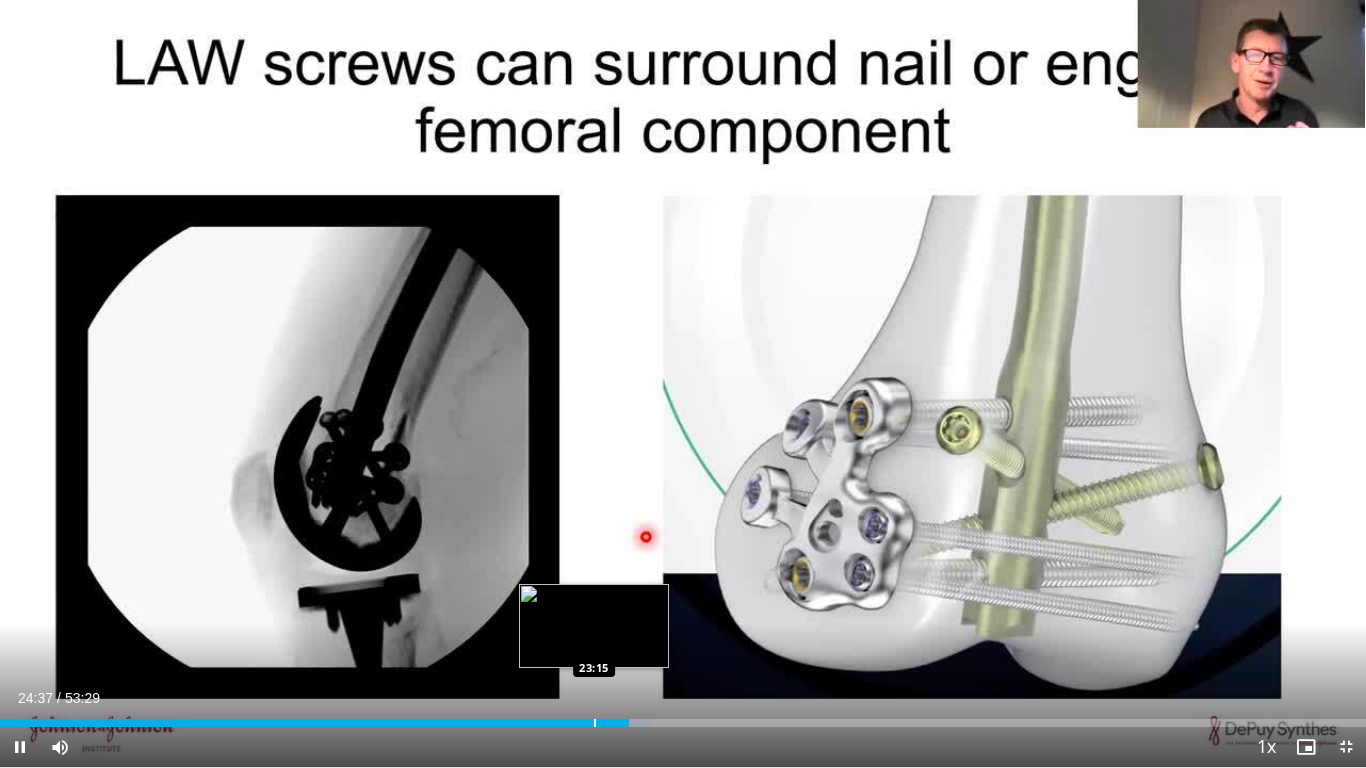 click on "Loaded :  47.68% 24:37 23:15" at bounding box center [683, 723] 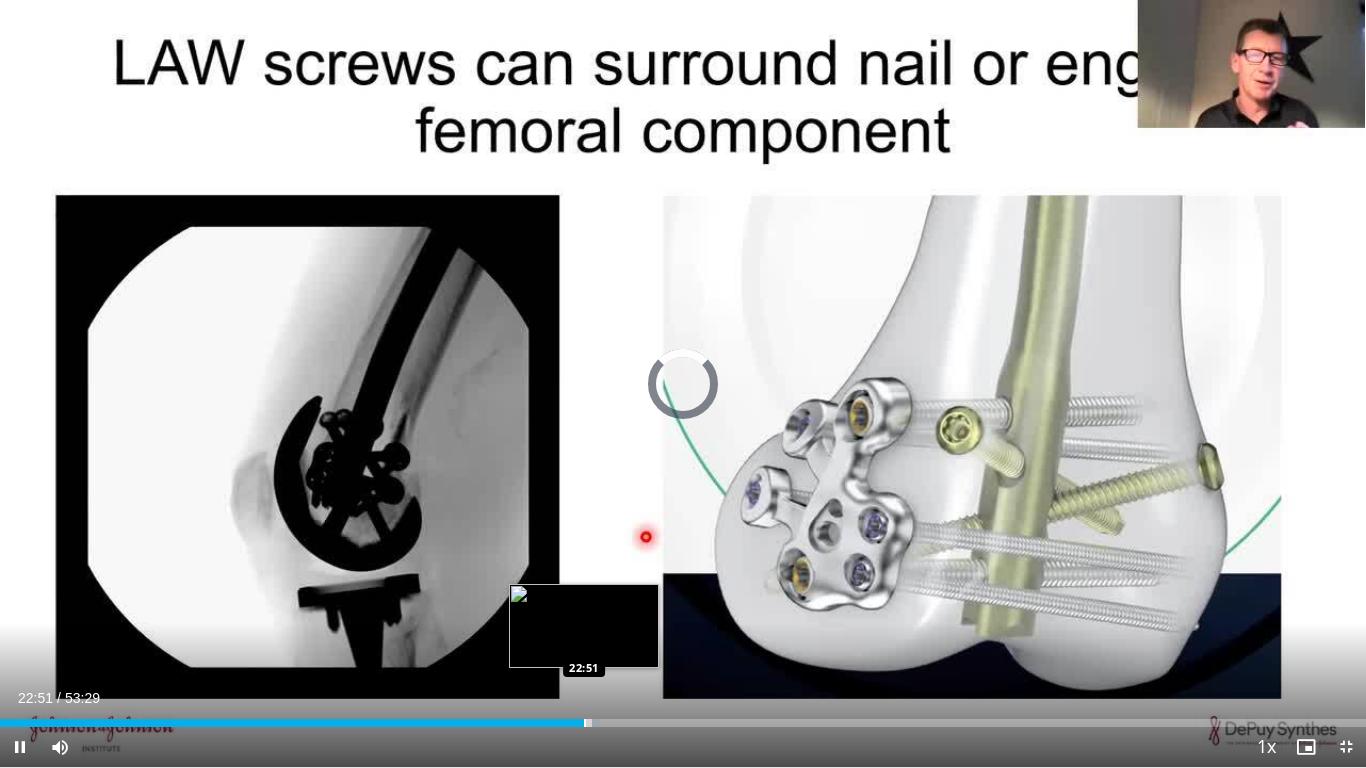 click on "Loaded :  43.94% 22:51 22:51" at bounding box center (683, 723) 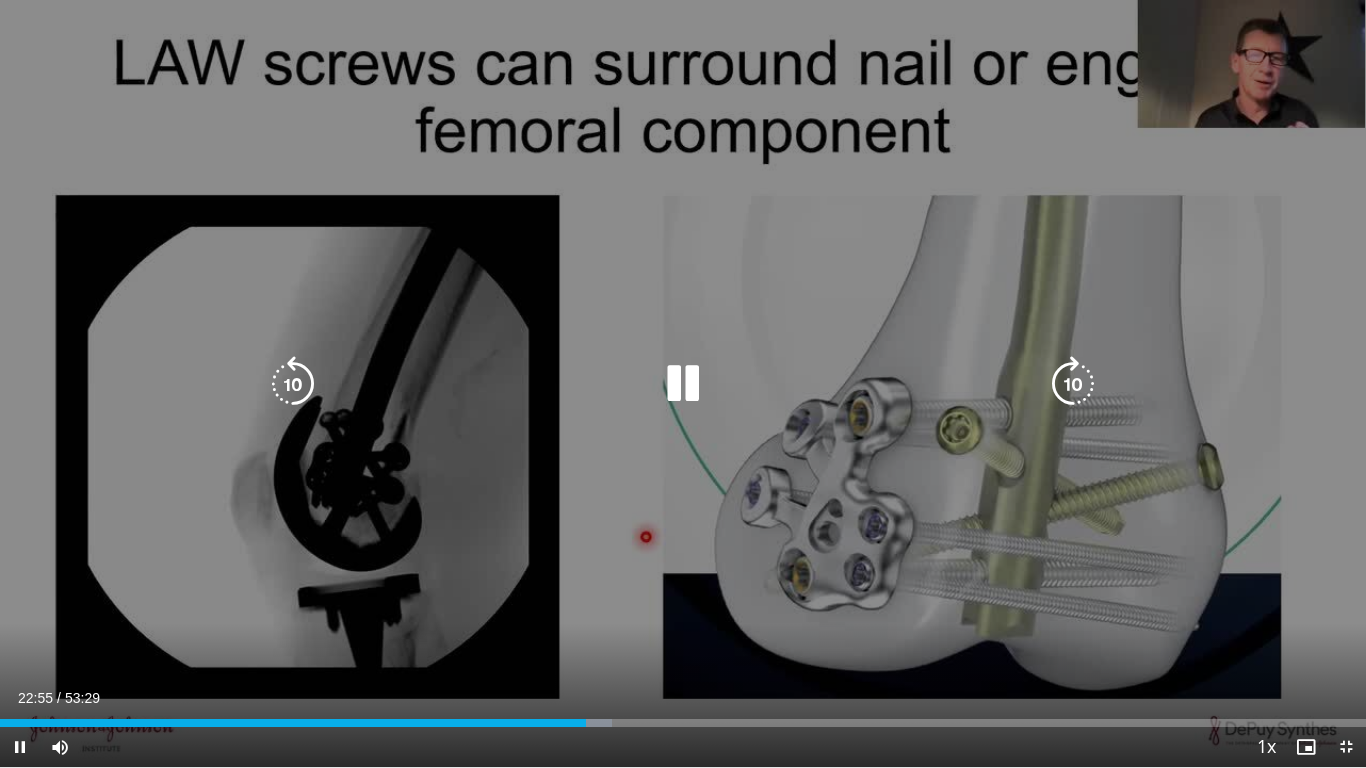 click at bounding box center [1073, 384] 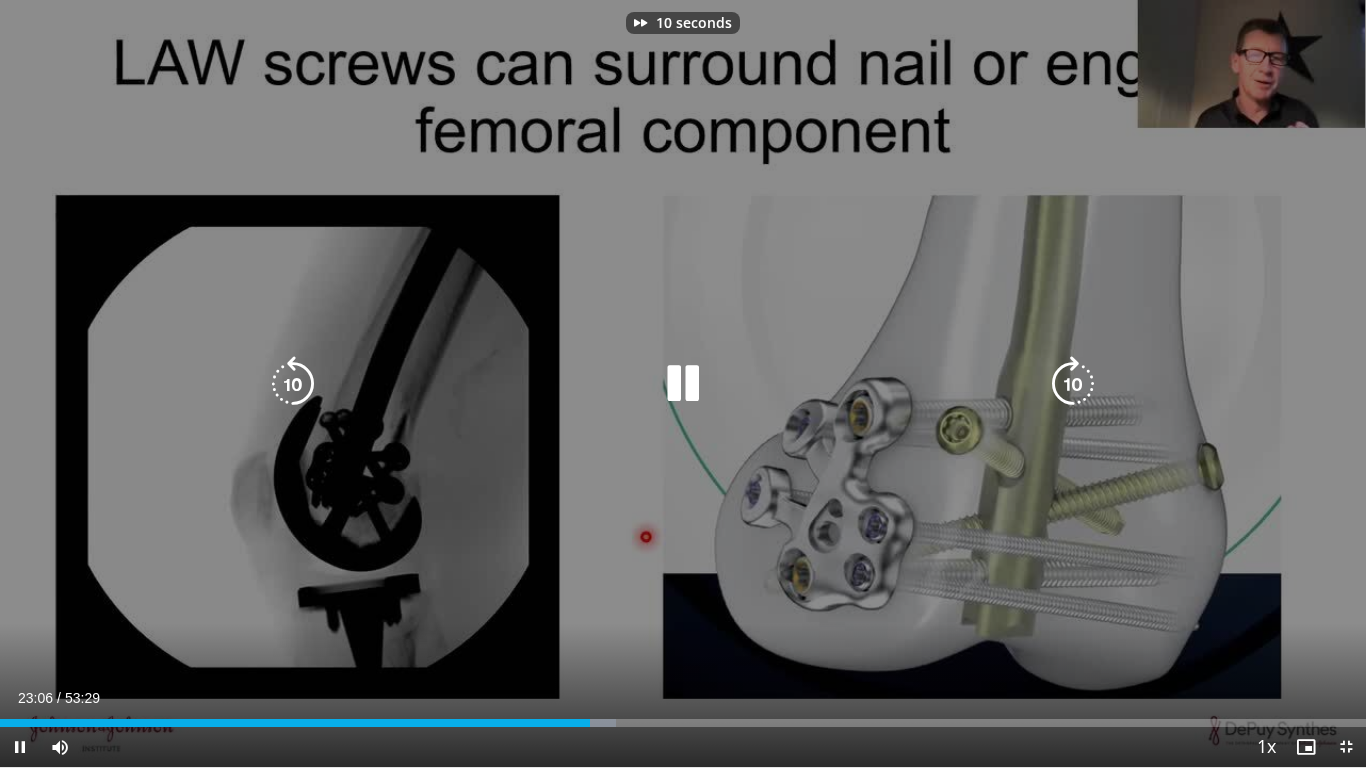 click at bounding box center [1073, 384] 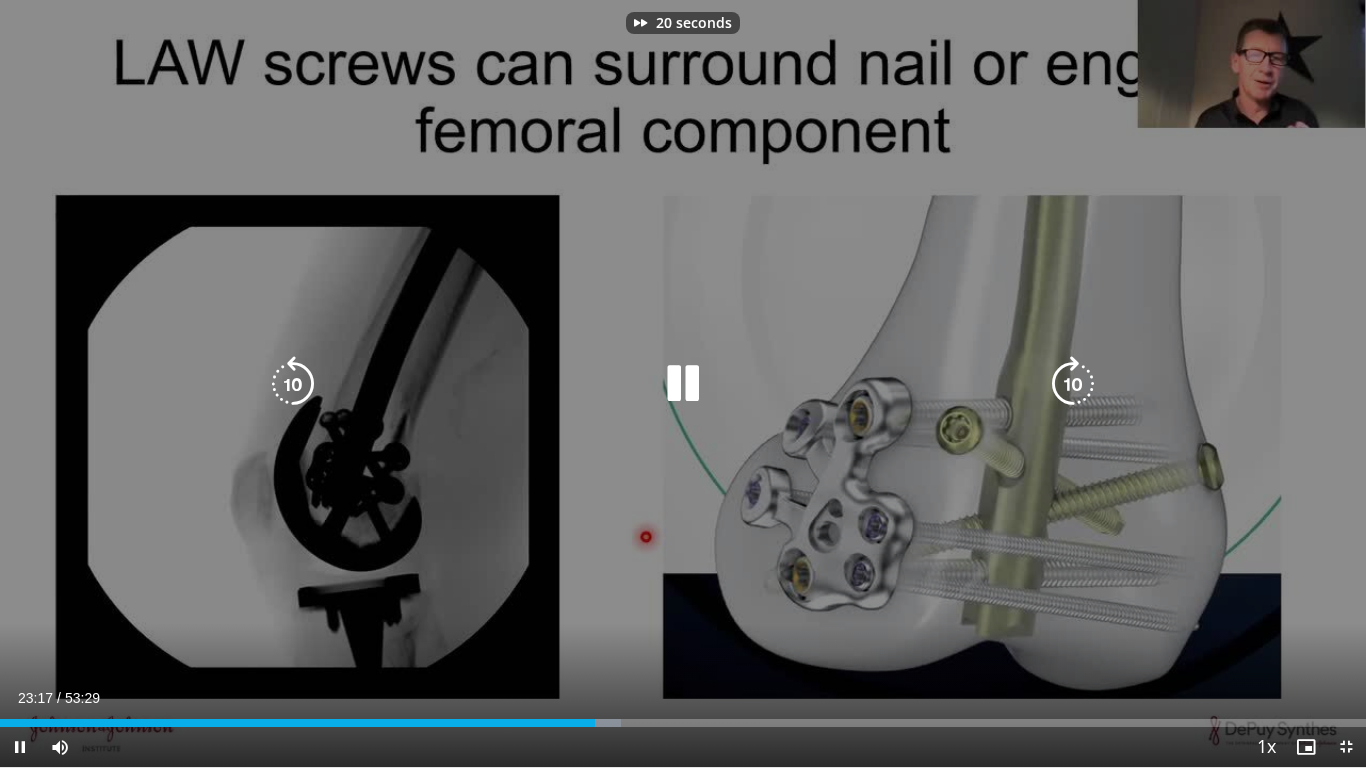 click at bounding box center (1073, 384) 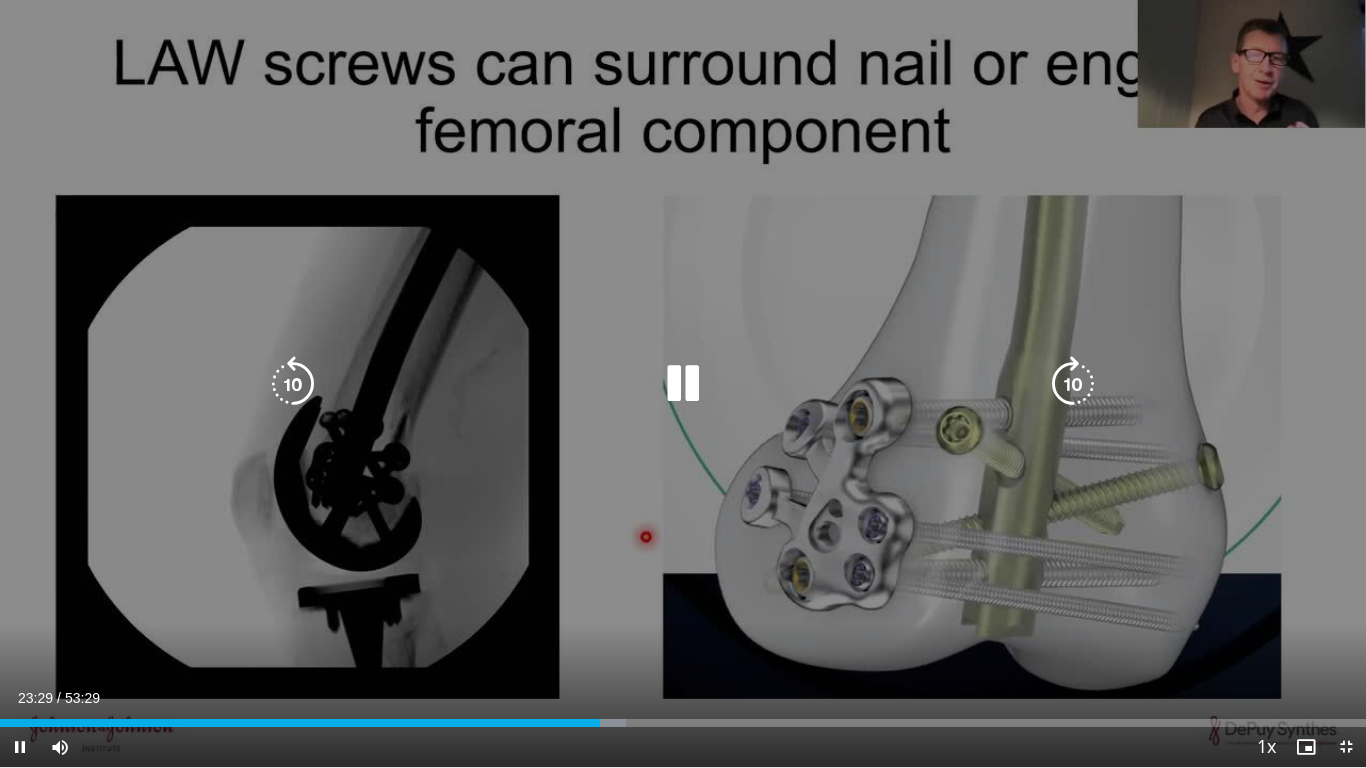 click at bounding box center (1073, 384) 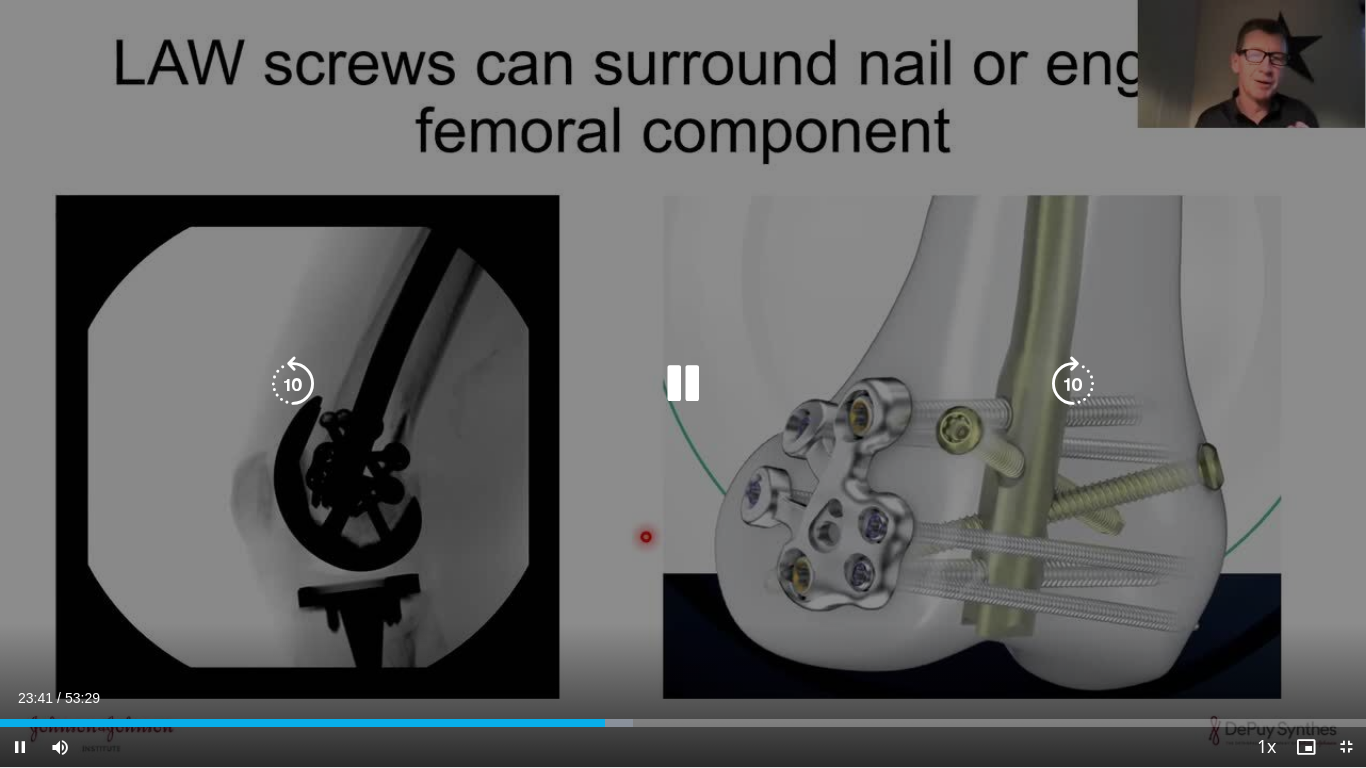 click at bounding box center (1073, 384) 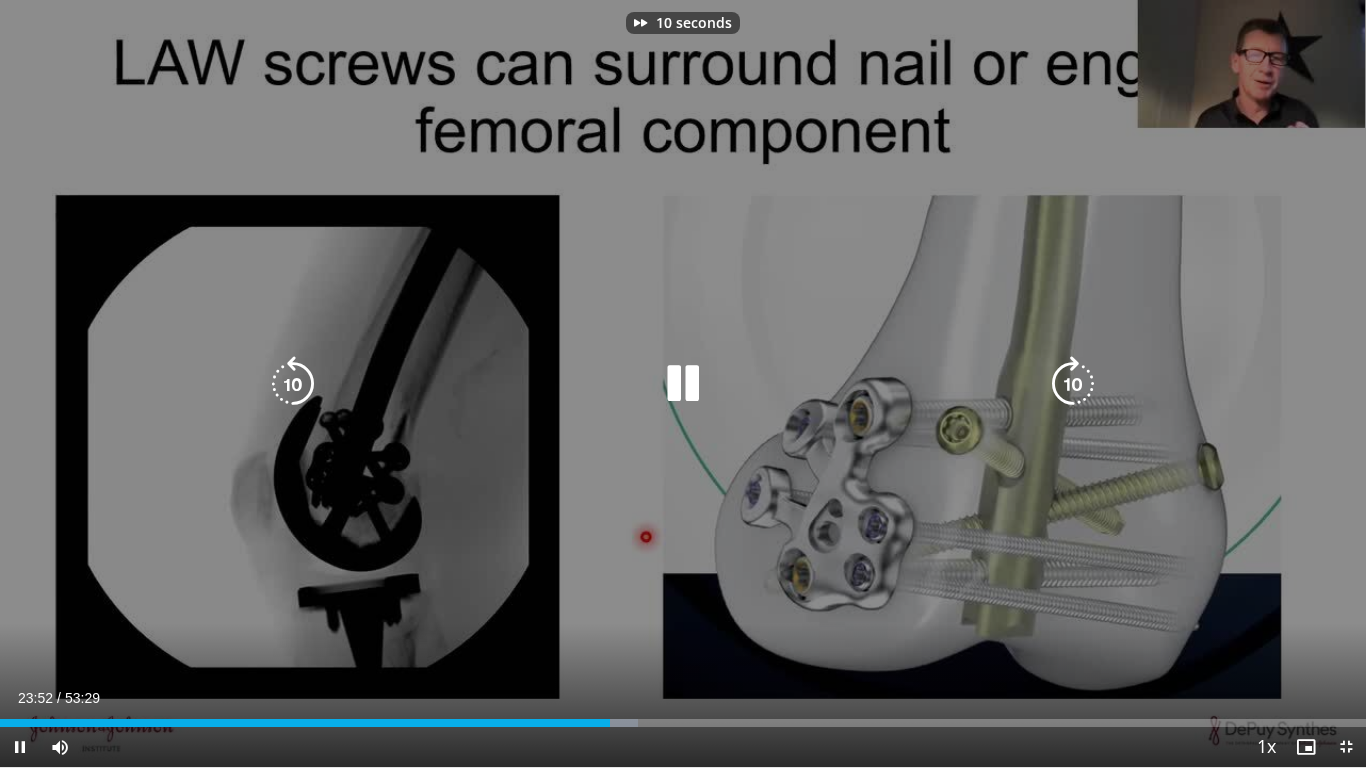 click at bounding box center (1073, 384) 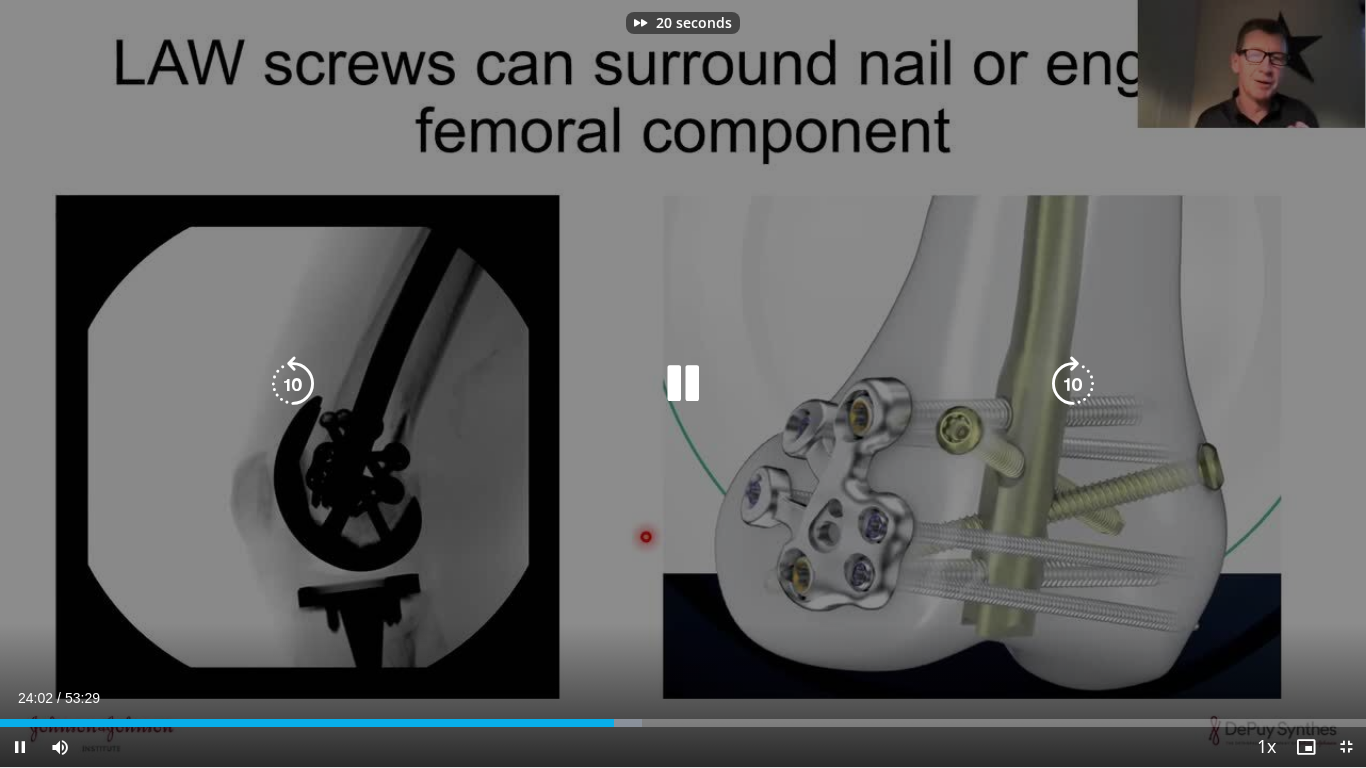 click at bounding box center [1073, 384] 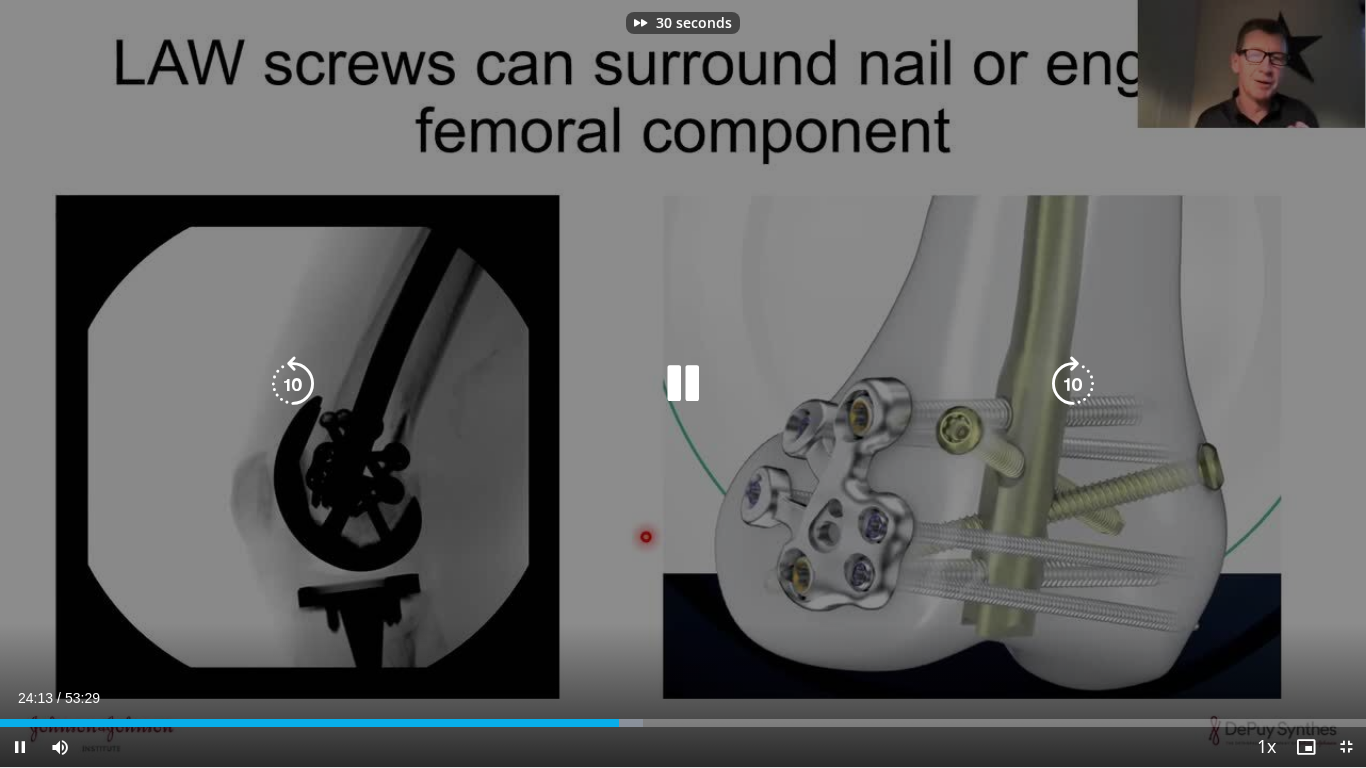 click at bounding box center [1073, 384] 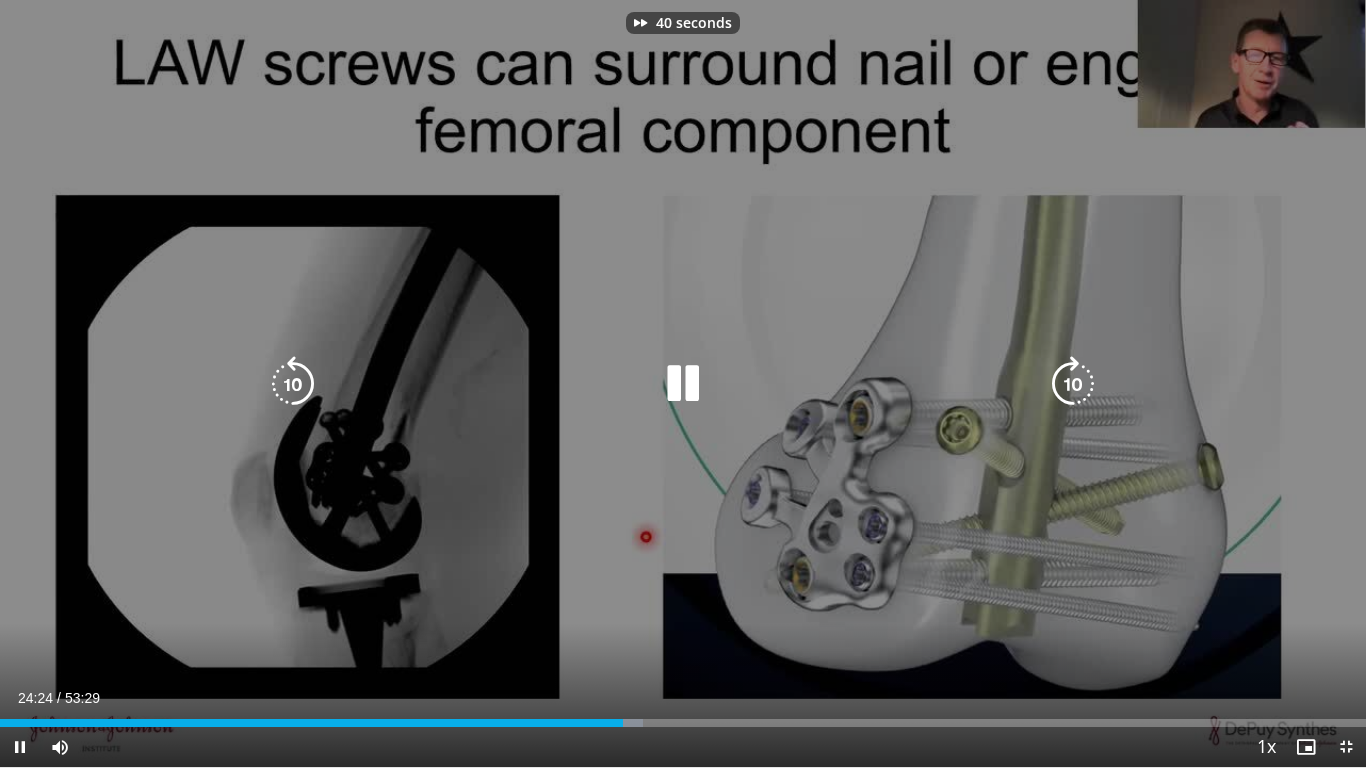 click at bounding box center (1073, 384) 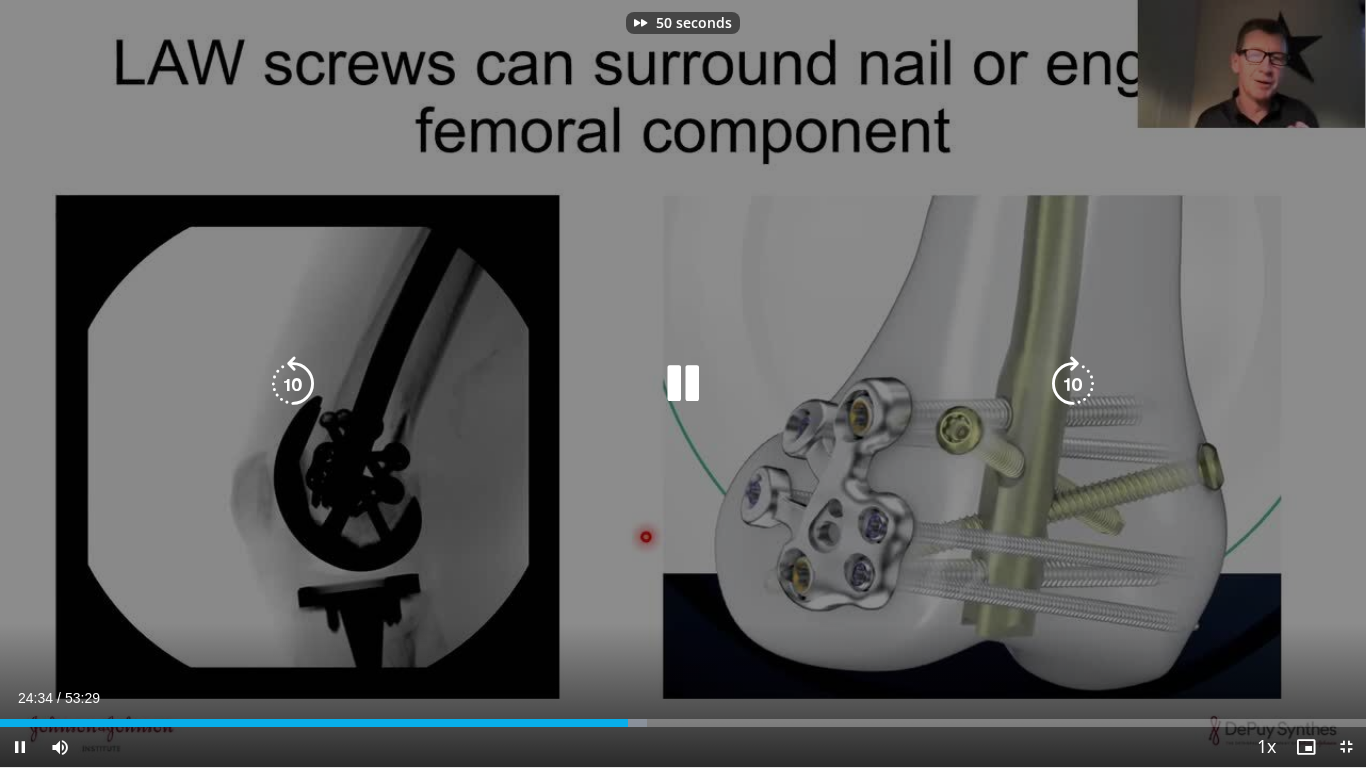 click at bounding box center [1073, 384] 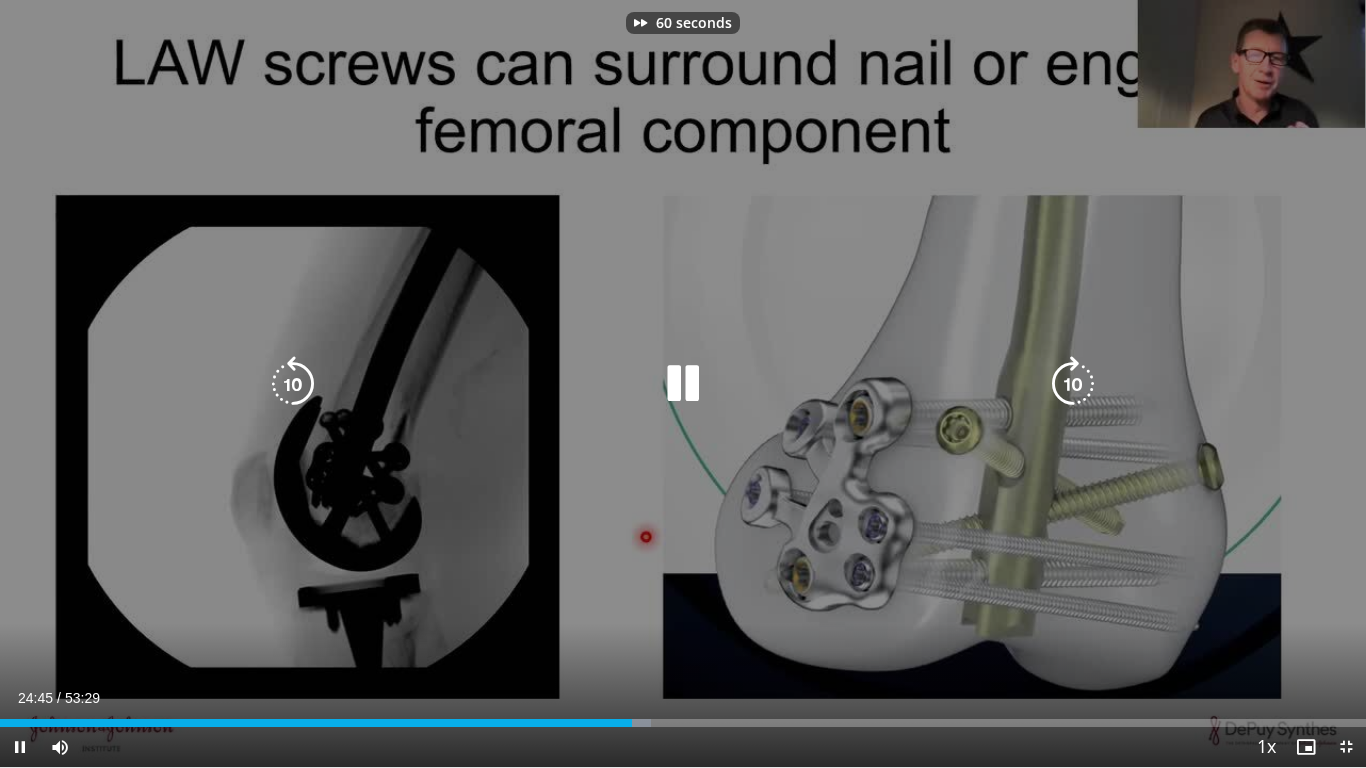 click at bounding box center [1073, 384] 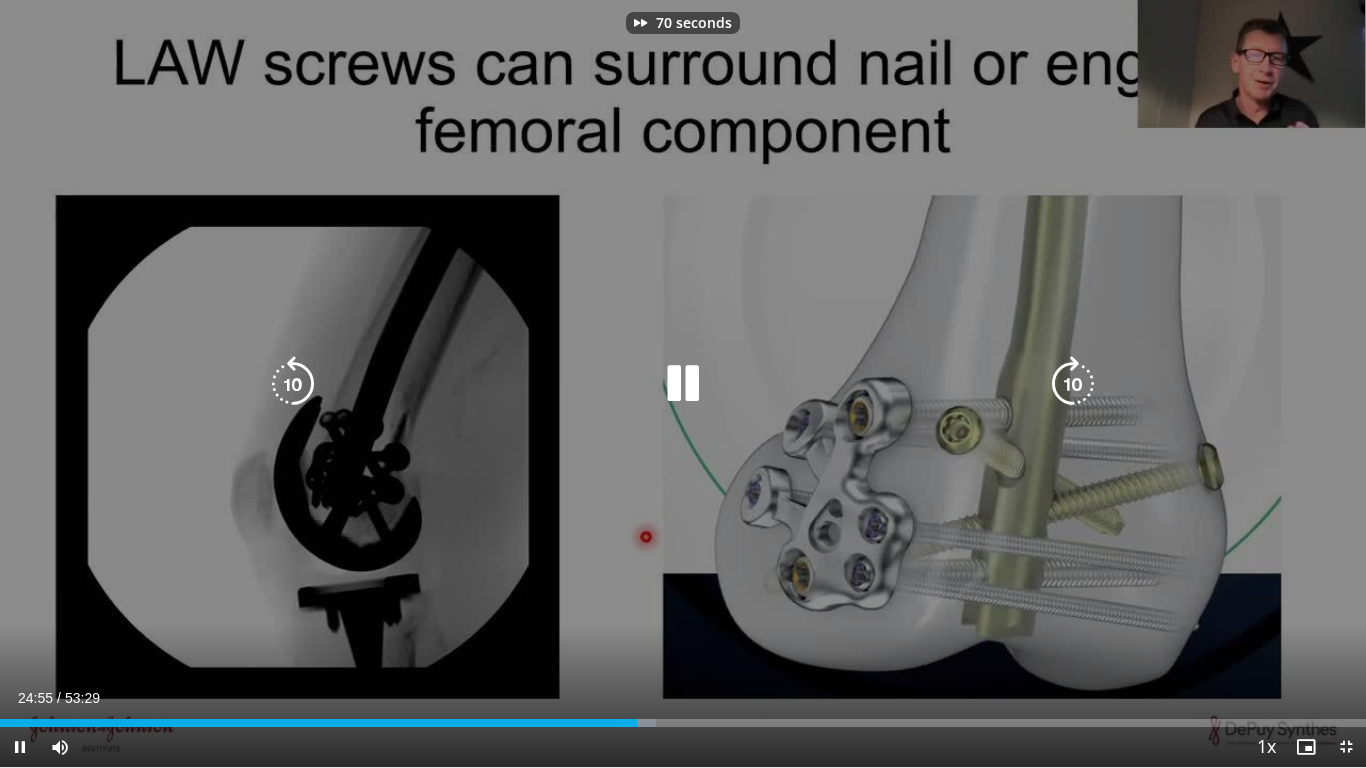 click at bounding box center (1073, 384) 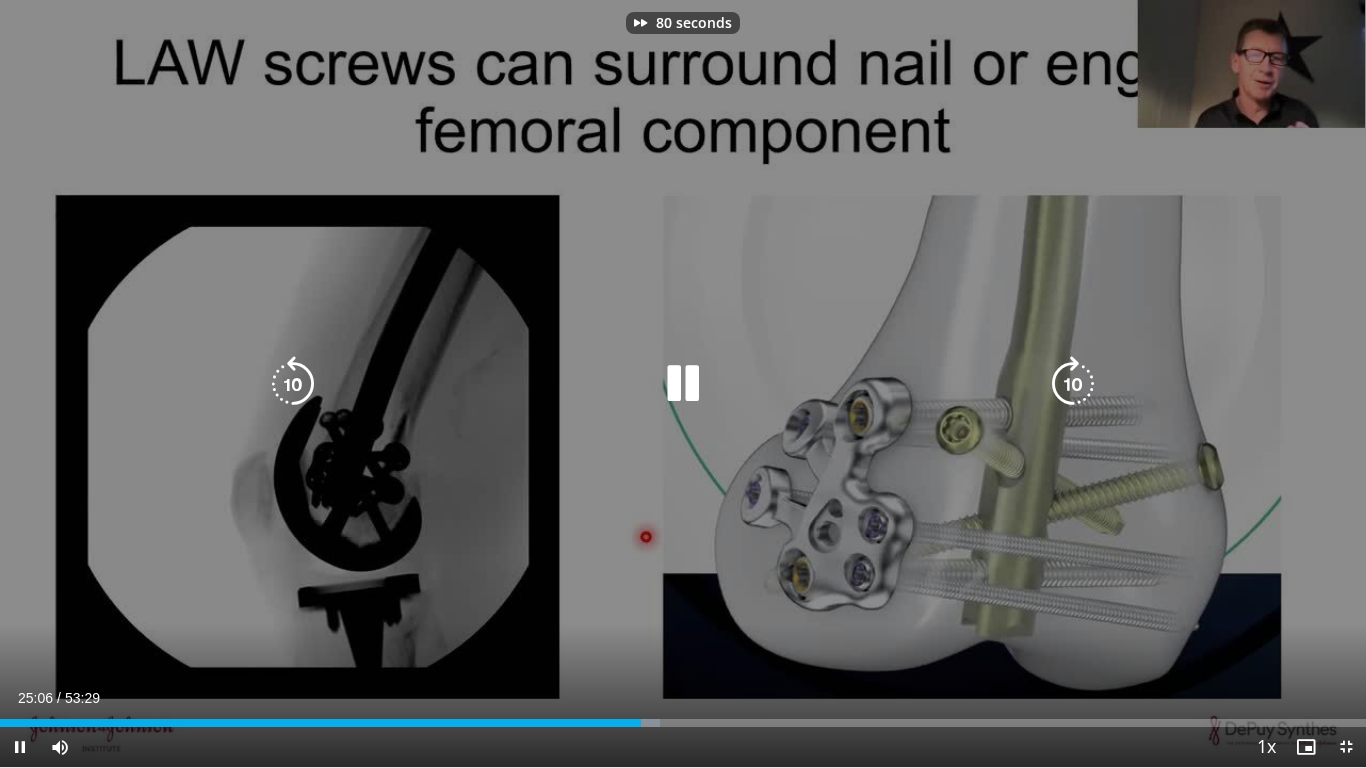 click at bounding box center [1073, 384] 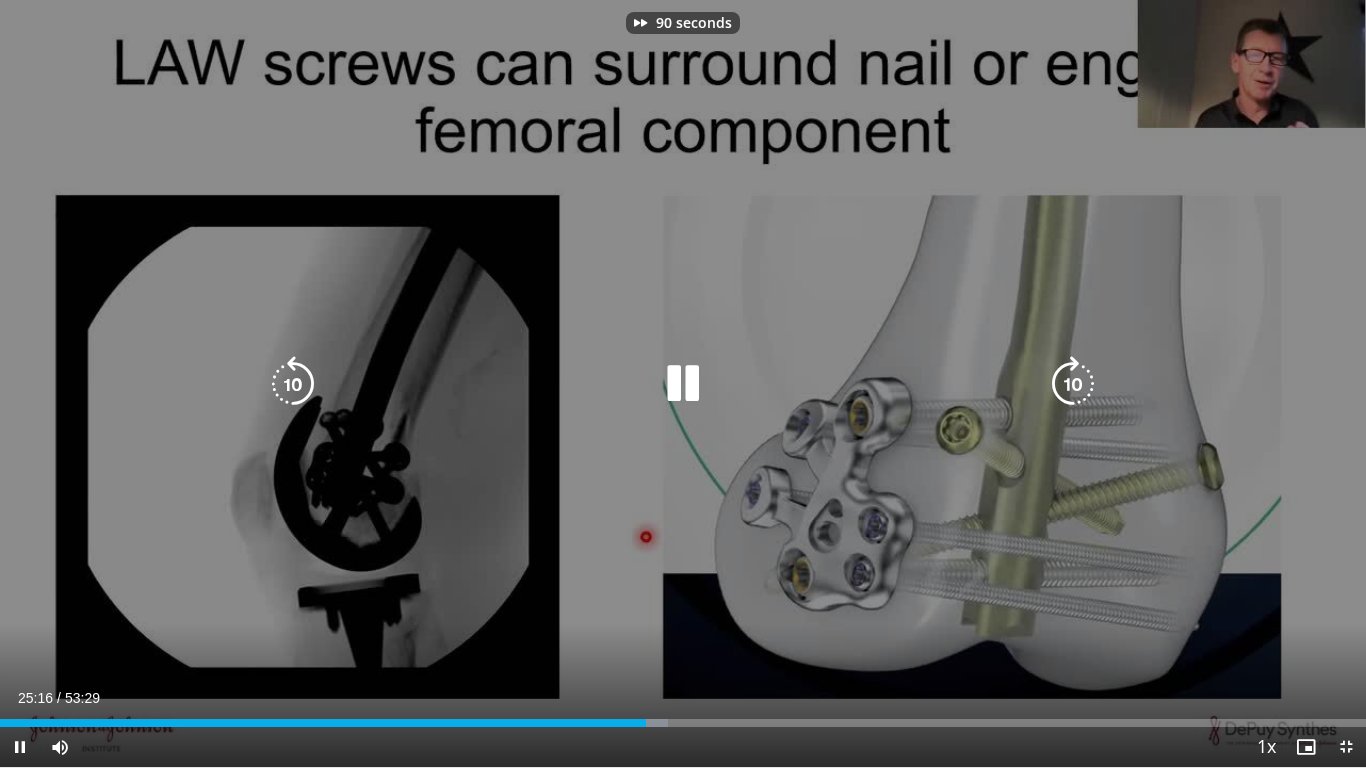 click at bounding box center [1073, 384] 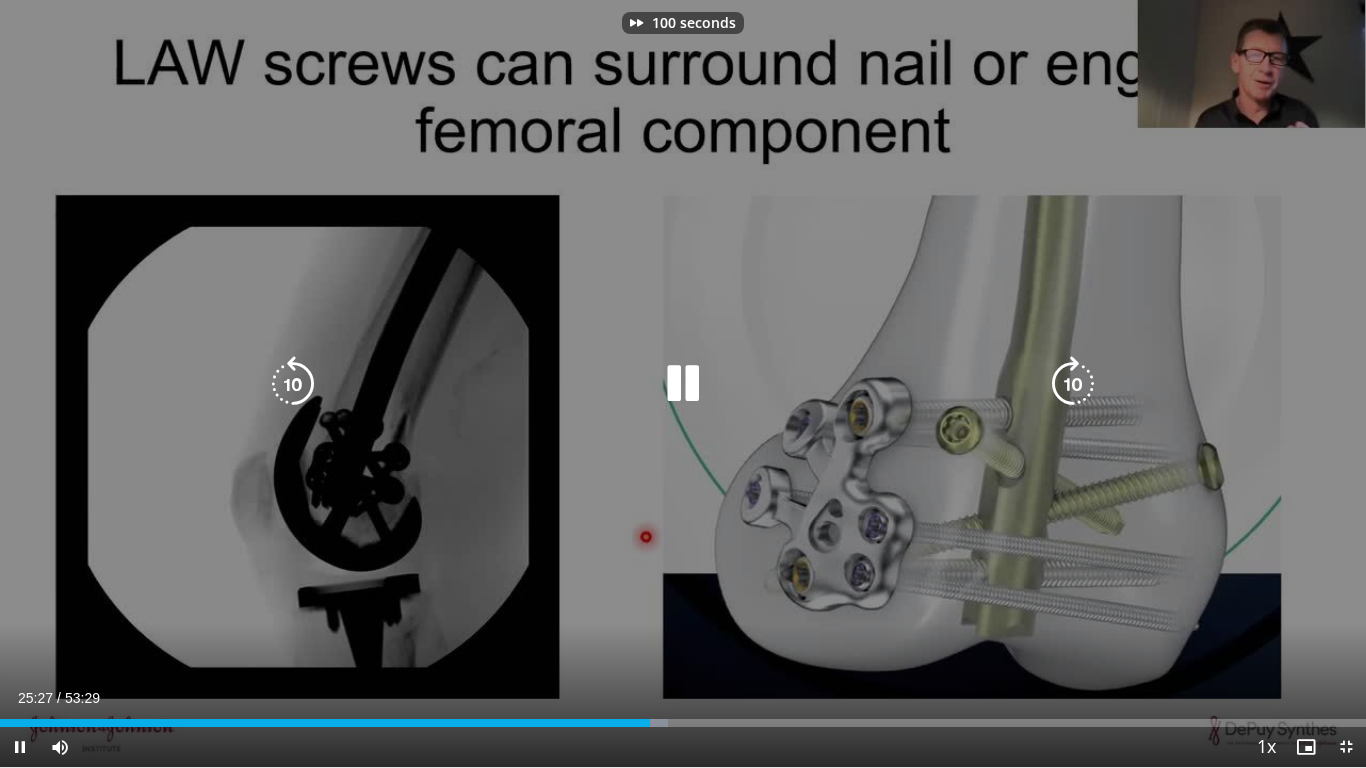 click at bounding box center [1073, 384] 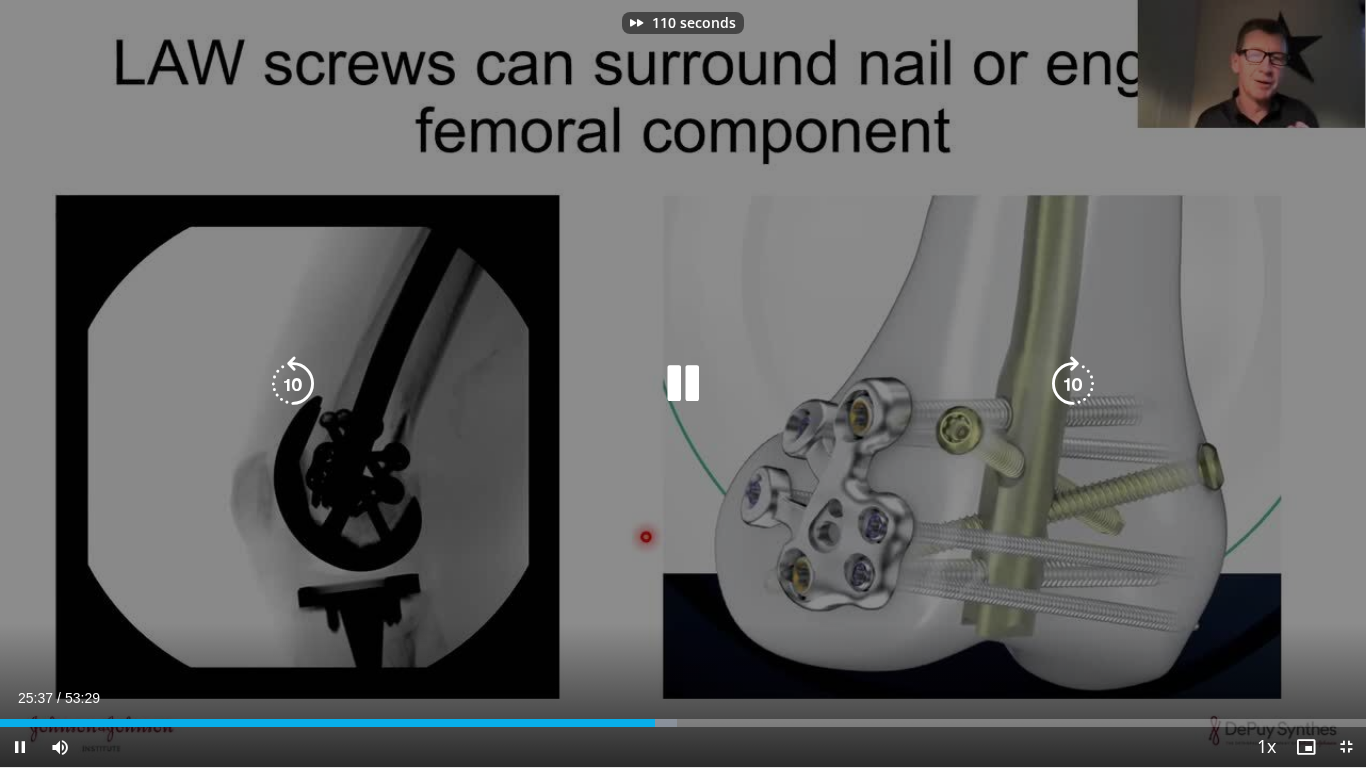 click at bounding box center [1073, 384] 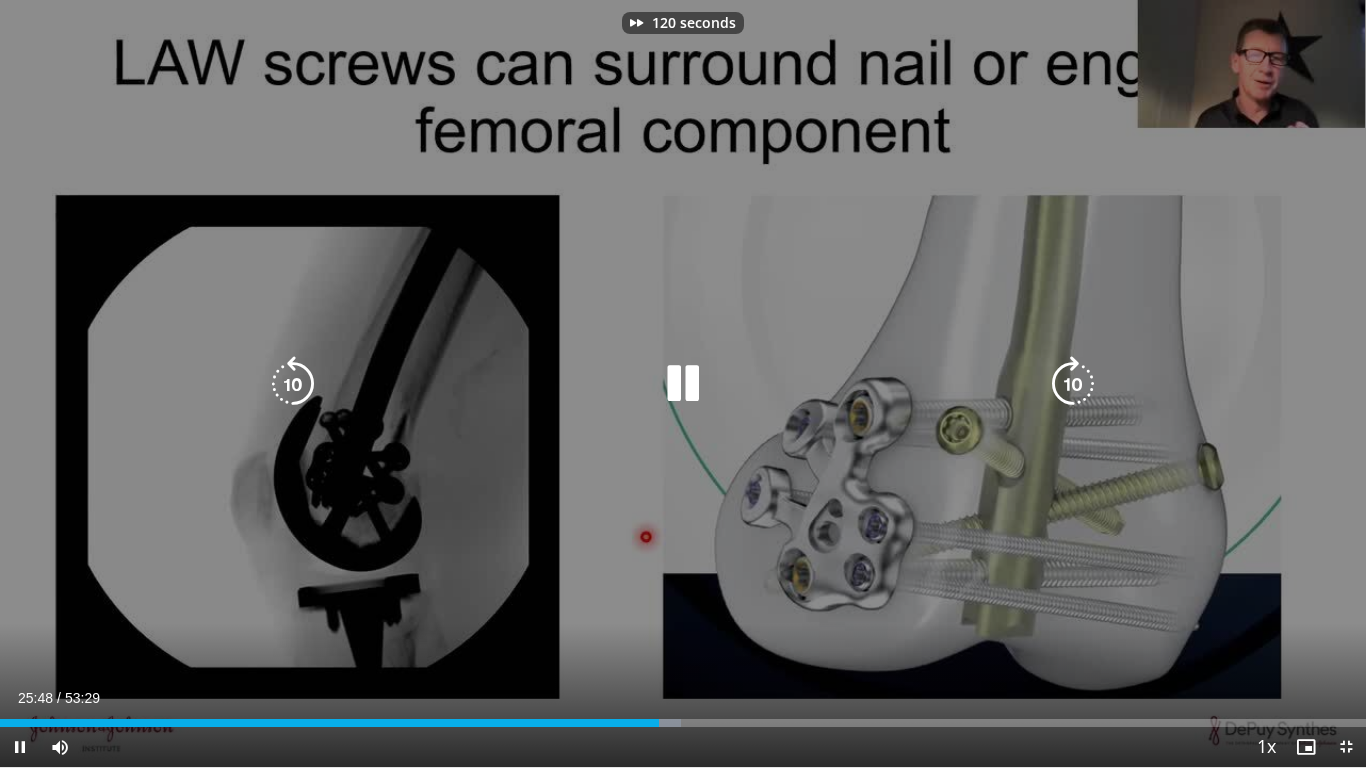 click at bounding box center (1073, 384) 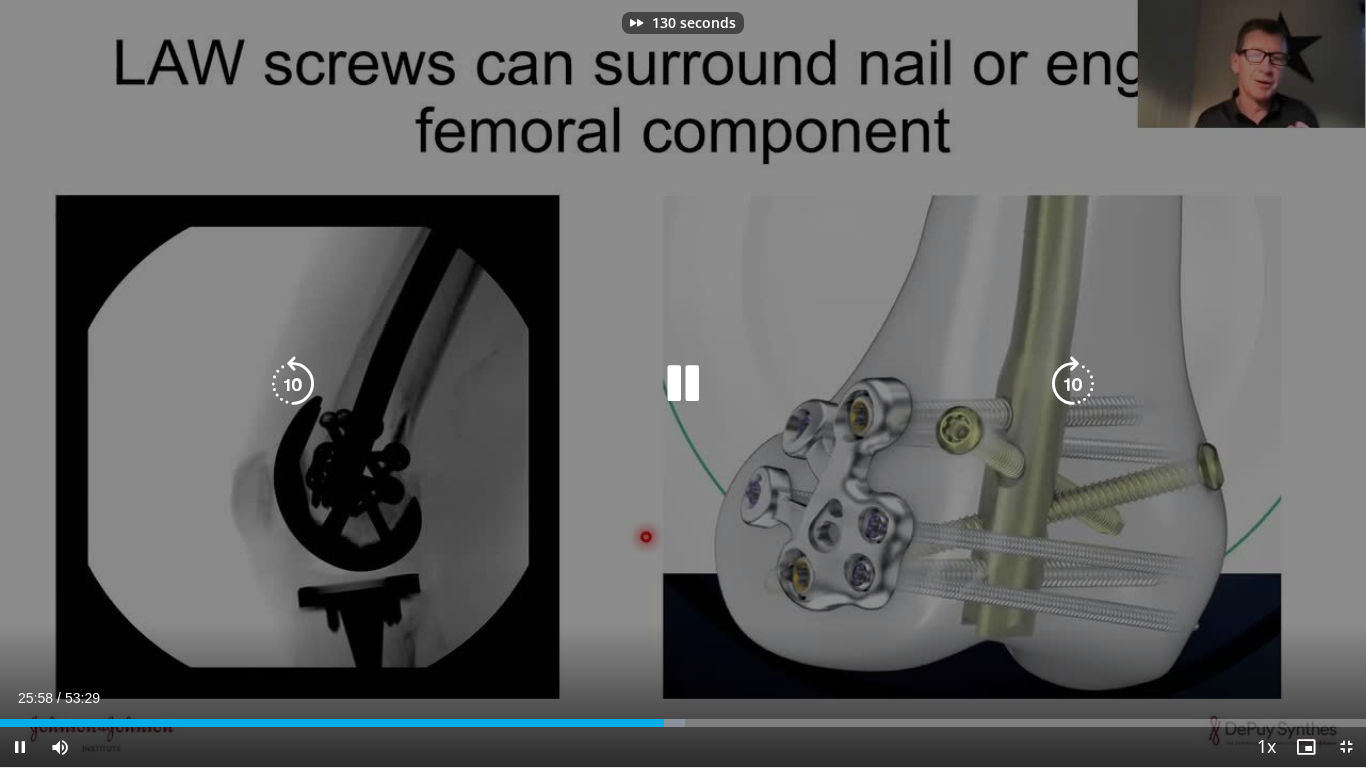 click at bounding box center (1073, 384) 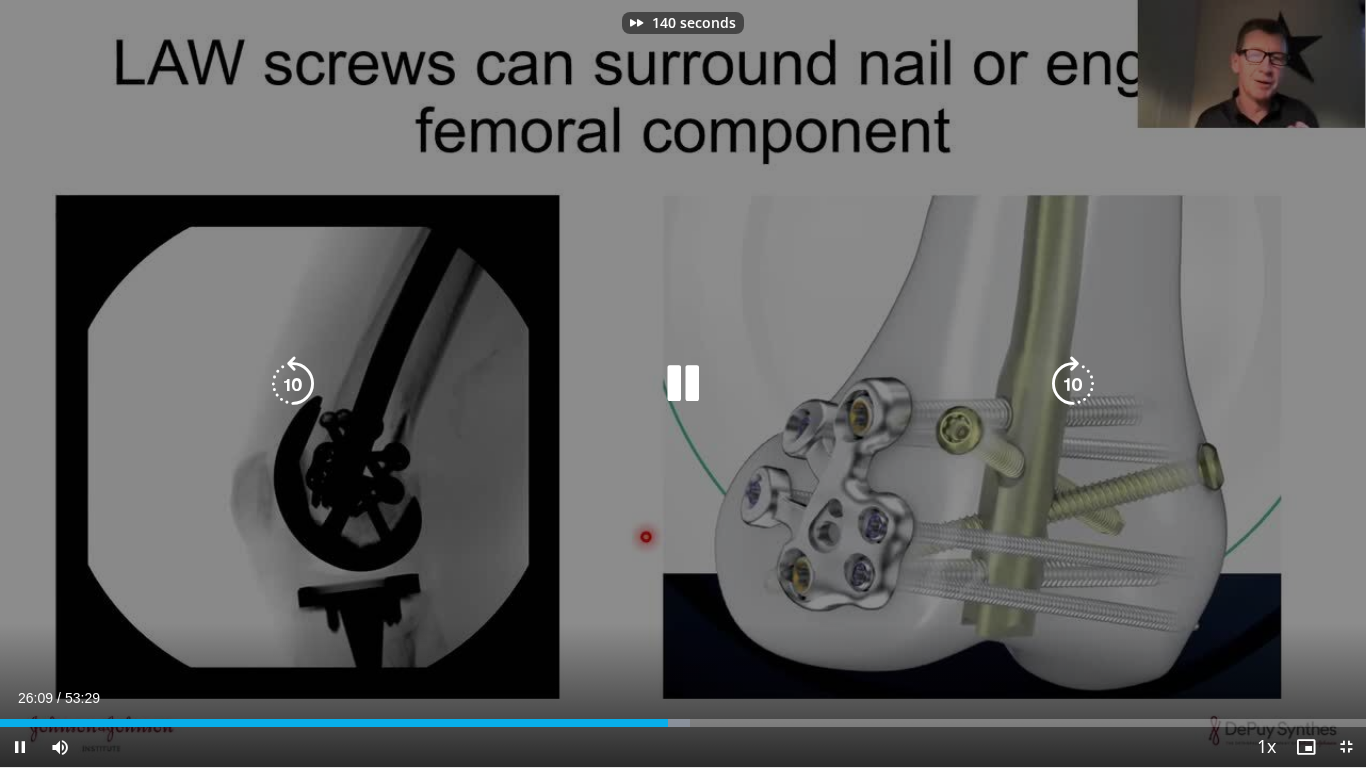 click at bounding box center (1073, 384) 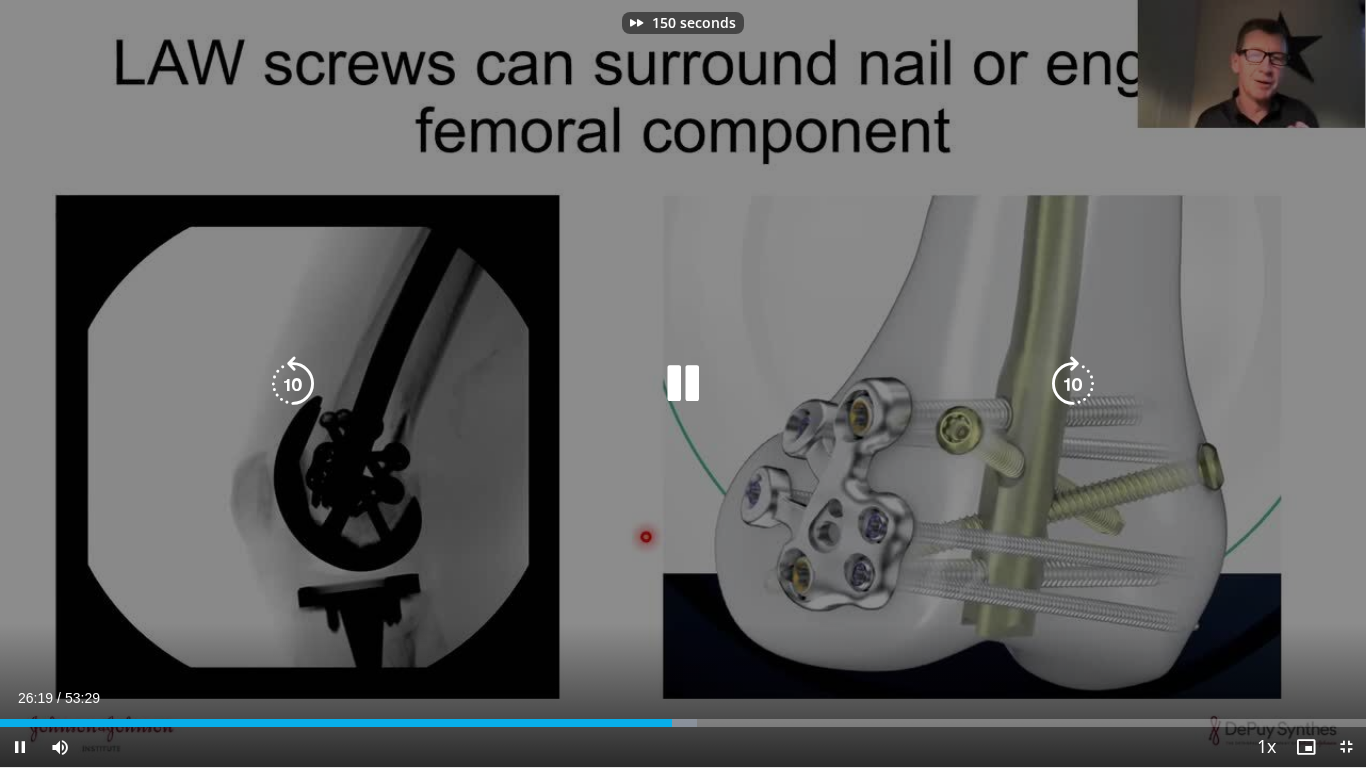 click at bounding box center (1073, 384) 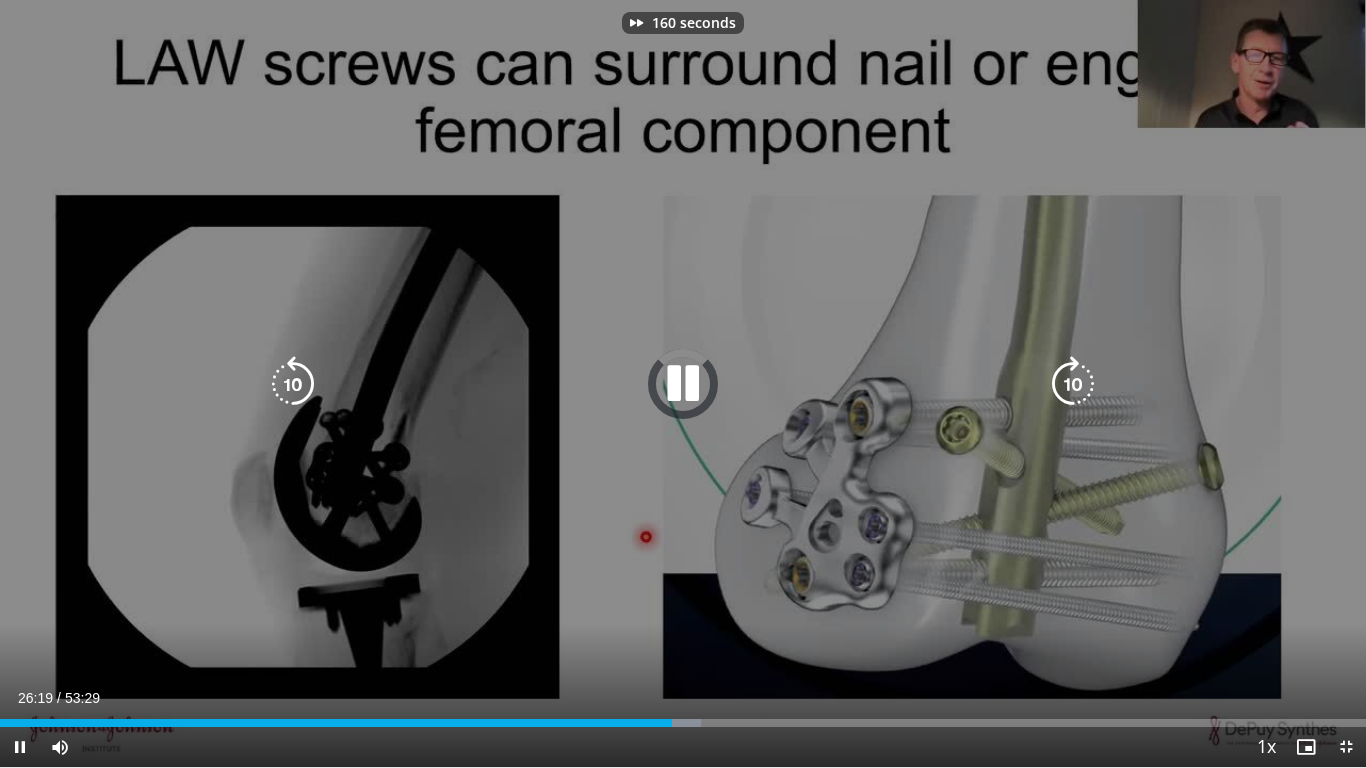 click at bounding box center [1073, 384] 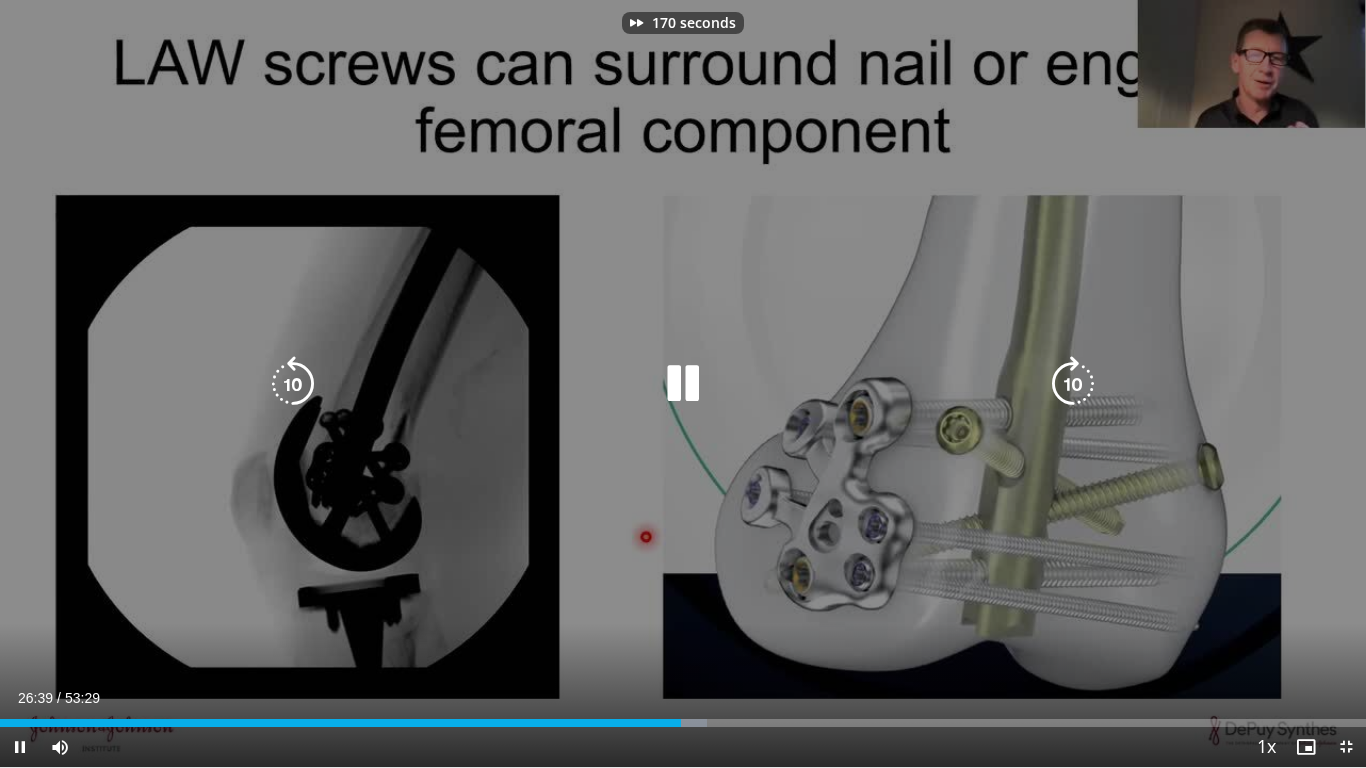 click at bounding box center [1073, 384] 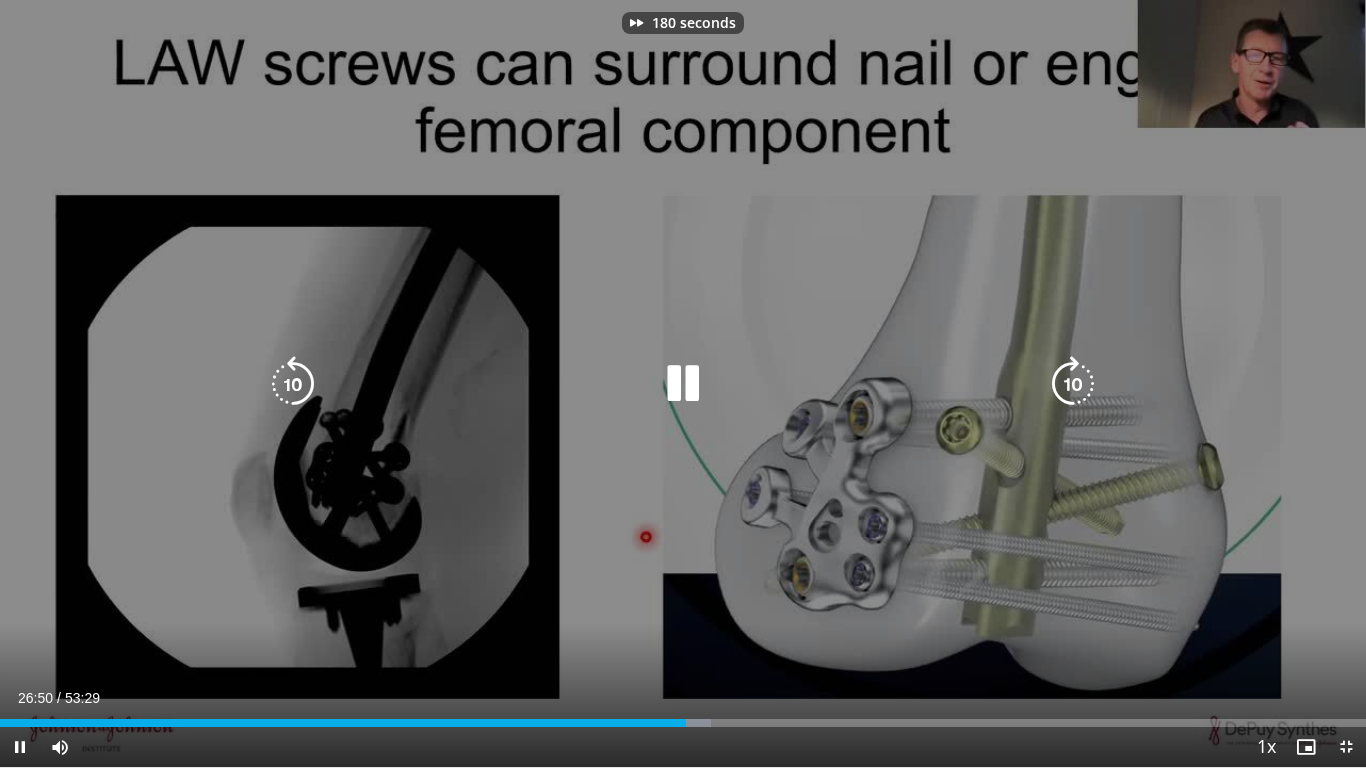 click at bounding box center (1073, 384) 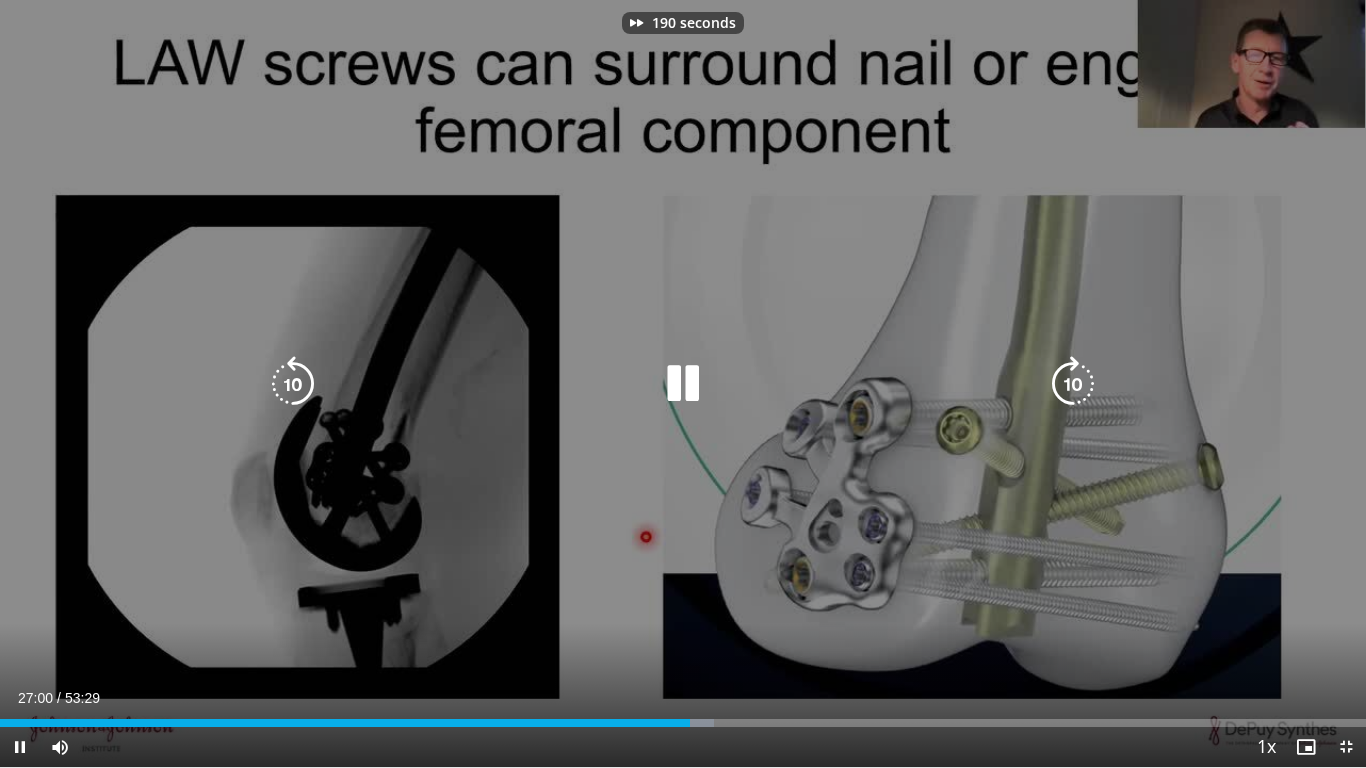 click at bounding box center (1073, 384) 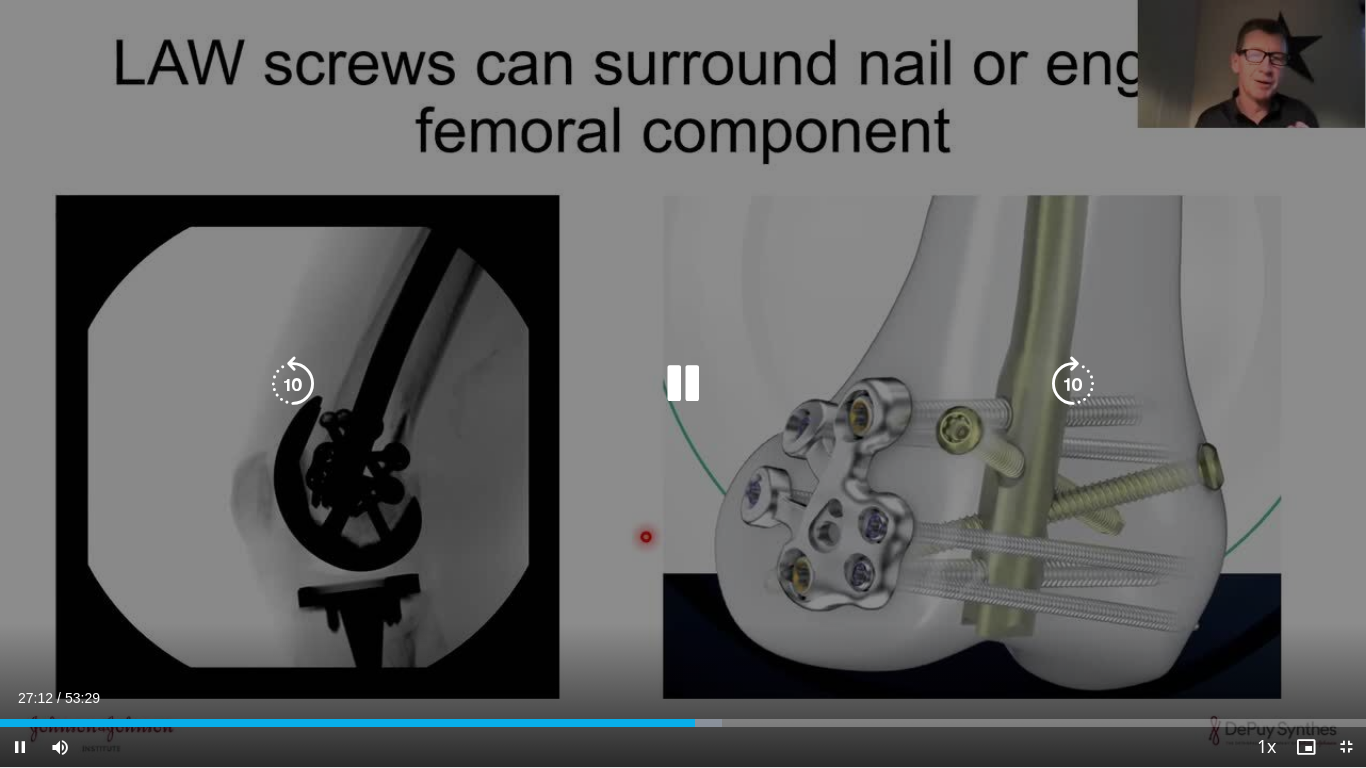 click at bounding box center [293, 384] 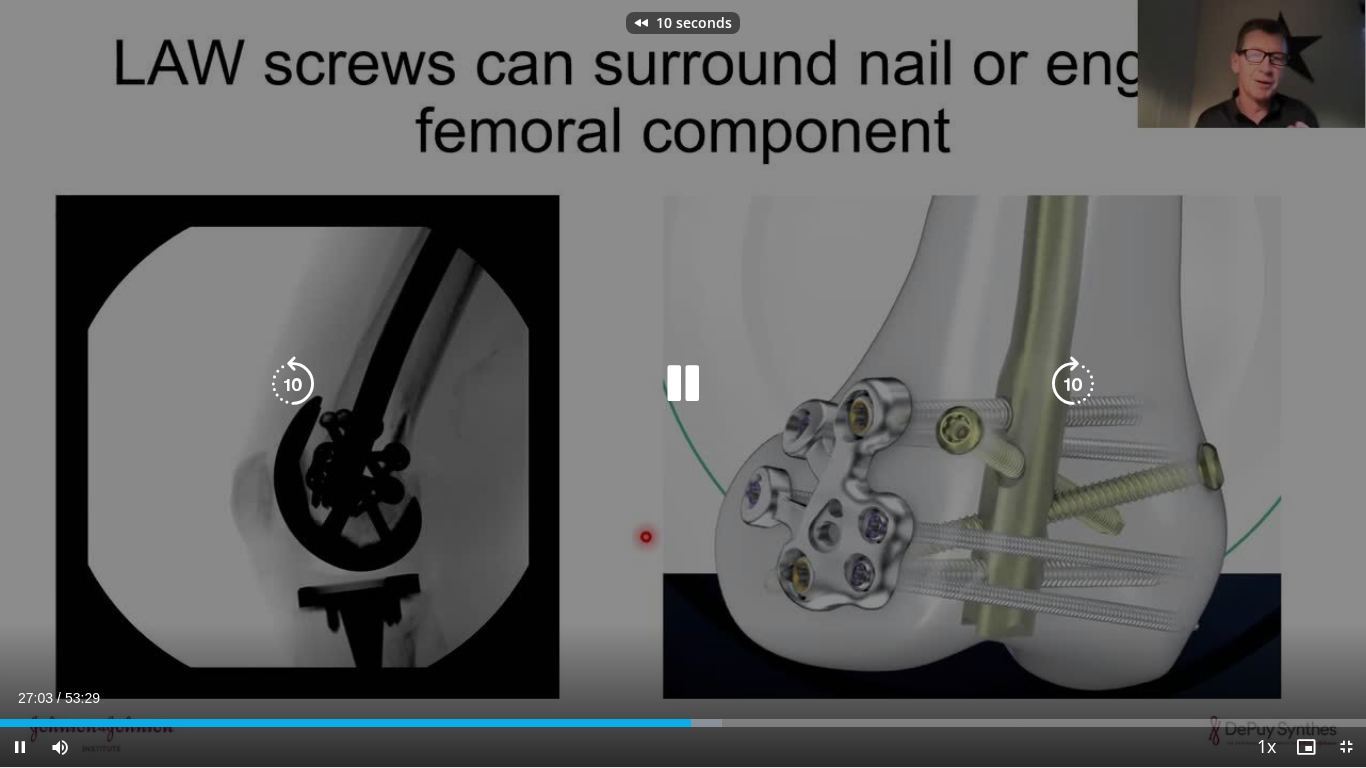 click at bounding box center (293, 384) 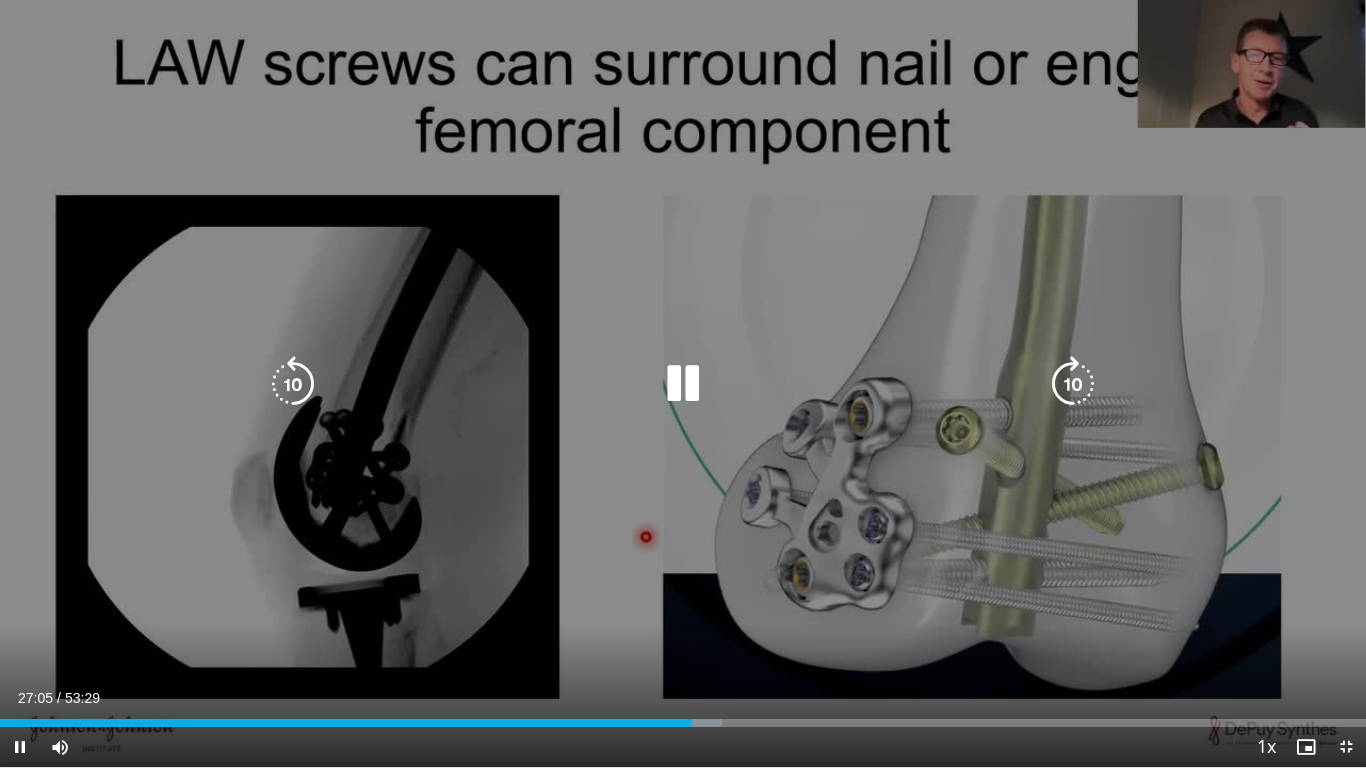 click on "20 seconds
Tap to unmute" at bounding box center (683, 383) 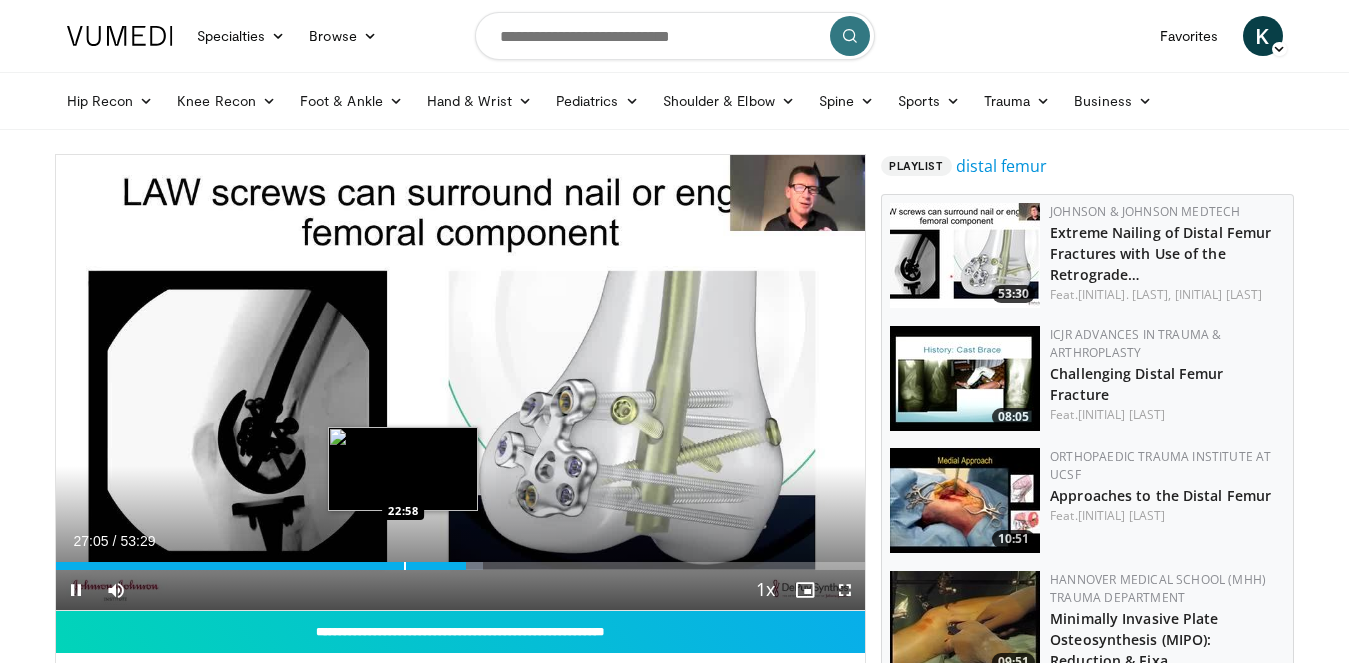 click at bounding box center (405, 566) 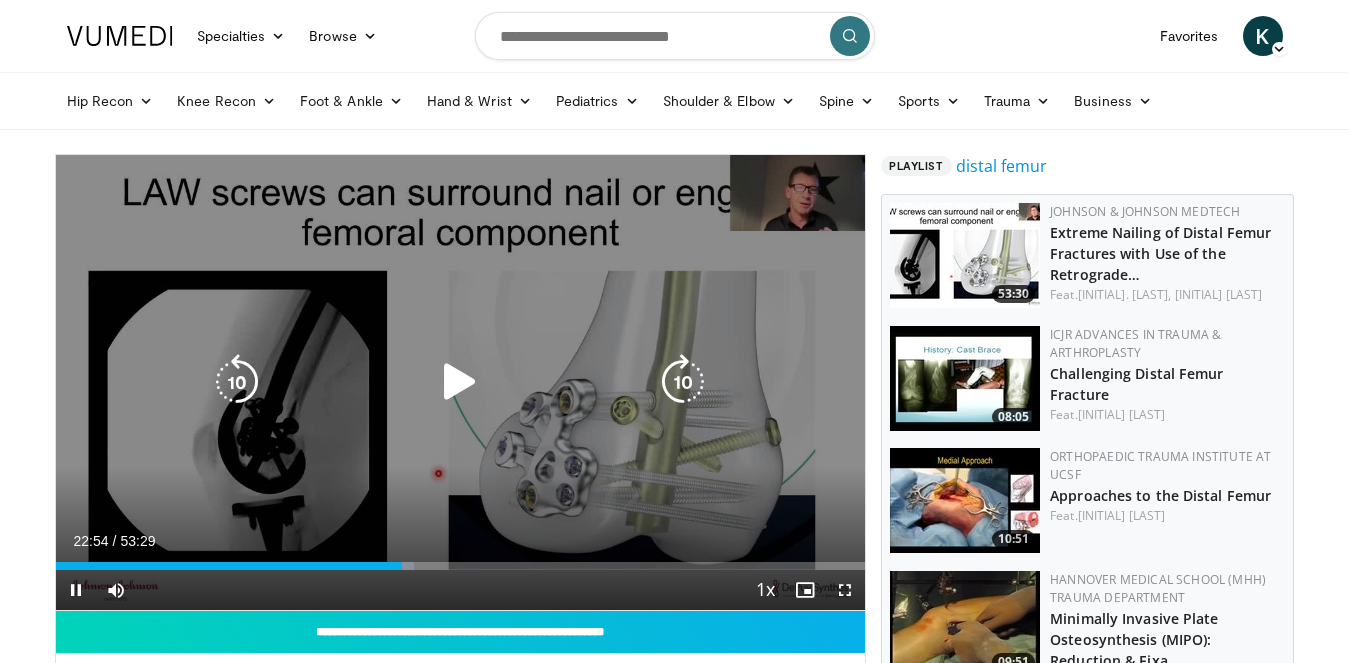 click at bounding box center (237, 382) 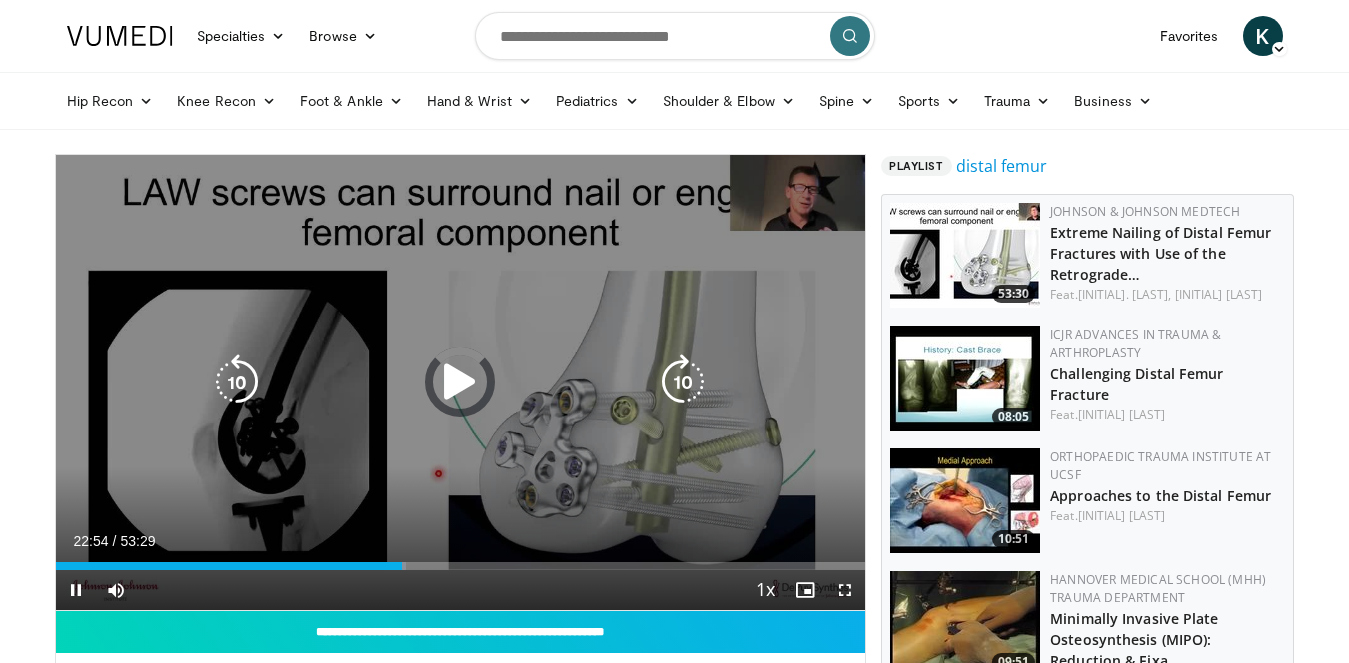 click at bounding box center [460, 382] 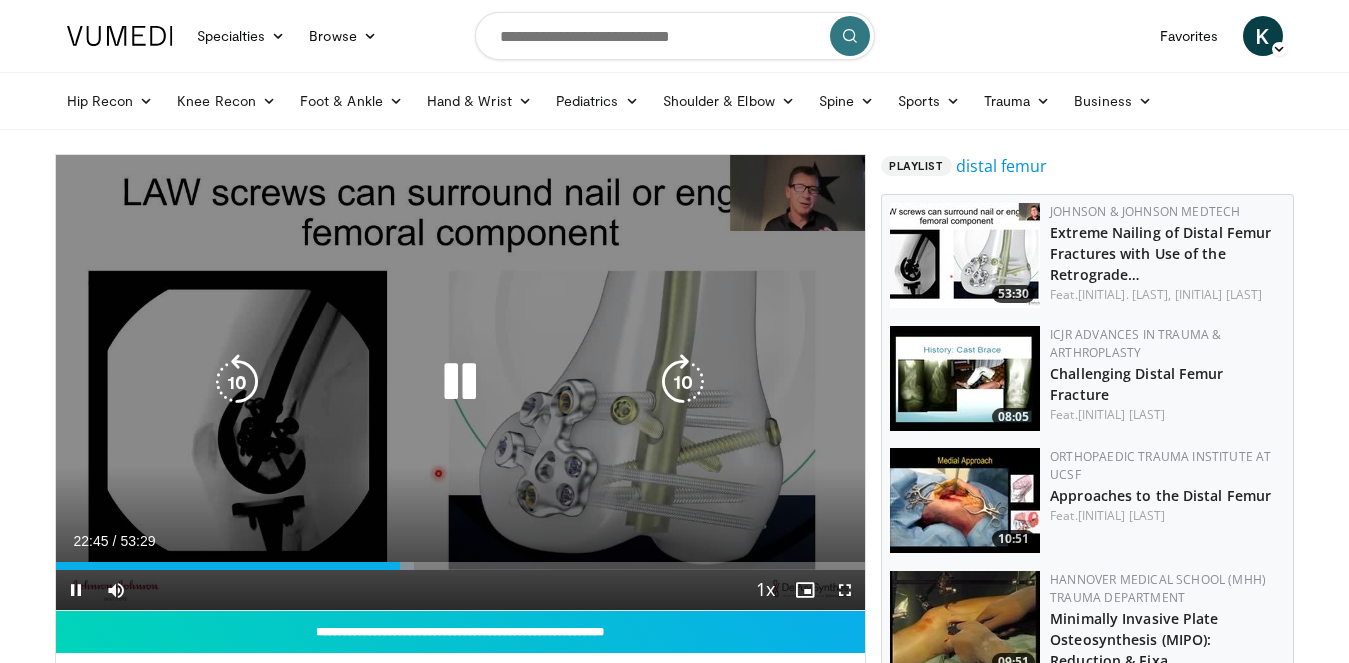 click at bounding box center (237, 382) 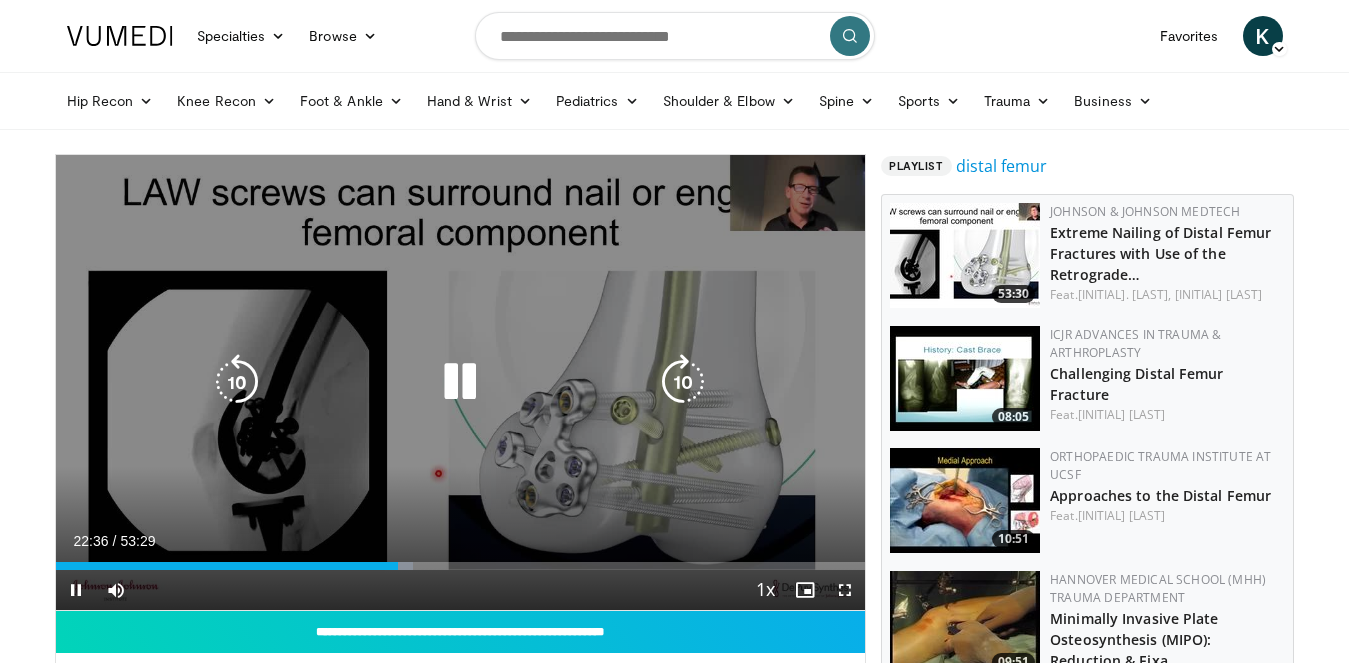 click at bounding box center [237, 382] 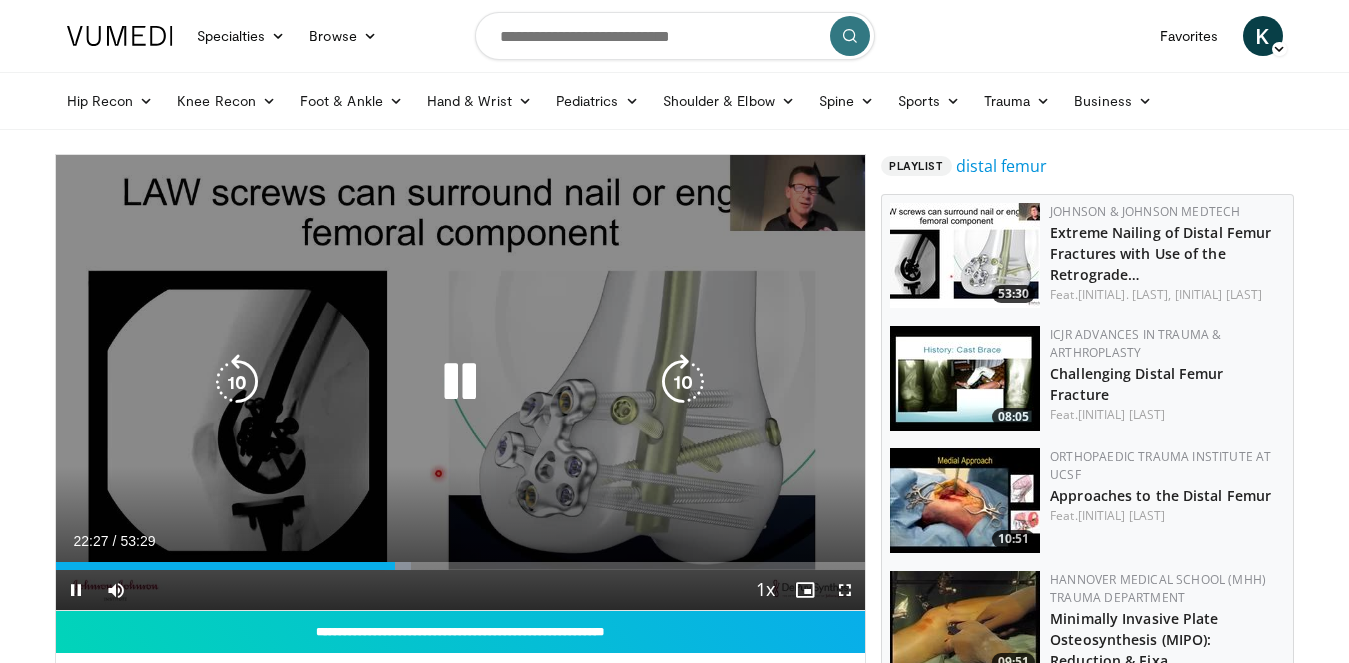 click at bounding box center [237, 382] 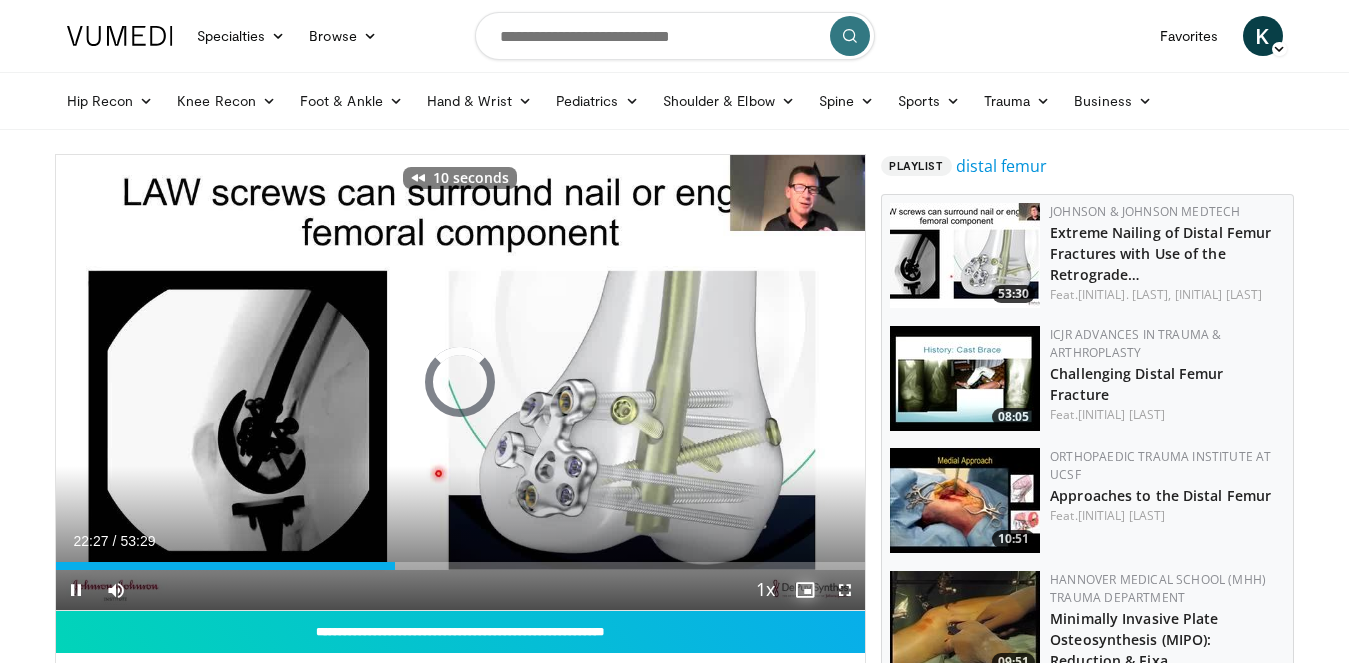 click at bounding box center [805, 590] 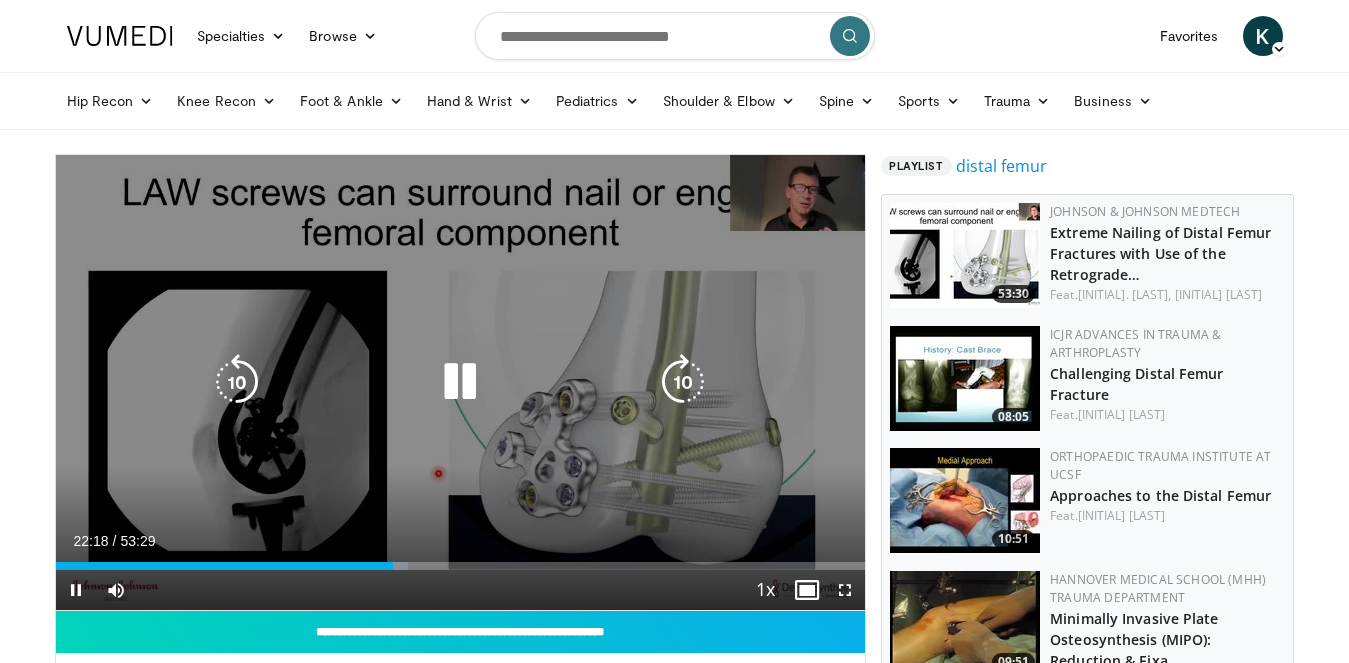 click at bounding box center [237, 382] 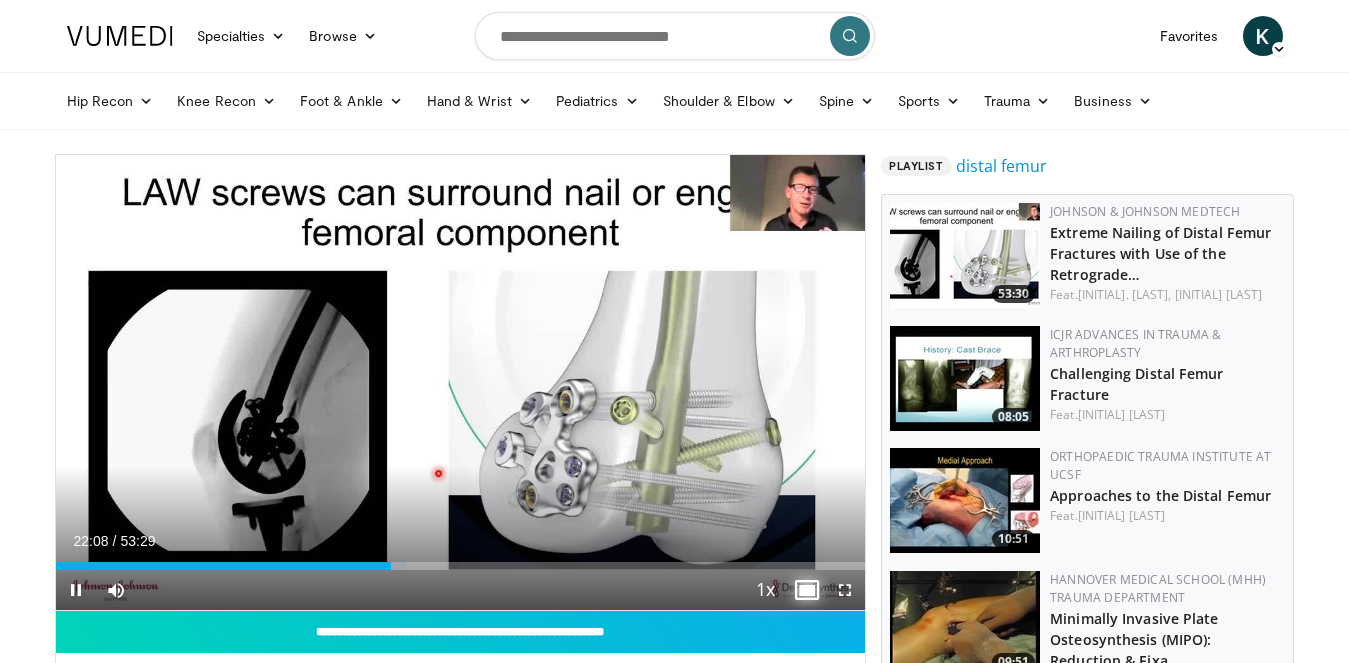 click at bounding box center [805, 590] 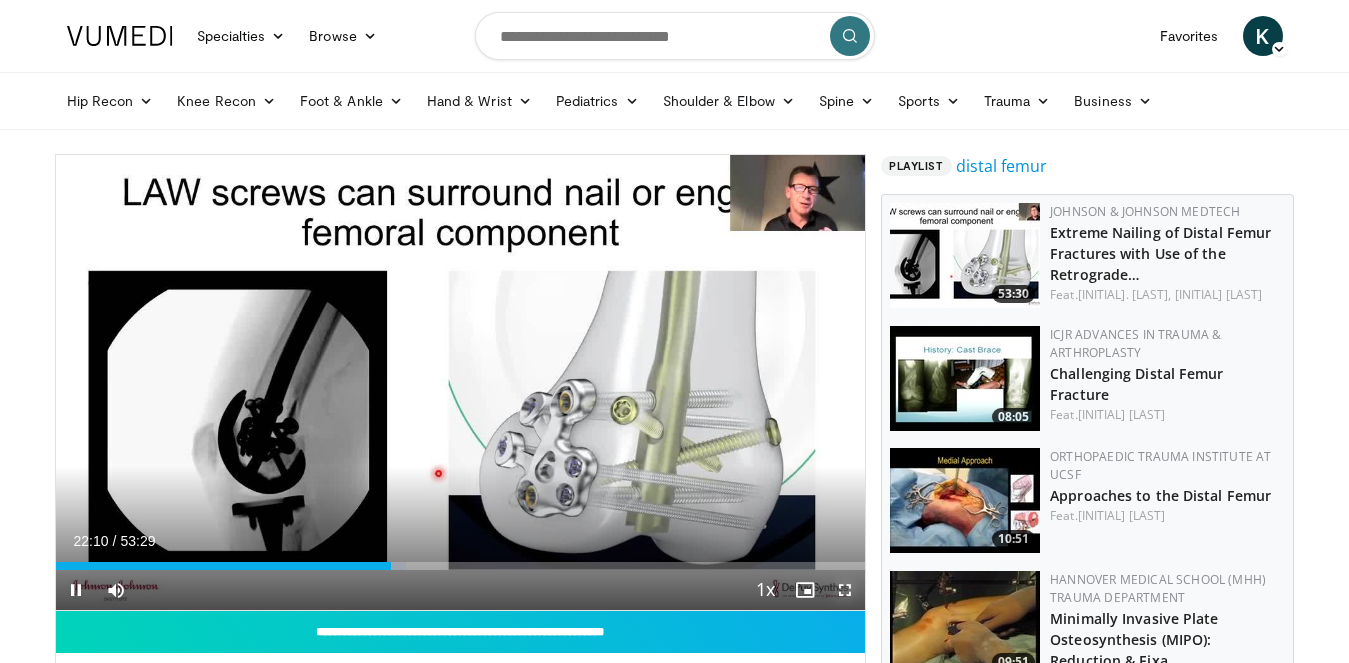 click at bounding box center [845, 590] 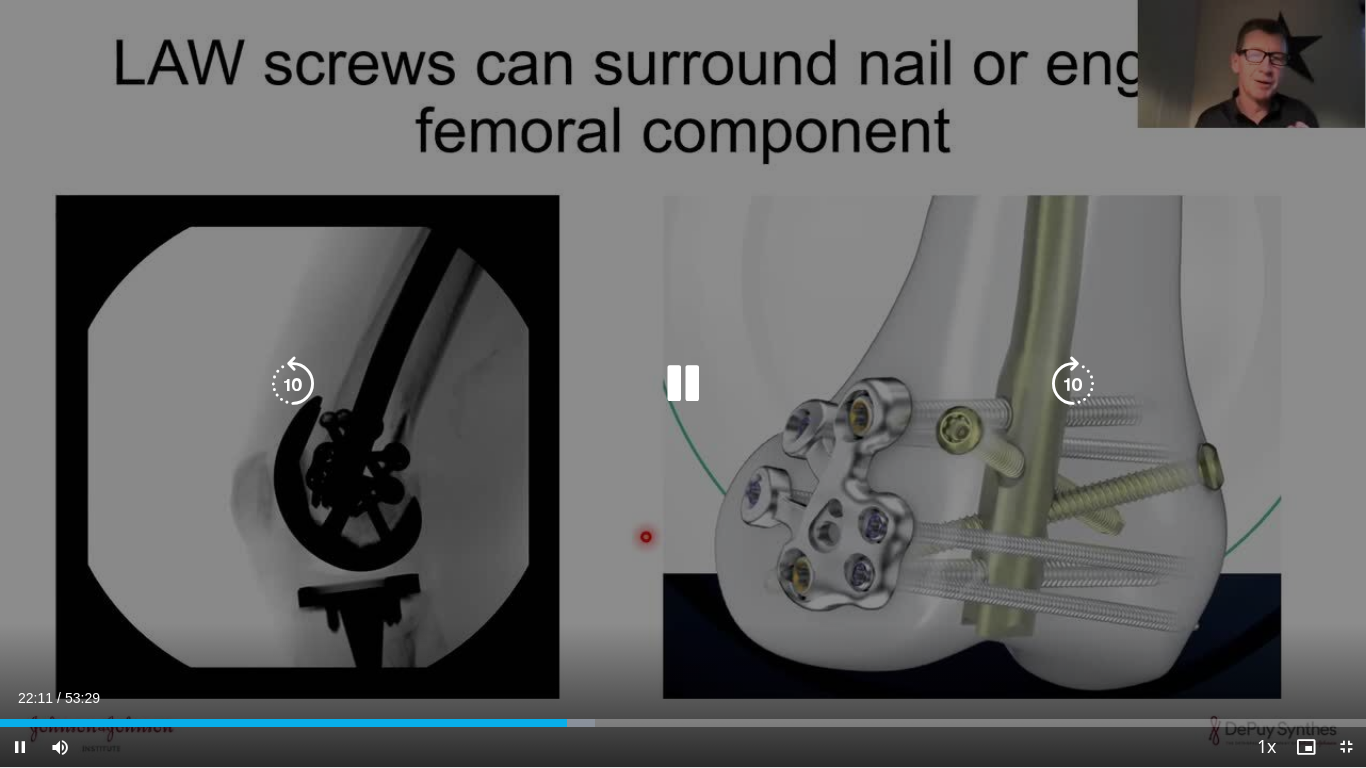 click at bounding box center [293, 384] 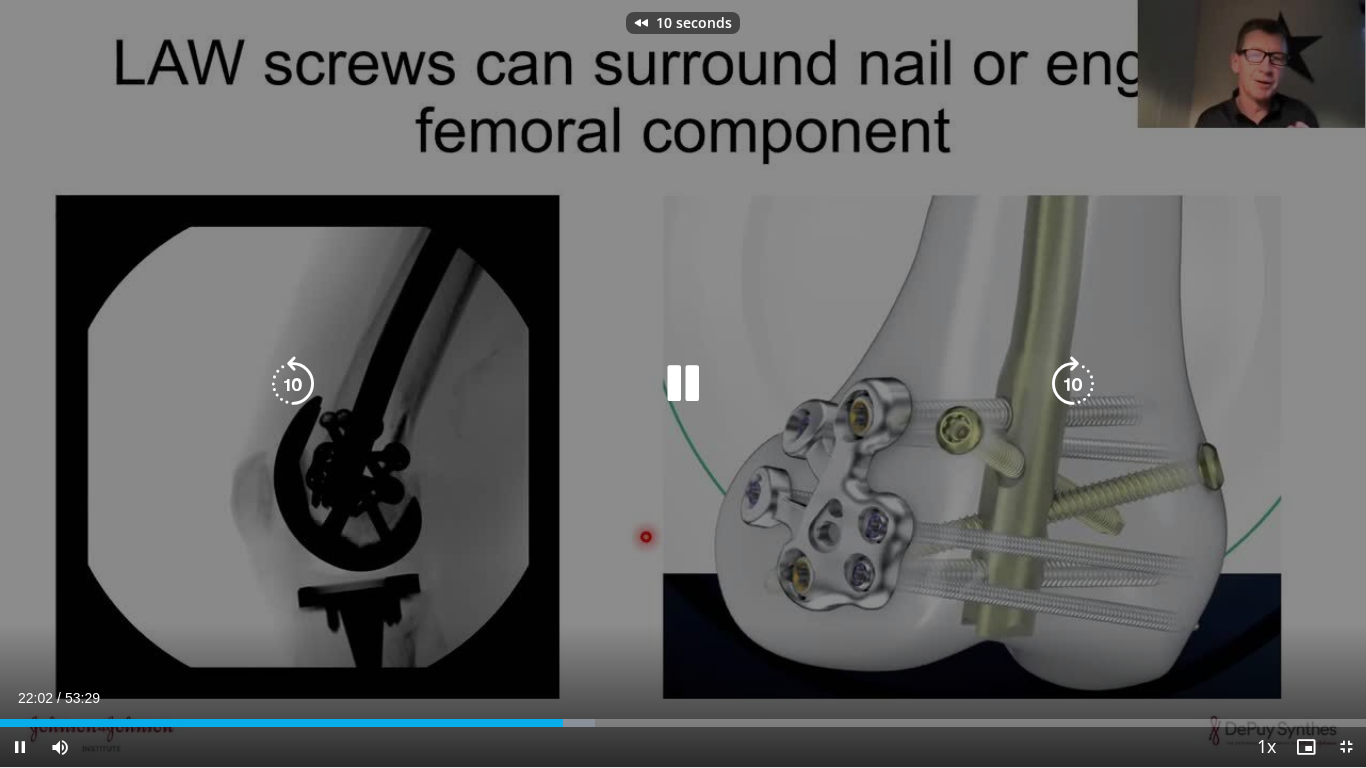 click at bounding box center [293, 384] 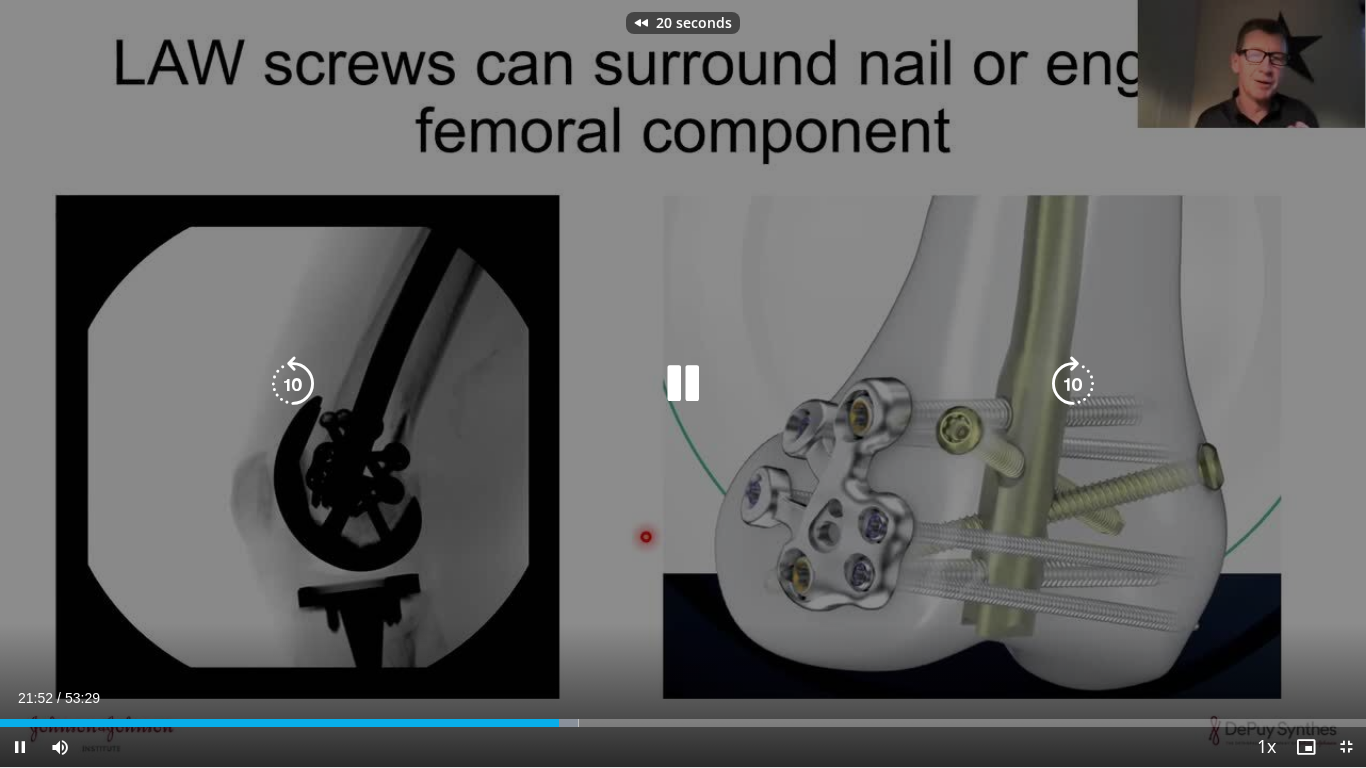 click at bounding box center [293, 384] 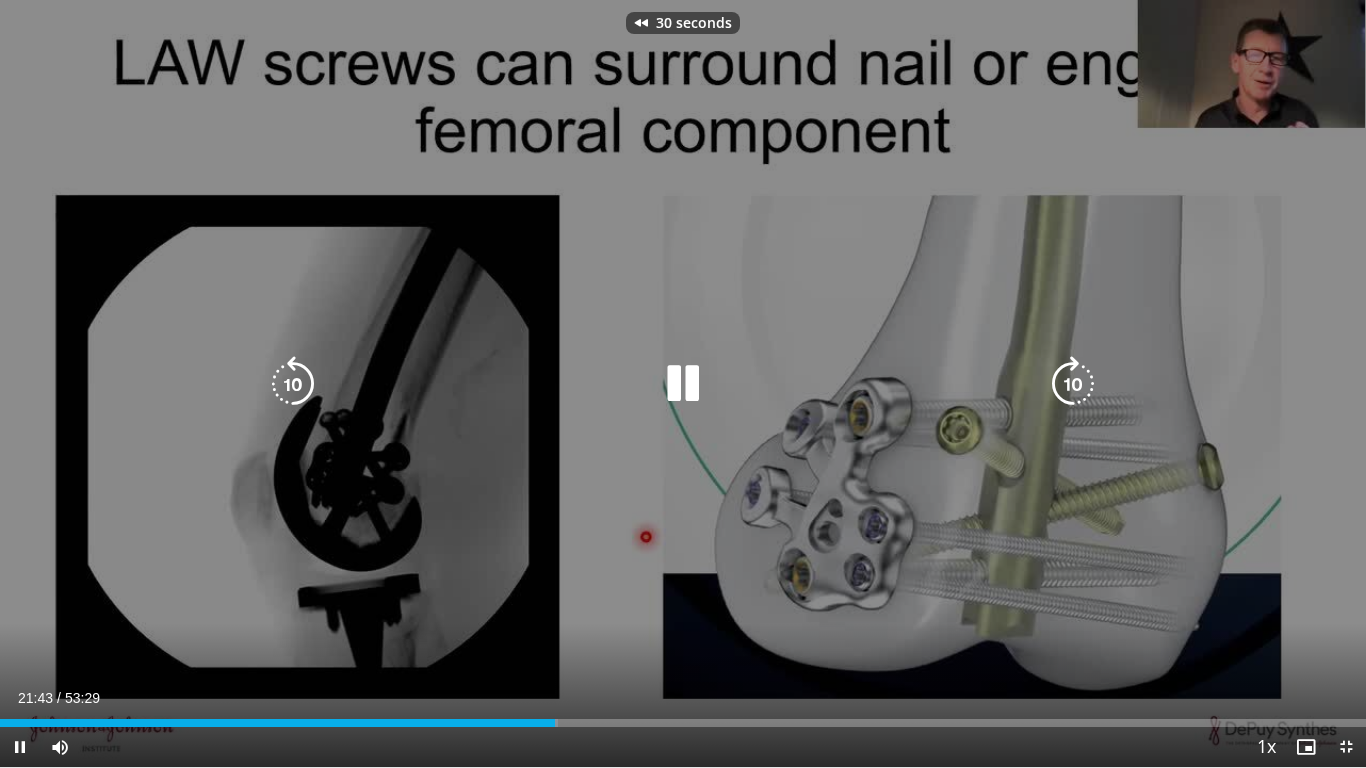 click at bounding box center [293, 384] 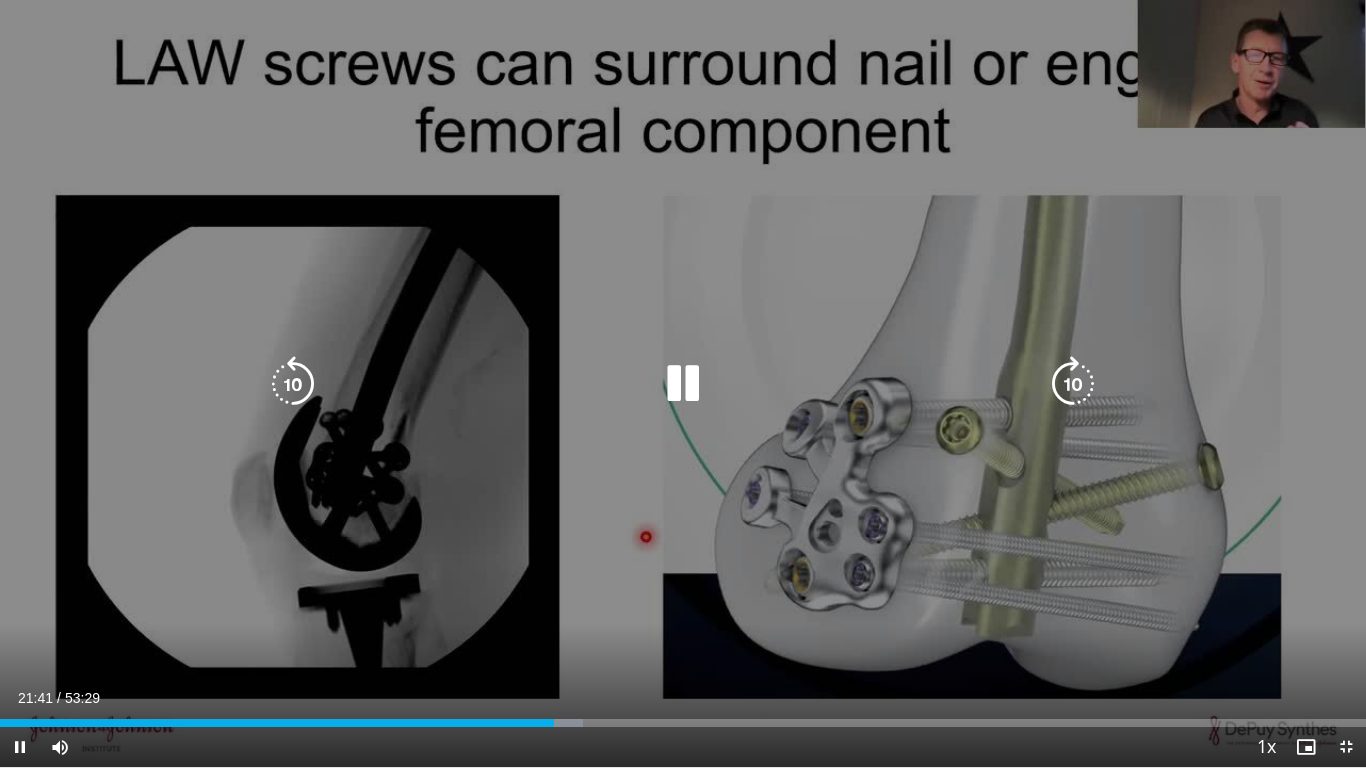 click at bounding box center [293, 384] 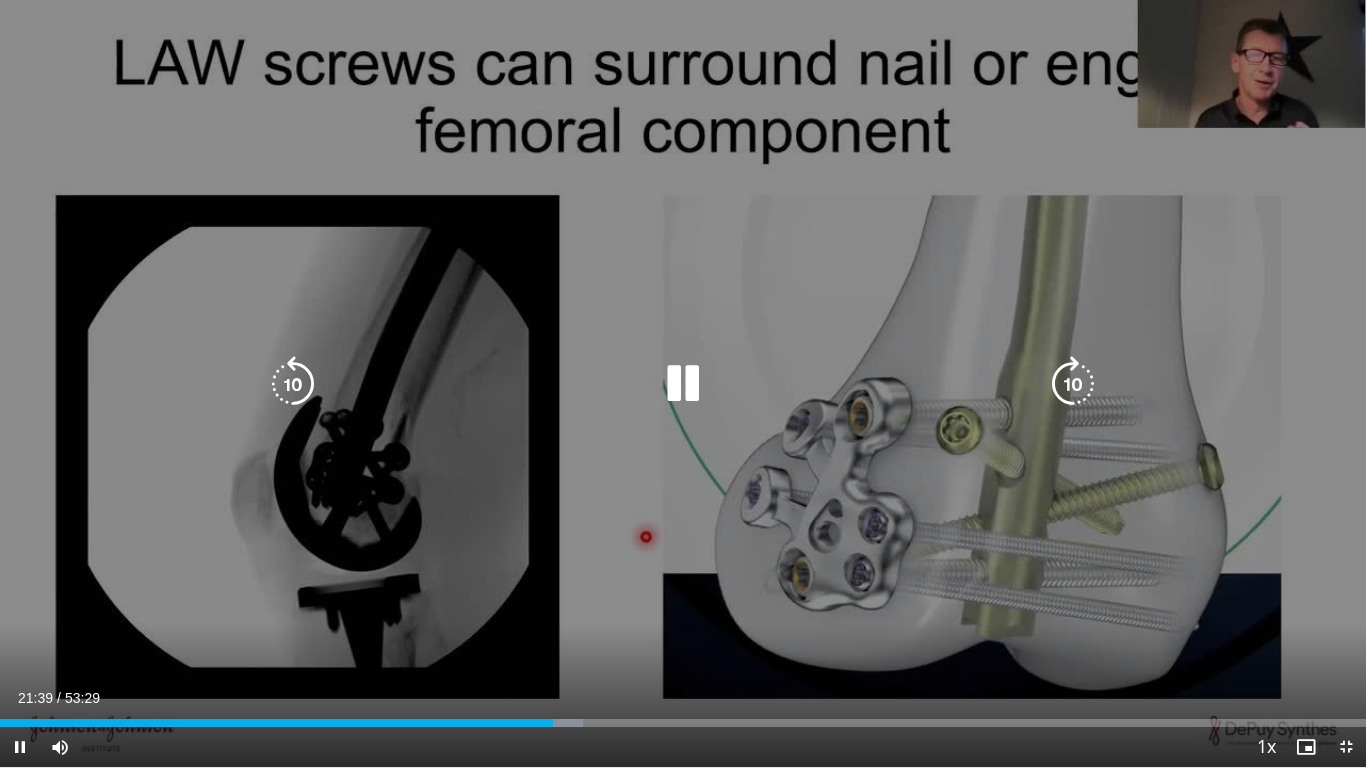 click at bounding box center [683, 384] 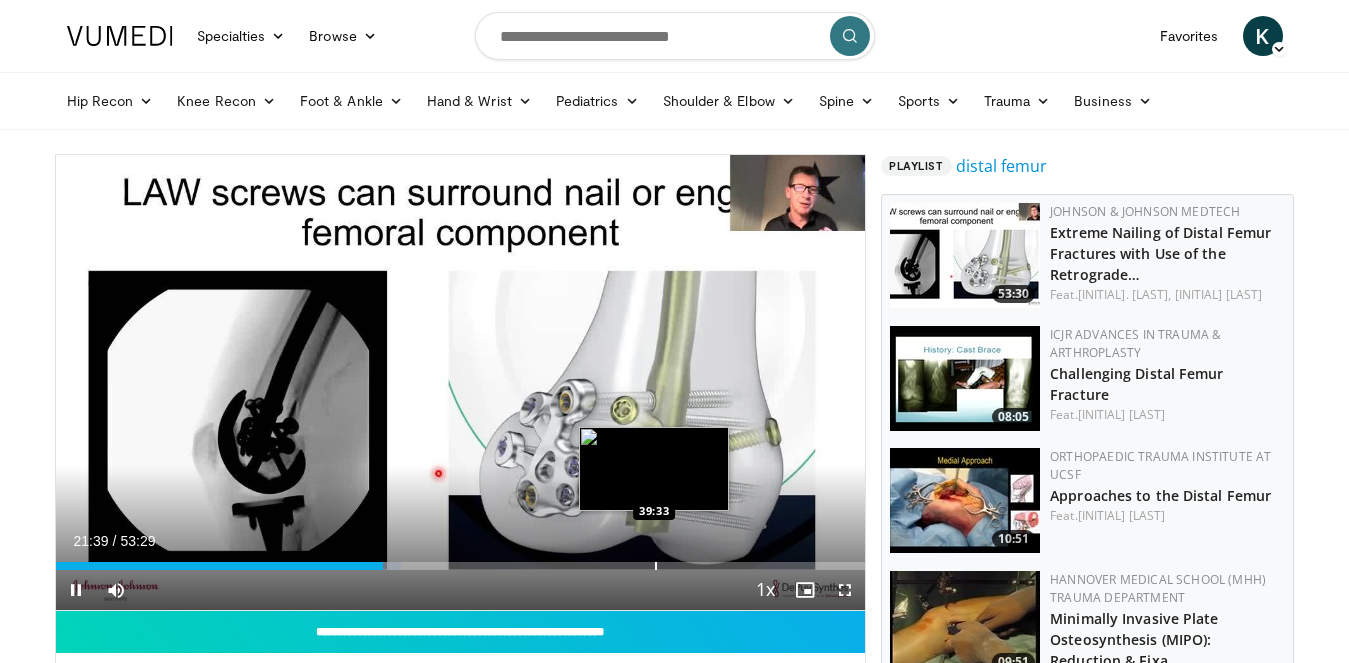 click on "Loaded :  42.66% 21:39 39:33" at bounding box center (461, 560) 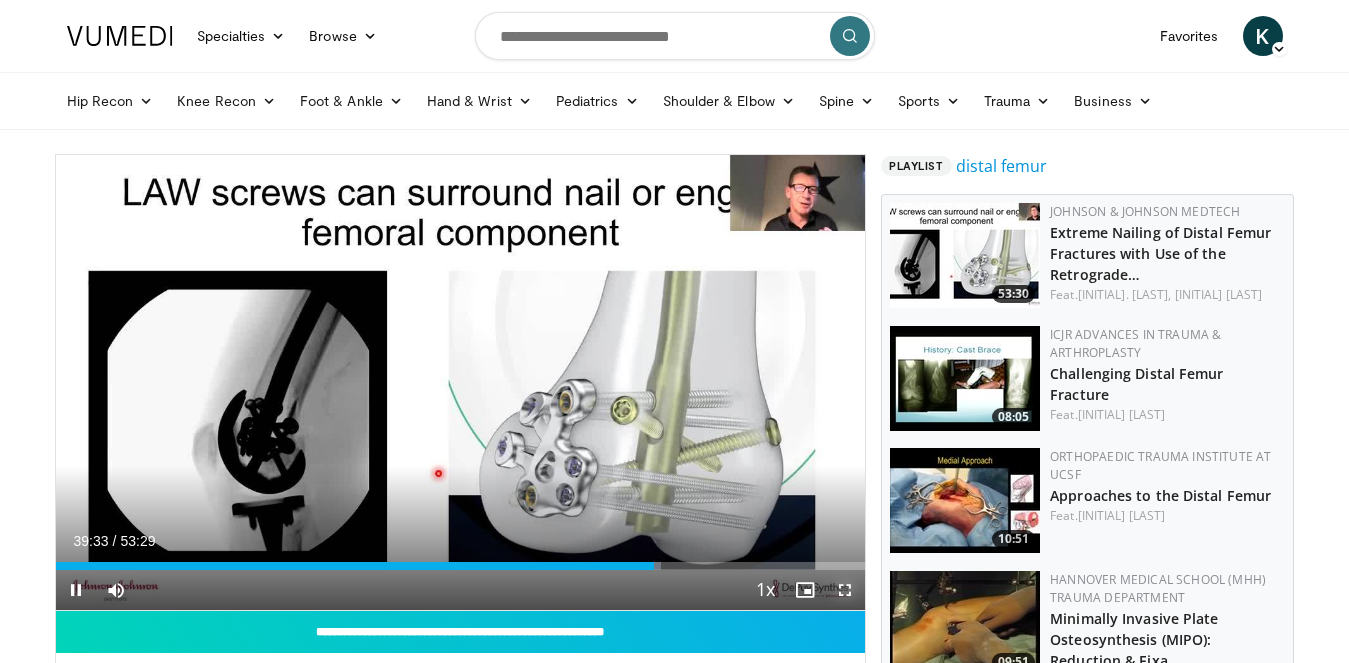 click at bounding box center [845, 590] 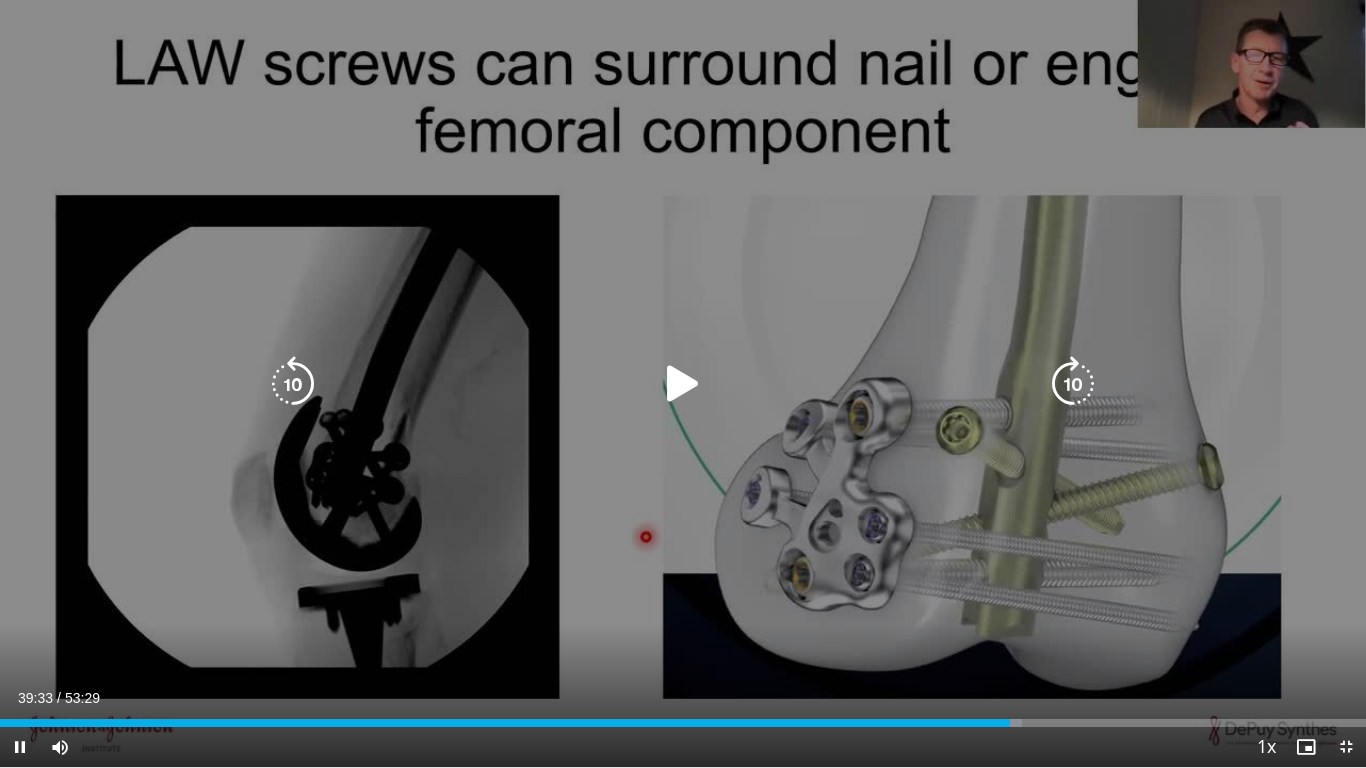 click at bounding box center [683, 384] 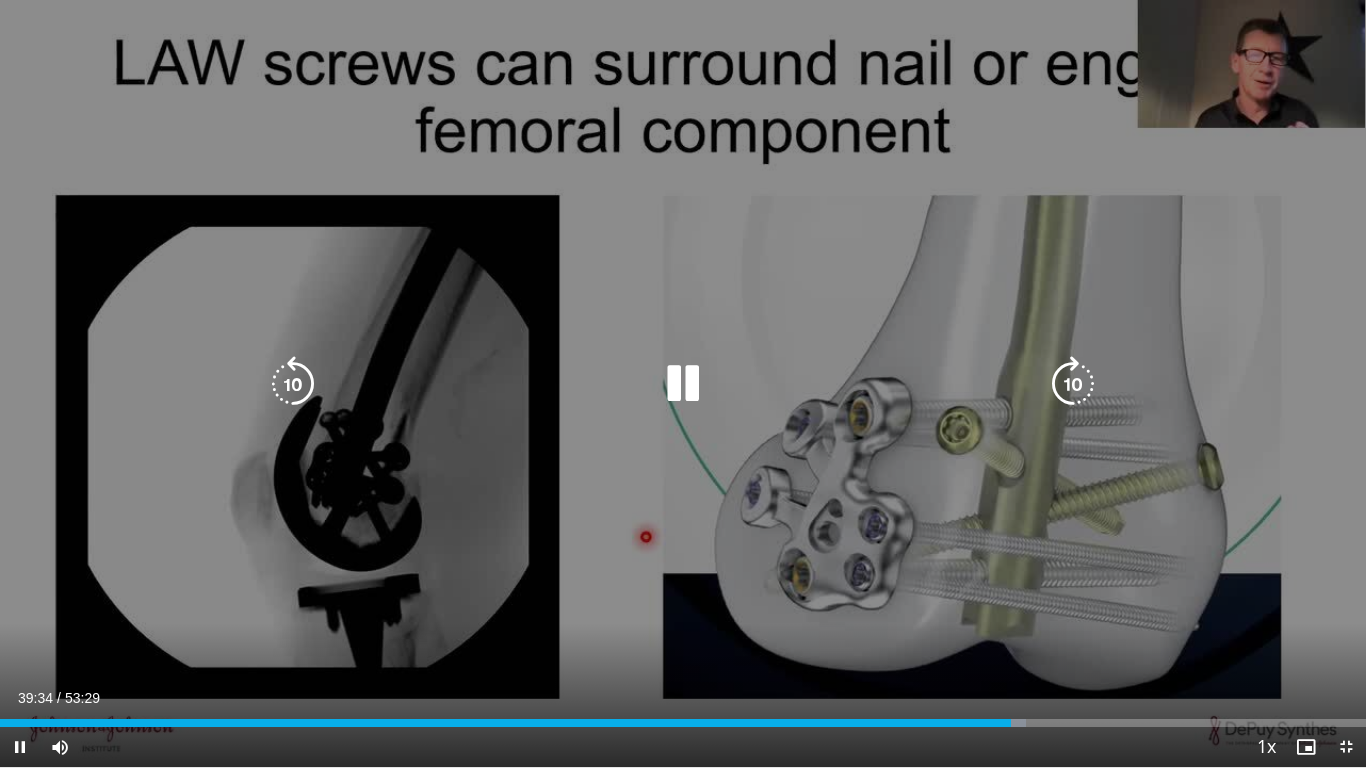 click at bounding box center (1073, 384) 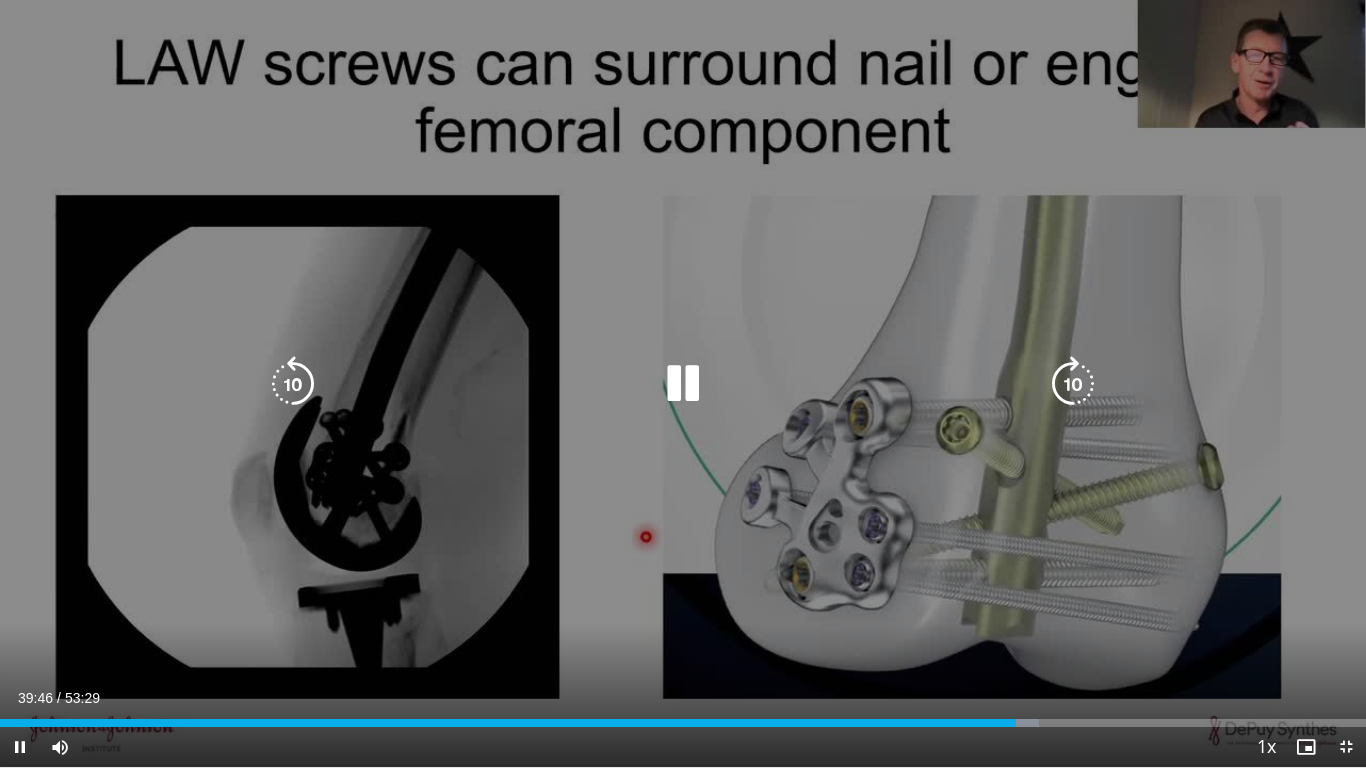 click at bounding box center (1073, 384) 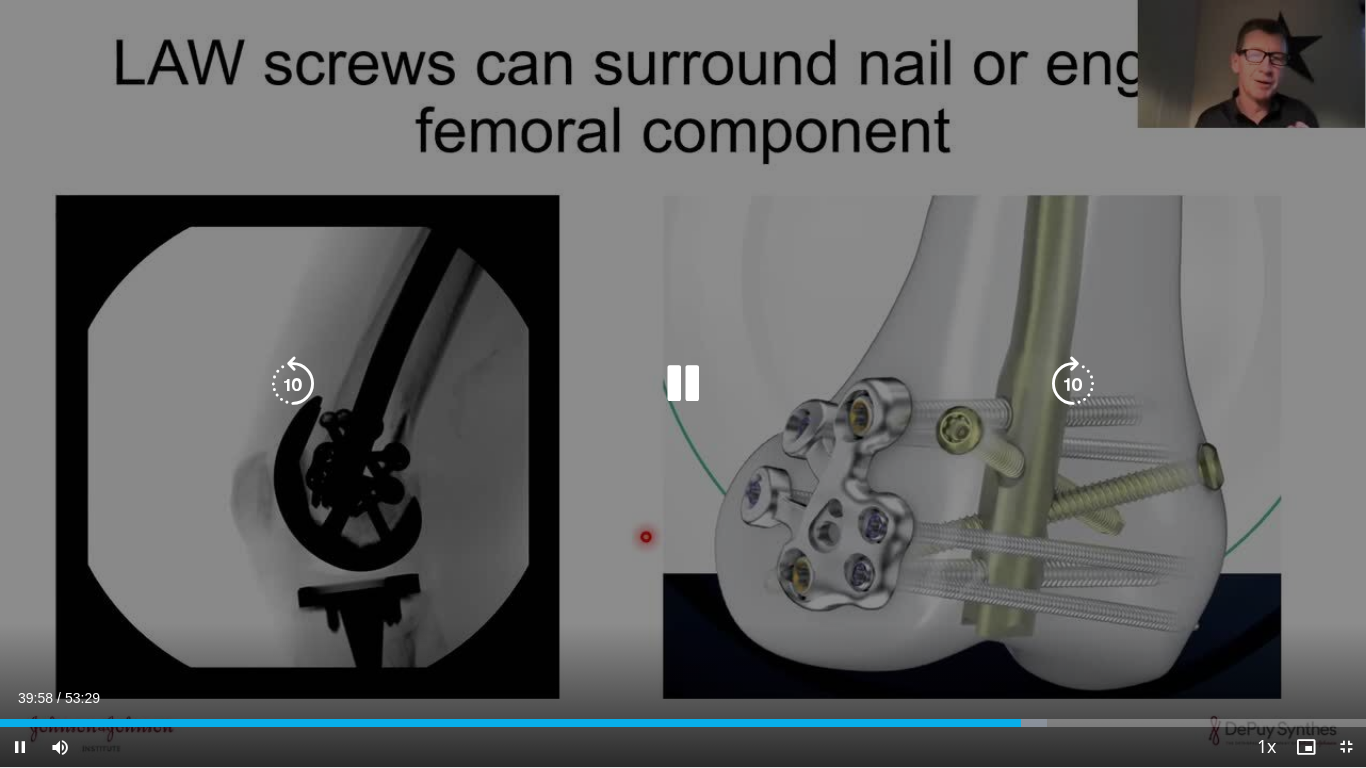 click at bounding box center [1073, 384] 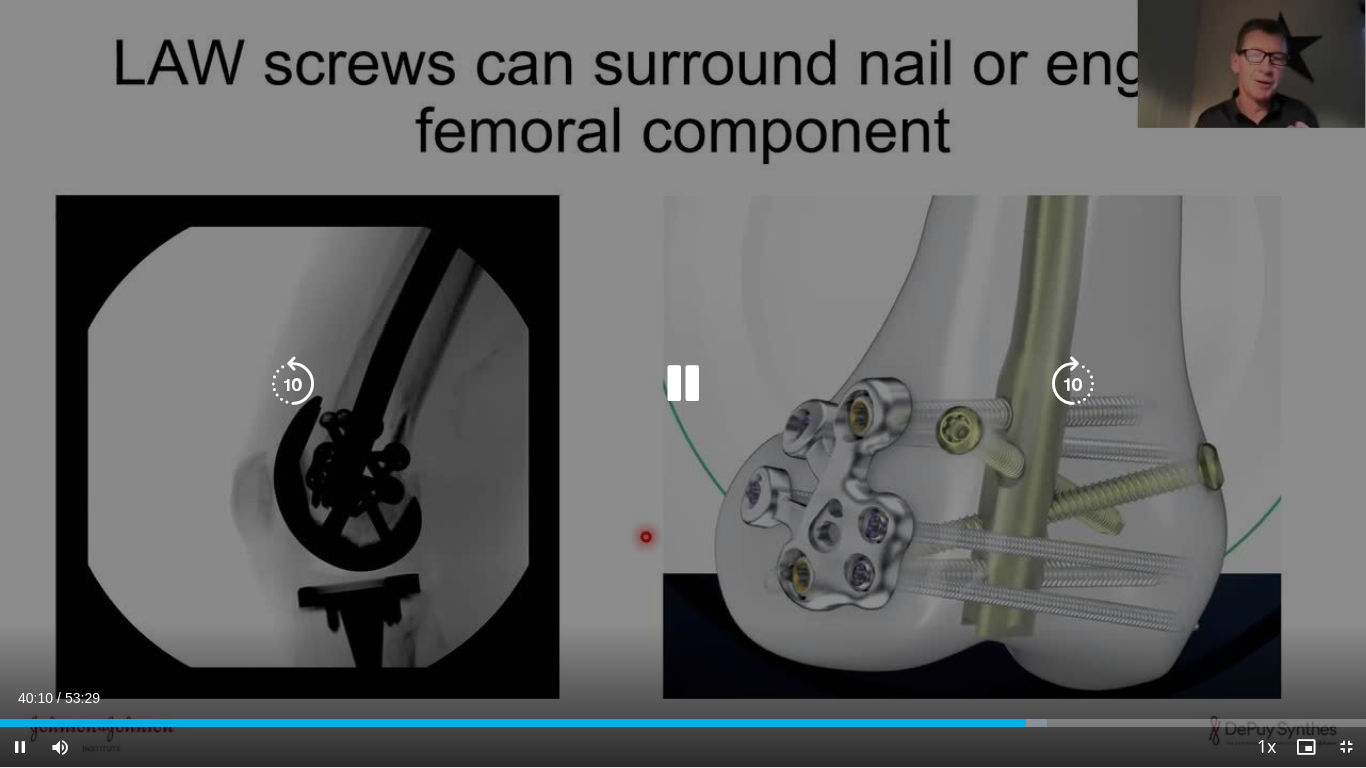 click at bounding box center (1073, 384) 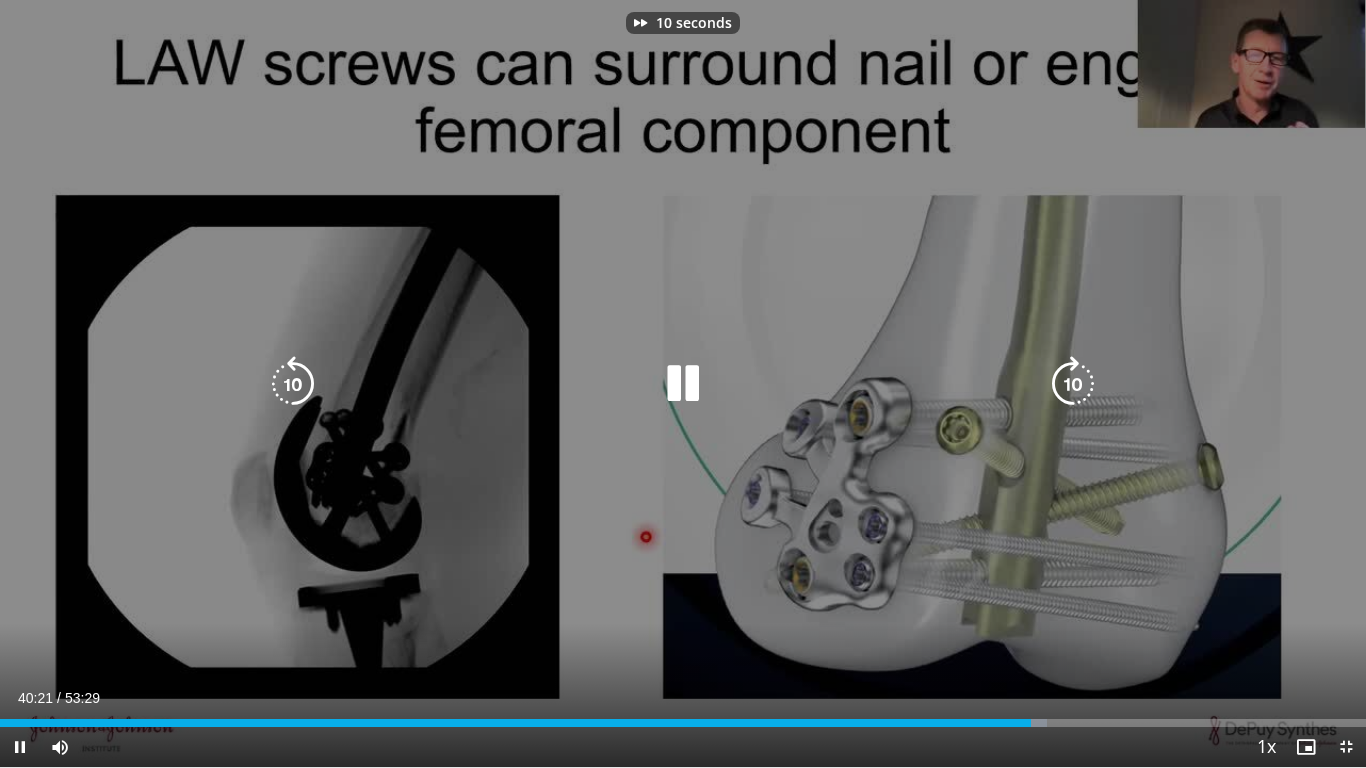 click at bounding box center (1073, 384) 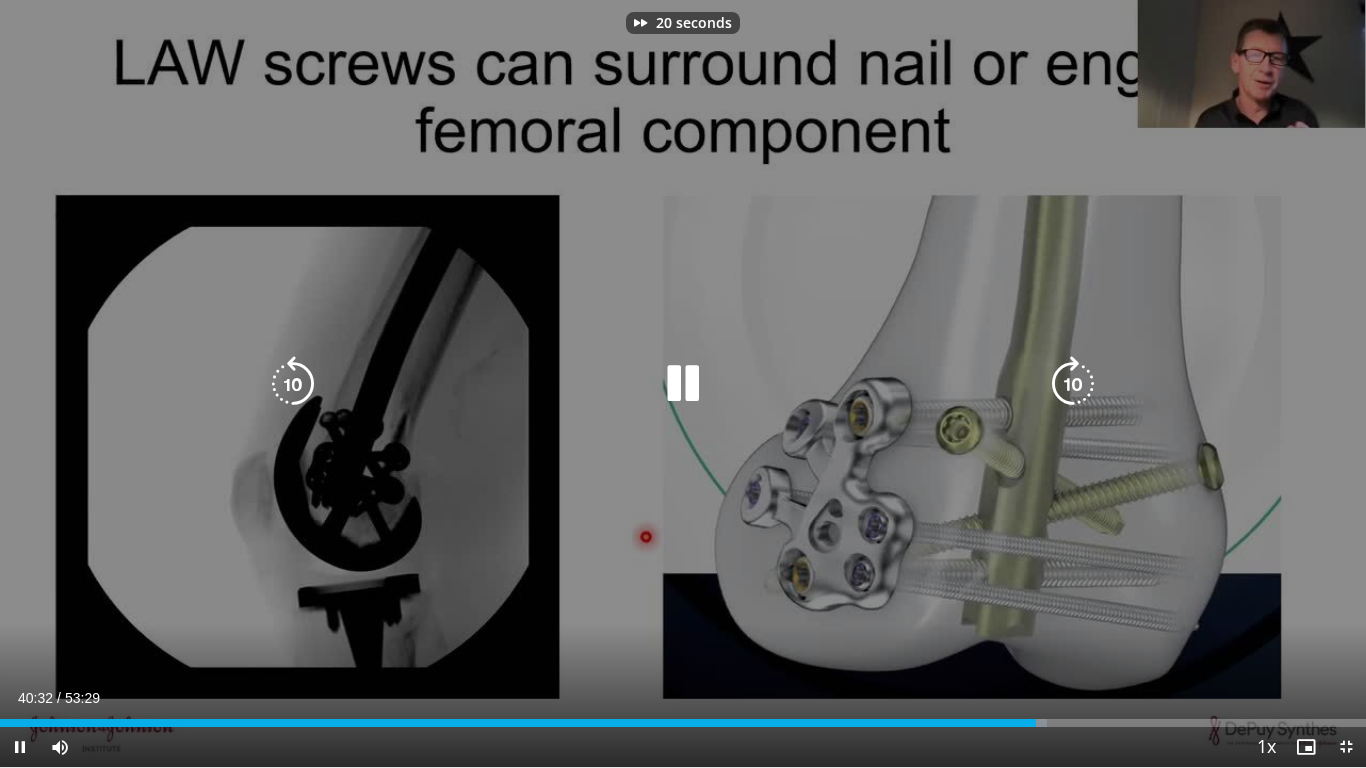 click at bounding box center (1073, 384) 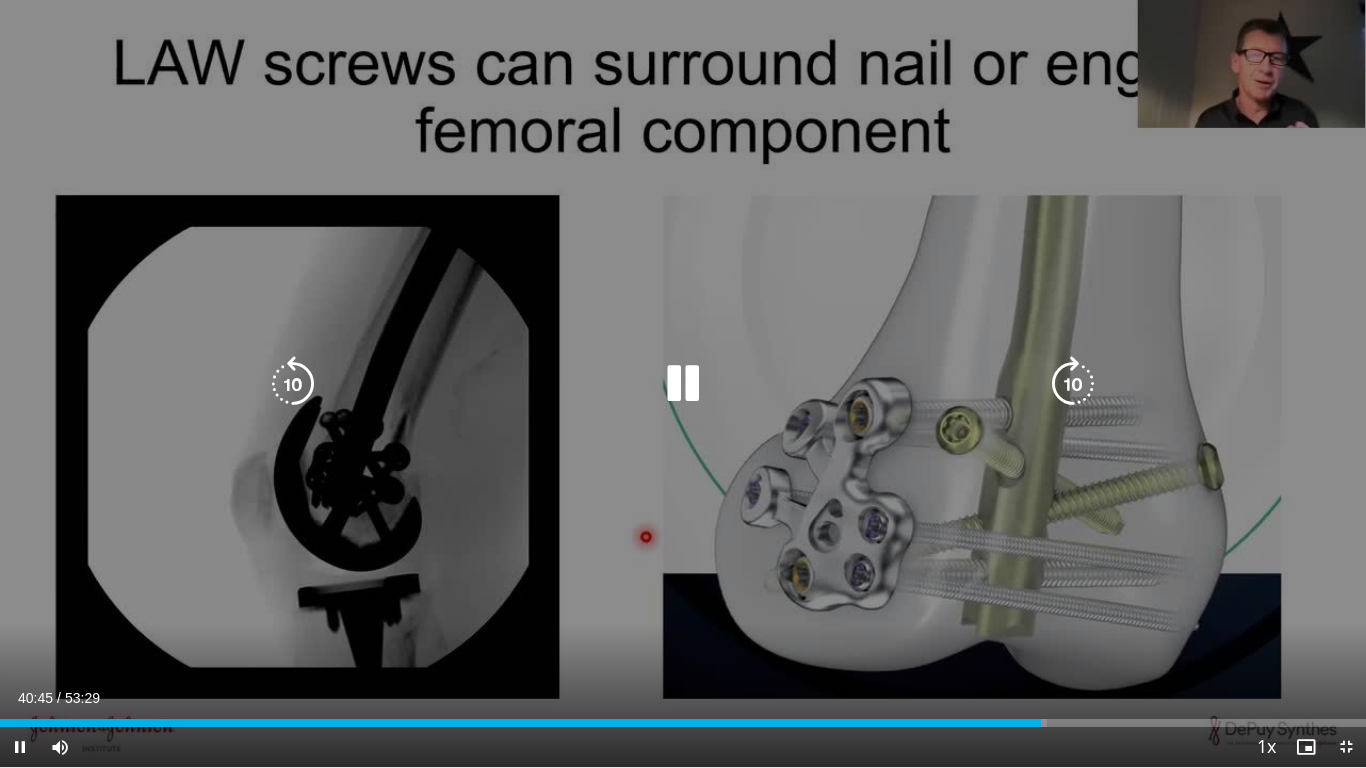 click at bounding box center (1073, 384) 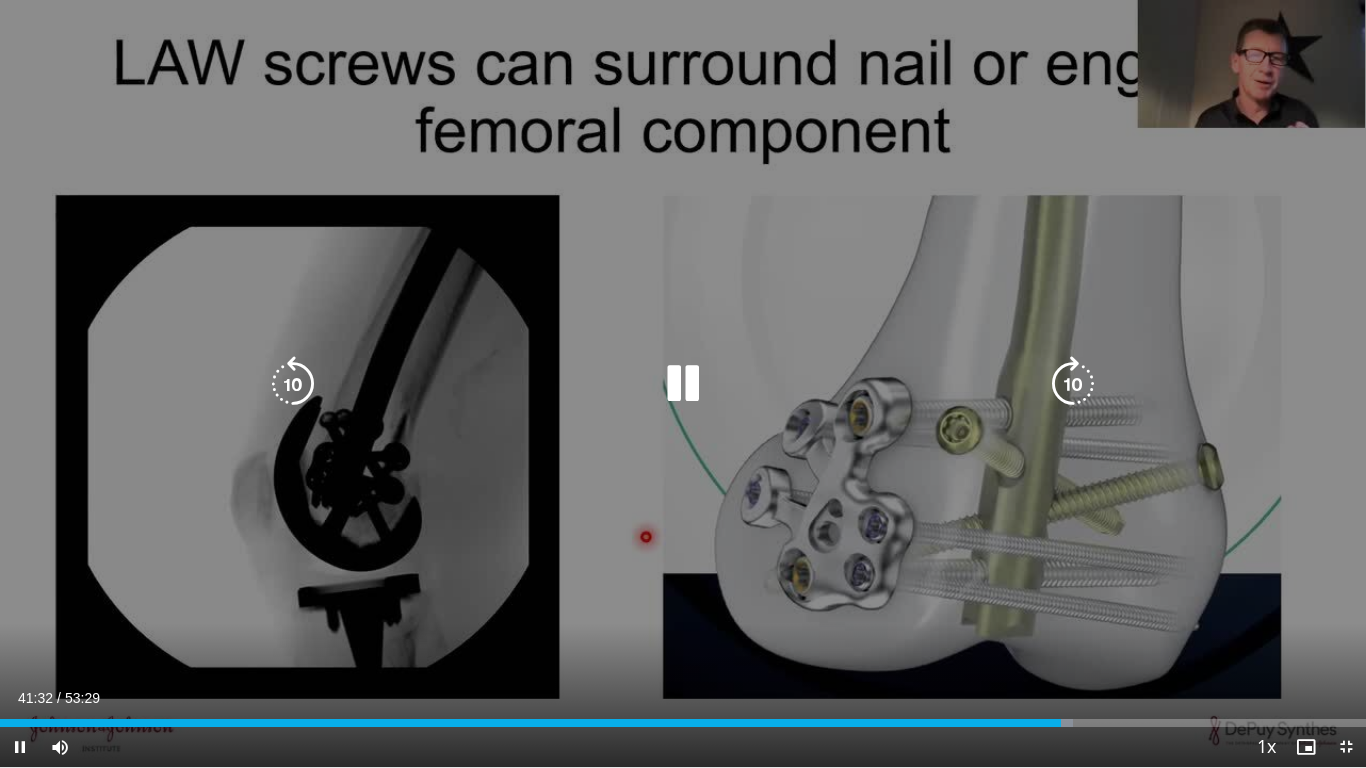 click at bounding box center [1073, 384] 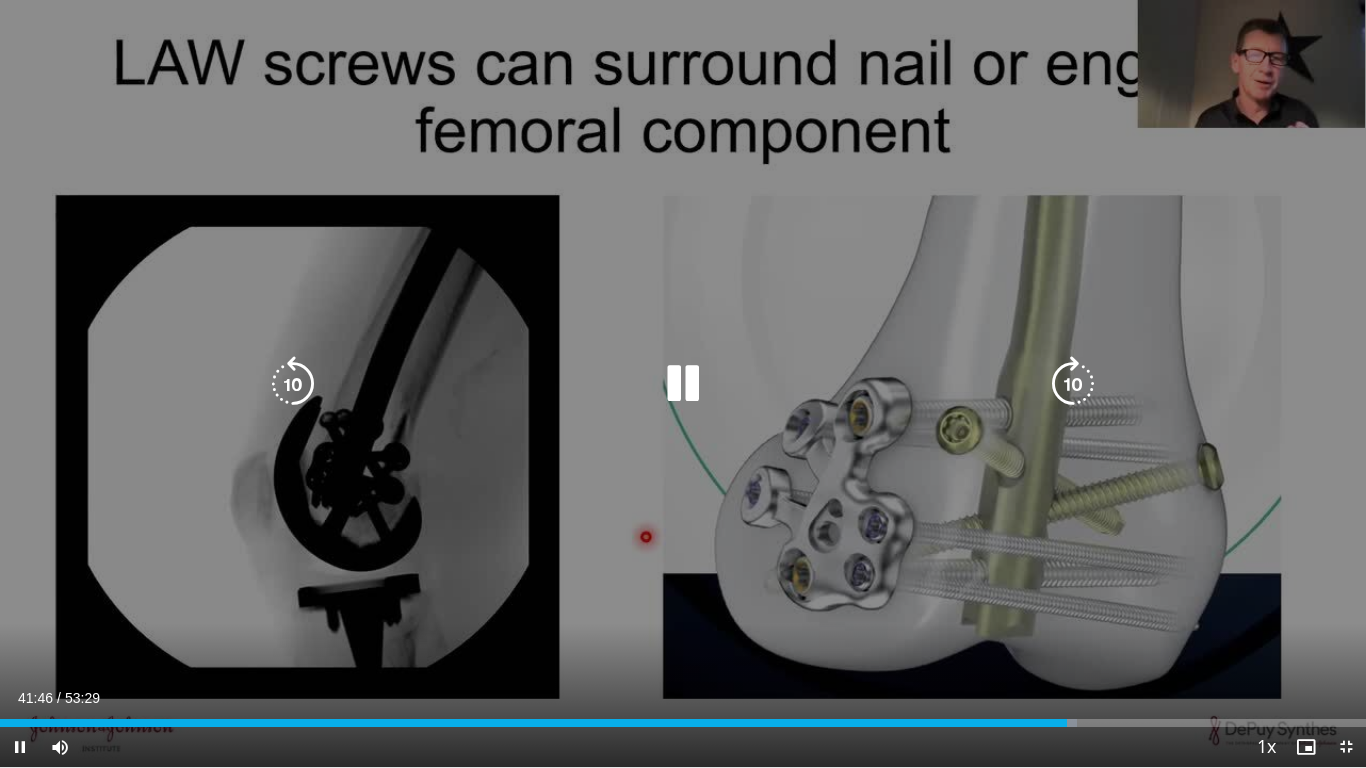 click at bounding box center [1073, 384] 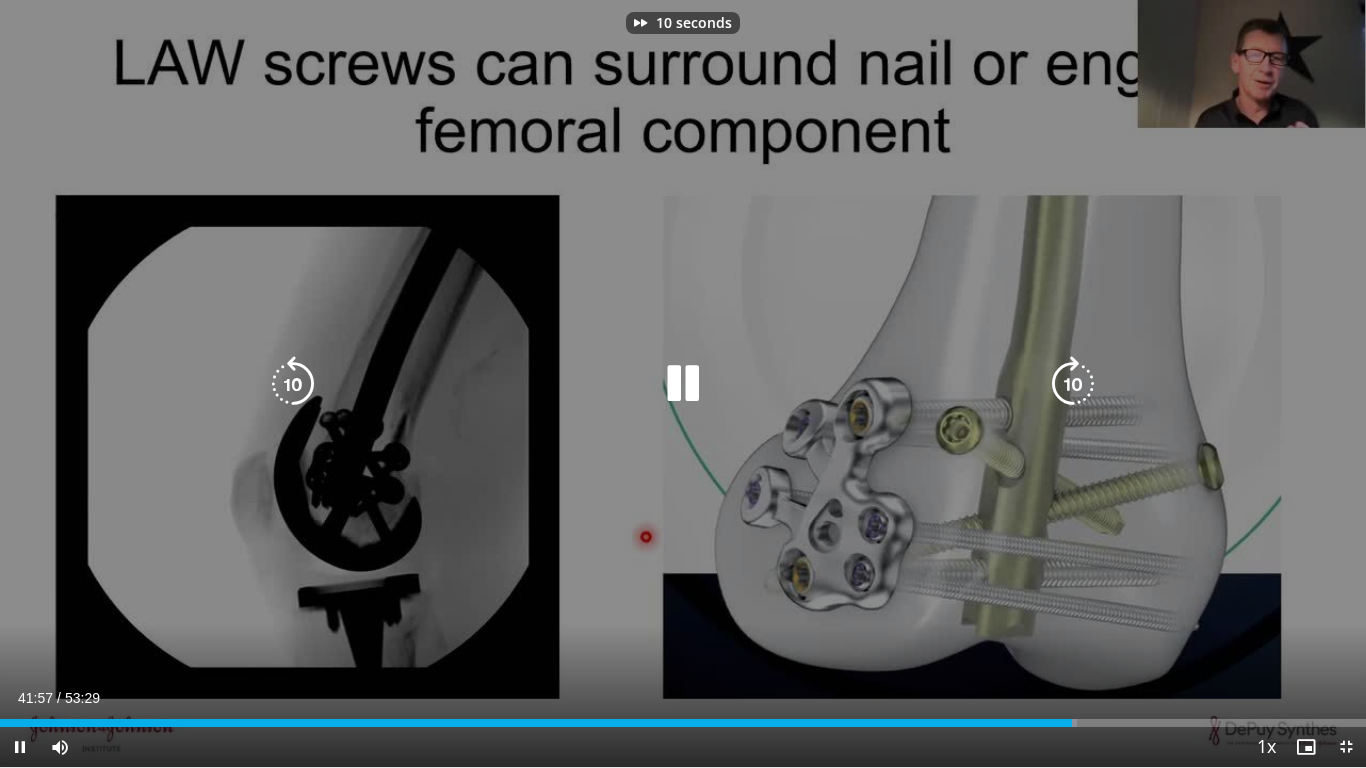click at bounding box center (1073, 384) 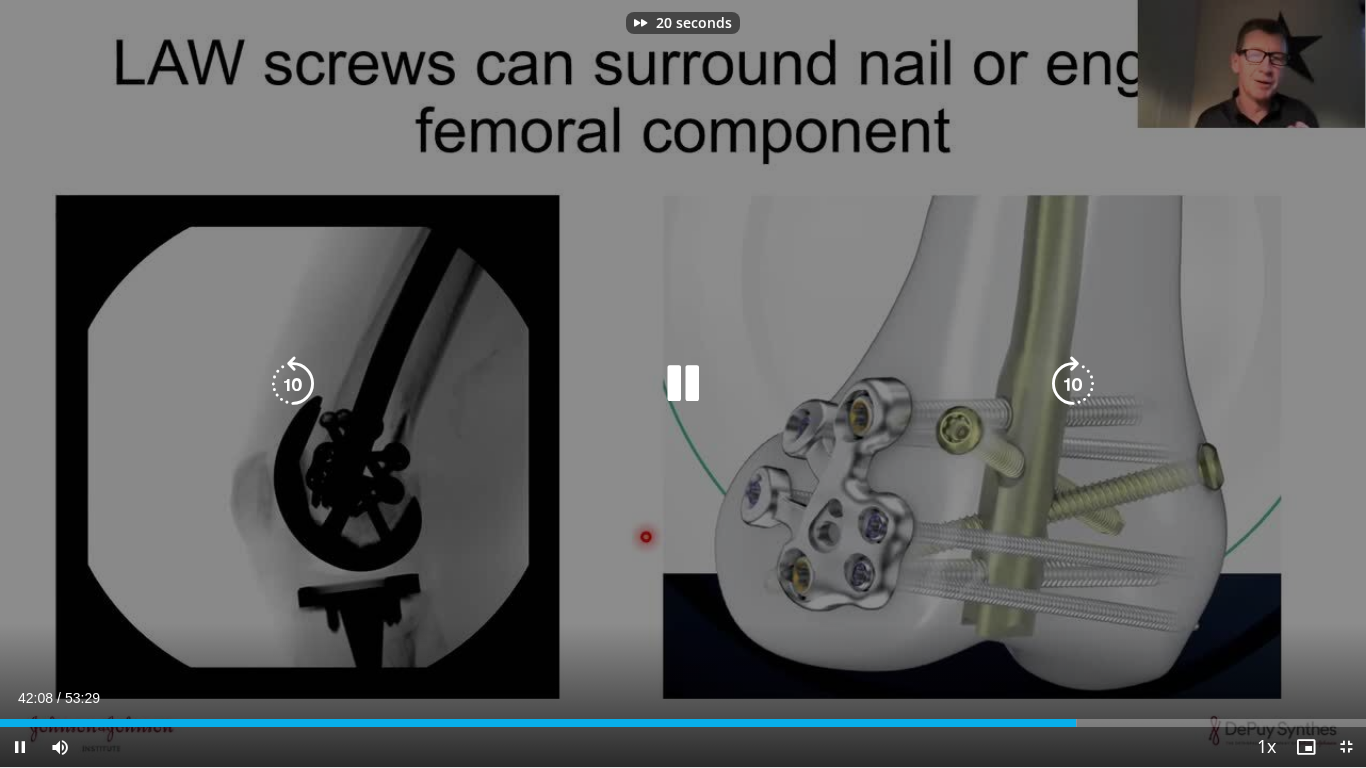 click at bounding box center (1073, 384) 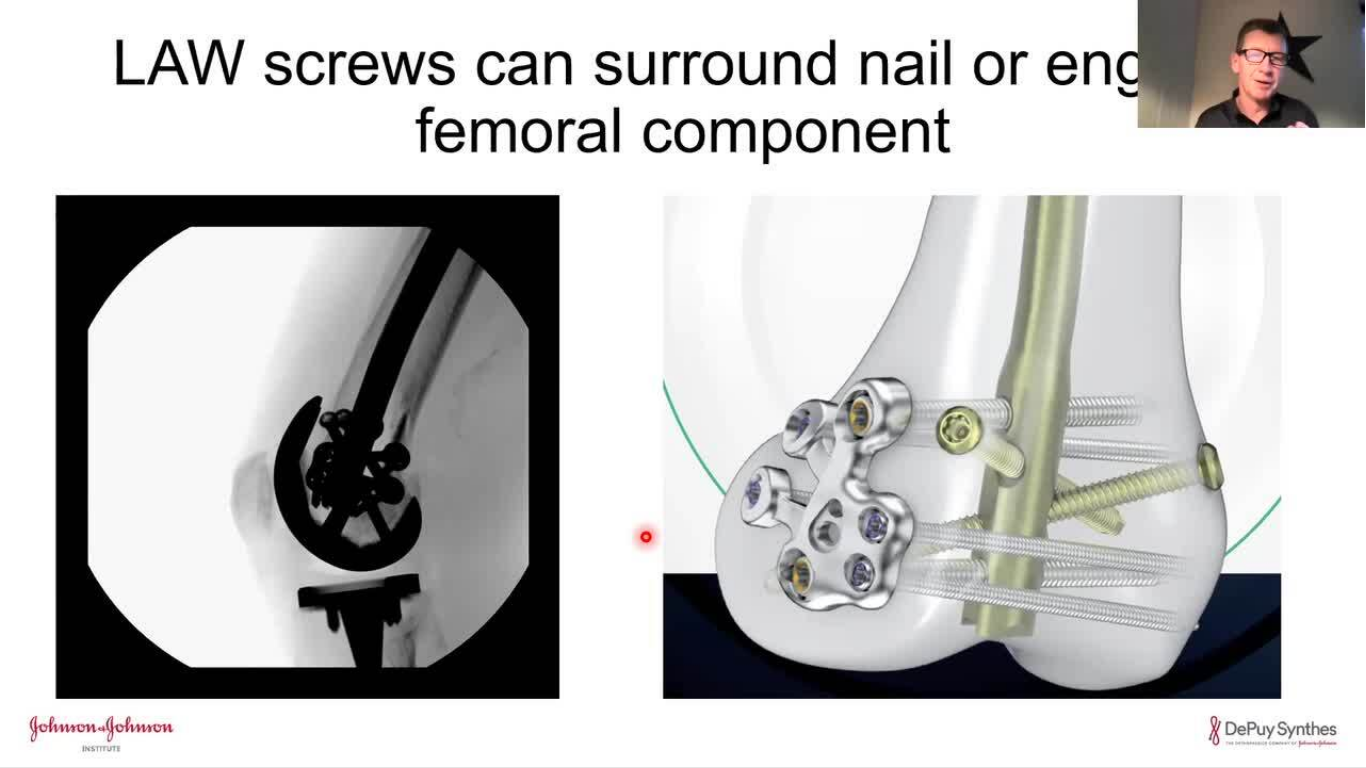 click on "30 seconds
Tap to unmute" at bounding box center [683, 383] 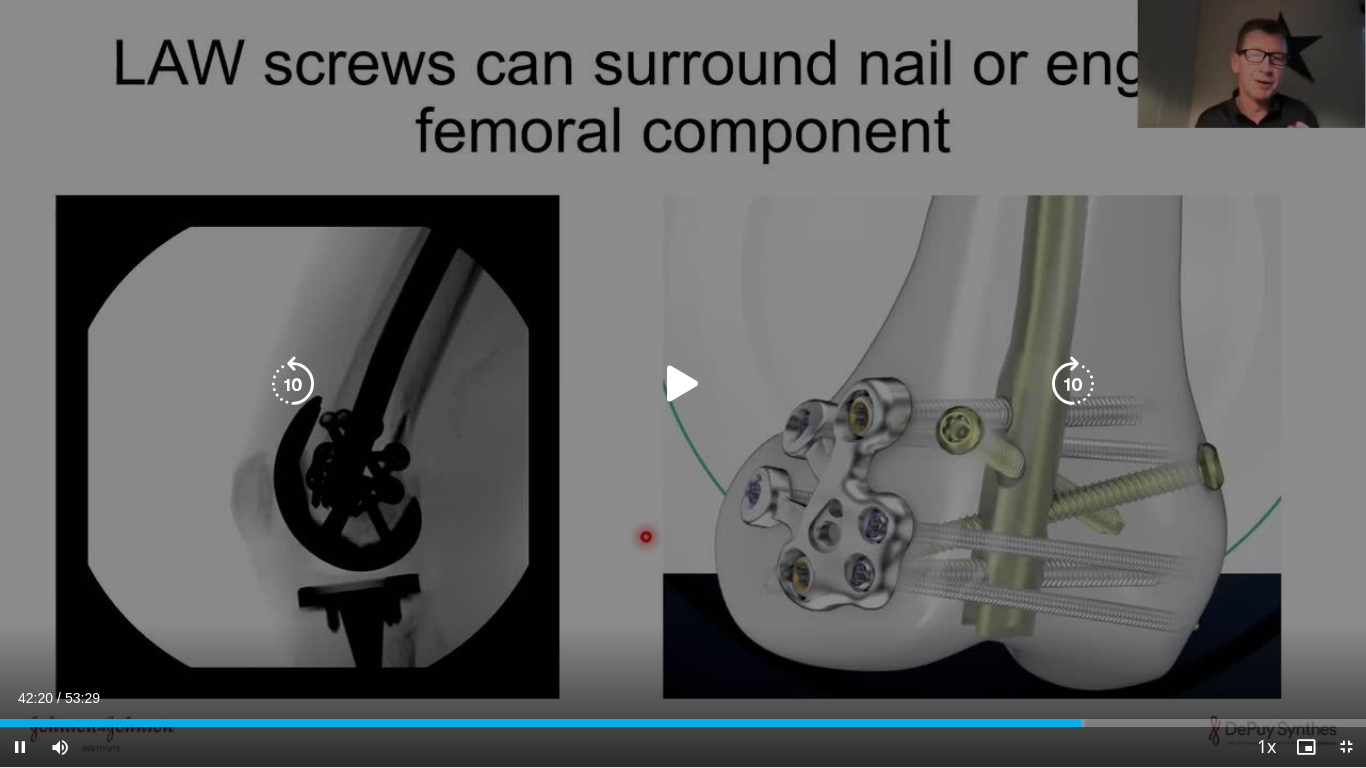 click at bounding box center [683, 384] 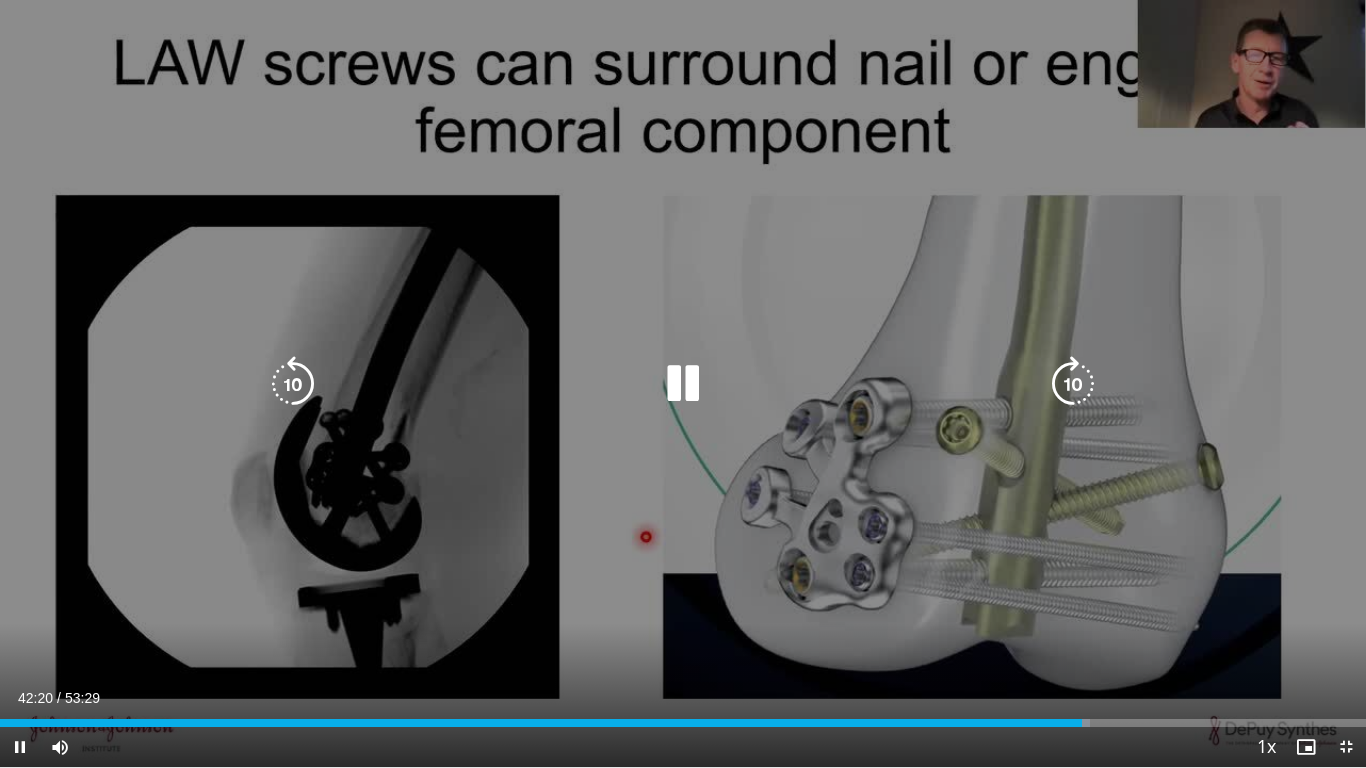click at bounding box center (1073, 384) 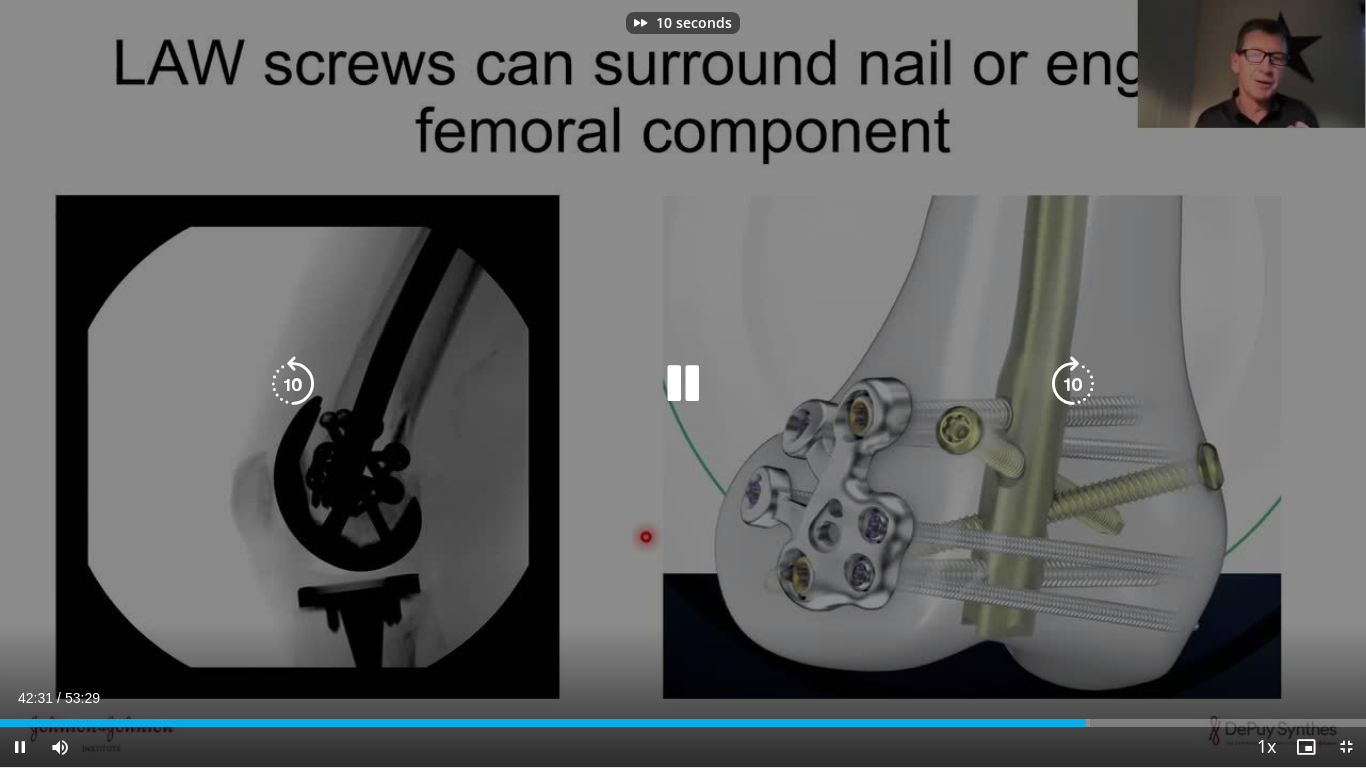 click at bounding box center [1073, 384] 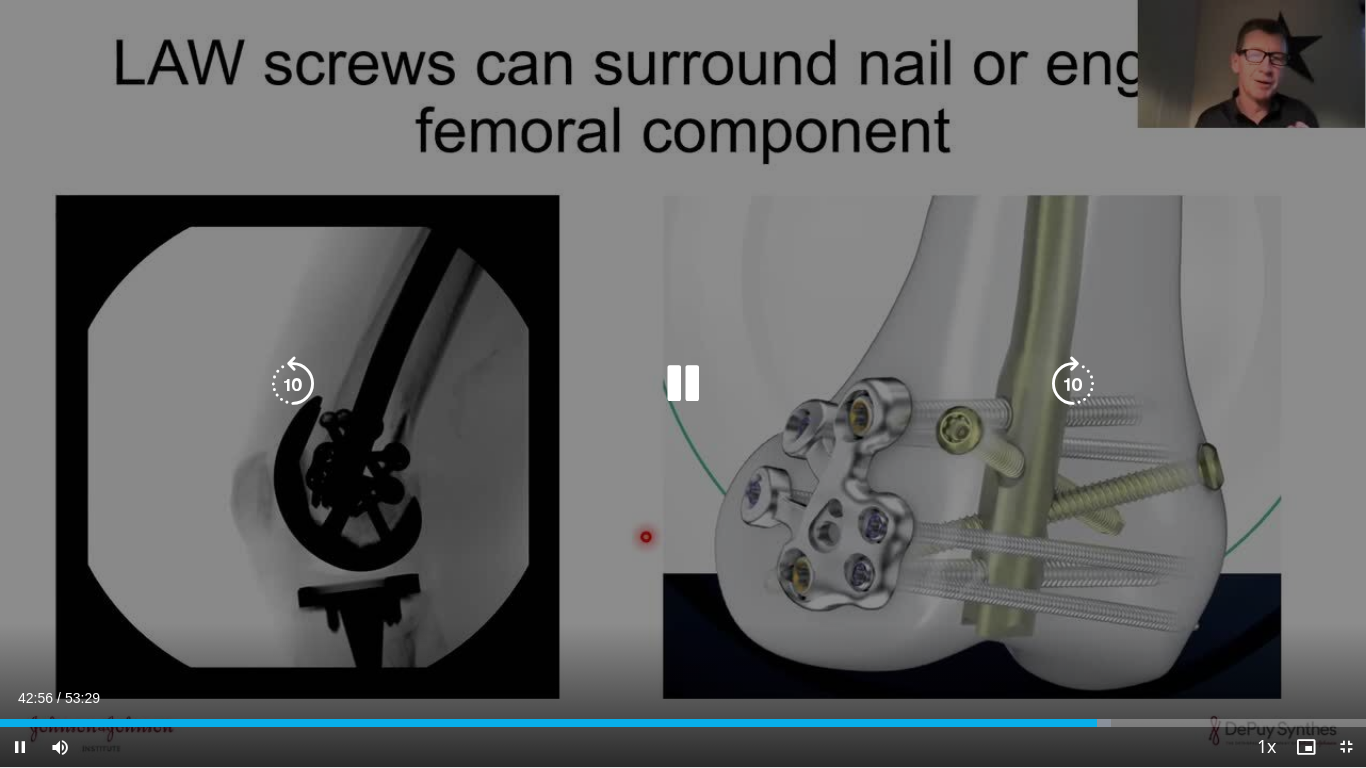 click at bounding box center (1073, 384) 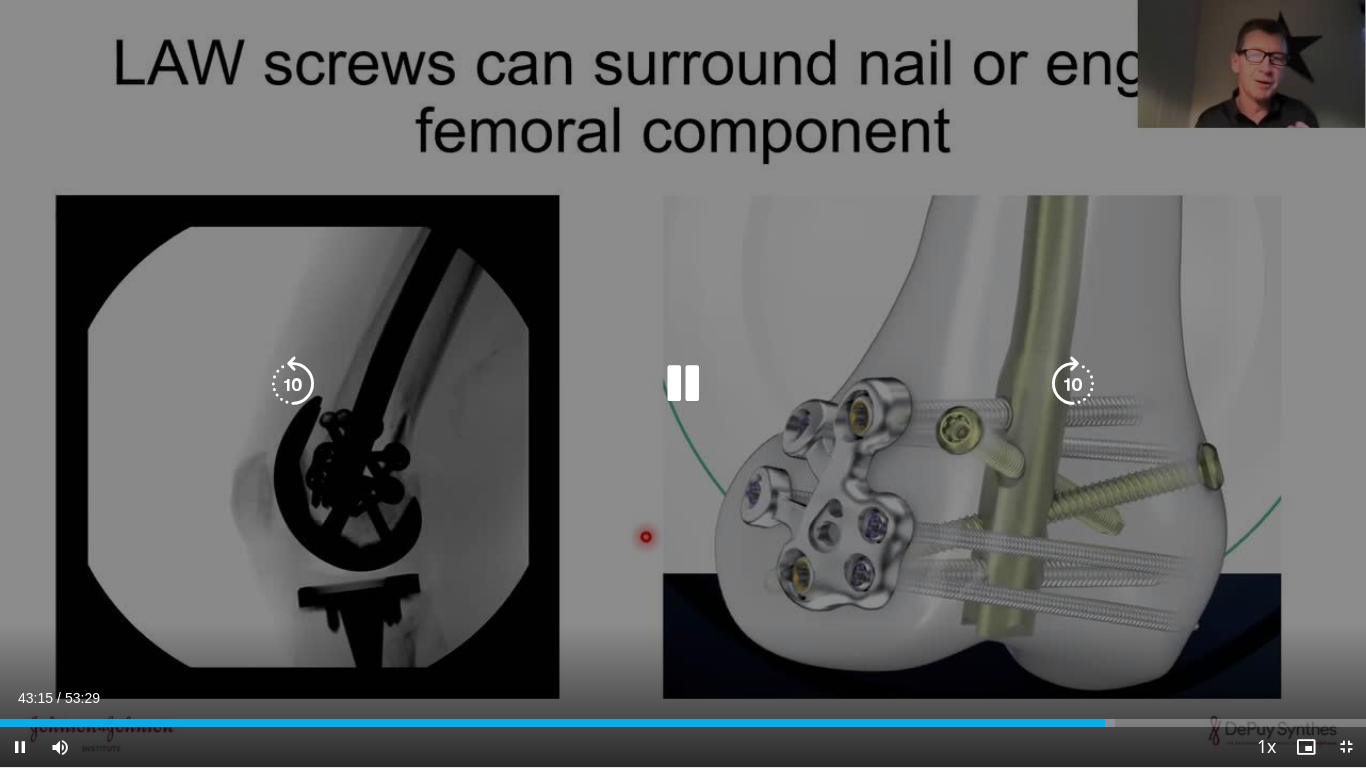 click at bounding box center [1073, 384] 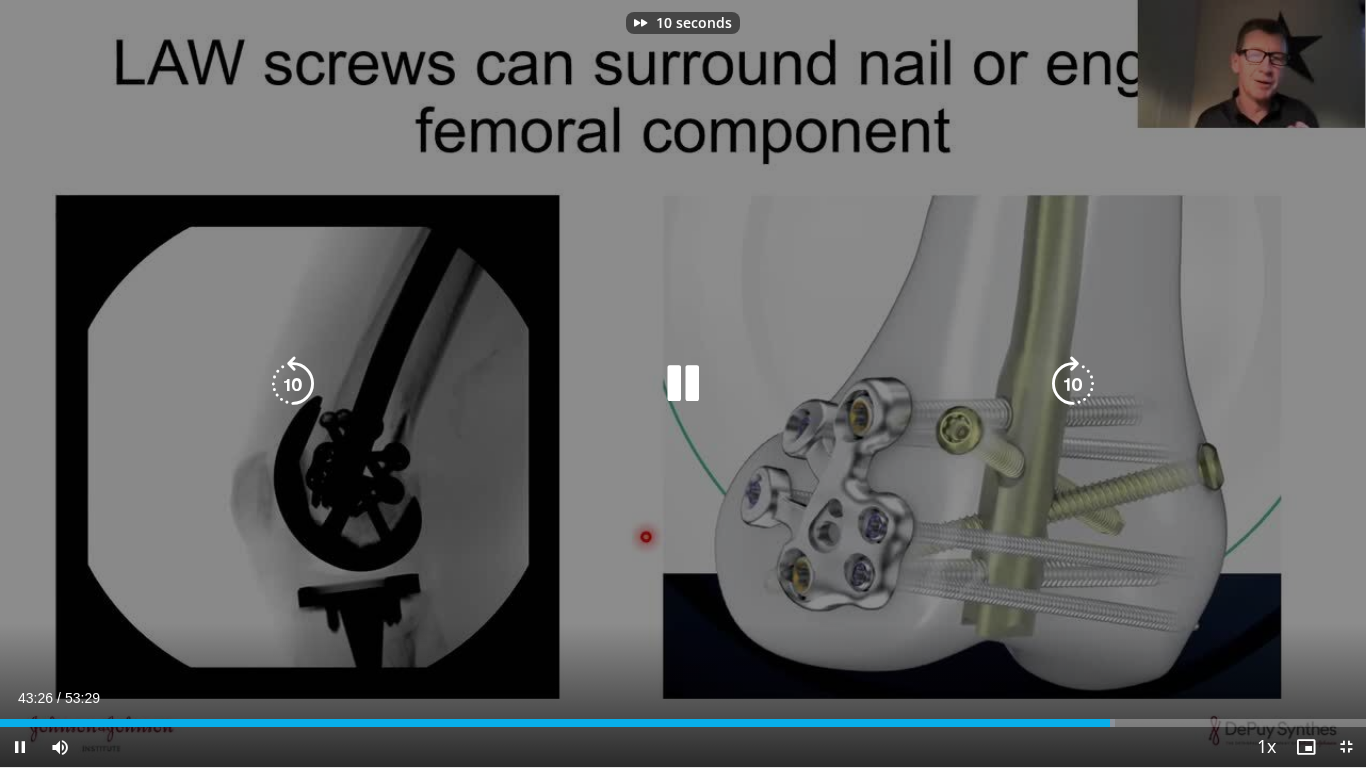click at bounding box center (1073, 384) 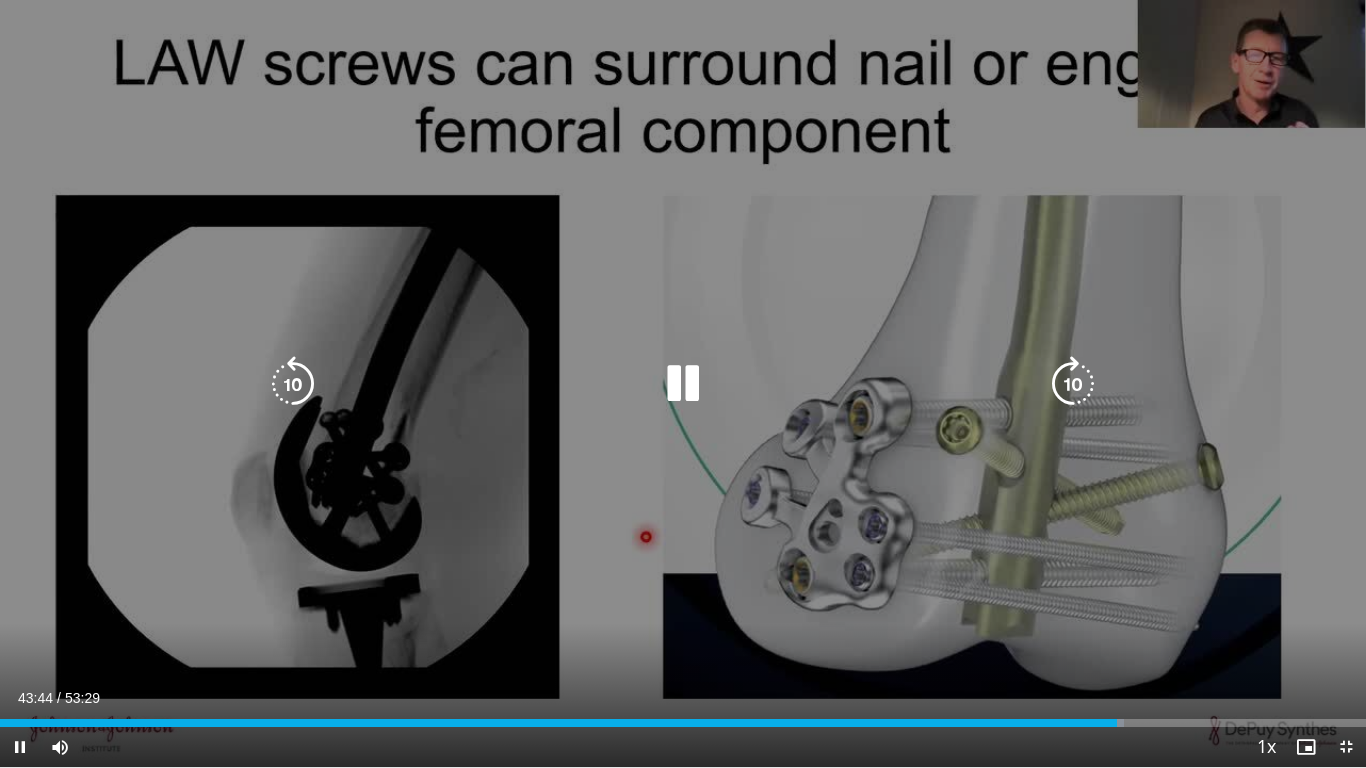 click at bounding box center (1073, 384) 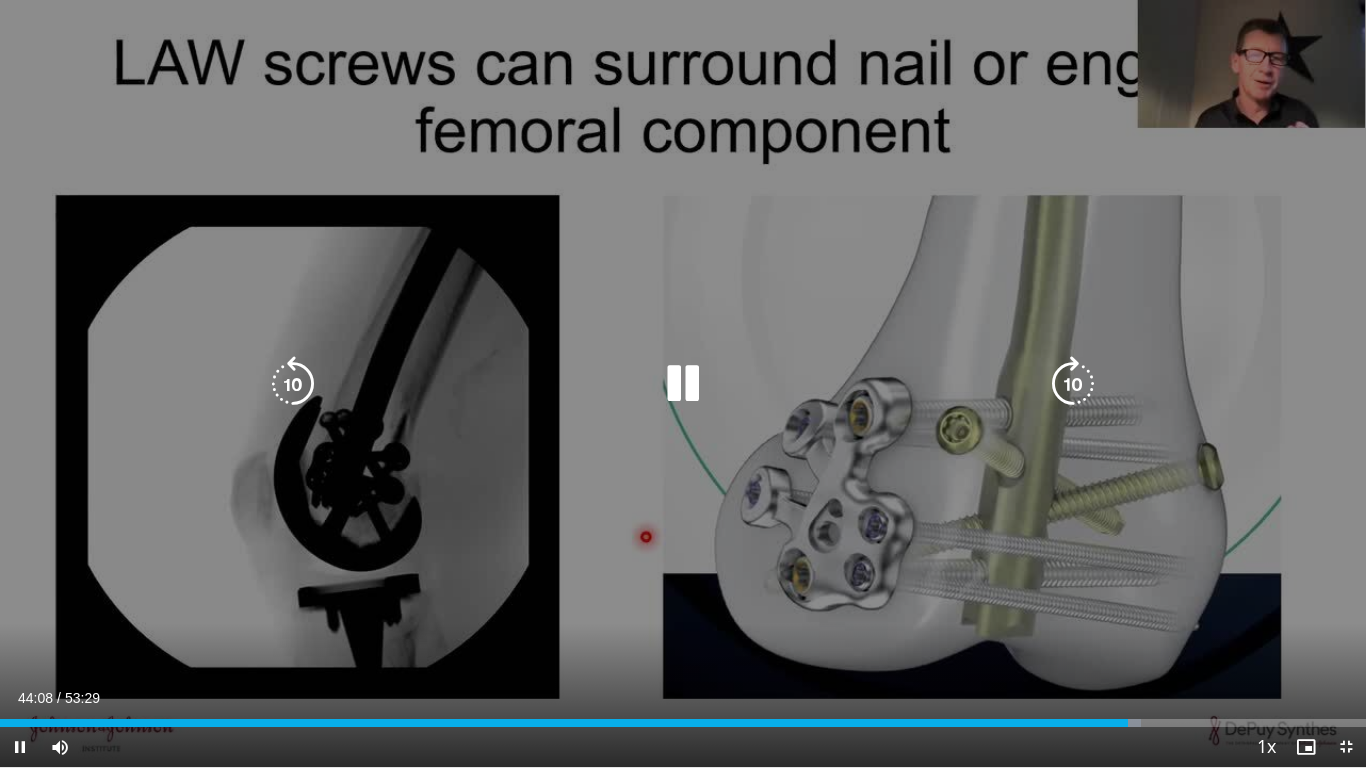 click at bounding box center [1073, 384] 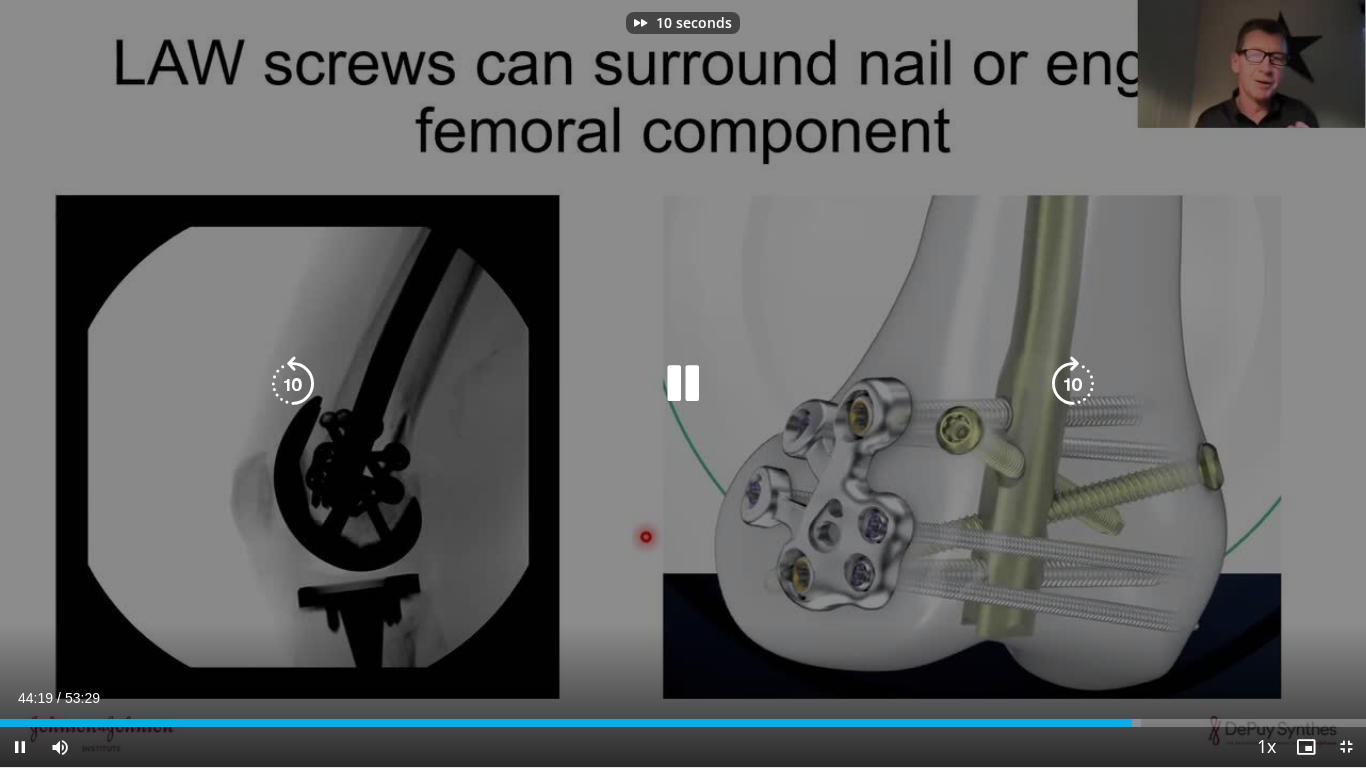 click at bounding box center [1073, 384] 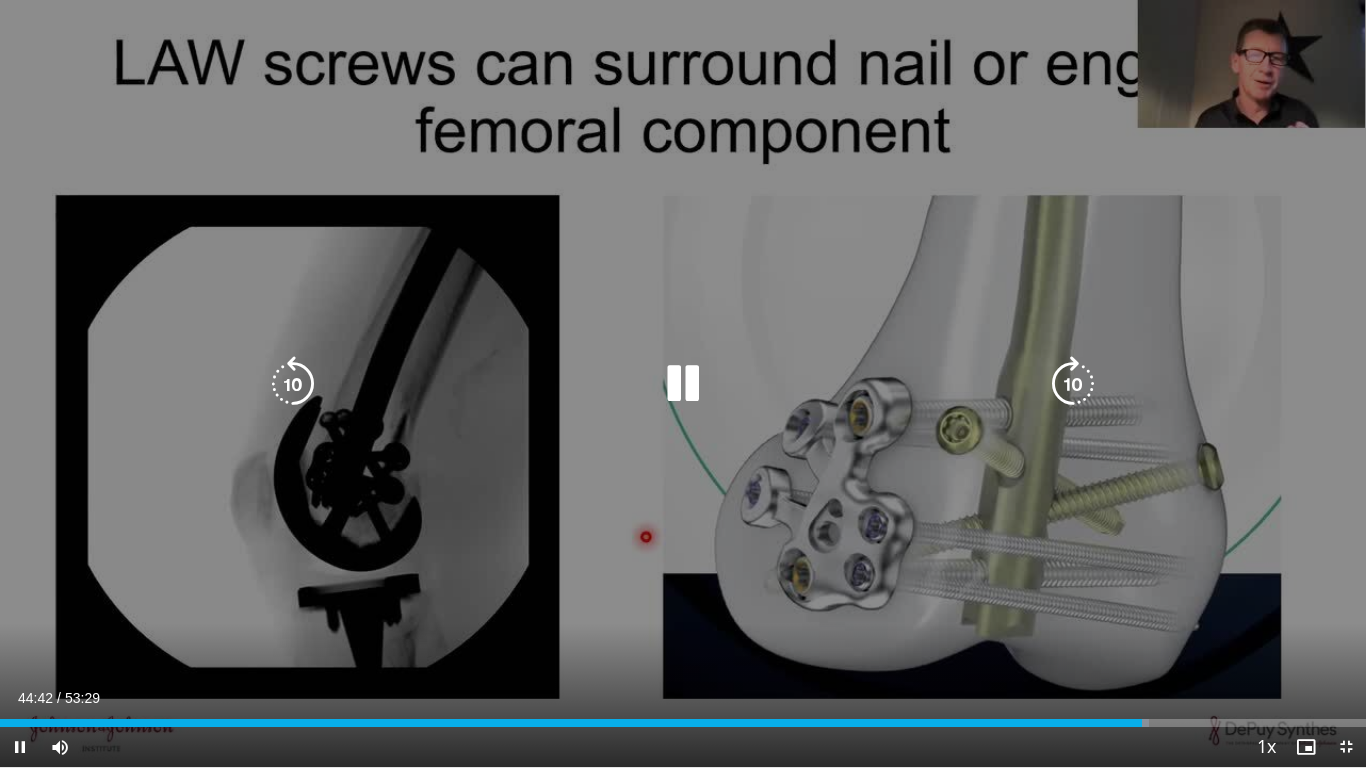 click at bounding box center [1073, 384] 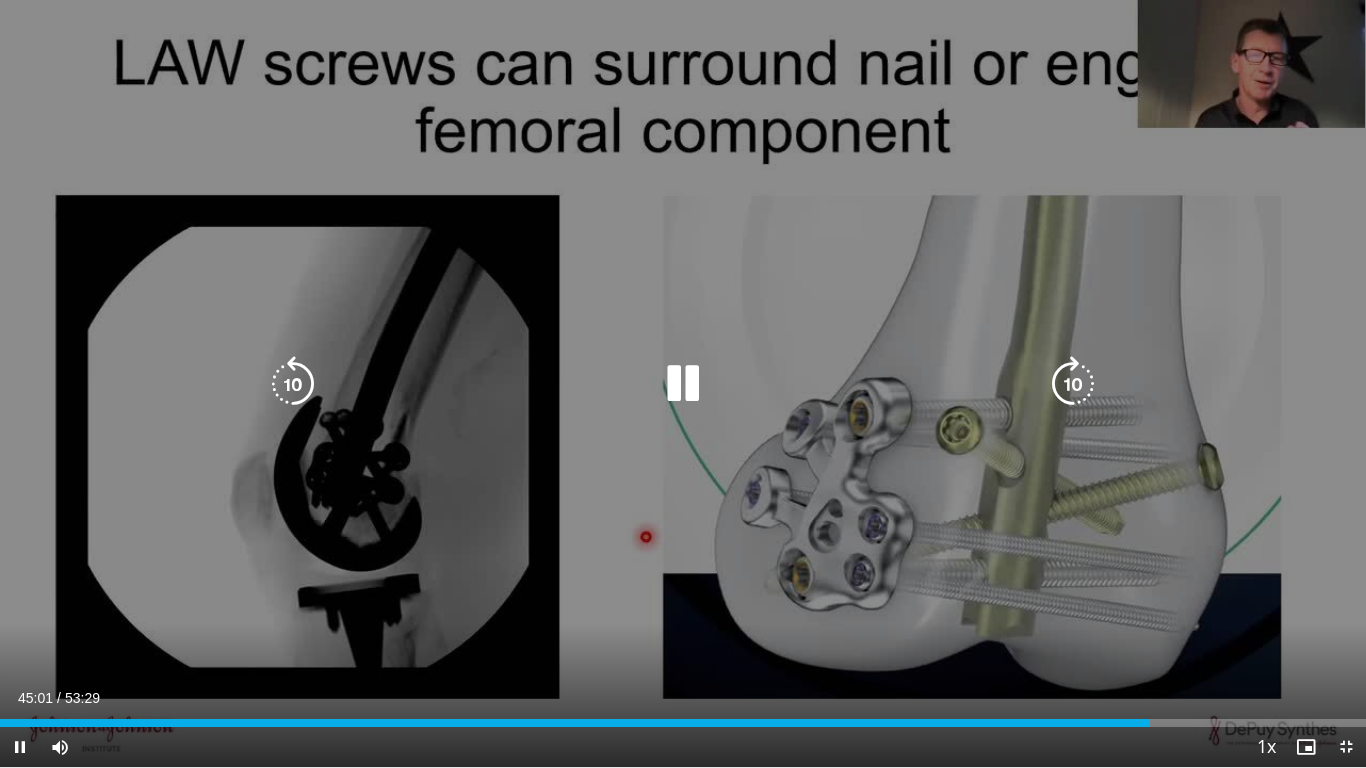 click at bounding box center (1073, 384) 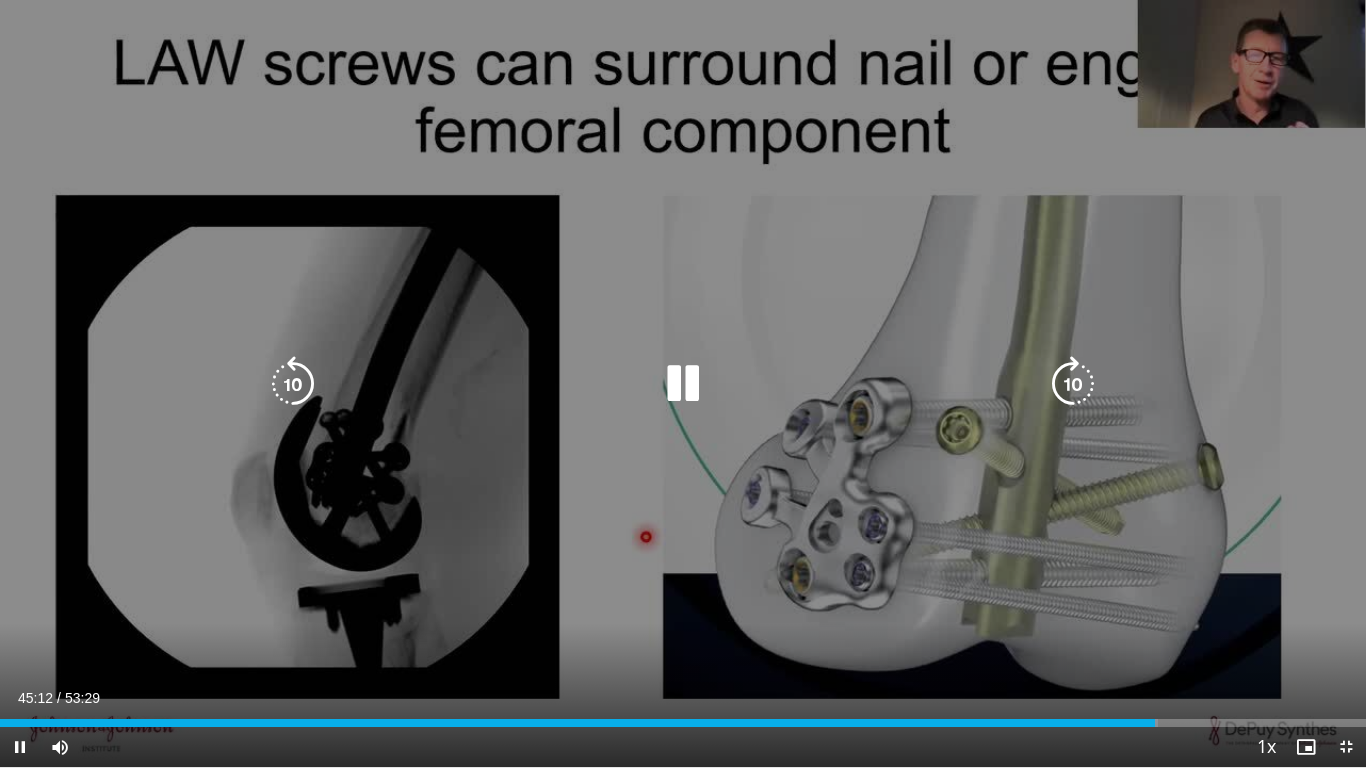 click at bounding box center [683, 384] 